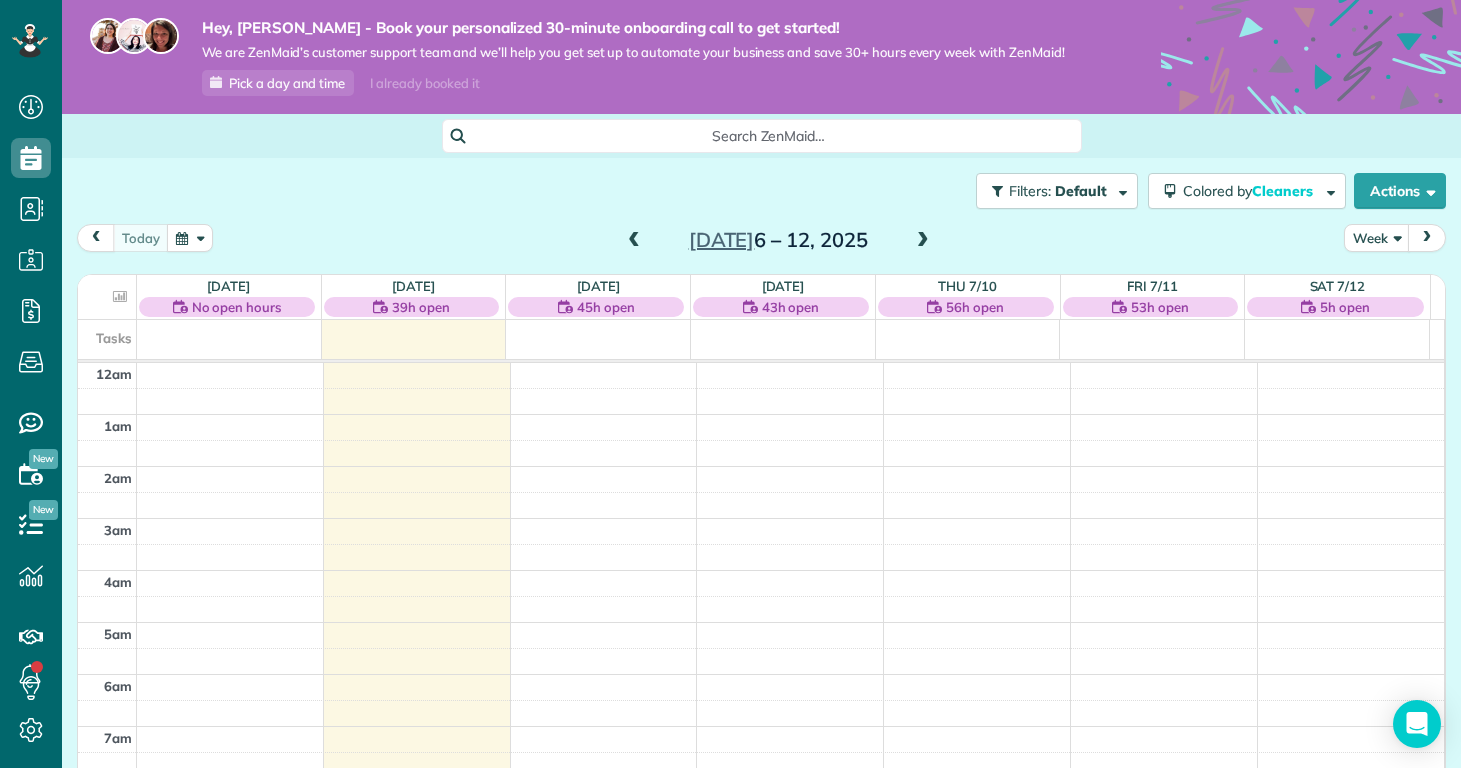 scroll, scrollTop: 0, scrollLeft: 0, axis: both 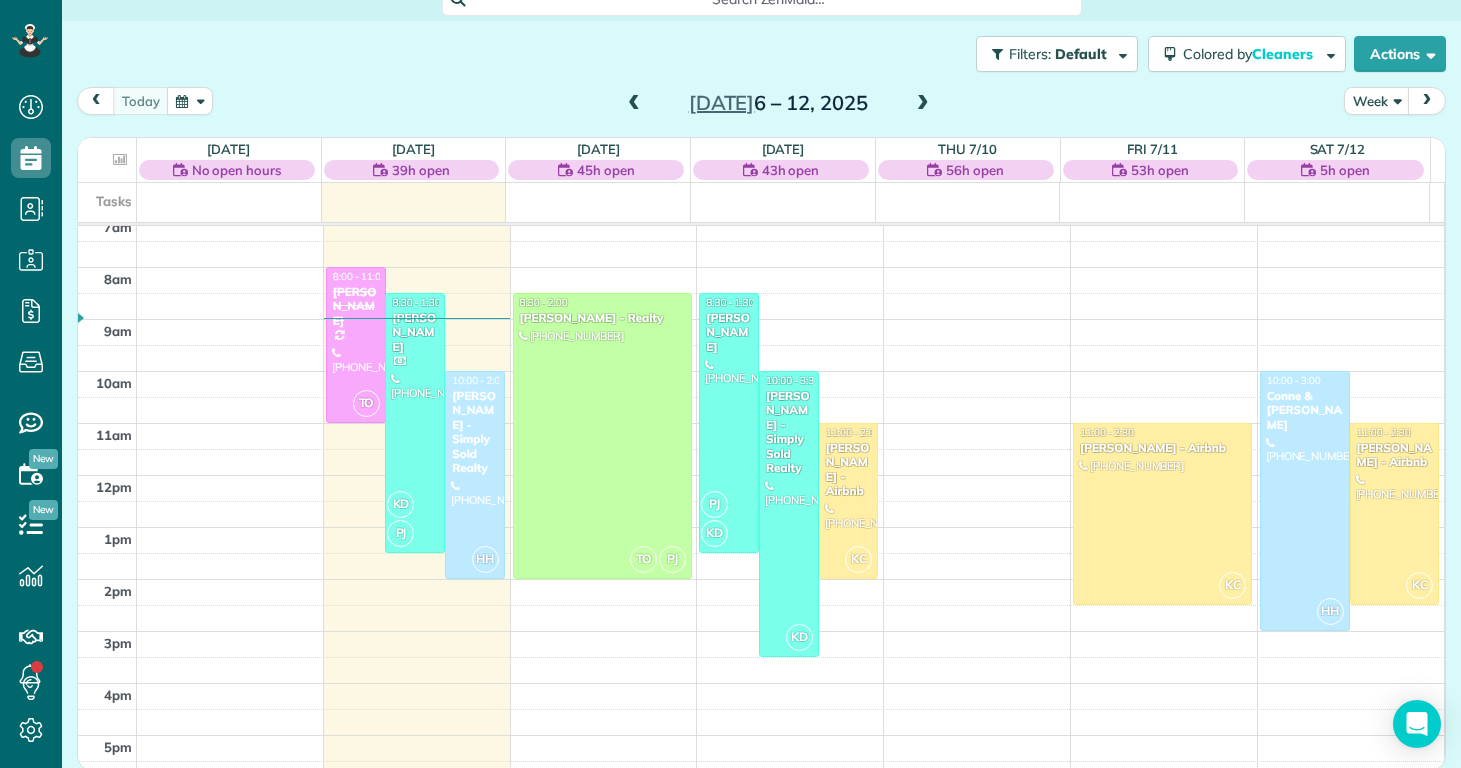 click on "Filters:   Default
Colored by  Cleaners
Color by Cleaner
Color by Team
Color by Status
Color by Recurrence
Color by Paid/Unpaid
Filters  Default
Schedule Changes
Actions
Create Appointment
Create Task
Clock In/Out
Send Work Orders
Print Route Sheets
Today's Emails/Texts
View Metrics" at bounding box center [761, 54] 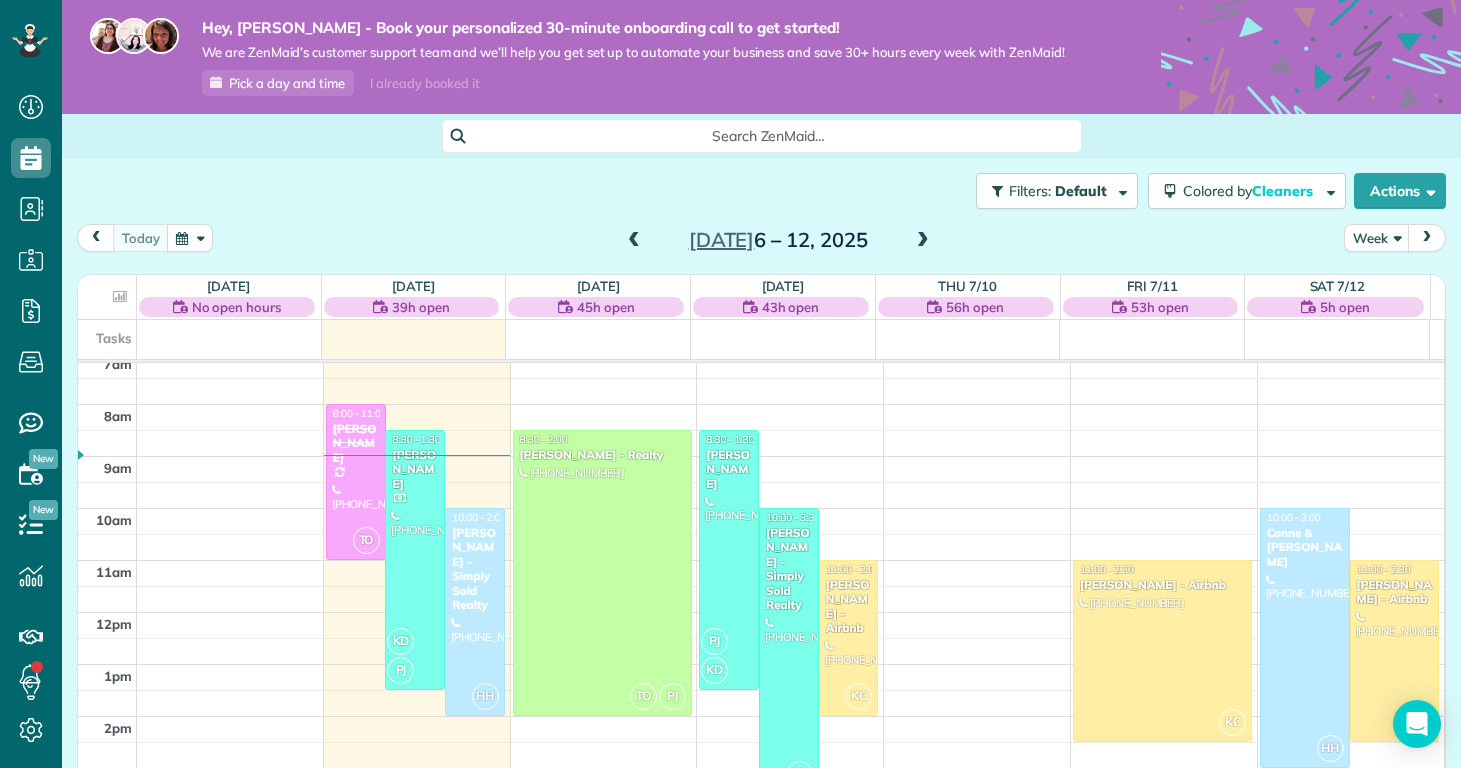click on "Filters:   Default
Colored by  Cleaners
Color by Cleaner
Color by Team
Color by Status
Color by Recurrence
Color by Paid/Unpaid
Filters  Default
Schedule Changes
Actions
Create Appointment
Create Task
Clock In/Out
Send Work Orders
Print Route Sheets
Today's Emails/Texts
View Metrics" at bounding box center (761, 191) 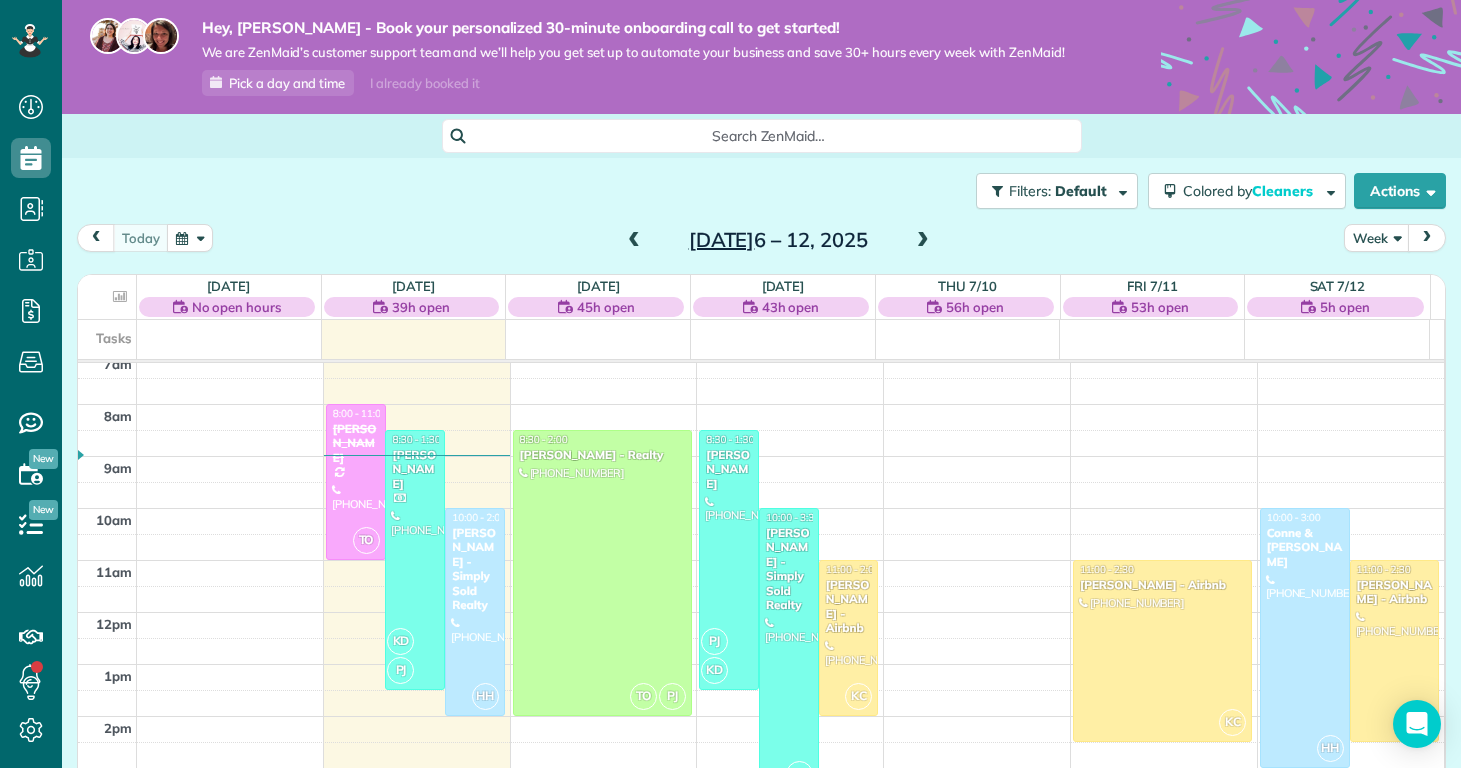 drag, startPoint x: 858, startPoint y: 238, endPoint x: 715, endPoint y: 233, distance: 143.08739 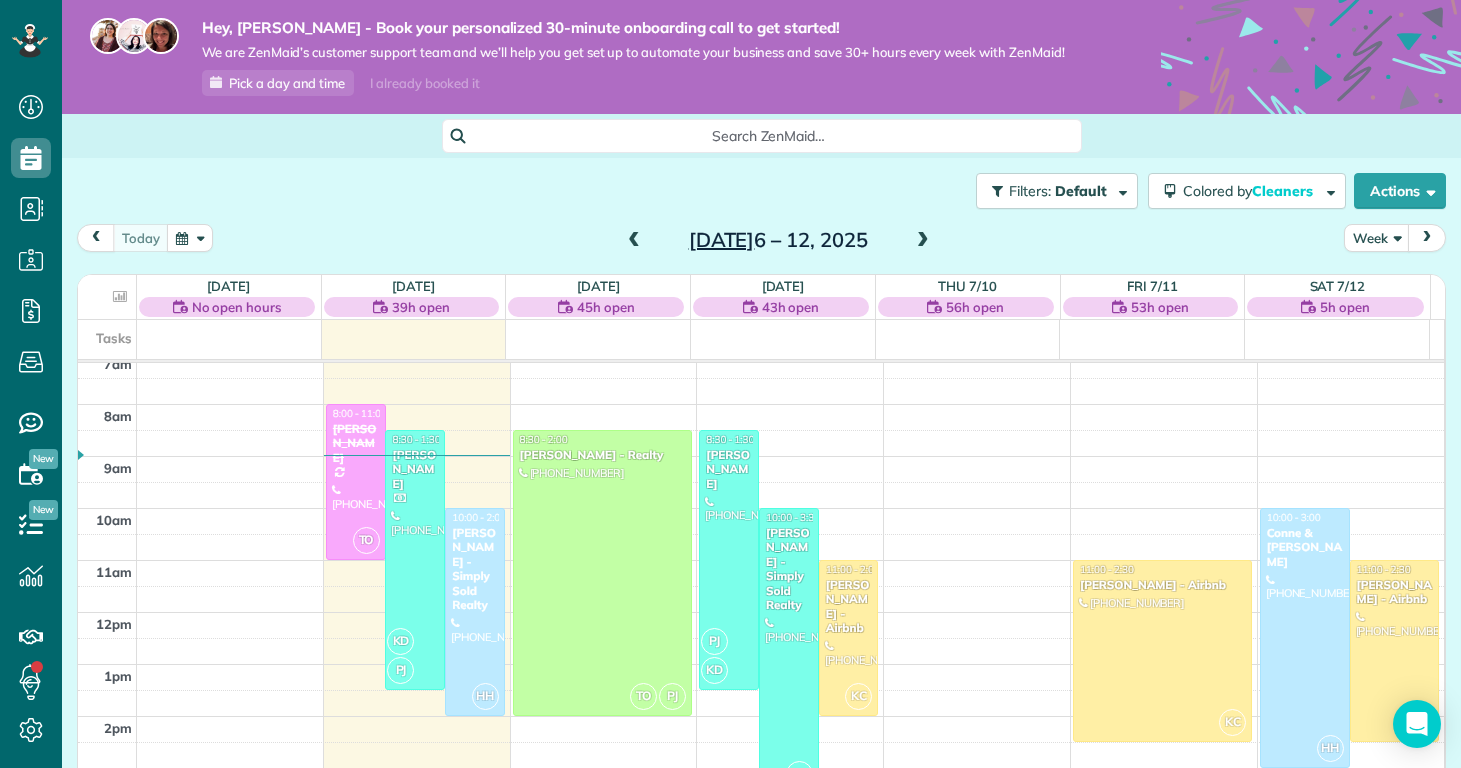 click on "Jul  6 – 12, 2025" at bounding box center (778, 240) 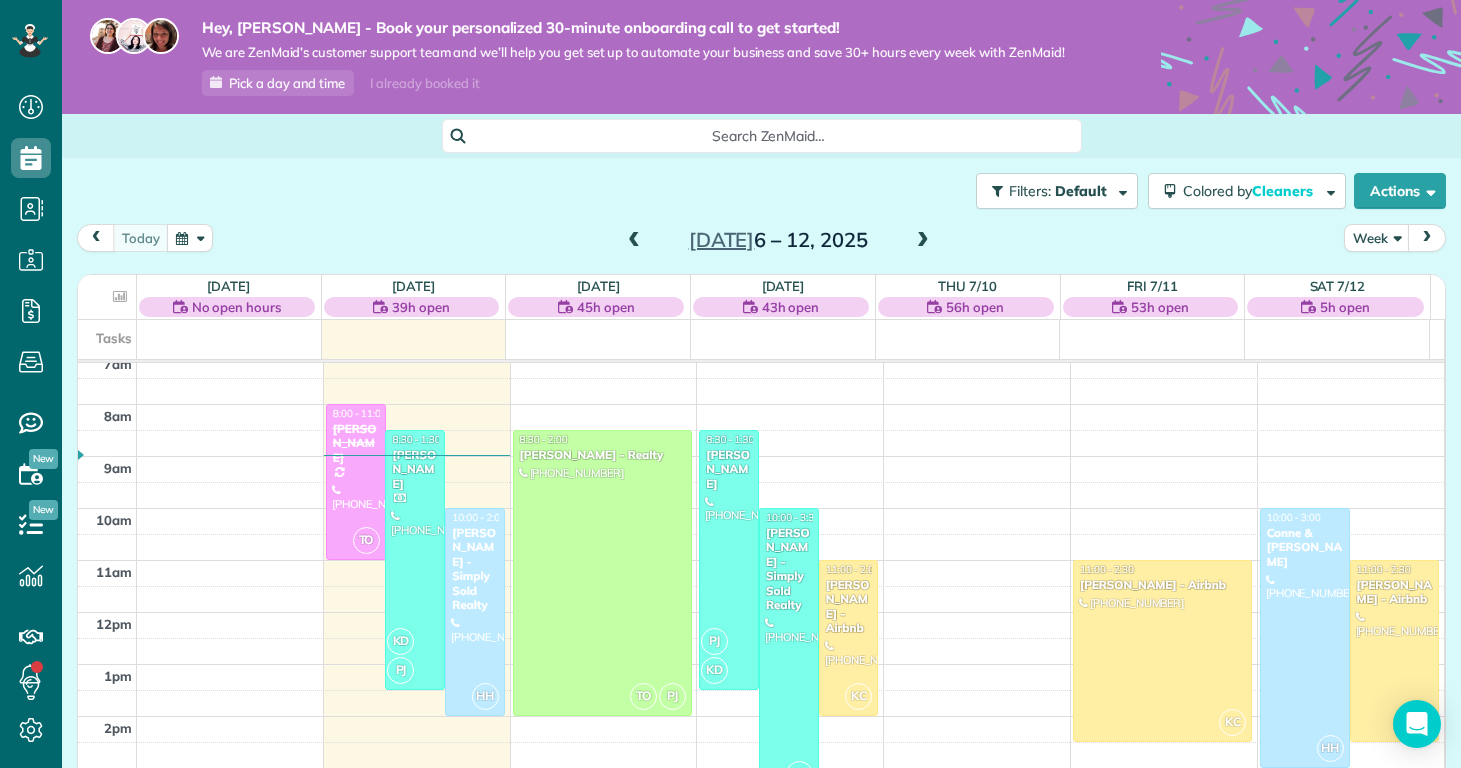 click on "Filters:   Default
Colored by  Cleaners
Color by Cleaner
Color by Team
Color by Status
Color by Recurrence
Color by Paid/Unpaid
Filters  Default
Schedule Changes
Actions
Create Appointment
Create Task
Clock In/Out
Send Work Orders
Print Route Sheets
Today's Emails/Texts
View Metrics" at bounding box center [761, 191] 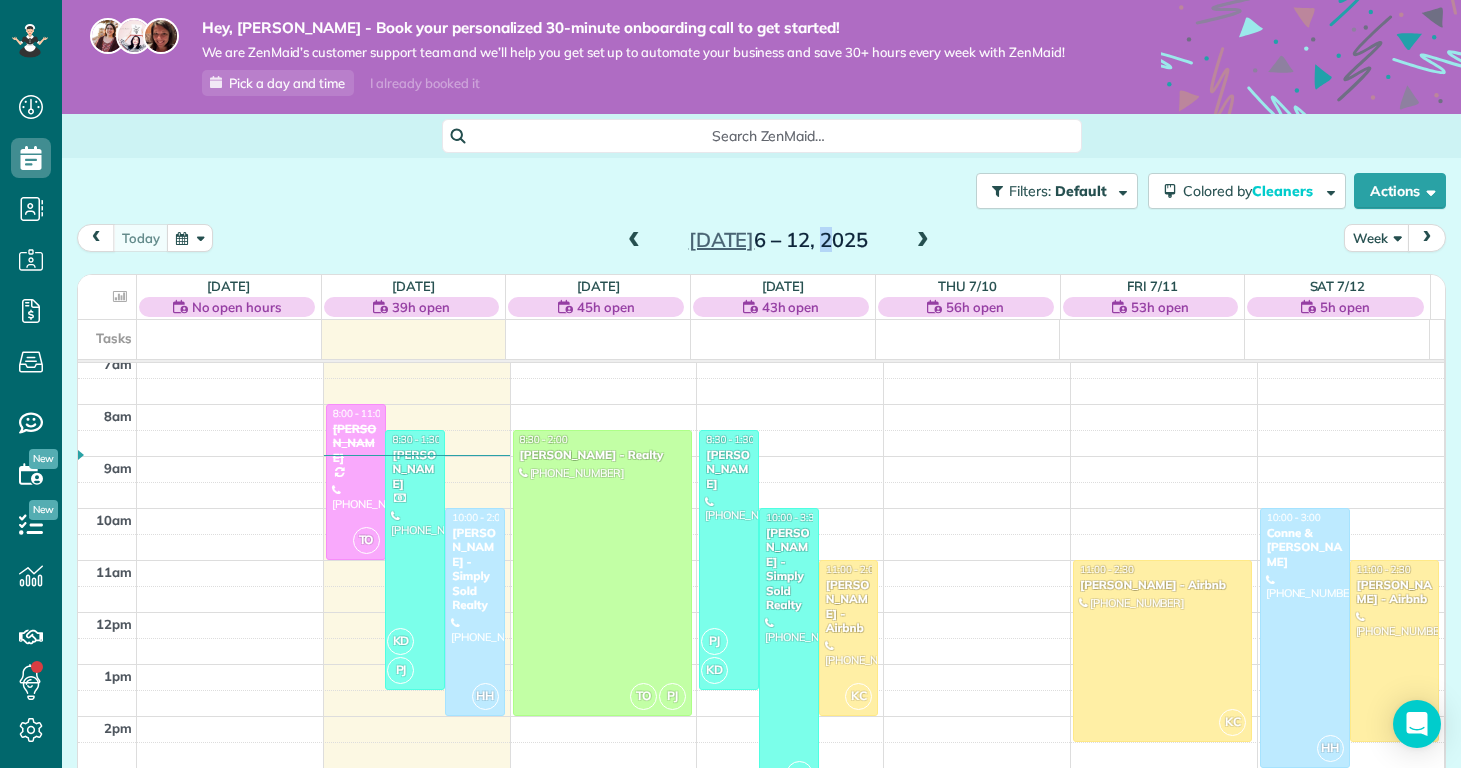 click on "Jul  6 – 12, 2025" at bounding box center [778, 240] 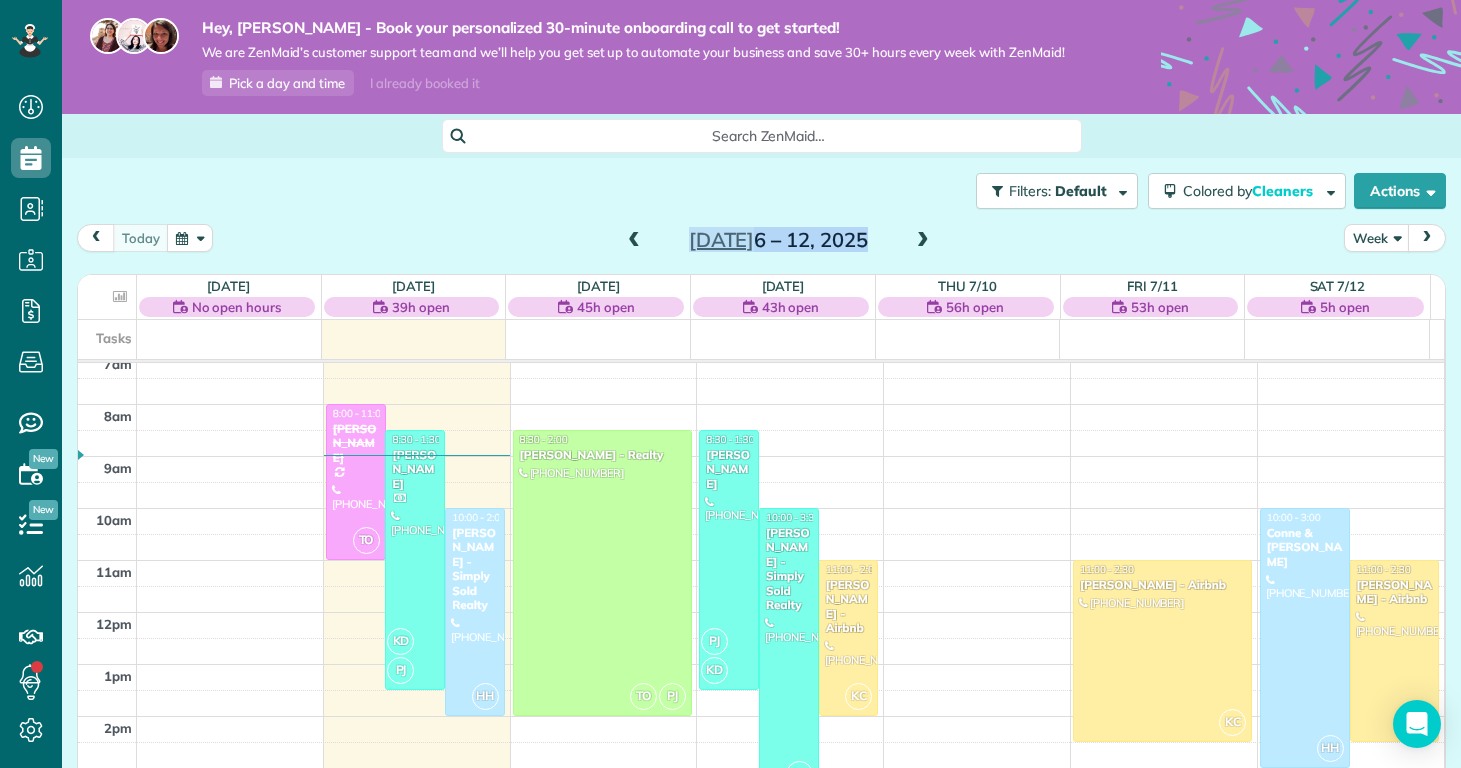 click on "Jul  6 – 12, 2025" at bounding box center (778, 240) 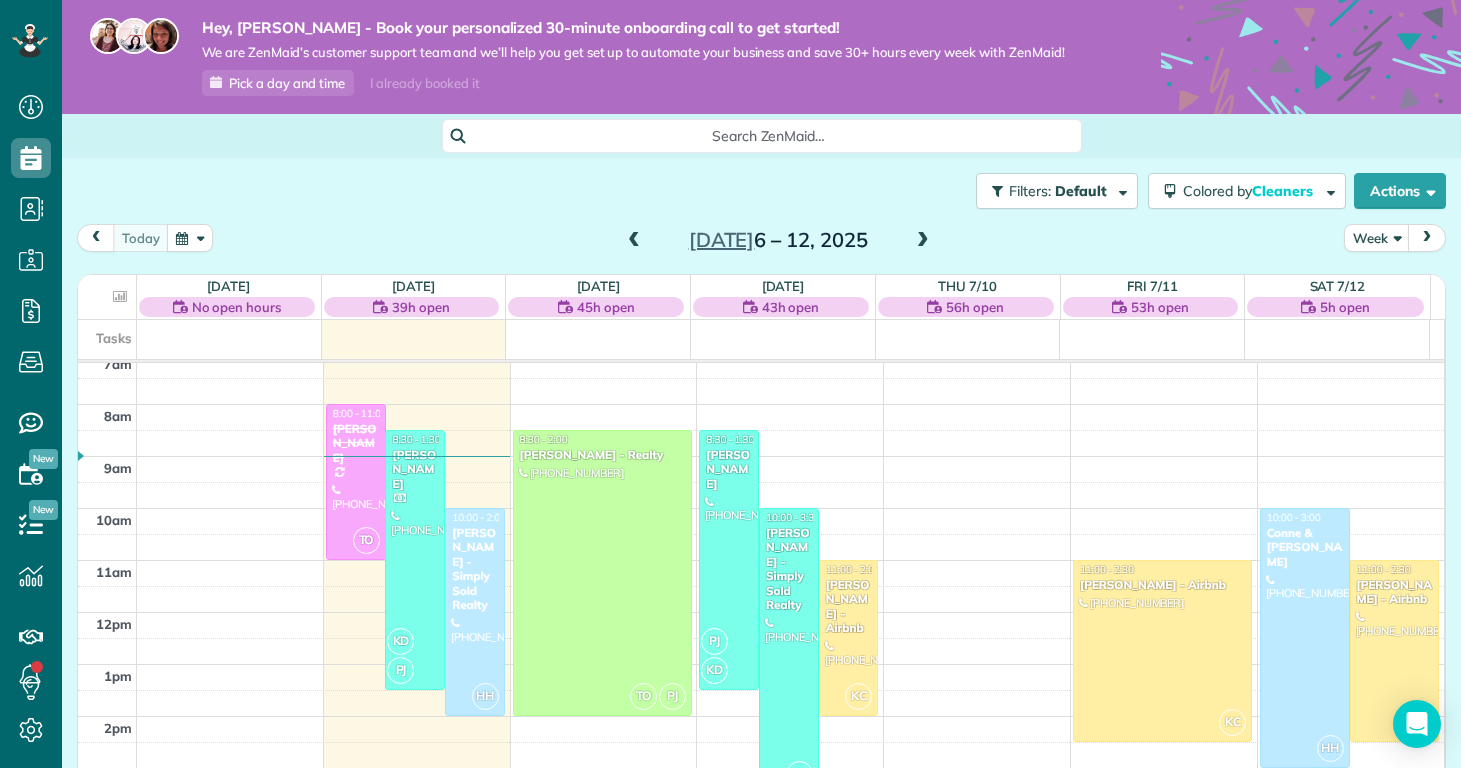 click on "Filters:   Default
Colored by  Cleaners
Color by Cleaner
Color by Team
Color by Status
Color by Recurrence
Color by Paid/Unpaid
Filters  Default
Schedule Changes
Actions
Create Appointment
Create Task
Clock In/Out
Send Work Orders
Print Route Sheets
[DATE] Emails/Texts
View Metrics" at bounding box center [761, 191] 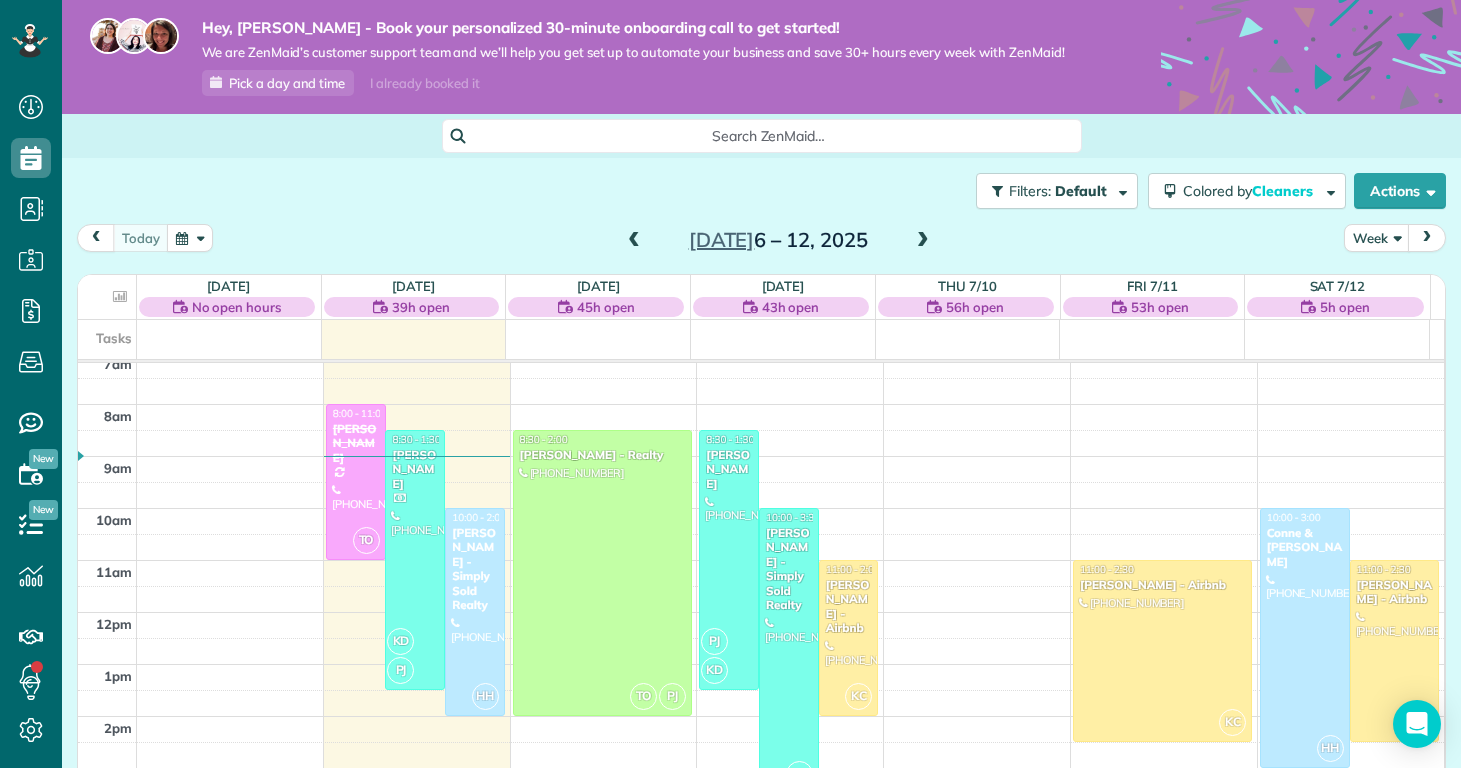 click on "Search ZenMaid…" at bounding box center (769, 136) 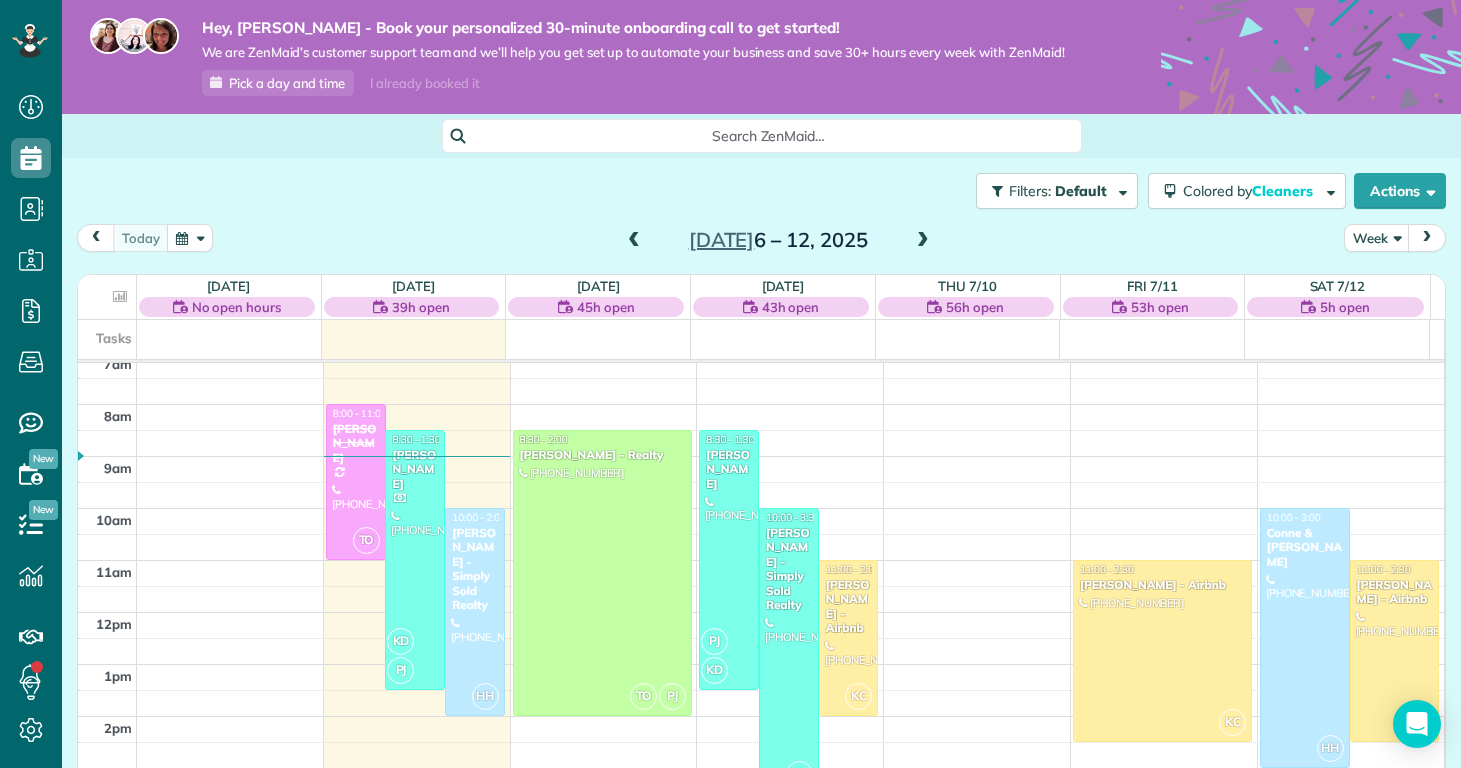 click on "Dashboard
Scheduling
Calendar View
List View
Dispatch View - Weekly scheduling (Beta)" at bounding box center [730, 384] 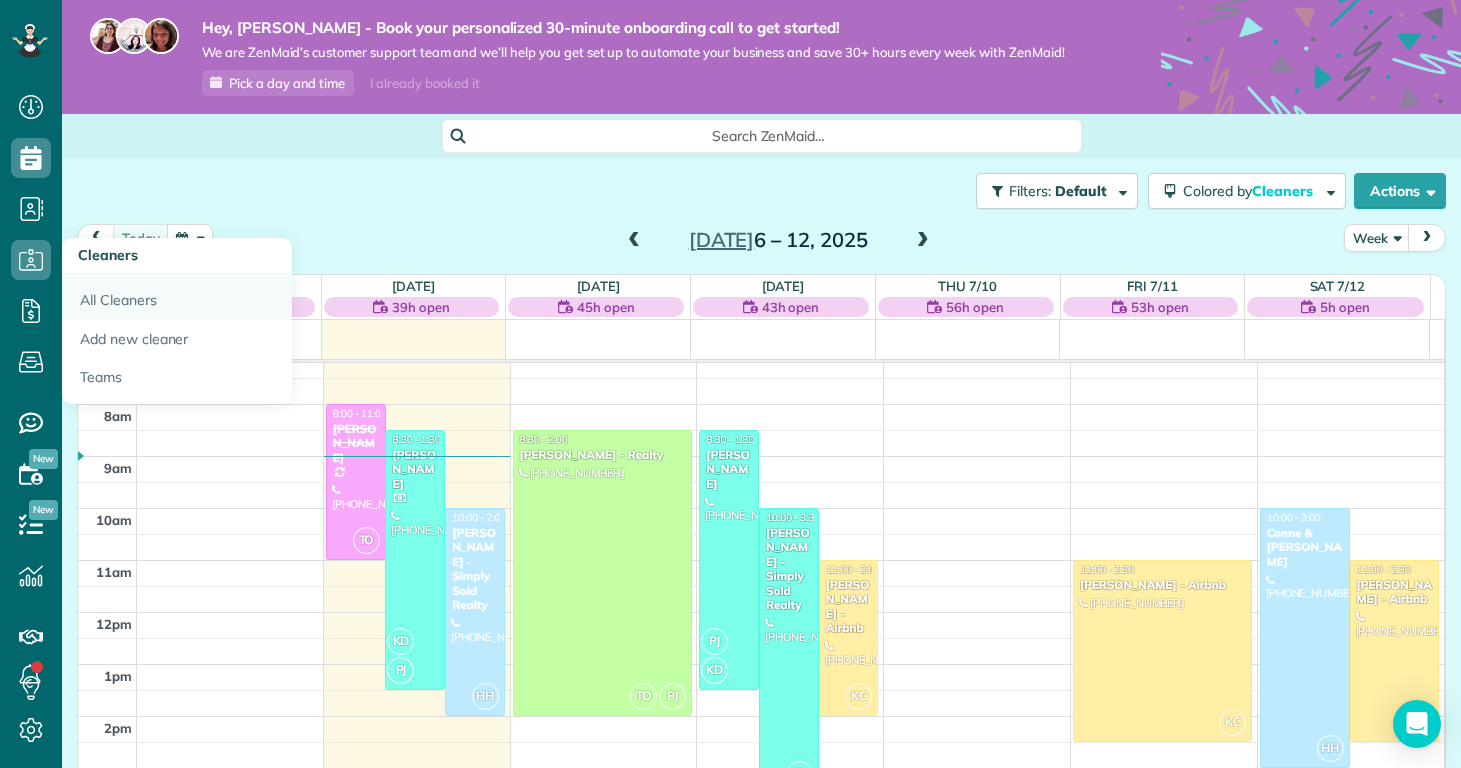 click on "All Cleaners" at bounding box center [177, 297] 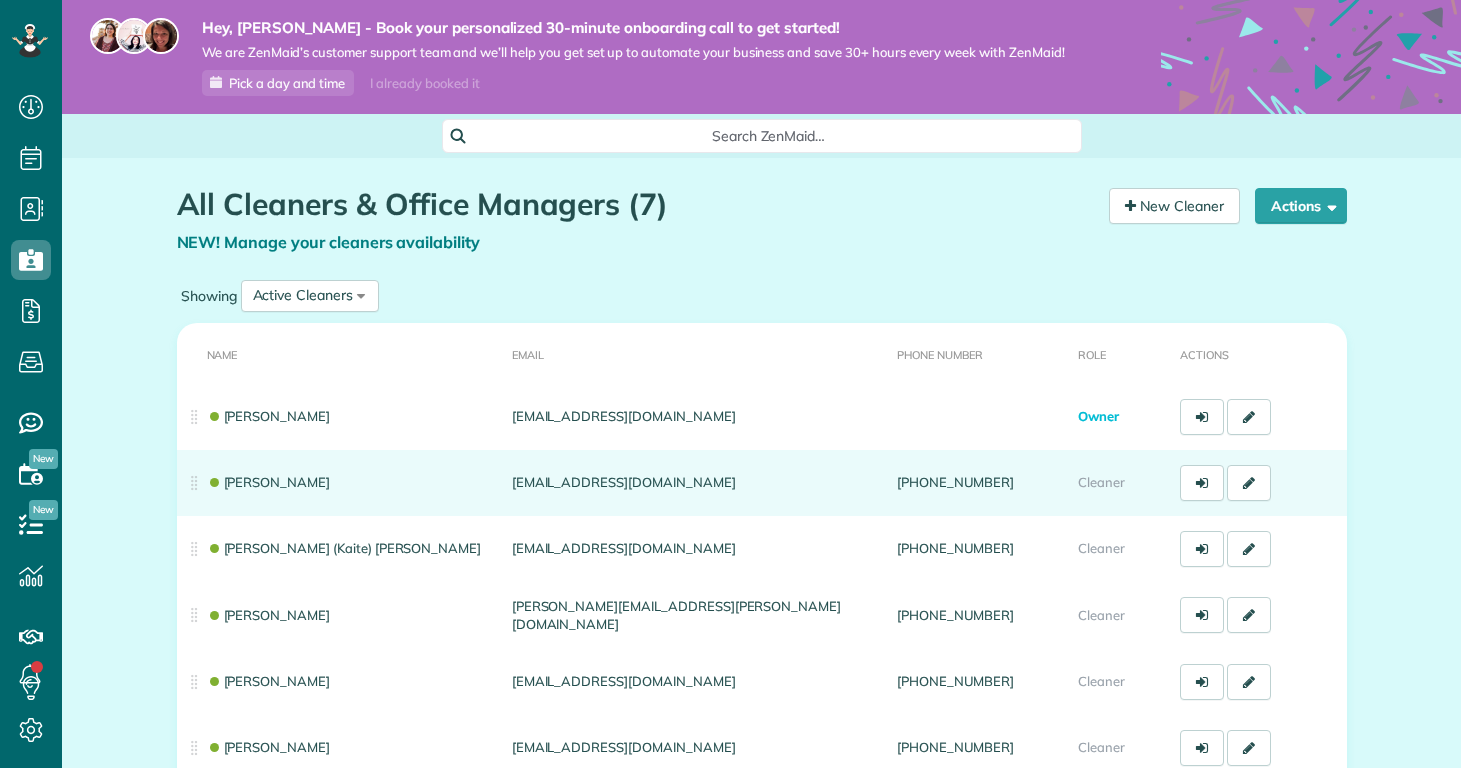 scroll, scrollTop: 0, scrollLeft: 0, axis: both 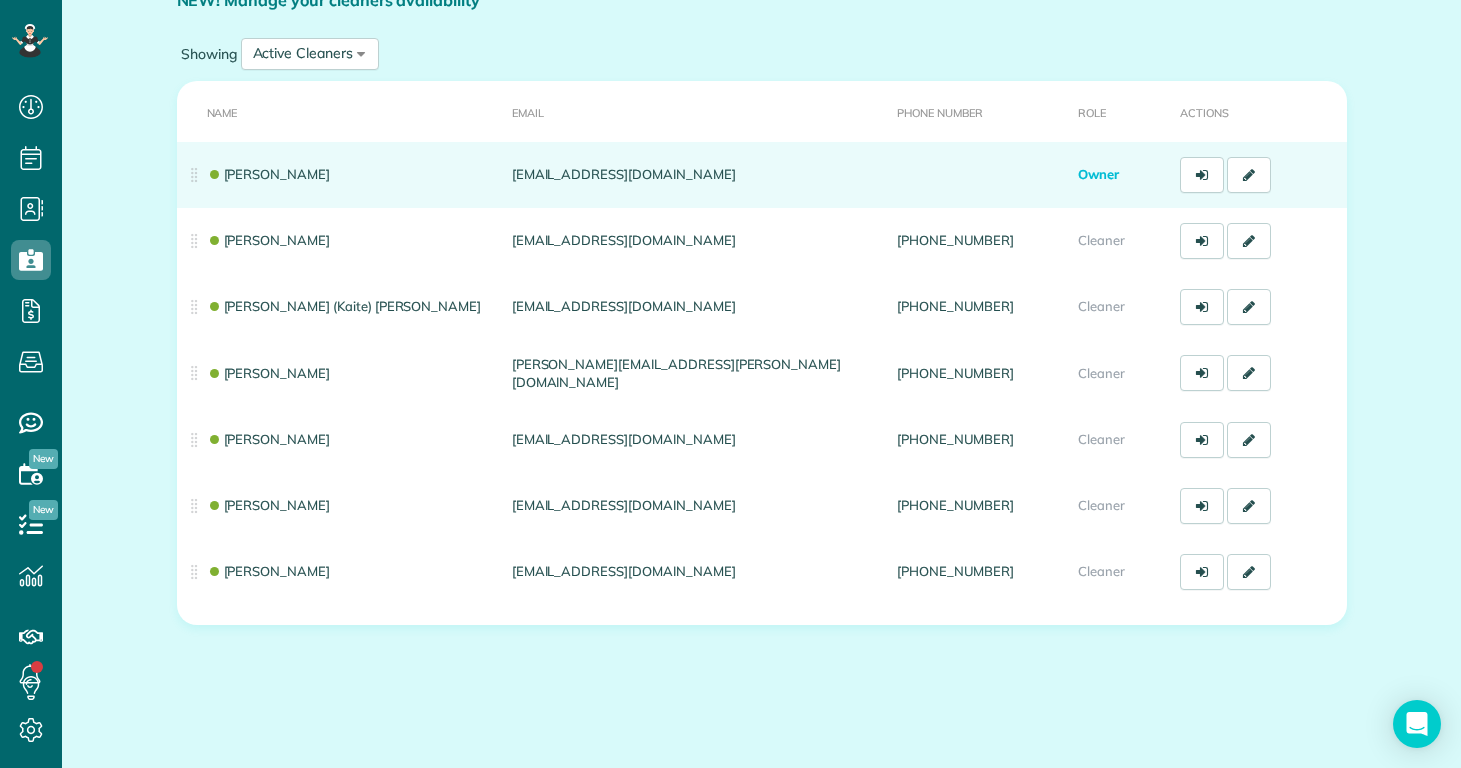 click on "Owner" at bounding box center (1098, 174) 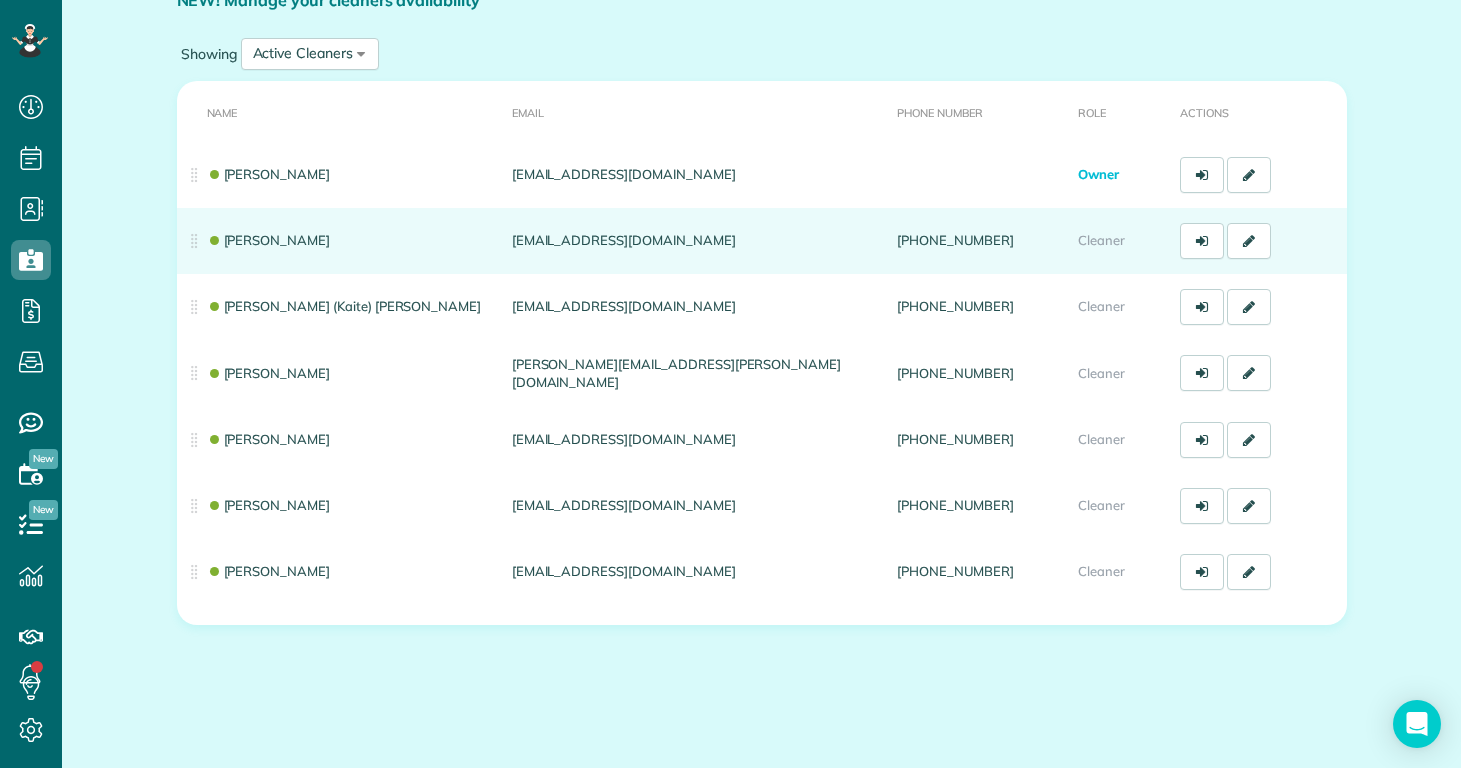 click on "Cleaner" at bounding box center (1101, 240) 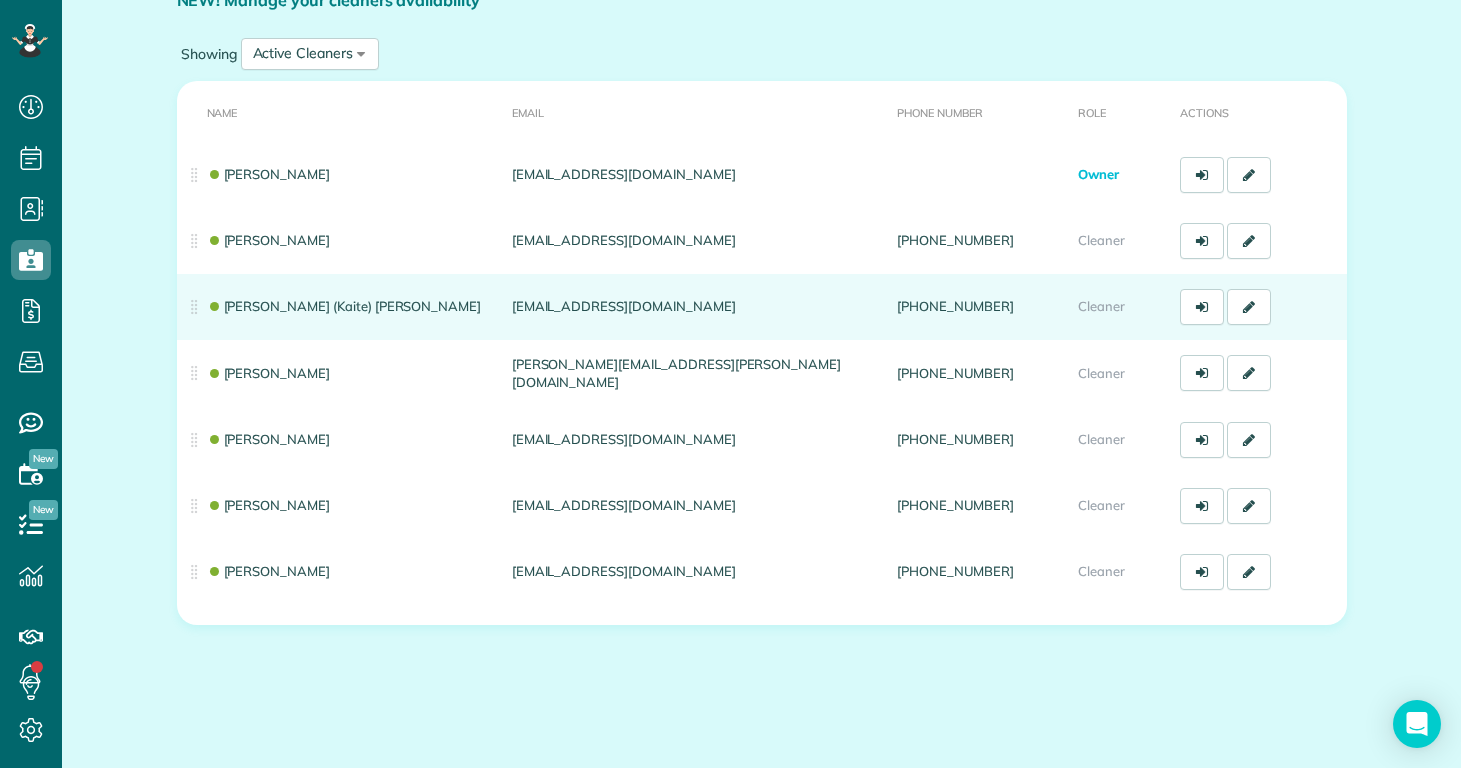 click on "Cleaner" at bounding box center (1101, 306) 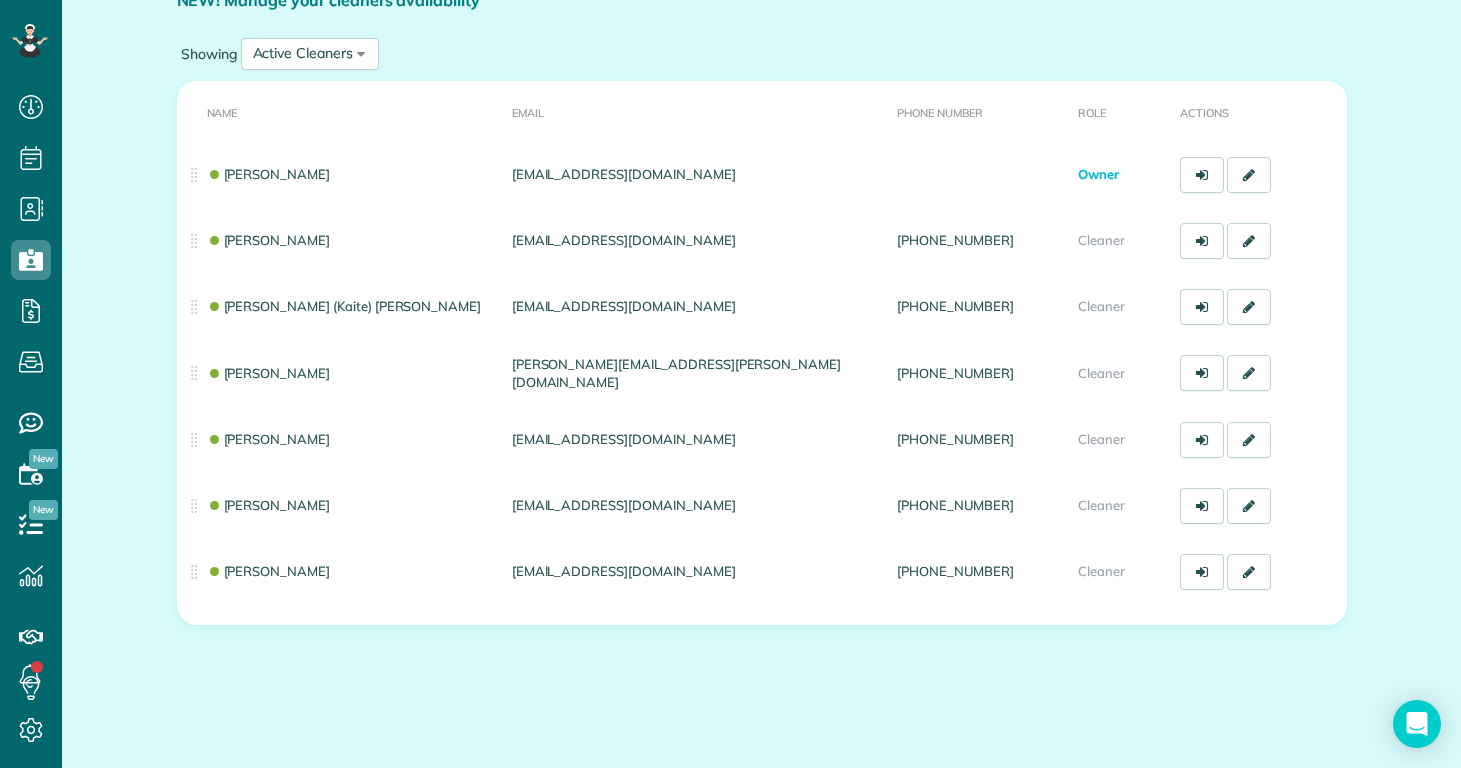 scroll, scrollTop: 0, scrollLeft: 0, axis: both 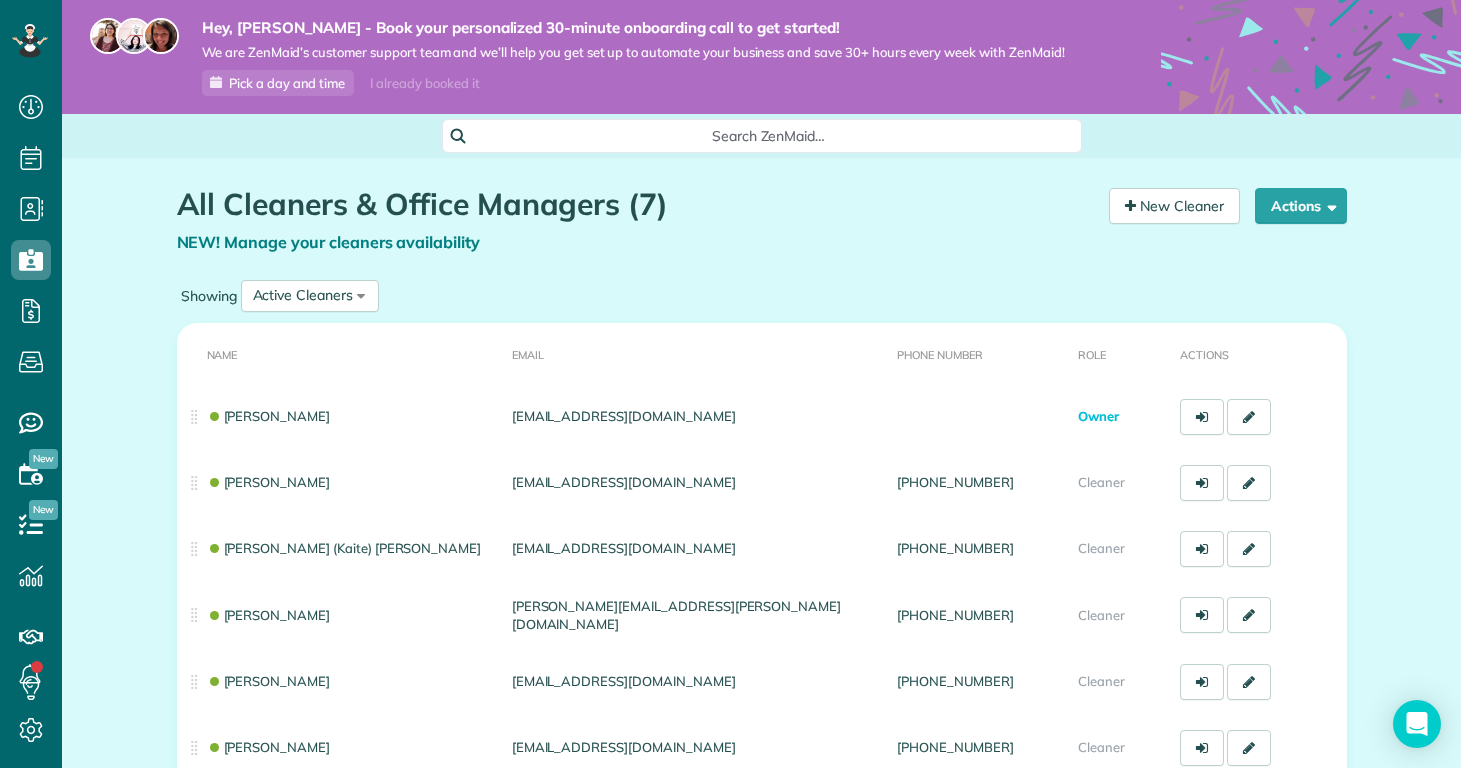click on "All Cleaners & Office Managers (7)
NEW! Manage your cleaners availability
Your Cleaners [30 sec]
New Cleaner
Actions
Manage your cleaners availability
Team Management
Go to Payroll
Export data.." at bounding box center [761, 585] 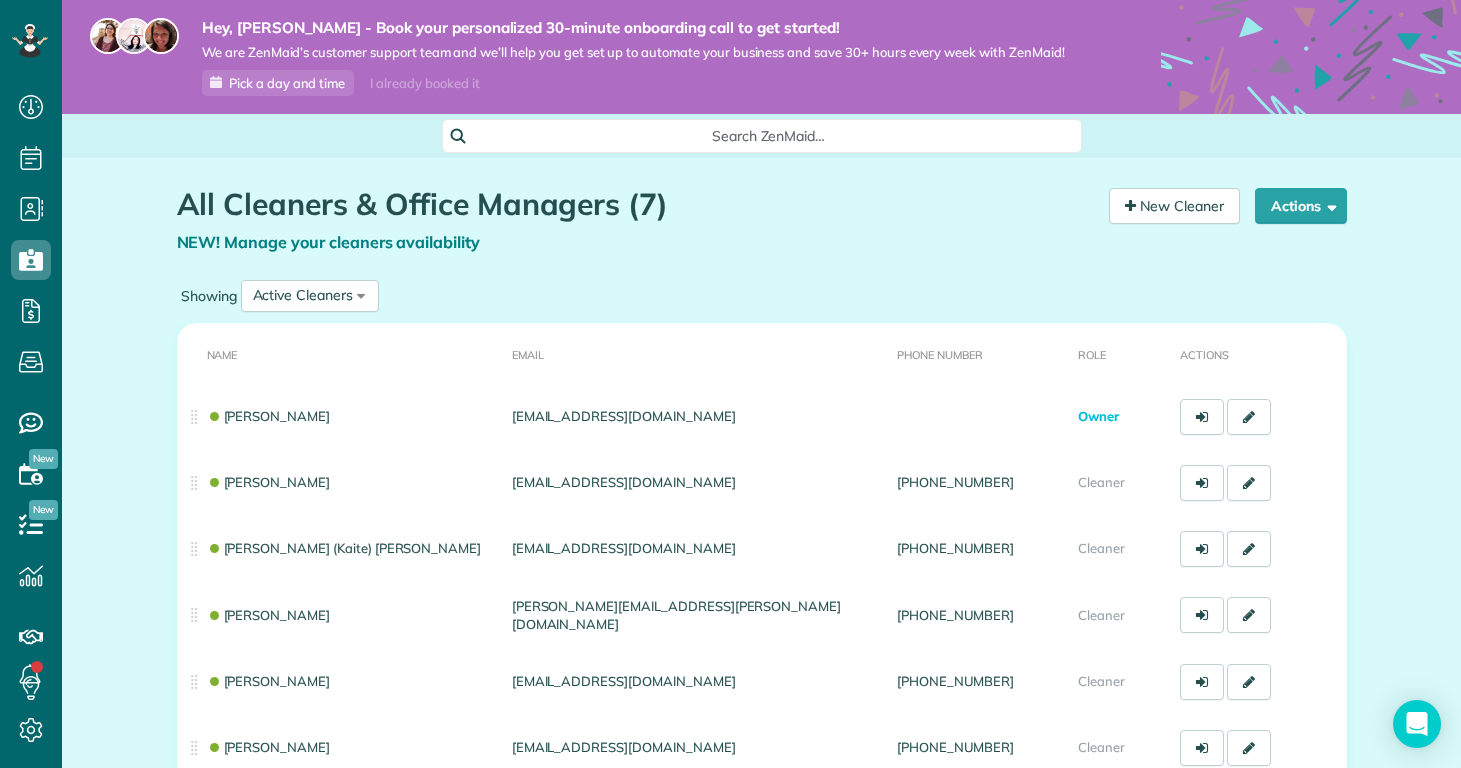 drag, startPoint x: 181, startPoint y: 207, endPoint x: 383, endPoint y: 282, distance: 215.47389 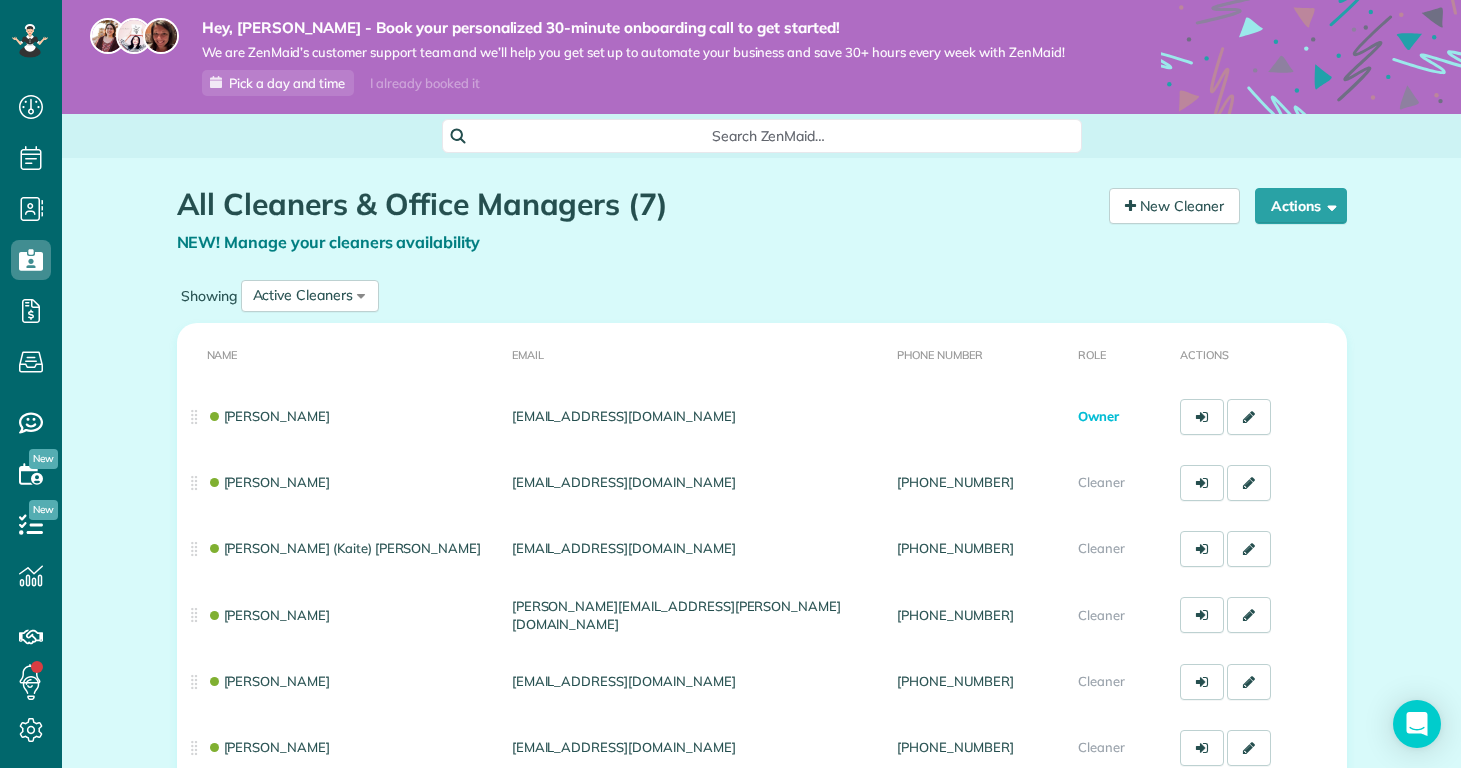 click on "All Cleaners & Office Managers (7)
NEW! Manage your cleaners availability
Your Cleaners [30 sec]
New Cleaner
Actions
Manage your cleaners availability
Team Management
Go to Payroll
Export data.." at bounding box center (762, 585) 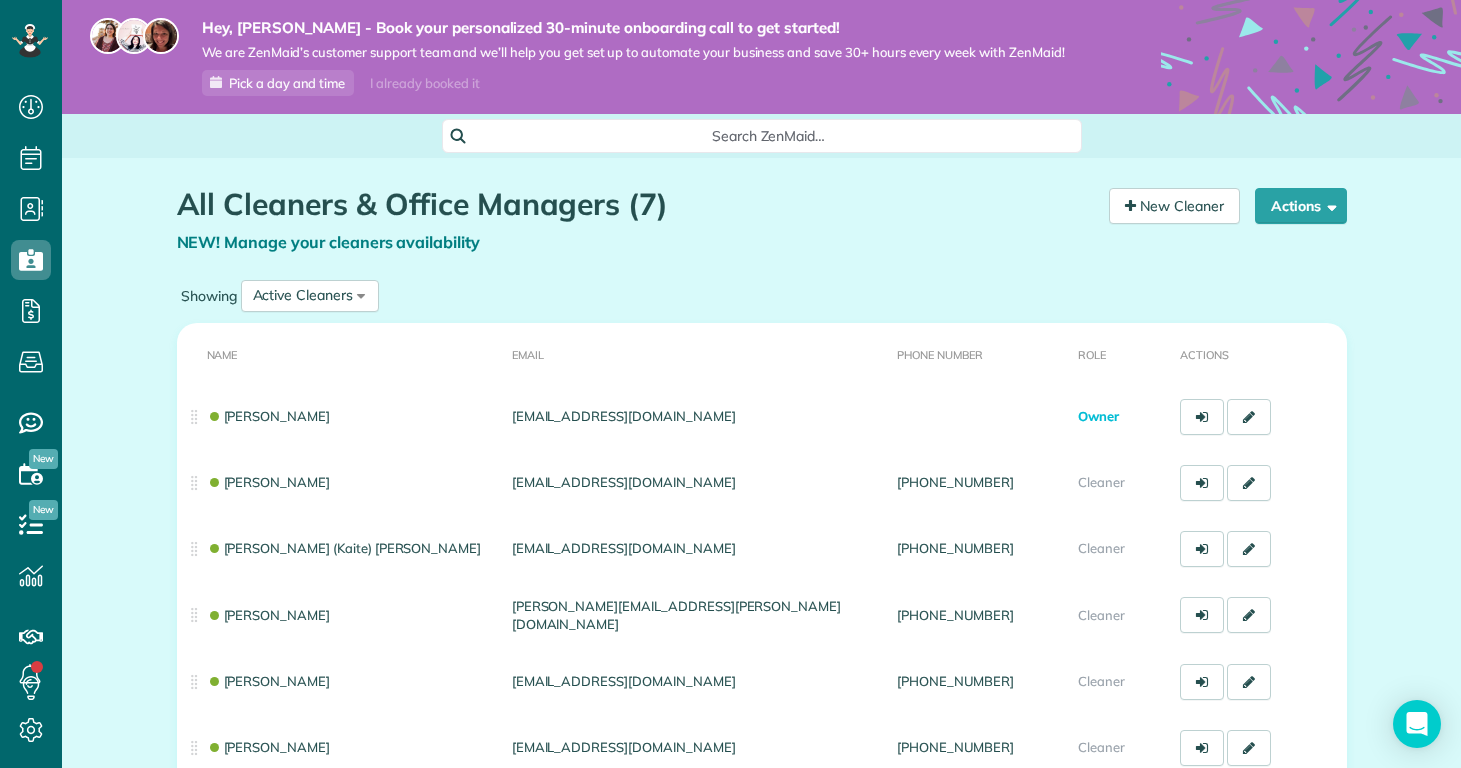 click on "Search ZenMaid…" at bounding box center (769, 136) 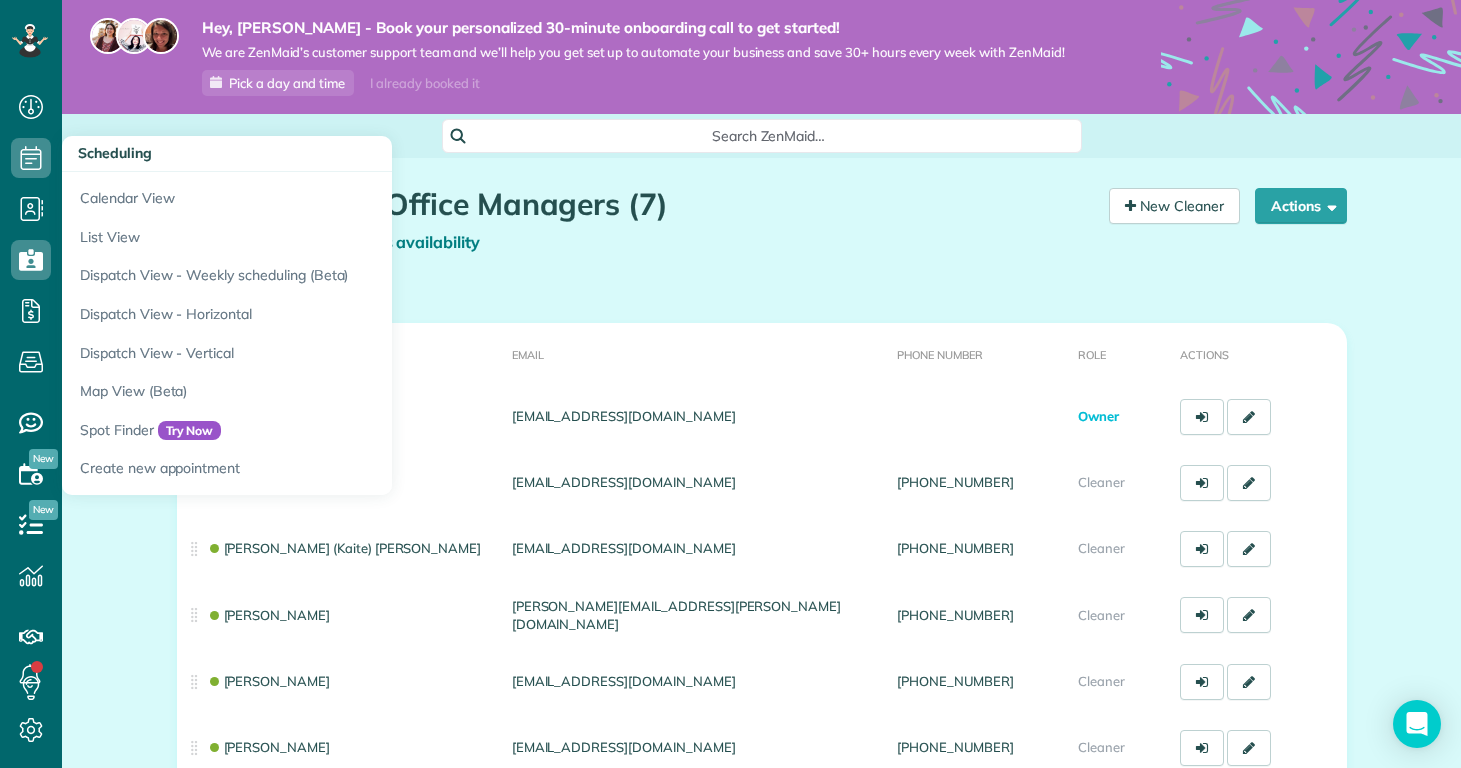 click on "Scheduling" at bounding box center (31, 178) 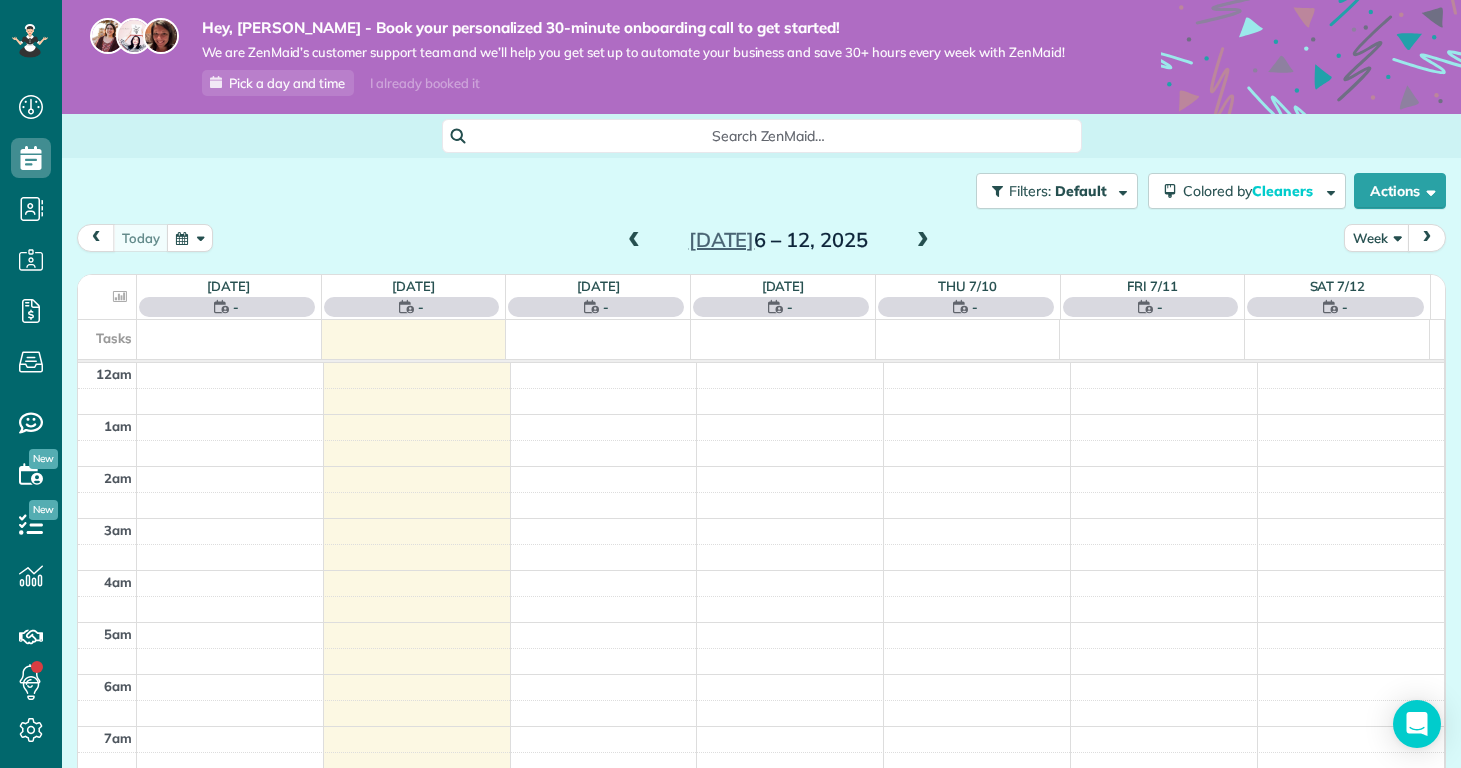scroll, scrollTop: 0, scrollLeft: 0, axis: both 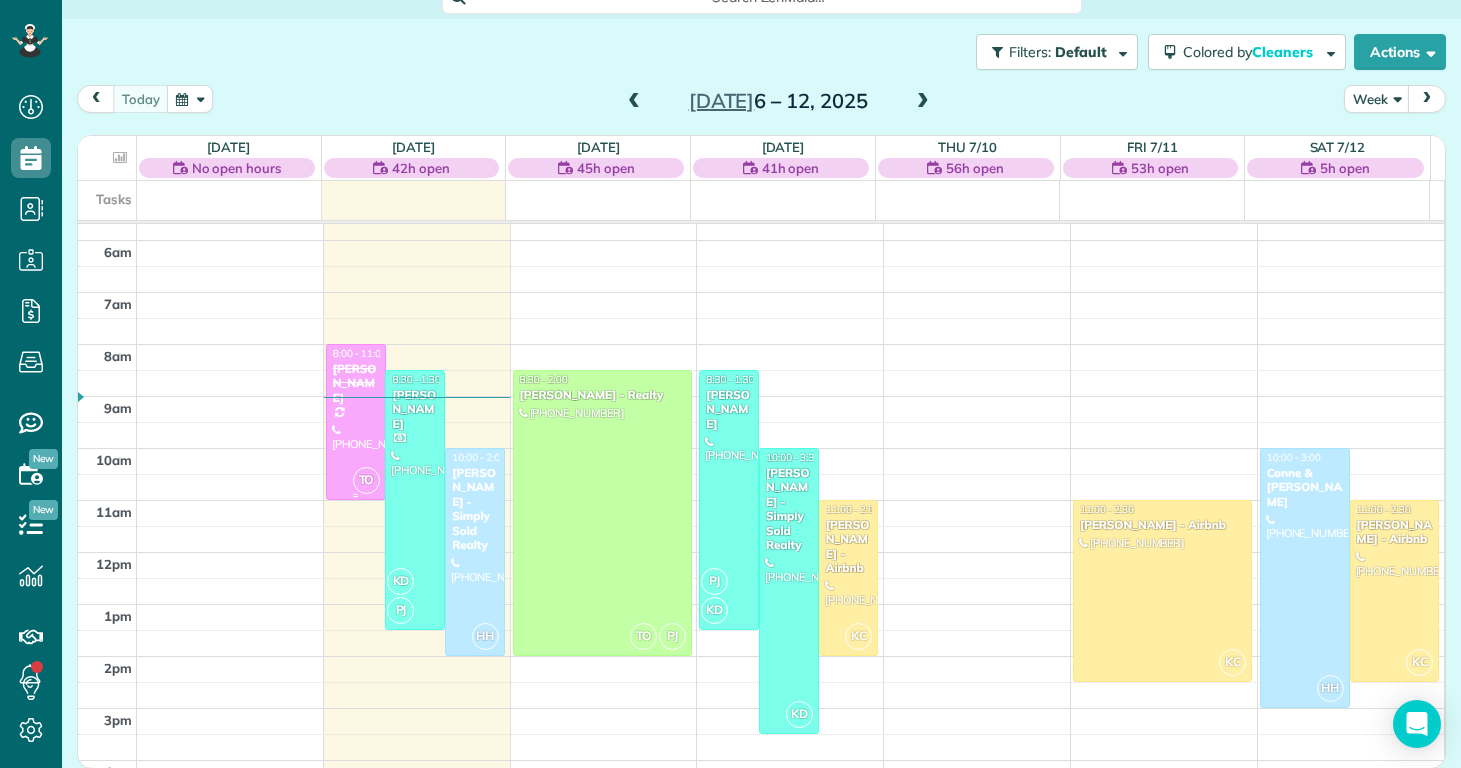 click at bounding box center (356, 422) 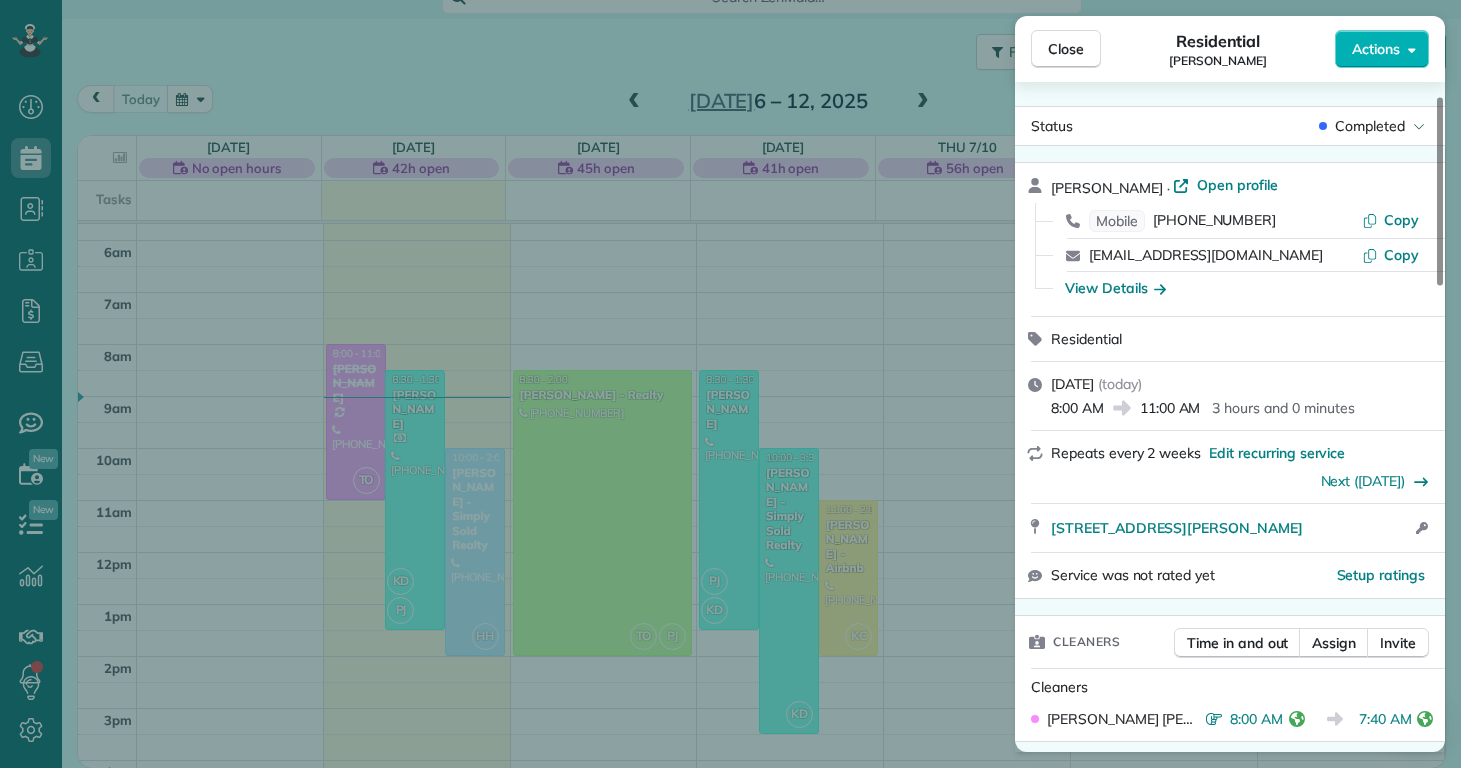 scroll, scrollTop: 48, scrollLeft: 0, axis: vertical 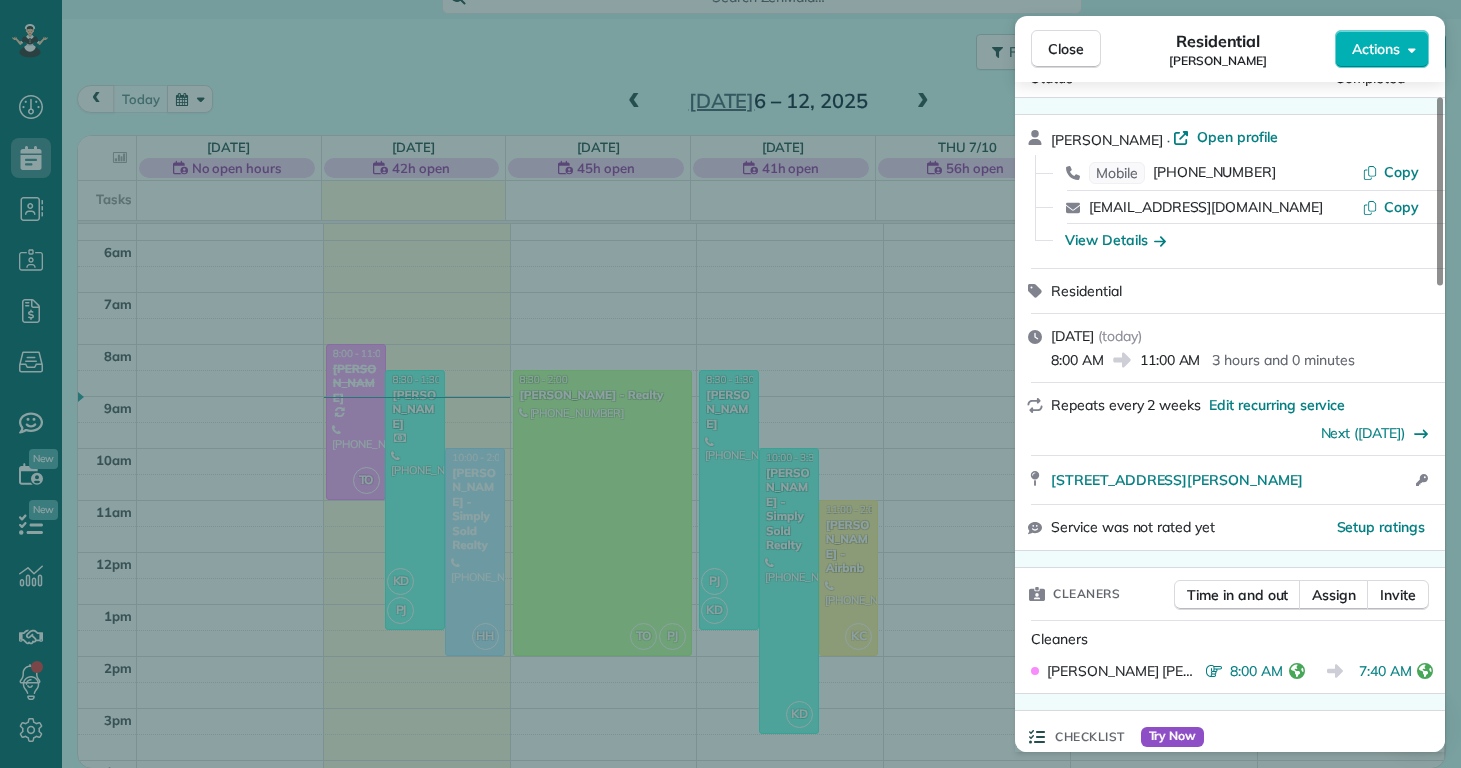 click on "Close Residential Kelly Delaney Actions Status Completed Kelly Delaney · Open profile Mobile (910) 650-2280 Copy klyles2011@gmail.com Copy View Details Residential Monday, July 07, 2025 ( today ) 8:00 AM 11:00 AM 3 hours and 0 minutes Repeats every 2 weeks Edit recurring service Next (Jul 21) 907 Eakins Lane Richlands NC 28574 Open access information Service was not rated yet Setup ratings Cleaners Time in and out Assign Invite Cleaners Taylor   Obryan 8:00 AM 7:40 AM Checklist Try Now Standard Clean Checklist   ⋅  v1 10 of 10 items completed Details Unassign Billing Billing actions Price $130.00 Overcharge $0.00 Discount $0.00 Coupon discount - Primary tax - Secondary tax - Total appointment price $130.00 Tips collected New feature! $0.00 Unpaid Mark as paid Total including tip $130.00 Get paid online in no-time! Send an invoice and reward your cleaners with tips Charge customer credit card Appointment custom fields Reason for Skip - Hidden from cleaners Pay Method Credit Card Hidden from cleaners   Notes" at bounding box center (730, 384) 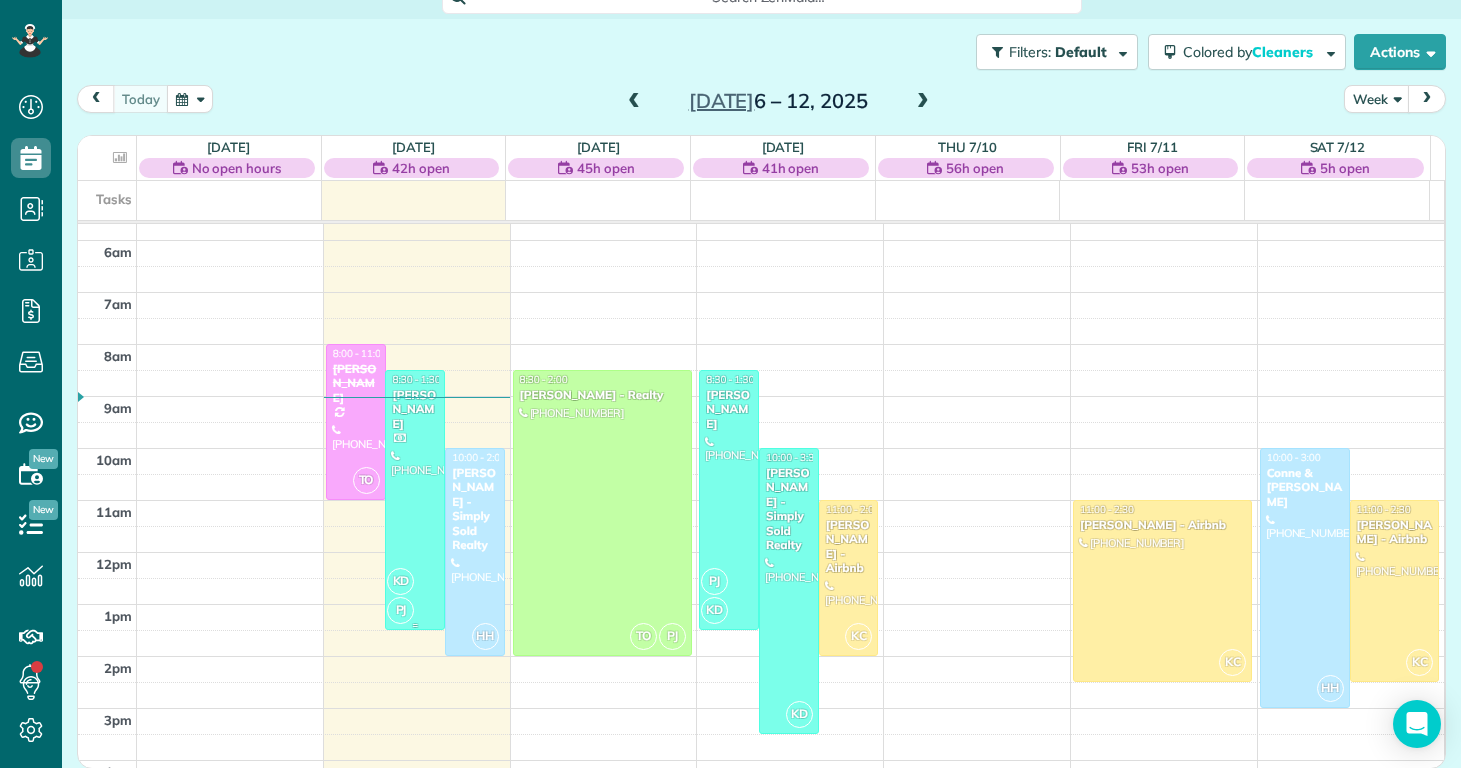 click at bounding box center [415, 500] 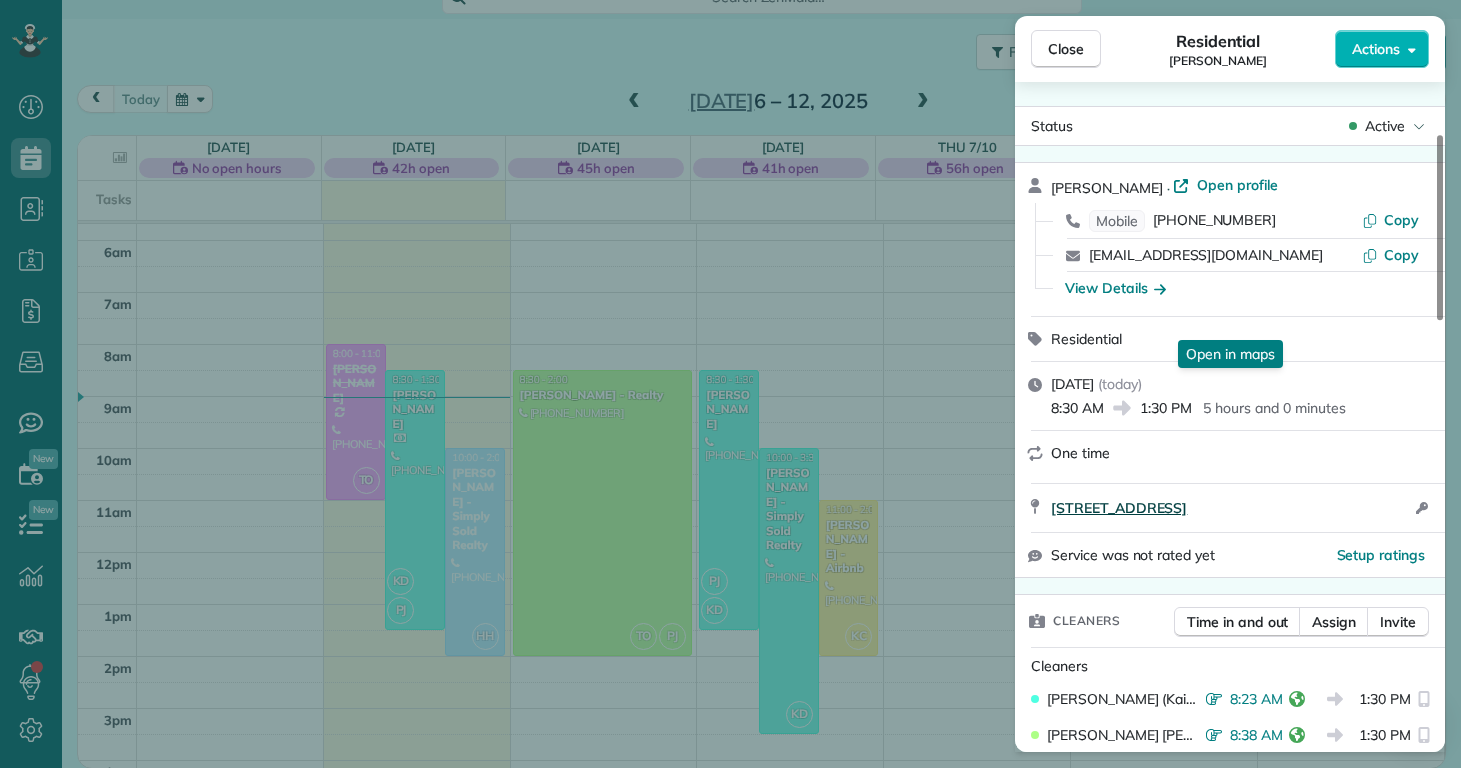scroll, scrollTop: 186, scrollLeft: 0, axis: vertical 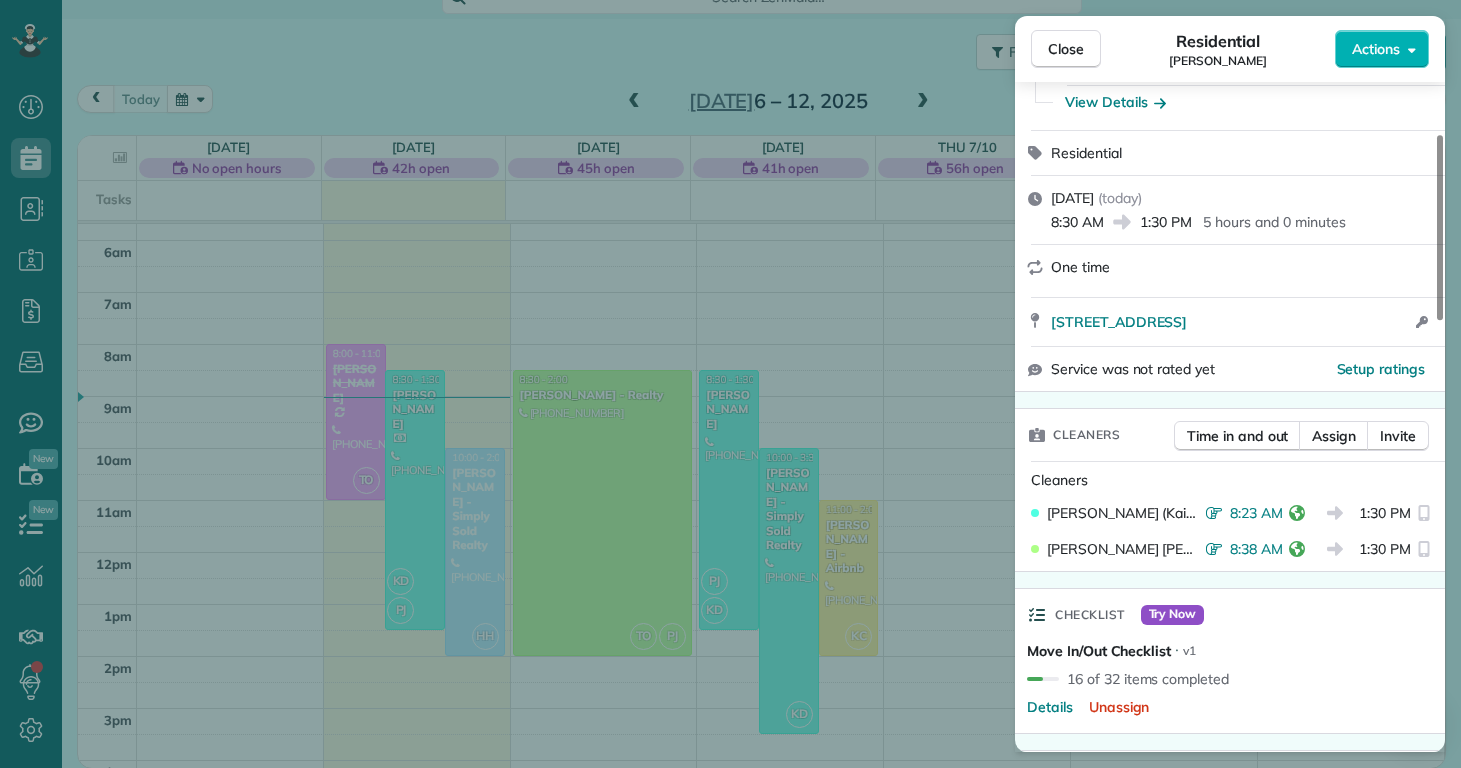 click on "Close Residential Alexandria Mullins Mullins Actions Status Active Alexandria Mullins Mullins · Open profile Mobile (704) 401-6343 Copy akh6081@gmail.com Copy View Details Residential Monday, July 07, 2025 ( today ) 8:30 AM 1:30 PM 5 hours and 0 minutes One time 213 Admiral Court Sneads Ferry NC 28460 Open access information Service was not rated yet Setup ratings Cleaners Time in and out Assign Invite Cleaners Kaitlin (Kaite)   Delorme 8:23 AM 1:30 PM Phoebe   Joetzki 8:38 AM 1:30 PM Checklist Try Now Move In/Out Checklist  ⋅  v1 16 of 32 items completed Details Unassign Billing Billing actions Price $0.00 Overcharge $0.00 Discount $0.00 Coupon discount - Primary tax - Secondary tax - Total appointment price $0.00 Tips collected New feature! $0.00 Paid Total including tip $0.00 Get paid online in no-time! Send an invoice and reward your cleaners with tips Charge customer credit card Appointment custom fields Reason for Skip - Hidden from cleaners Pay Method - Hidden from cleaners Work items Move In/Out" at bounding box center [730, 384] 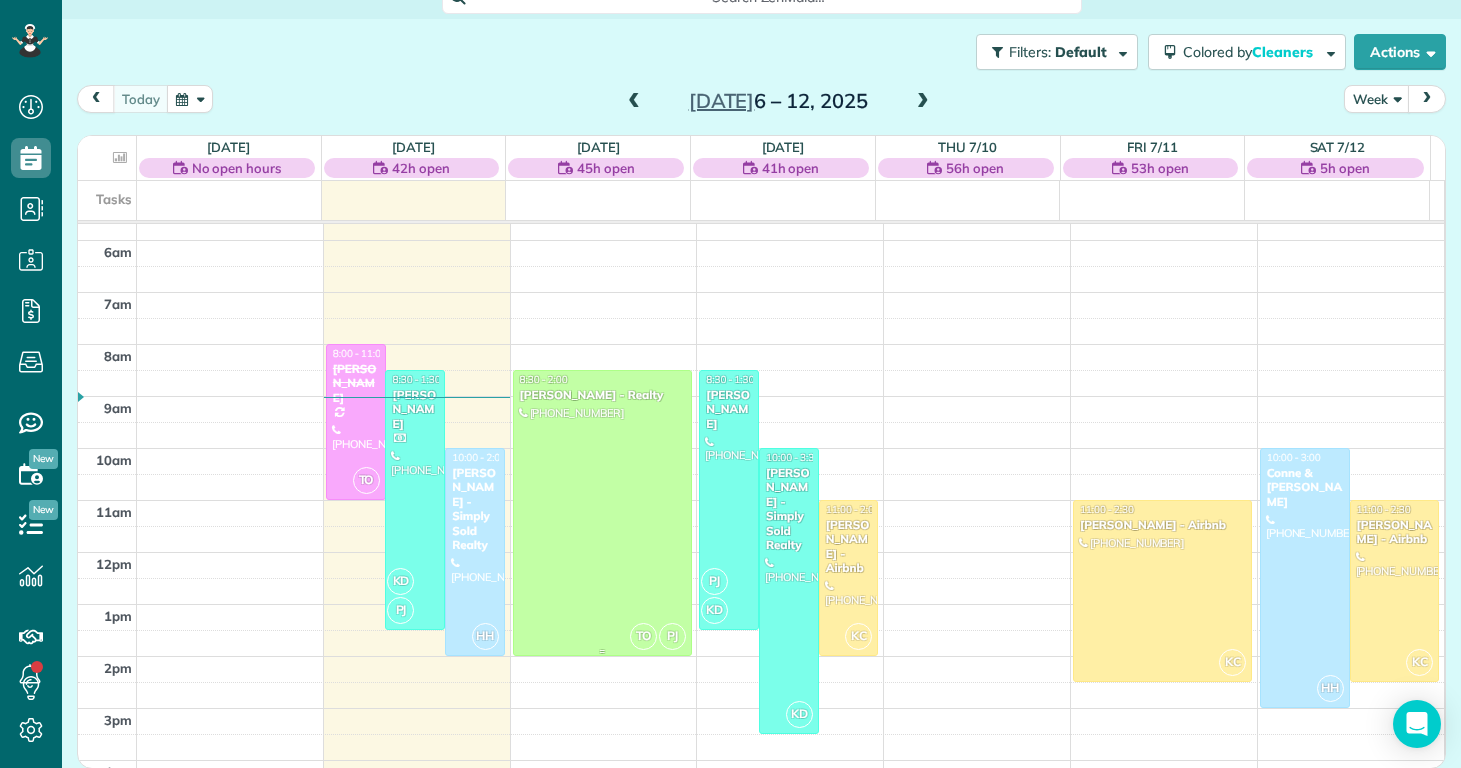 click at bounding box center [602, 513] 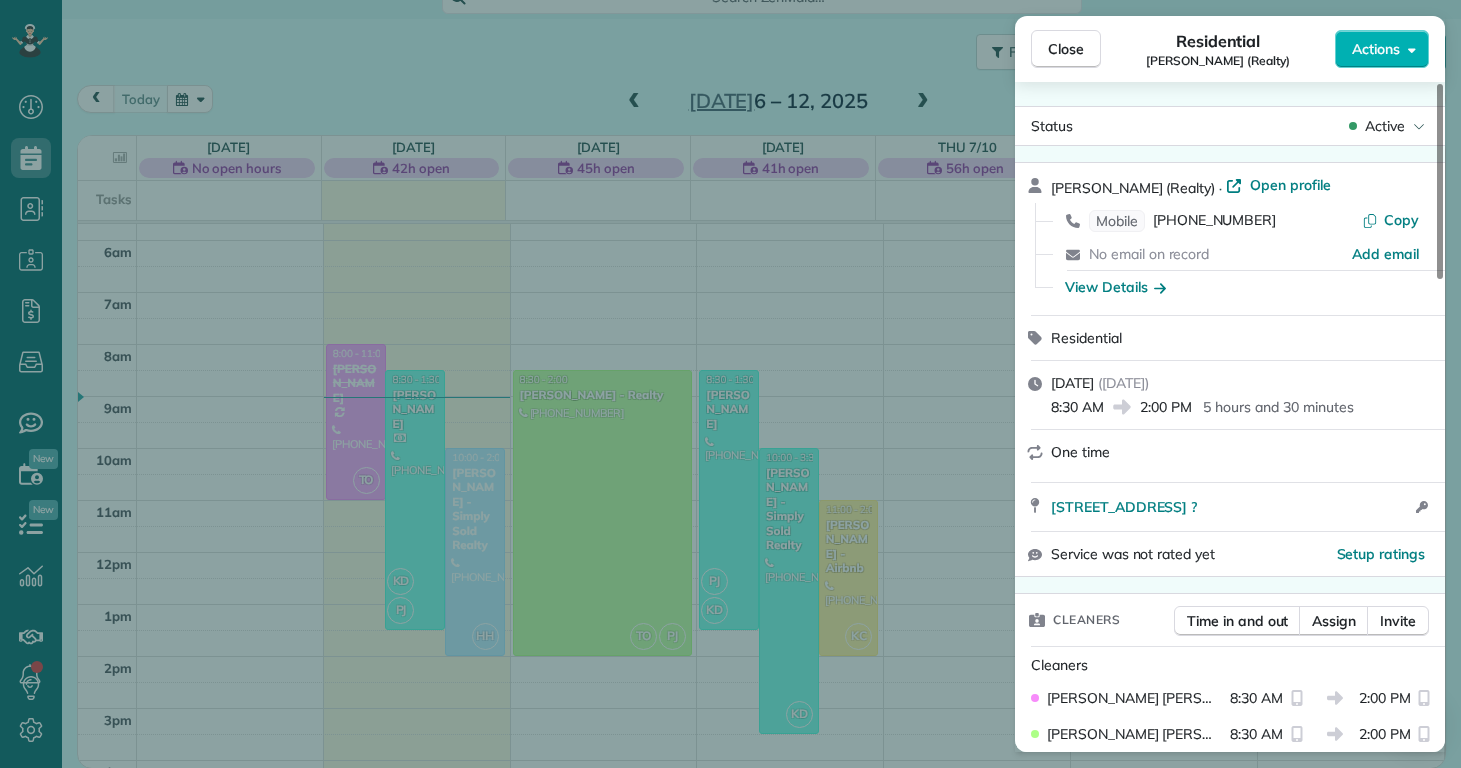 scroll, scrollTop: 395, scrollLeft: 0, axis: vertical 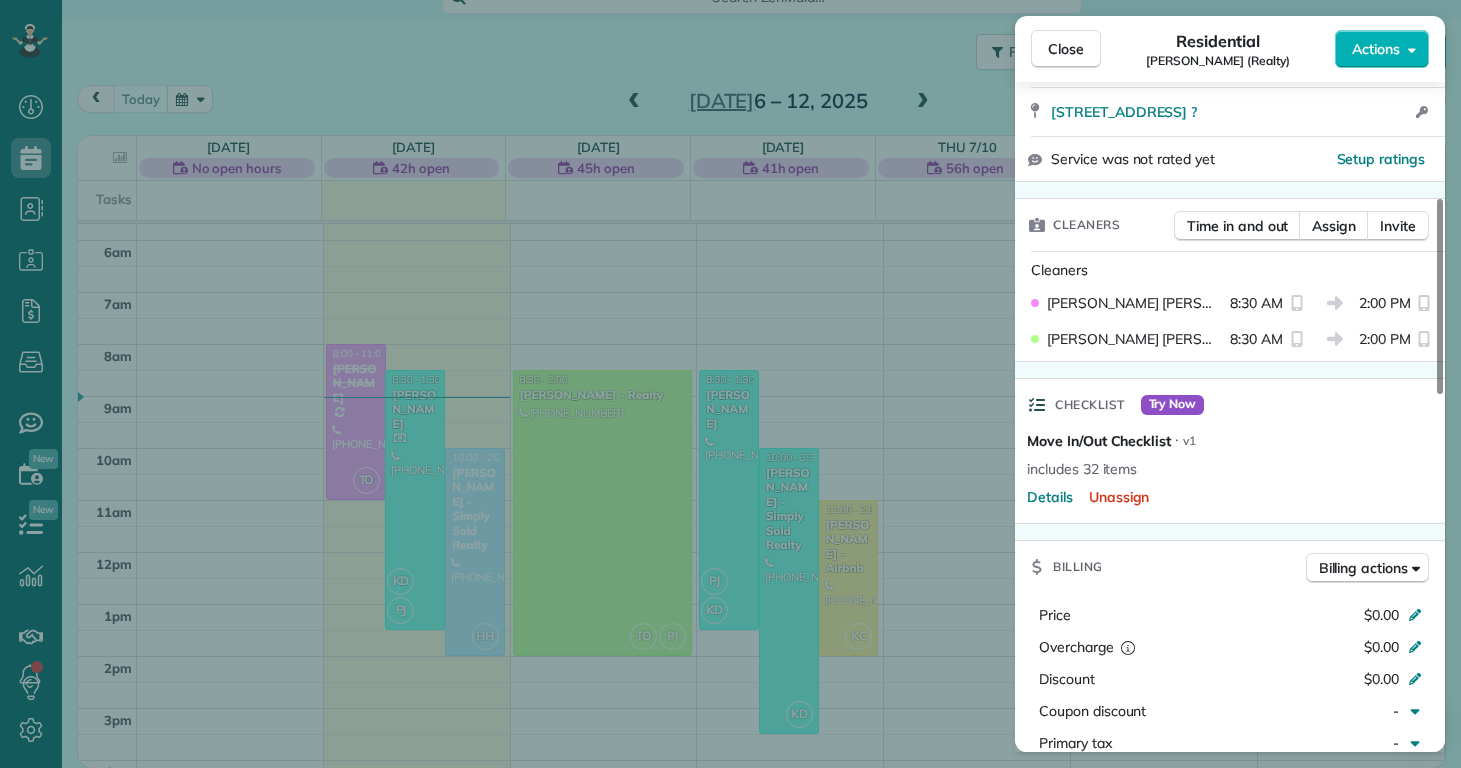 click on "Taylor   Obryan" at bounding box center (1130, 303) 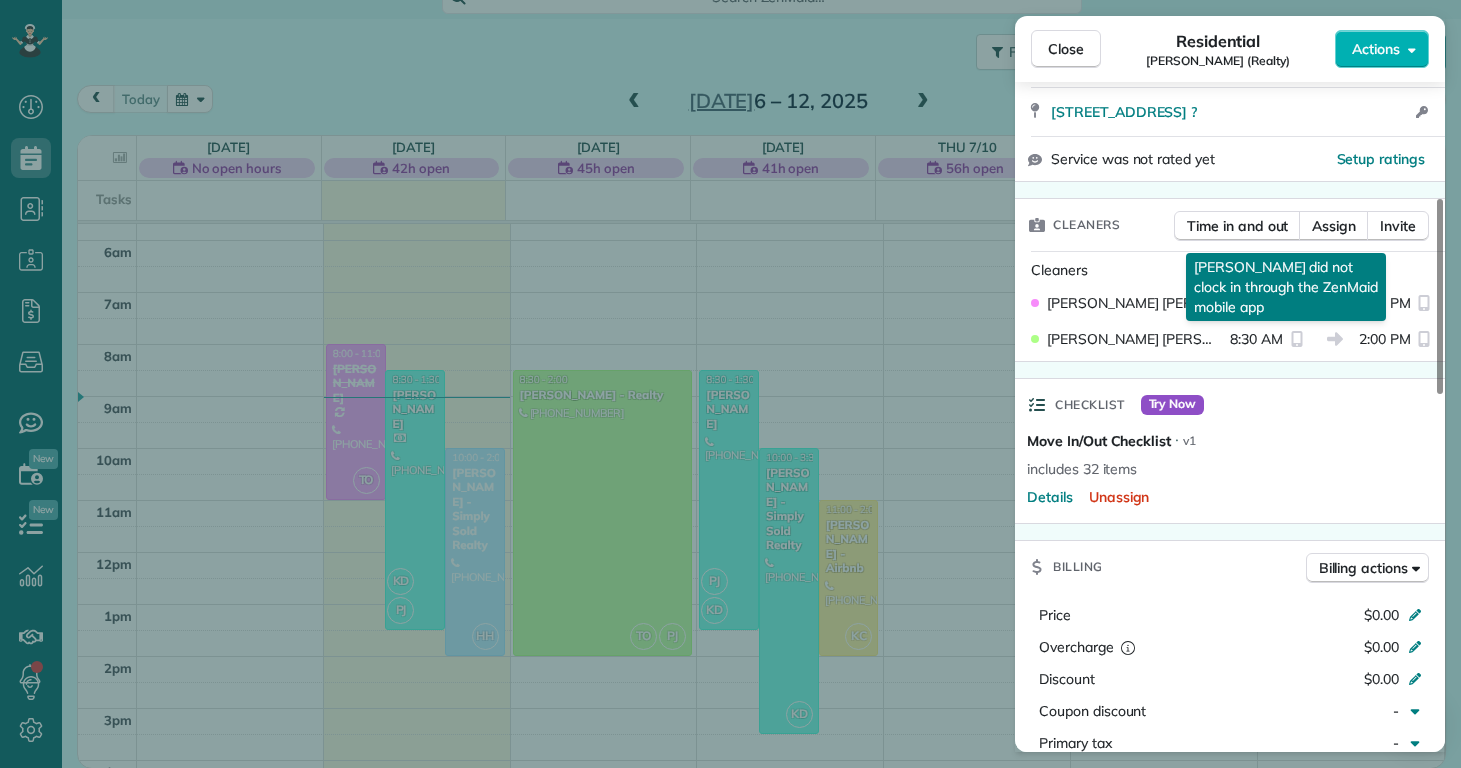 drag, startPoint x: 1216, startPoint y: 304, endPoint x: 1289, endPoint y: 344, distance: 83.240616 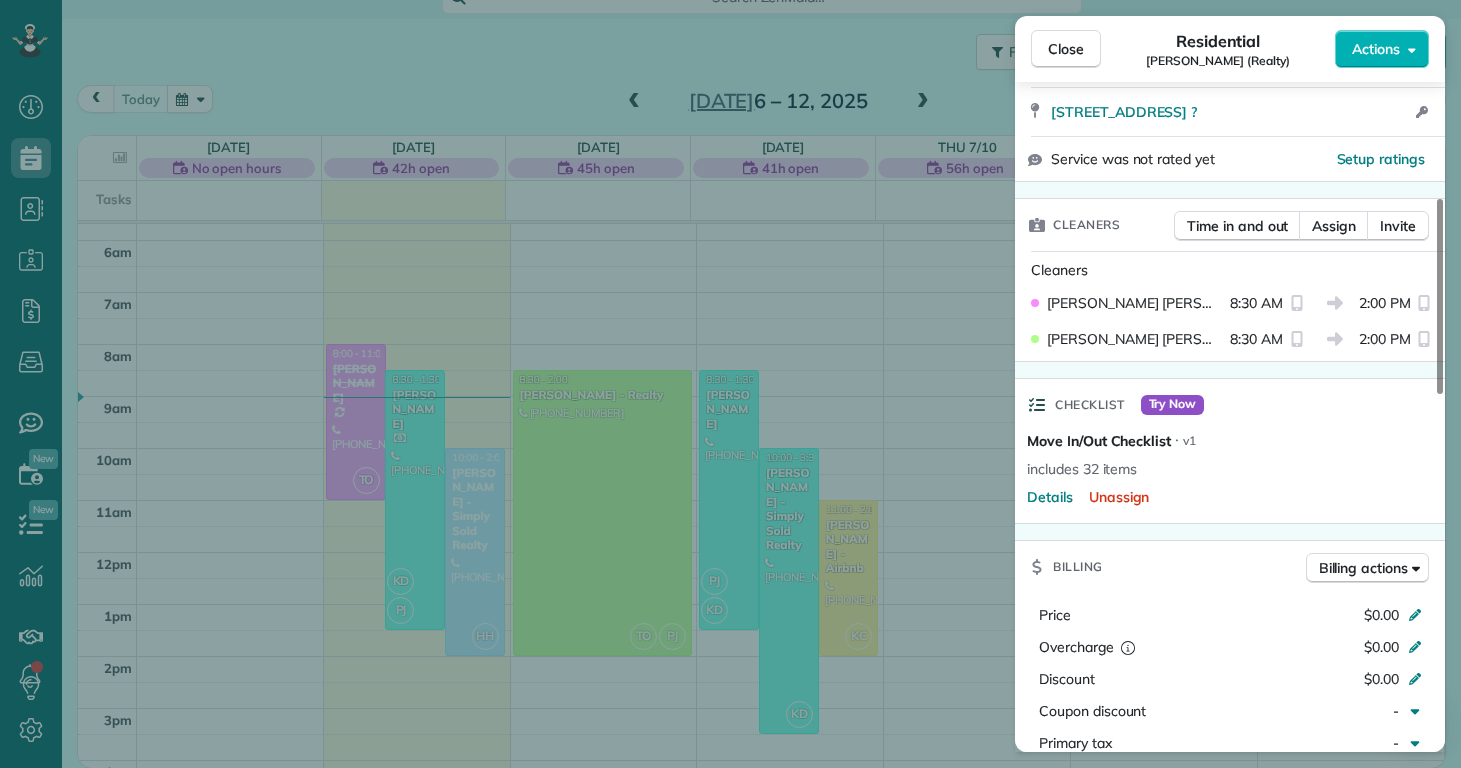 click on "Close Residential Ally Sypniewski (Realty) Actions Status Active Ally Sypniewski (Realty) · Open profile Mobile (570) 240-1845 Copy No email on record Add email View Details Residential Tuesday, July 08, 2025 ( tomorrow ) 8:30 AM 2:00 PM 5 hours and 30 minutes One time 523 Cherry Blossom Lane Richlands NC ? Open access information Service was not rated yet Setup ratings Cleaners Time in and out Assign Invite Cleaners Taylor   Obryan 8:30 AM 2:00 PM Phoebe   Joetzki 8:30 AM 2:00 PM Checklist Try Now Move In/Out Checklist  ⋅  v1 includes 32 items Details Unassign Billing Billing actions Price $0.00 Overcharge $0.00 Discount $0.00 Coupon discount - Primary tax - Secondary tax - Total appointment price $0.00 Tips collected New feature! $0.00 Mark as paid Total including tip $0.00 Get paid online in no-time! Send an invoice and reward your cleaners with tips Charge customer credit card Appointment custom fields Reason for Skip - Hidden from cleaners Pay Method - Hidden from cleaners Work items Move In/Out    1" at bounding box center [730, 384] 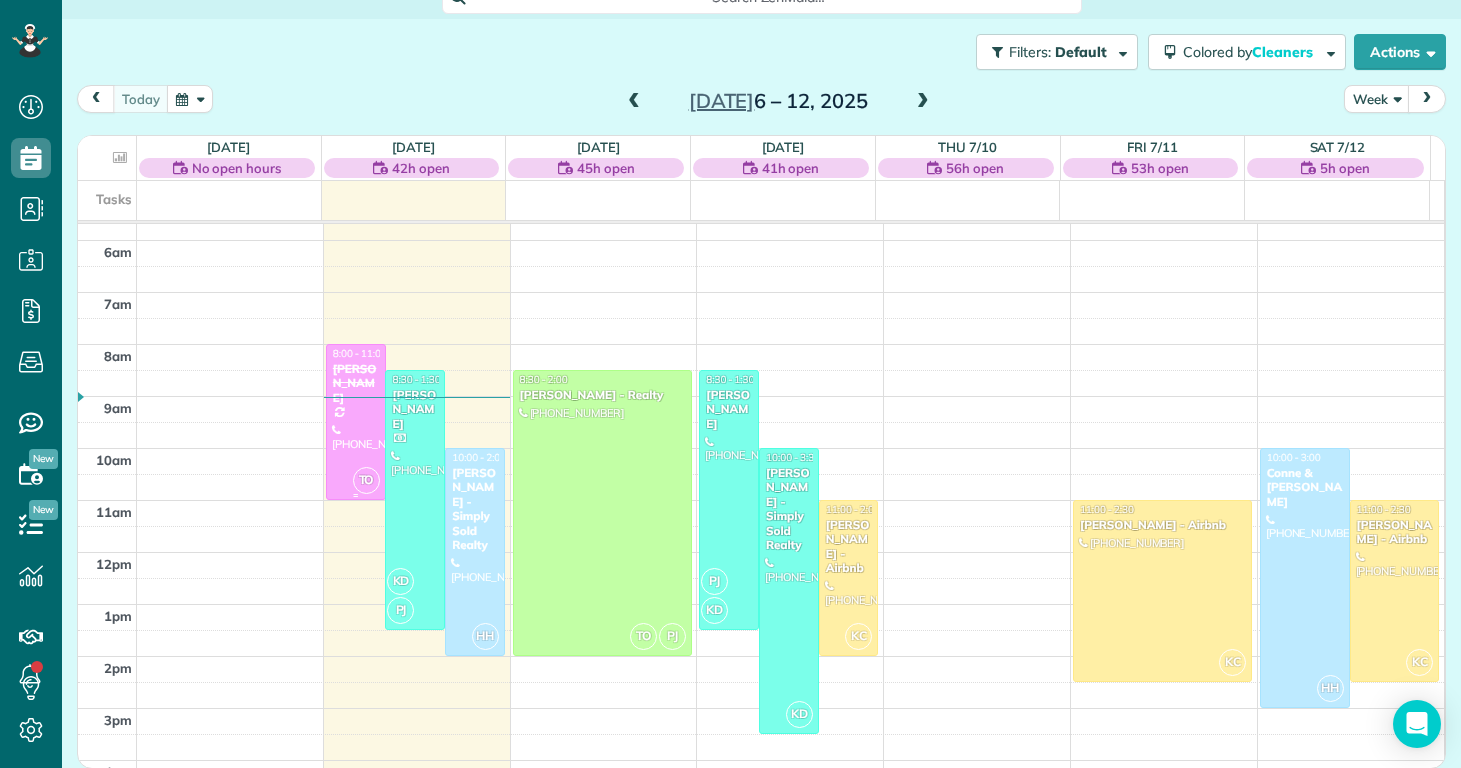 click at bounding box center (356, 422) 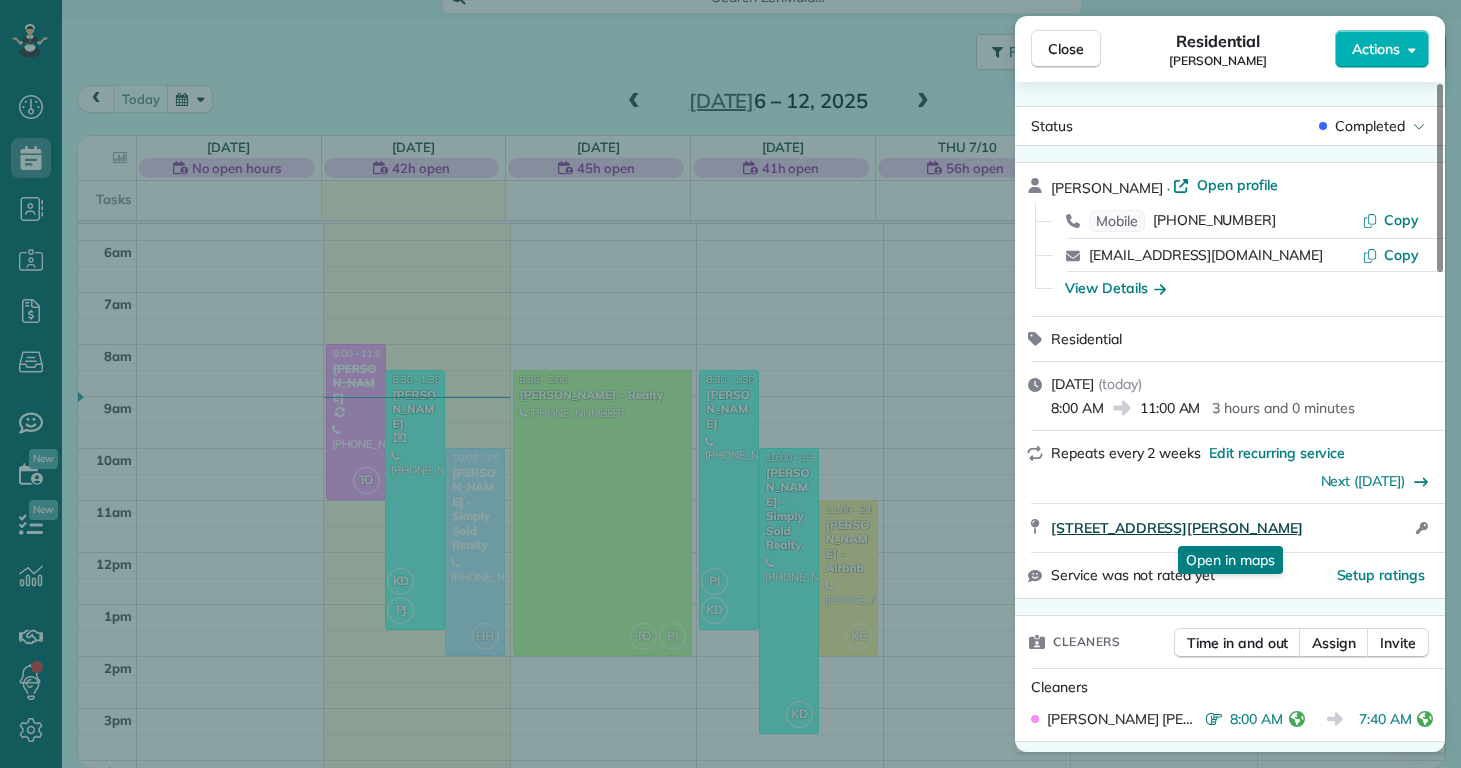 scroll, scrollTop: 165, scrollLeft: 0, axis: vertical 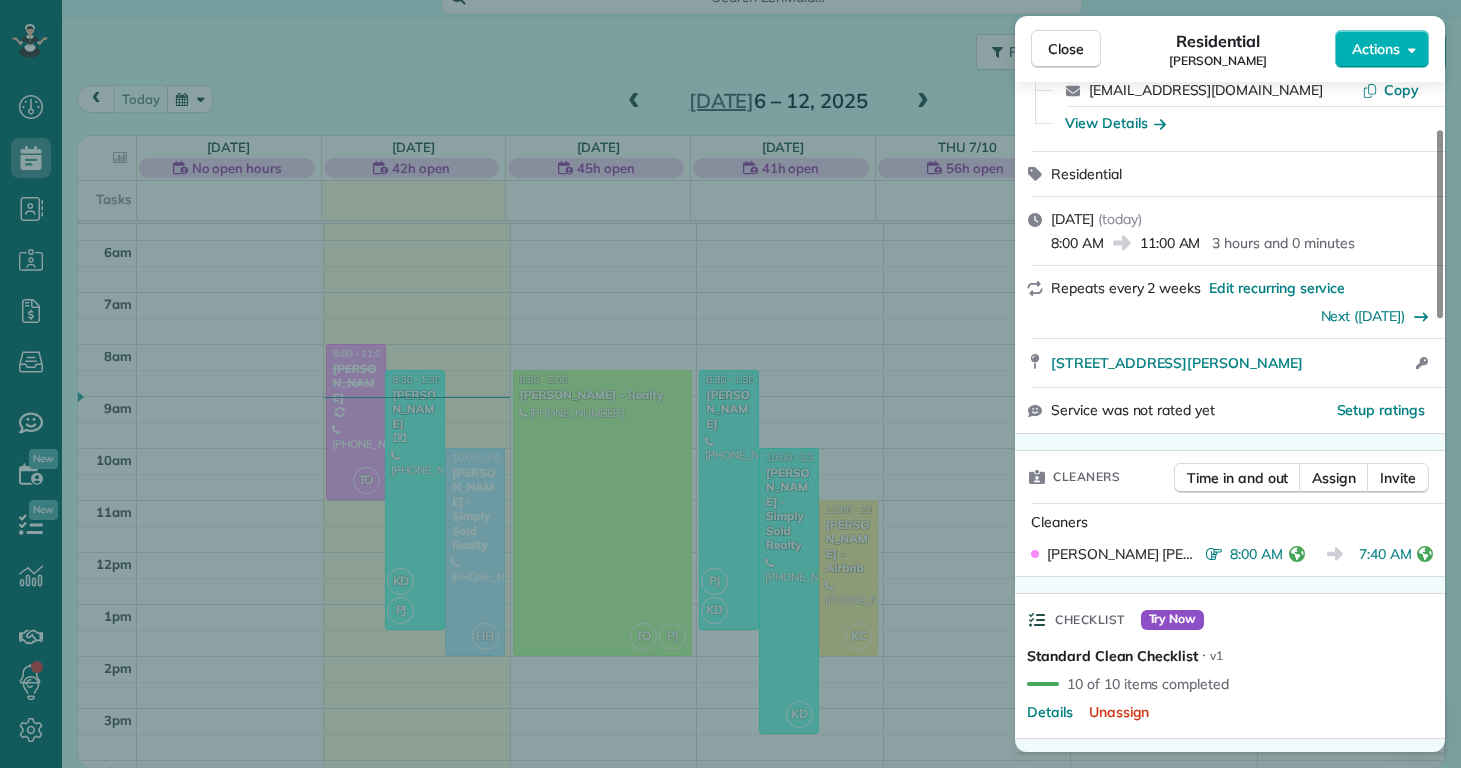 drag, startPoint x: 1351, startPoint y: 552, endPoint x: 1402, endPoint y: 564, distance: 52.392746 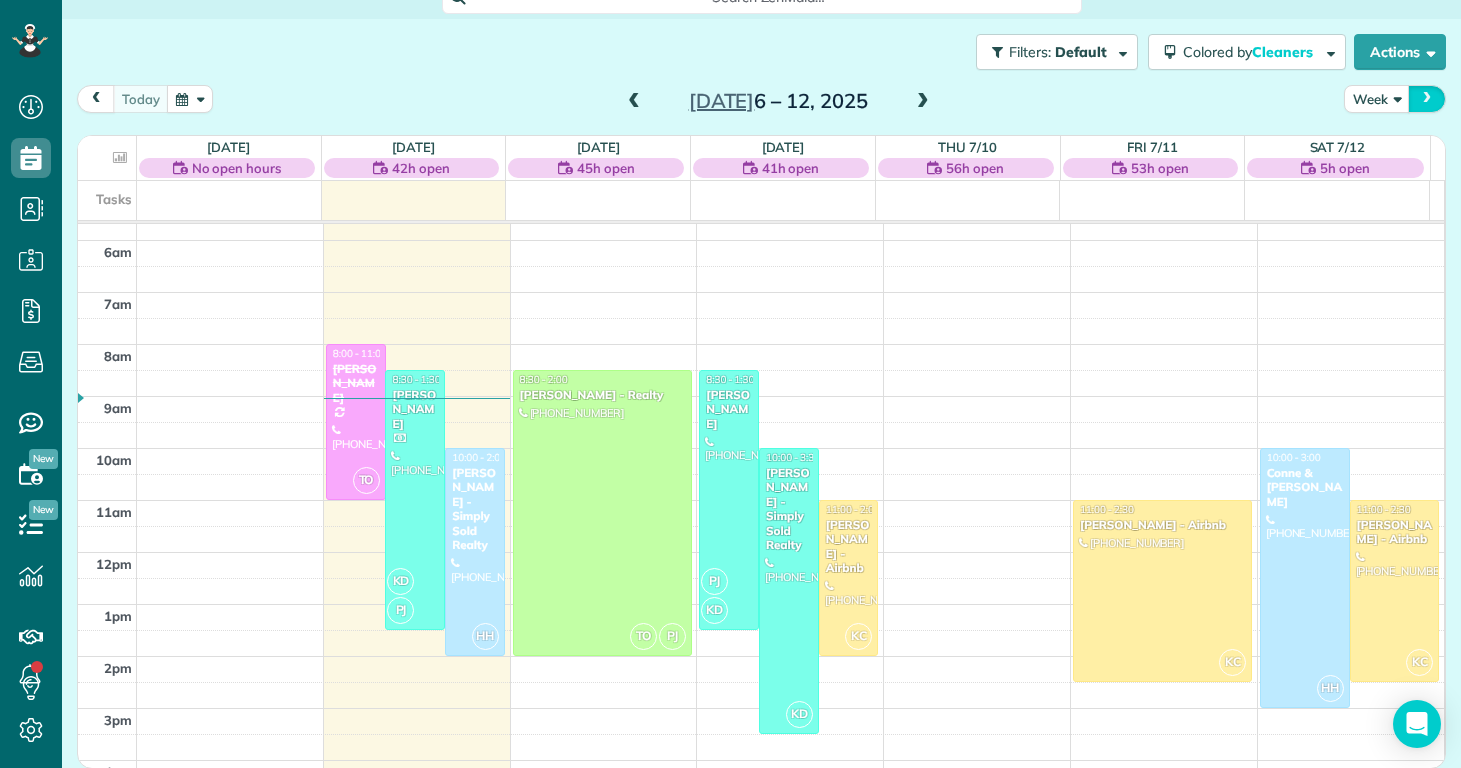 click at bounding box center (1427, 98) 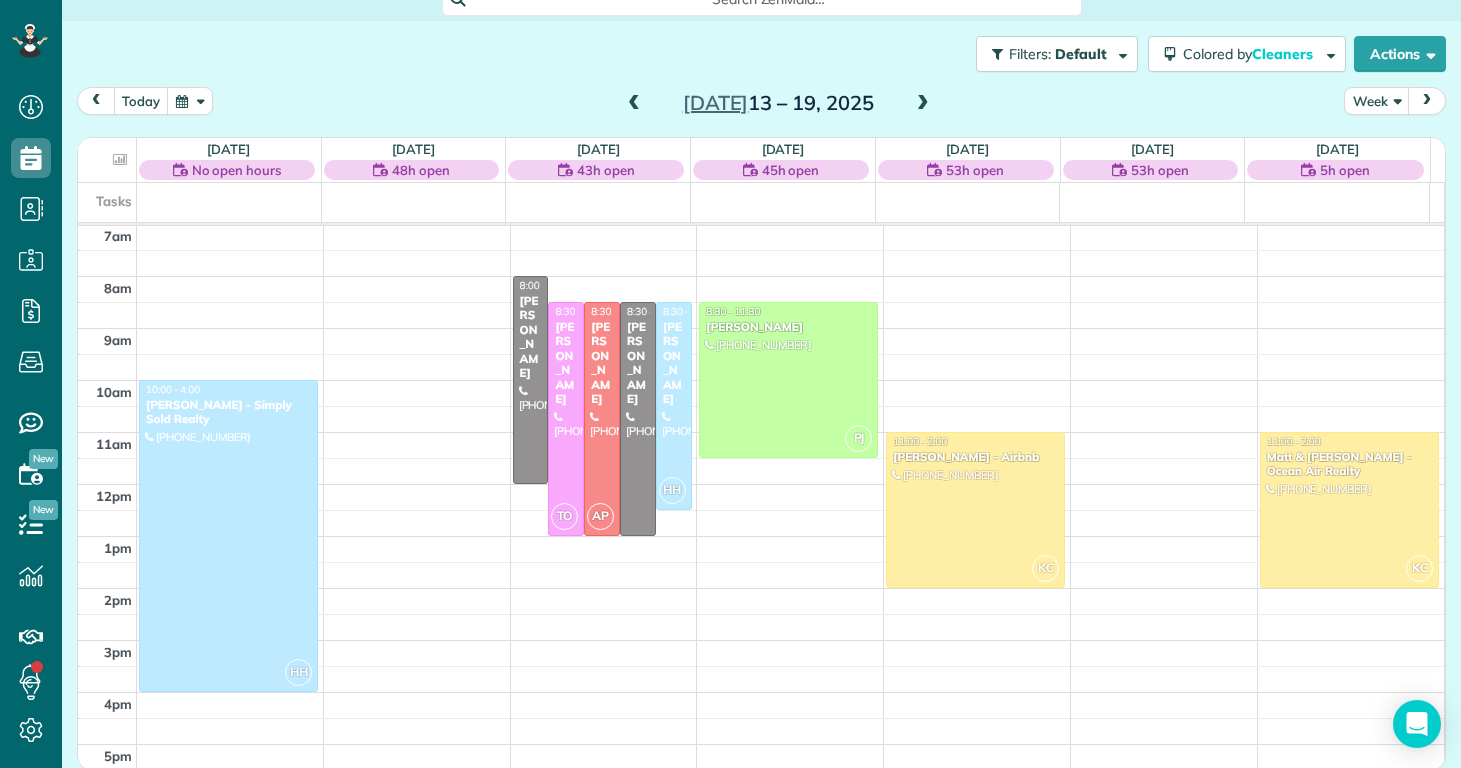 click at bounding box center (96, 100) 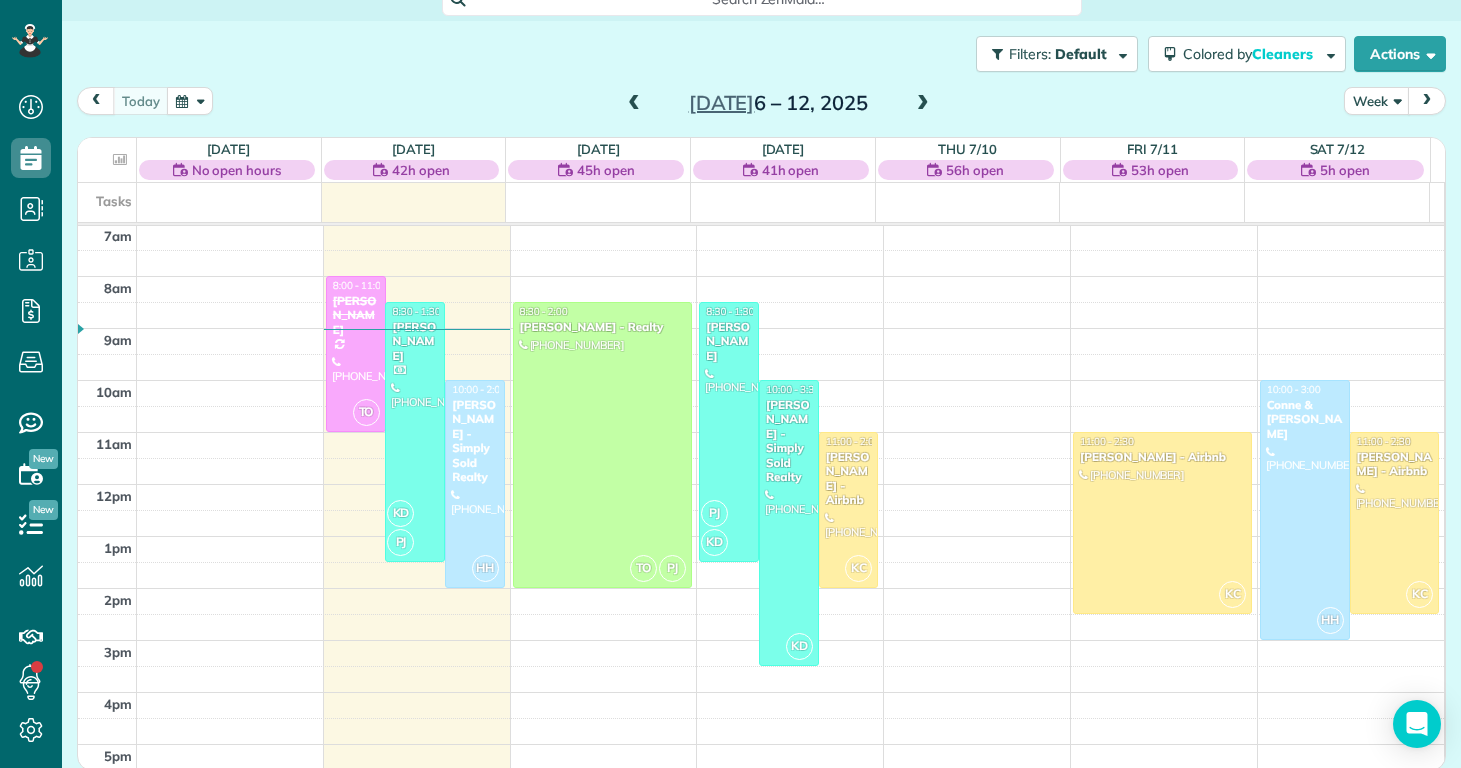 scroll, scrollTop: 0, scrollLeft: 0, axis: both 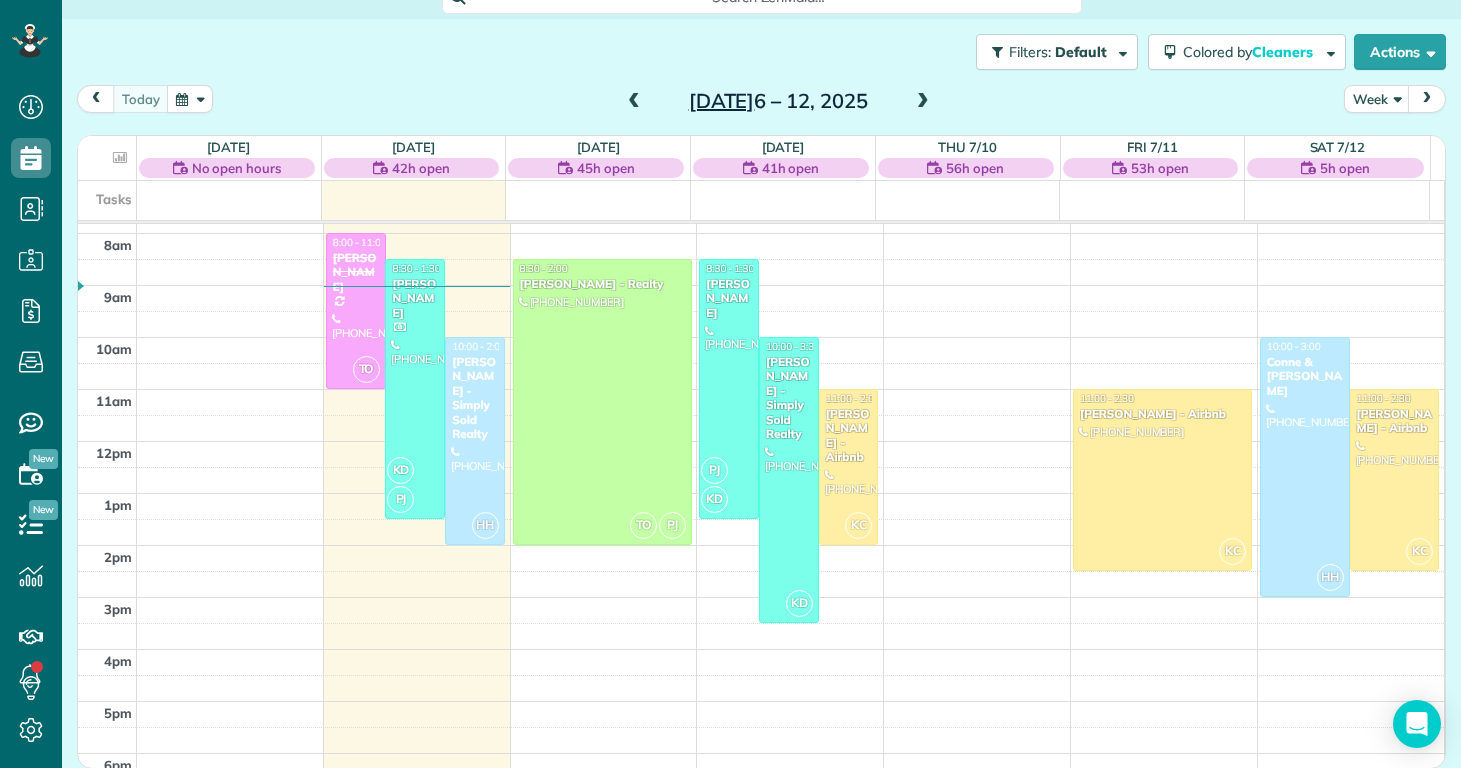 drag, startPoint x: 849, startPoint y: 105, endPoint x: 704, endPoint y: 103, distance: 145.0138 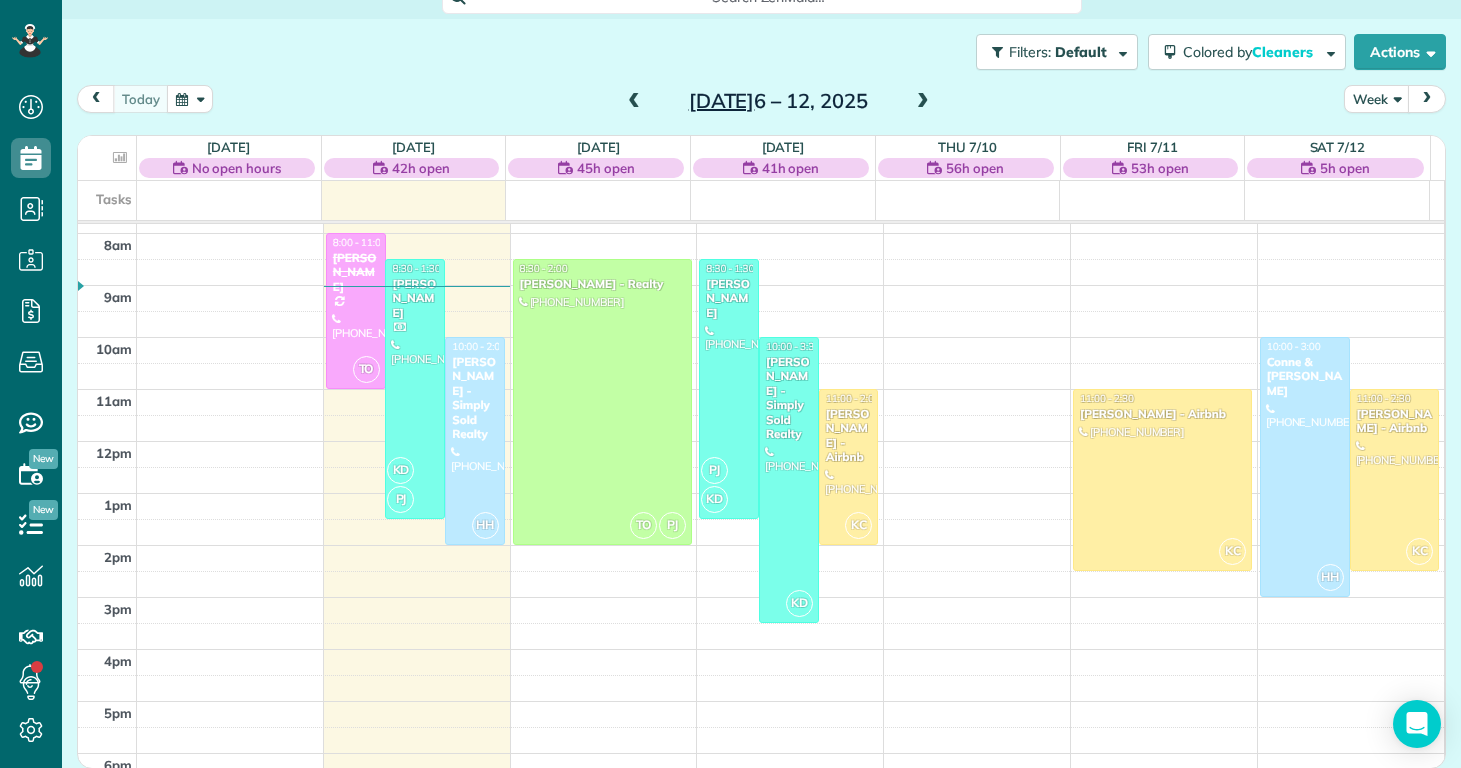 click on "Jul  6 – 12, 2025" at bounding box center (778, 101) 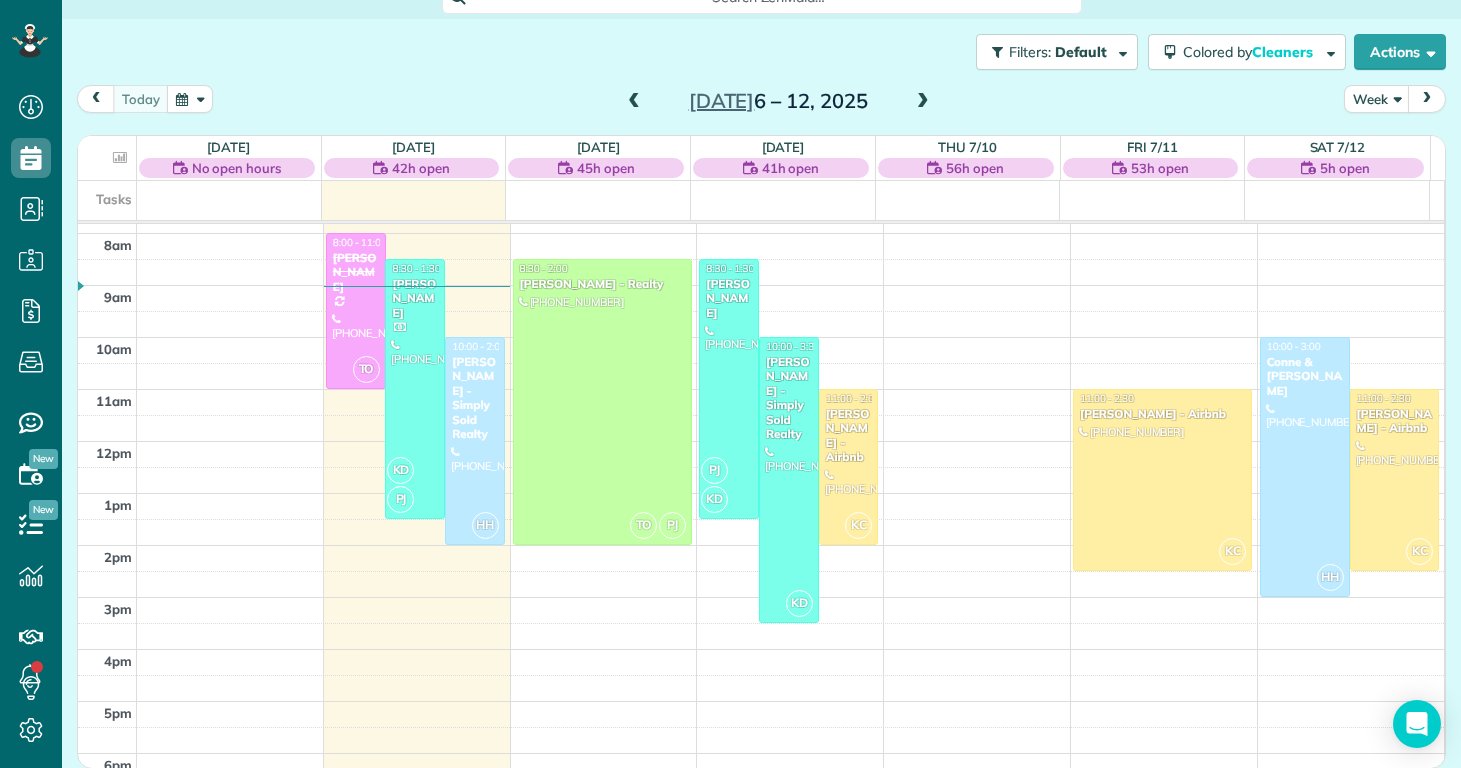 click on "Jul  6 – 12, 2025" at bounding box center [778, 101] 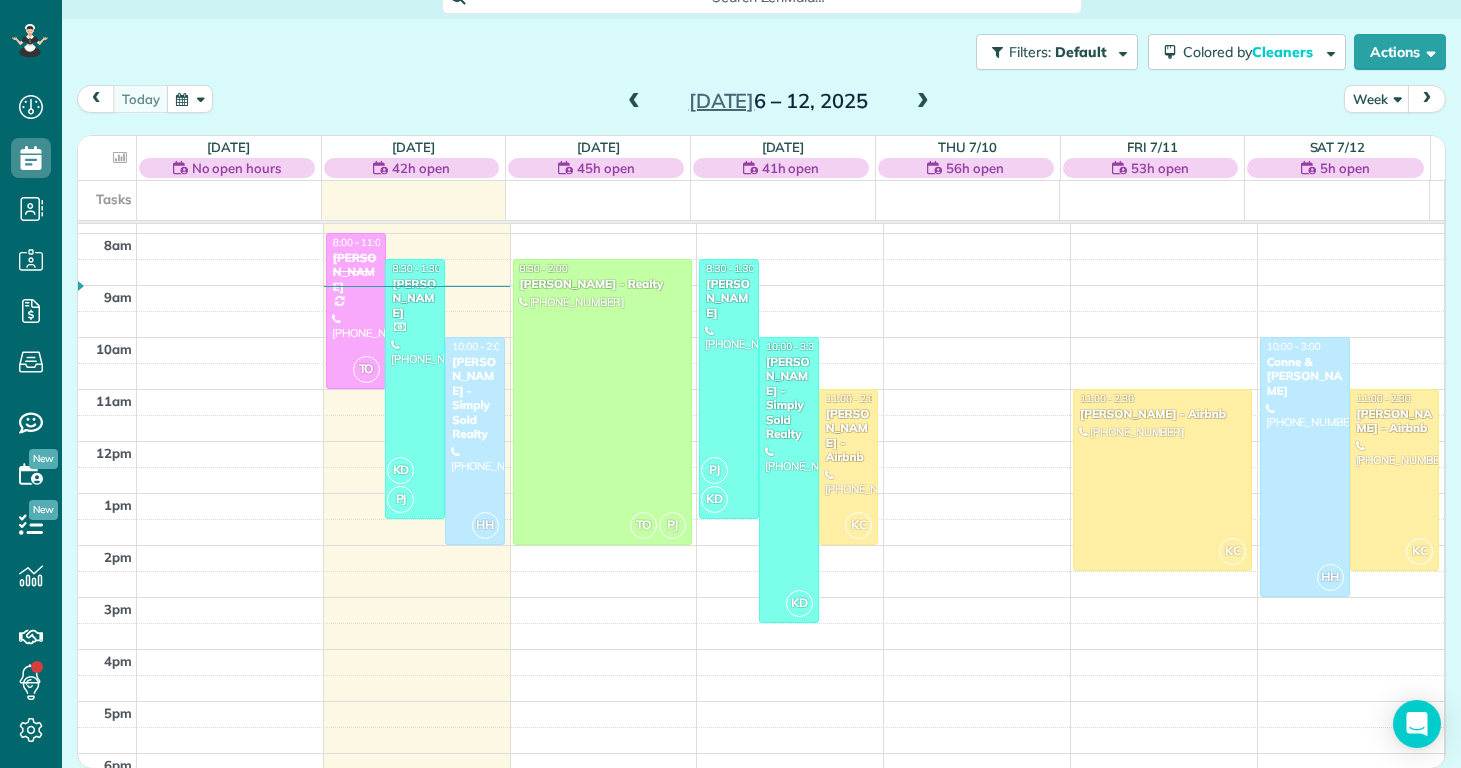 drag, startPoint x: 850, startPoint y: 94, endPoint x: 764, endPoint y: 93, distance: 86.00581 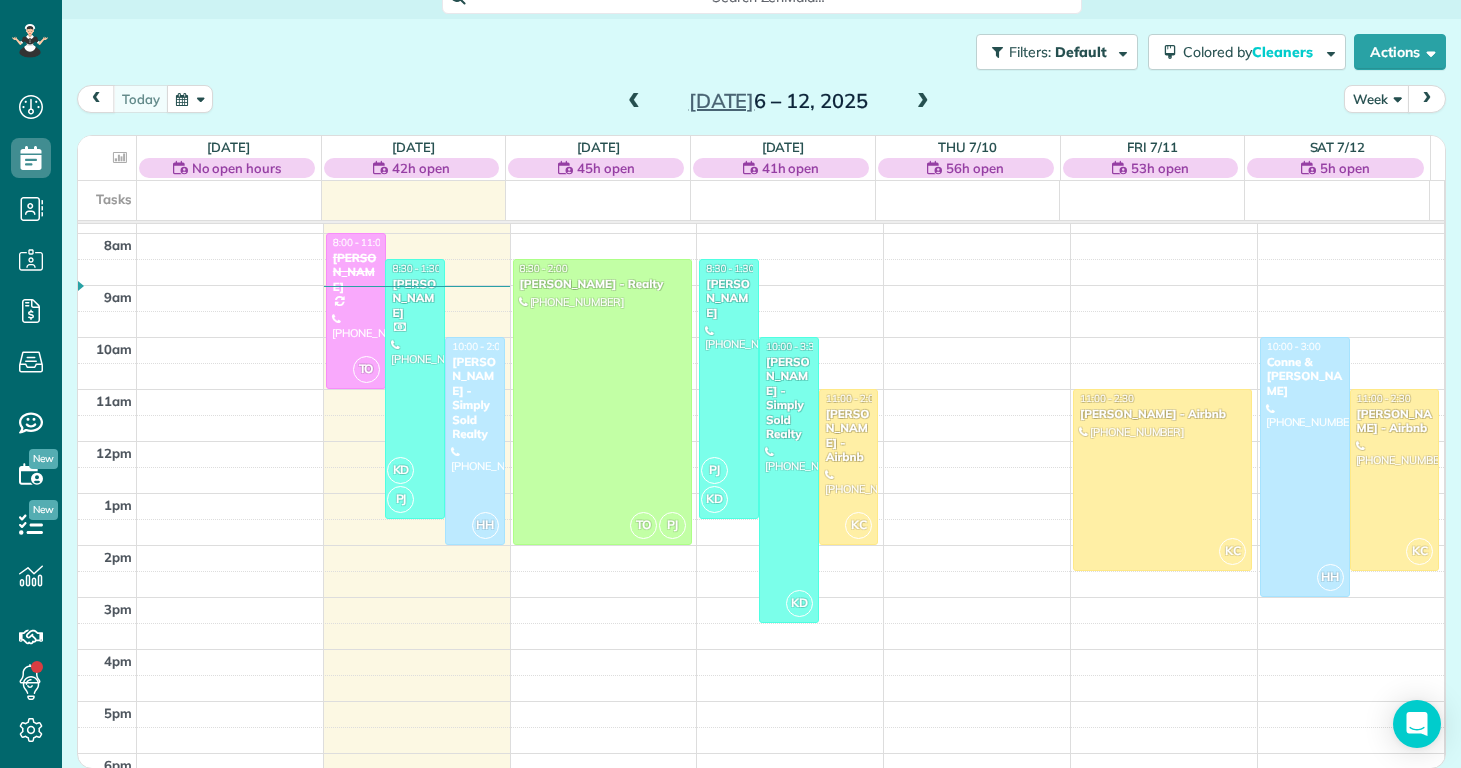 click on "Jul  6 – 12, 2025" at bounding box center (778, 101) 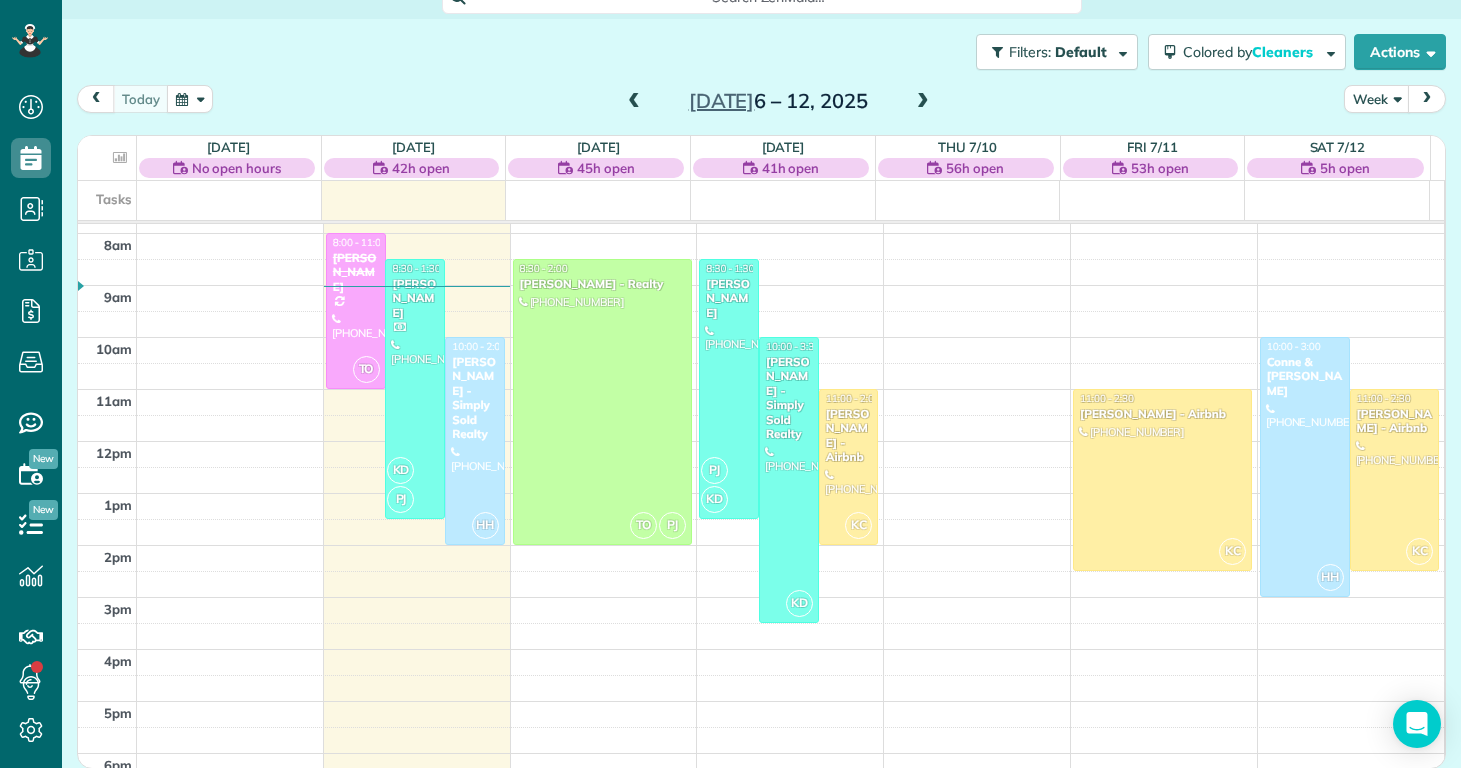 drag, startPoint x: 687, startPoint y: 101, endPoint x: 843, endPoint y: 114, distance: 156.54073 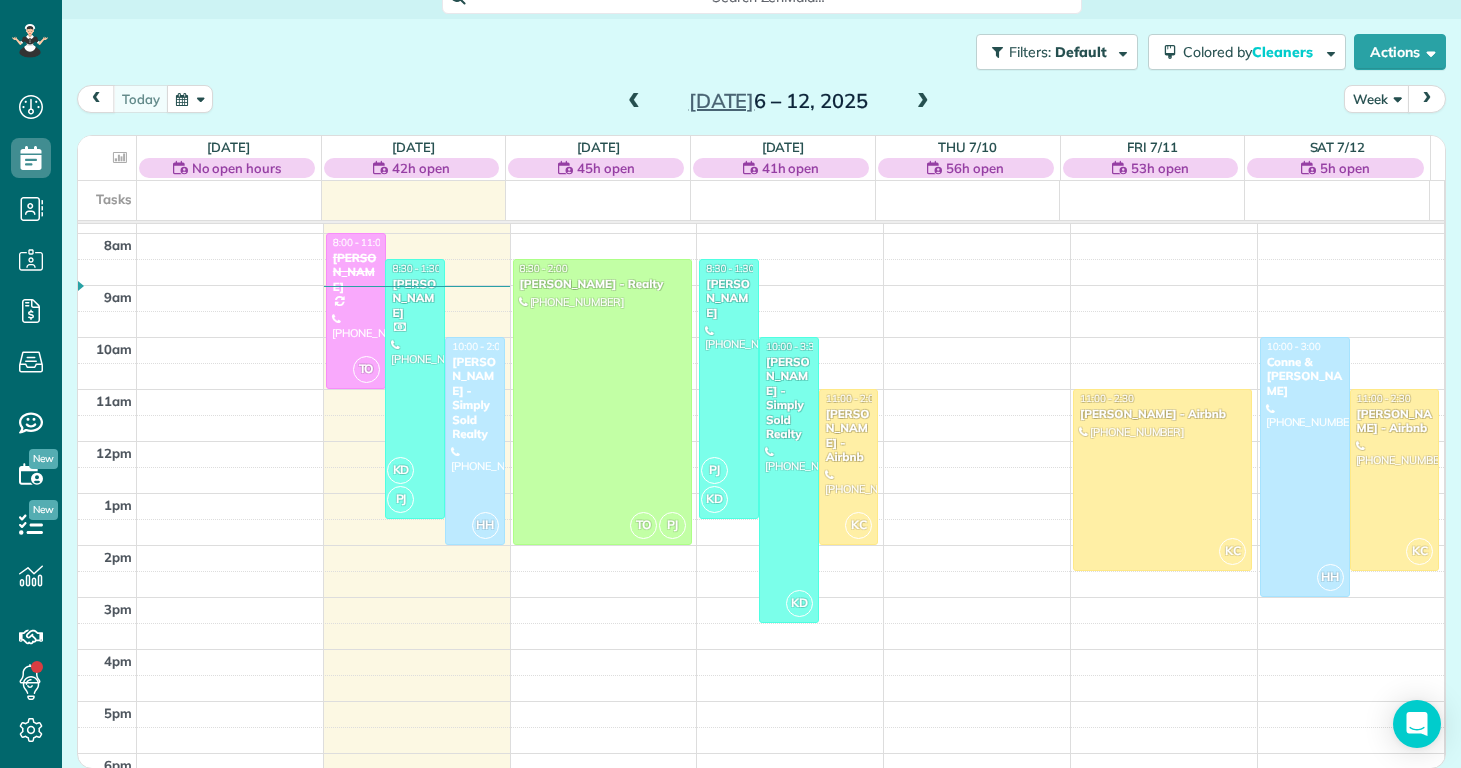 click on "Jul  6 – 12, 2025" at bounding box center (778, 101) 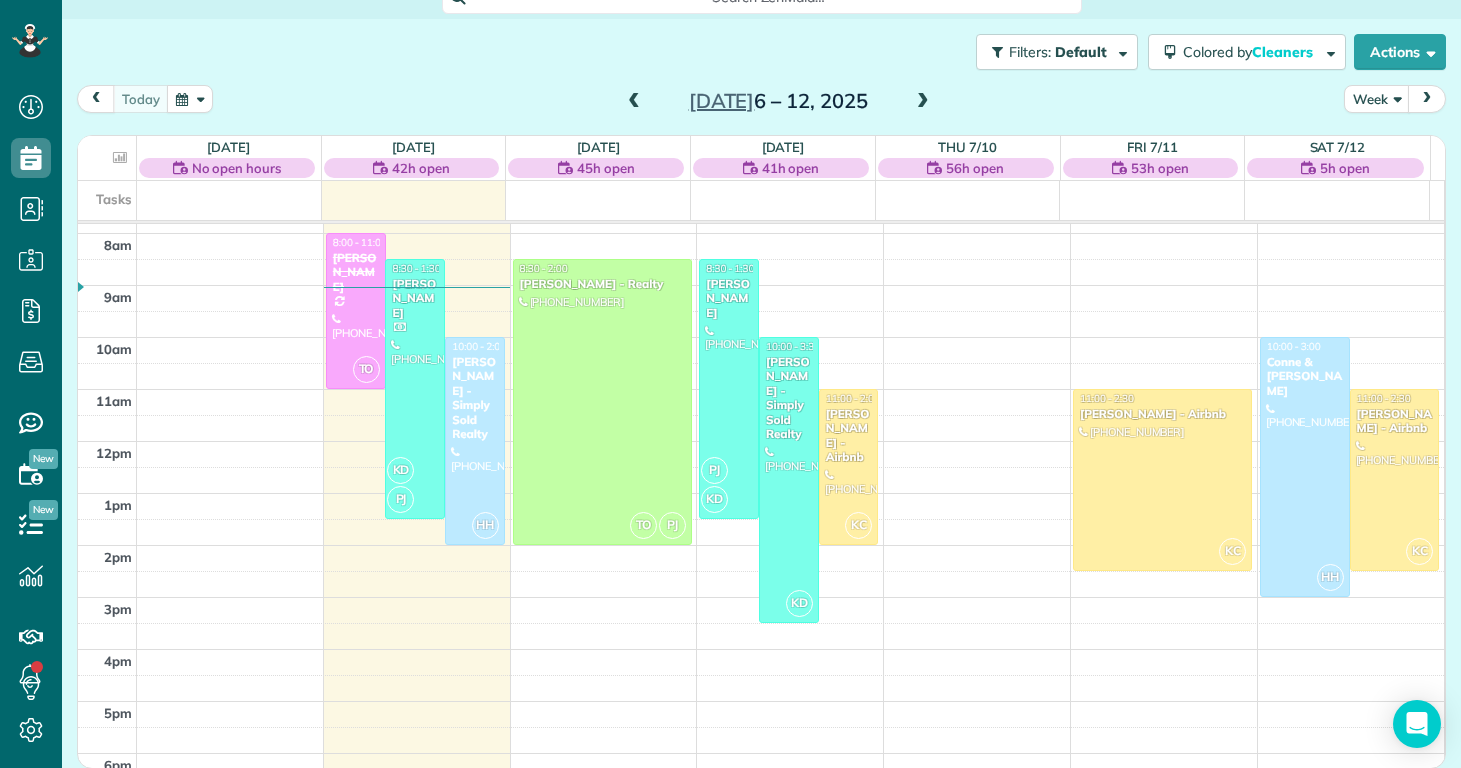 scroll, scrollTop: 0, scrollLeft: 0, axis: both 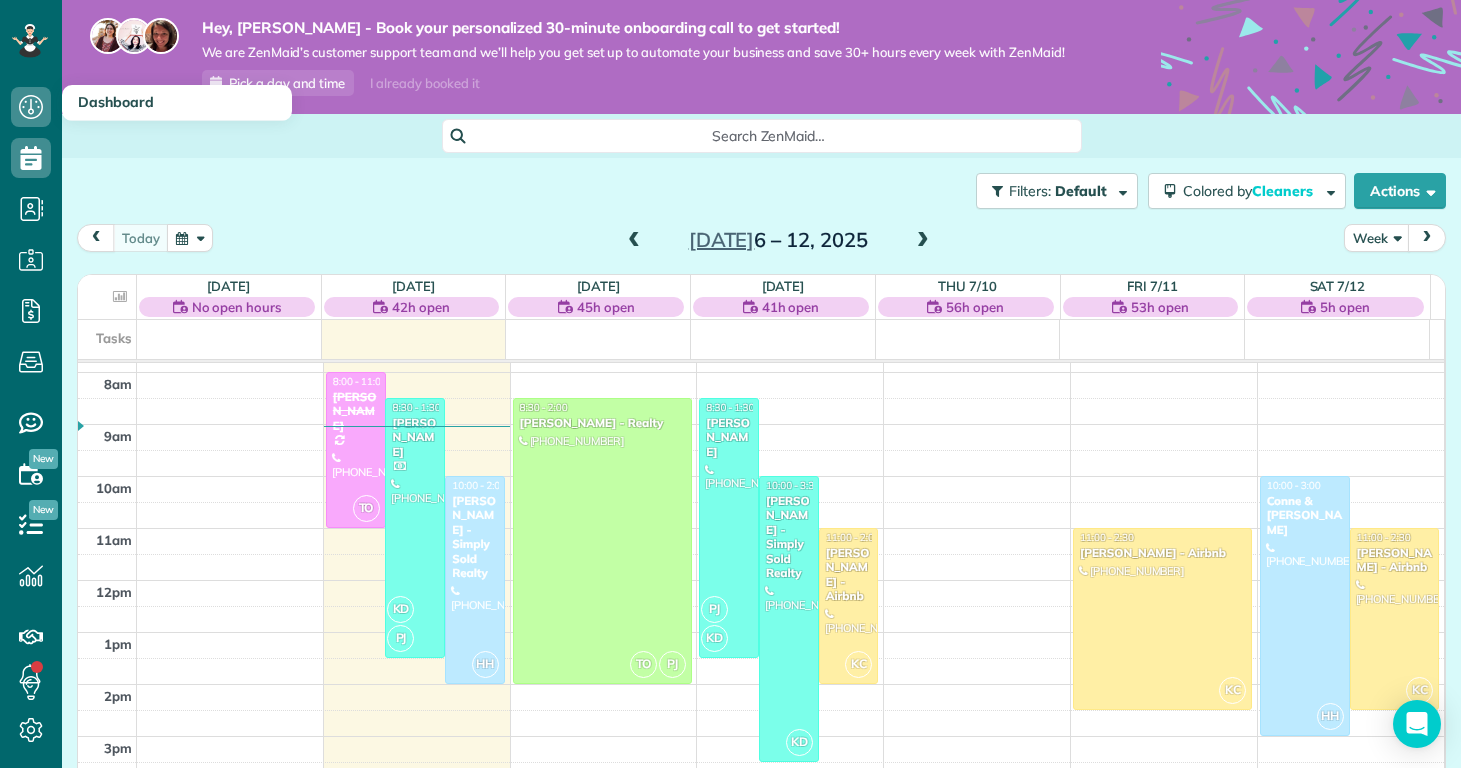 click 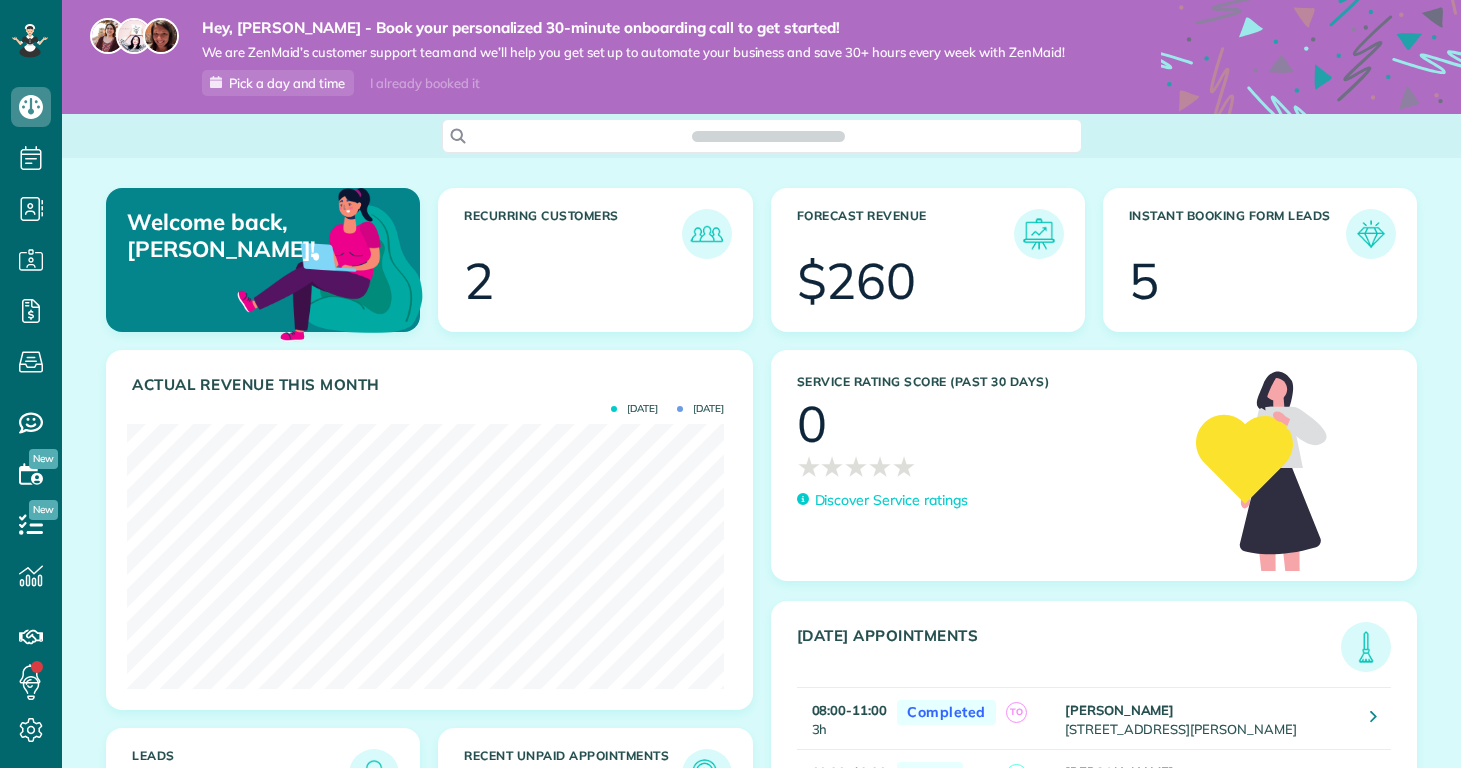 scroll, scrollTop: 0, scrollLeft: 0, axis: both 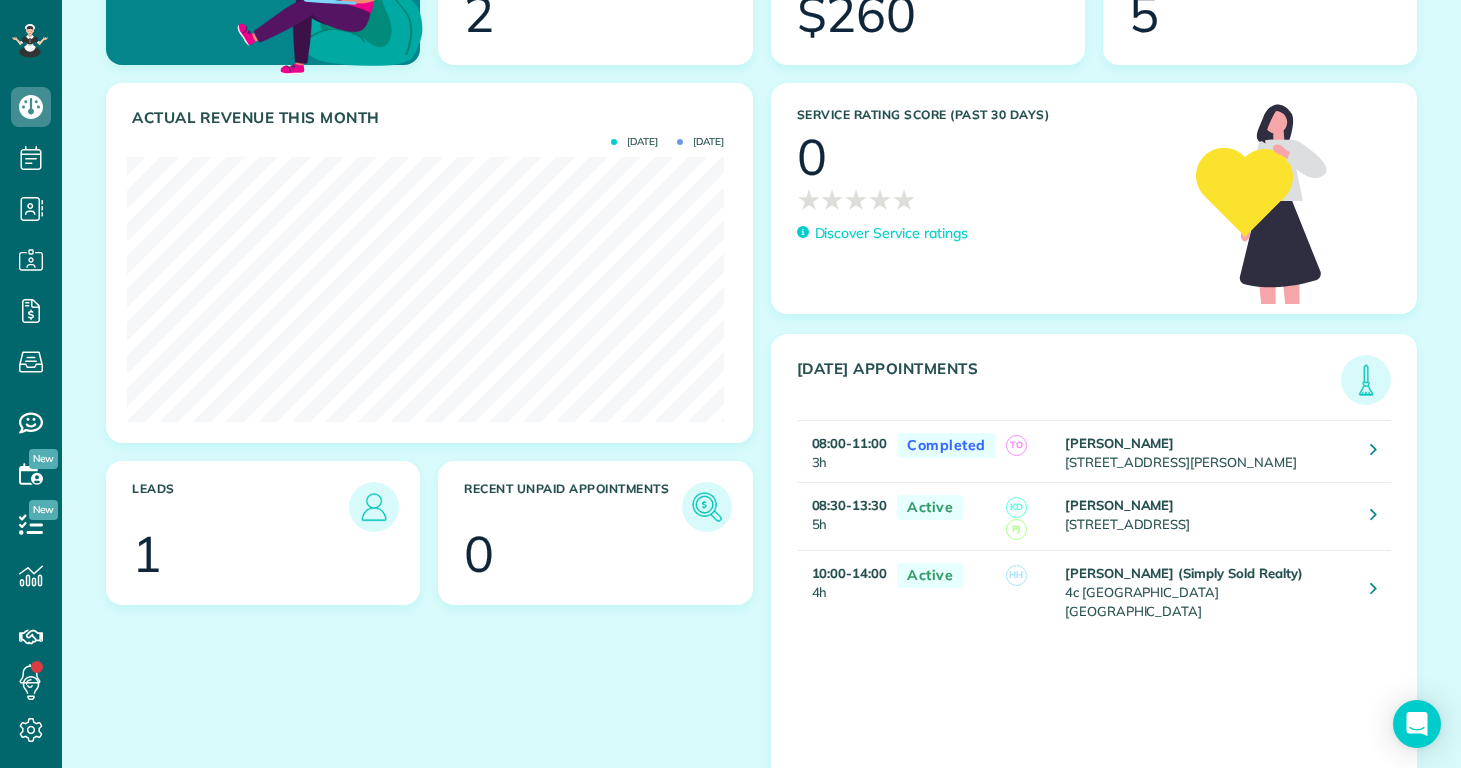 click on "Service Rating score (past 30 days)
0
★
★
★
★
★
★
★
★
★
★
Discover Service ratings" at bounding box center (1094, 443) 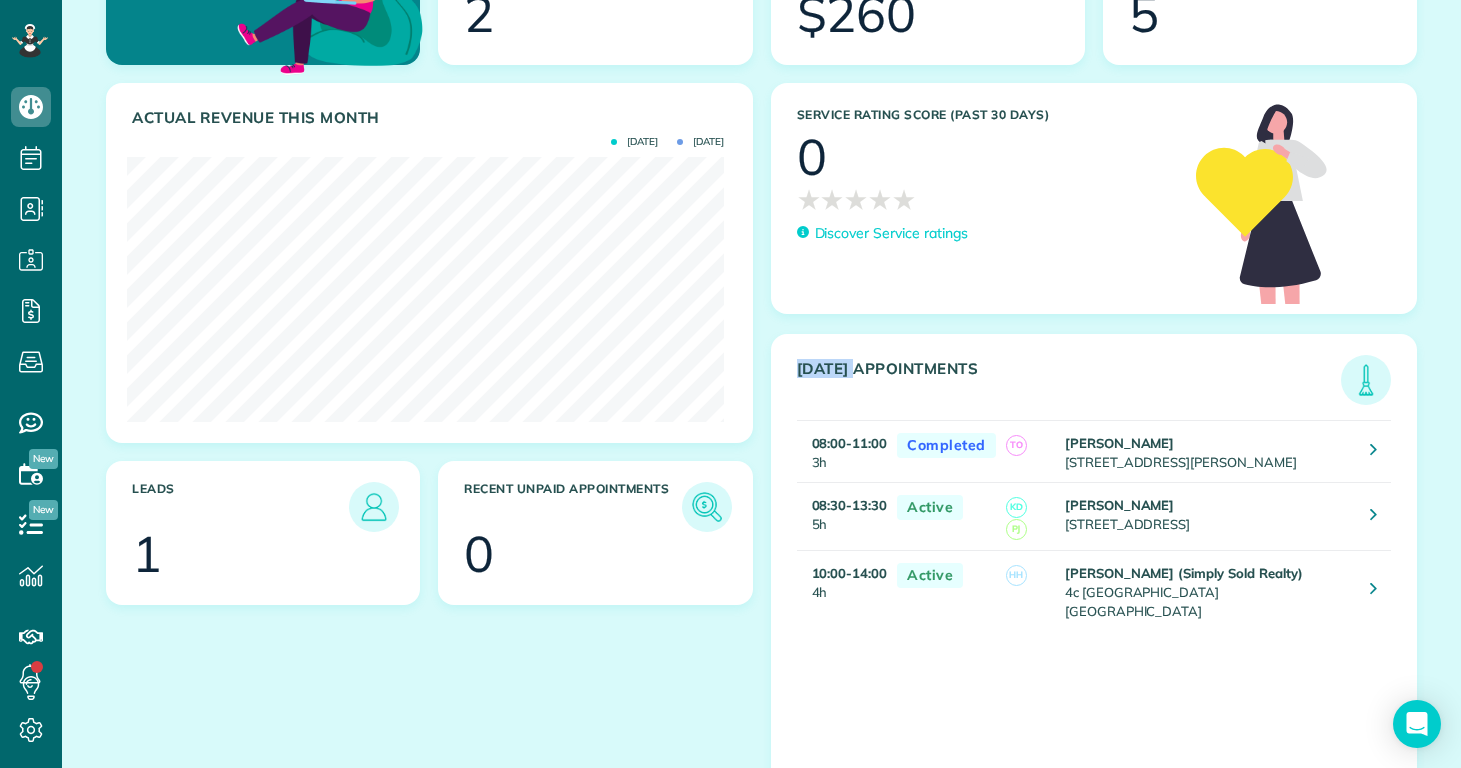 click on "[DATE] Appointments" at bounding box center (1069, 382) 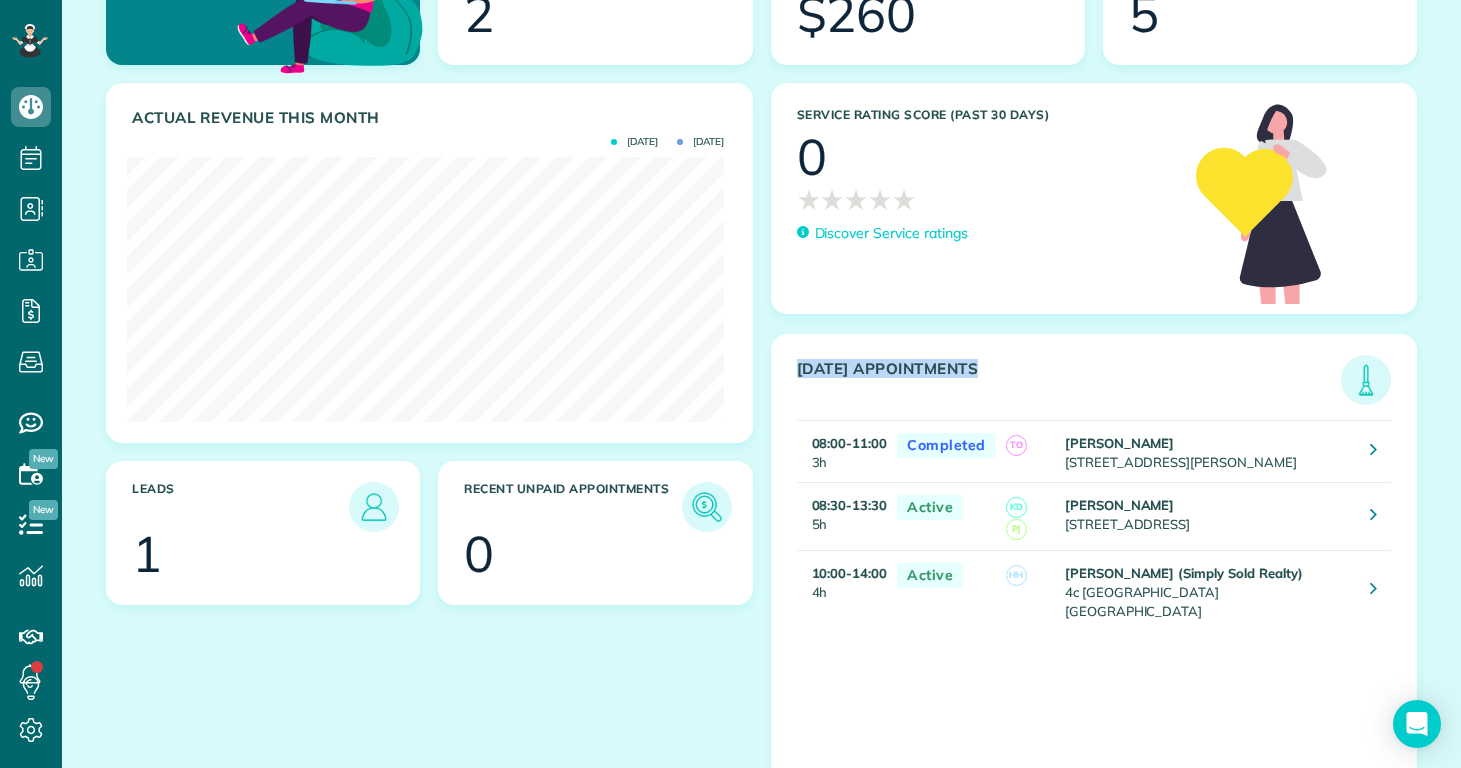 click on "[DATE] Appointments" at bounding box center [1069, 382] 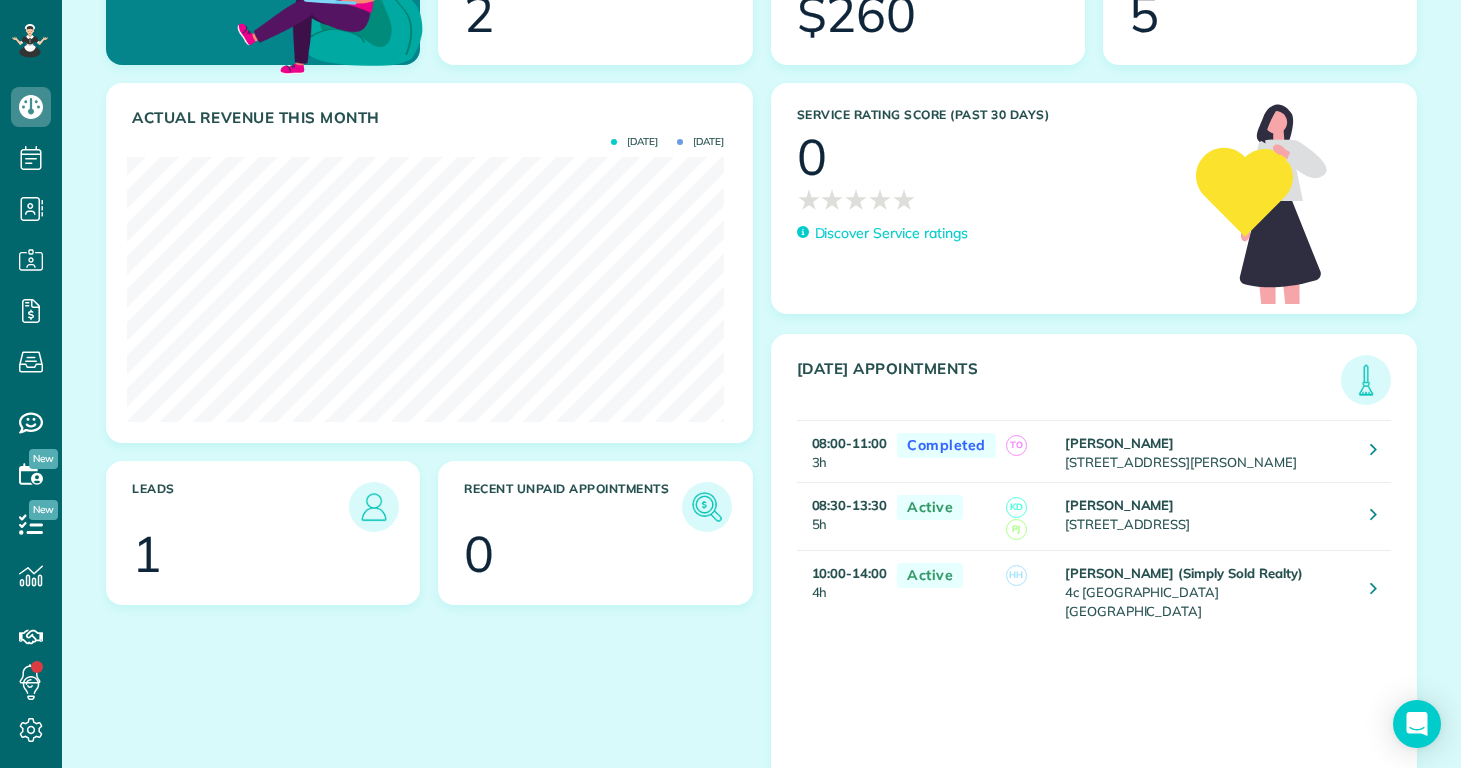 click on "Service Rating score (past 30 days)
0
★
★
★
★
★
★
★
★
★
★
Discover Service ratings" at bounding box center [1094, 443] 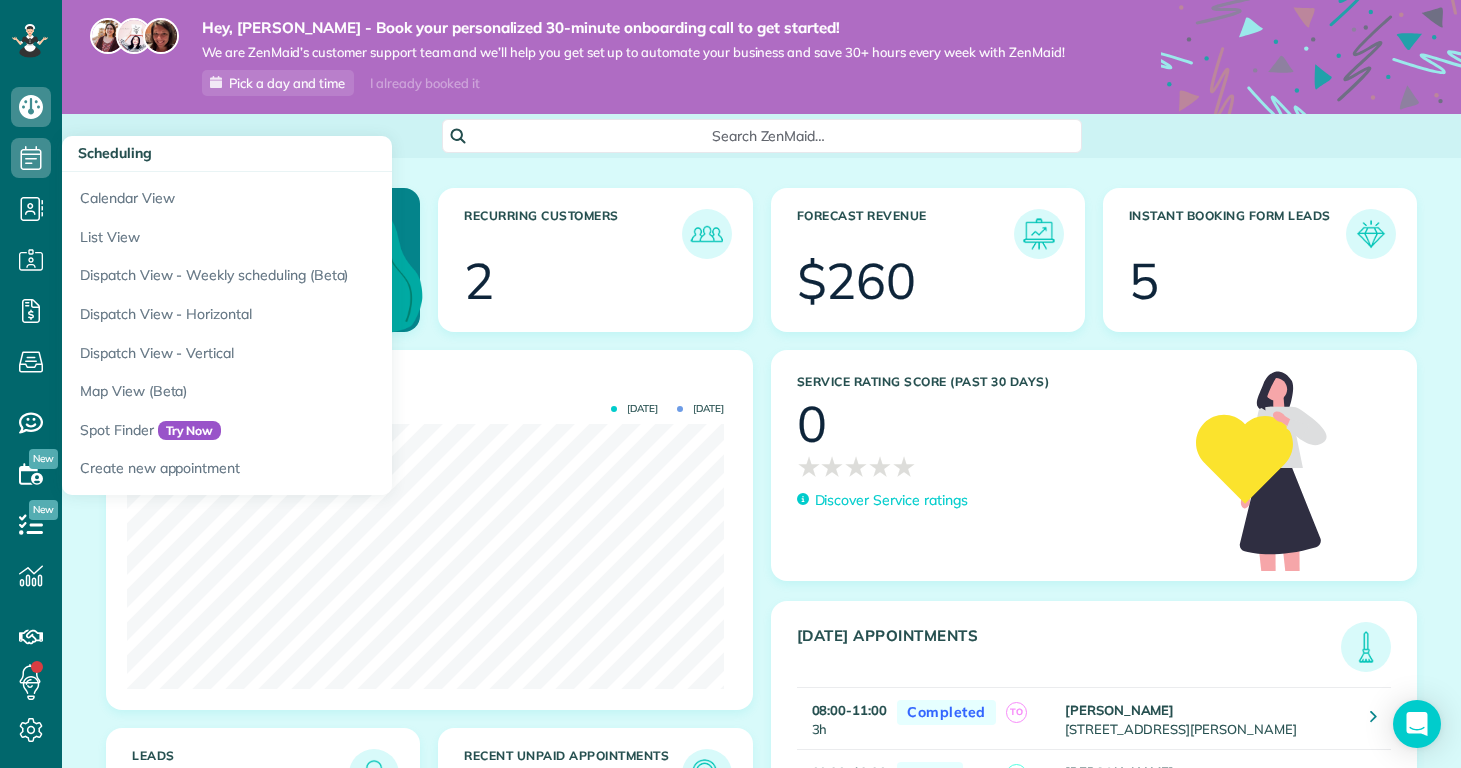 click 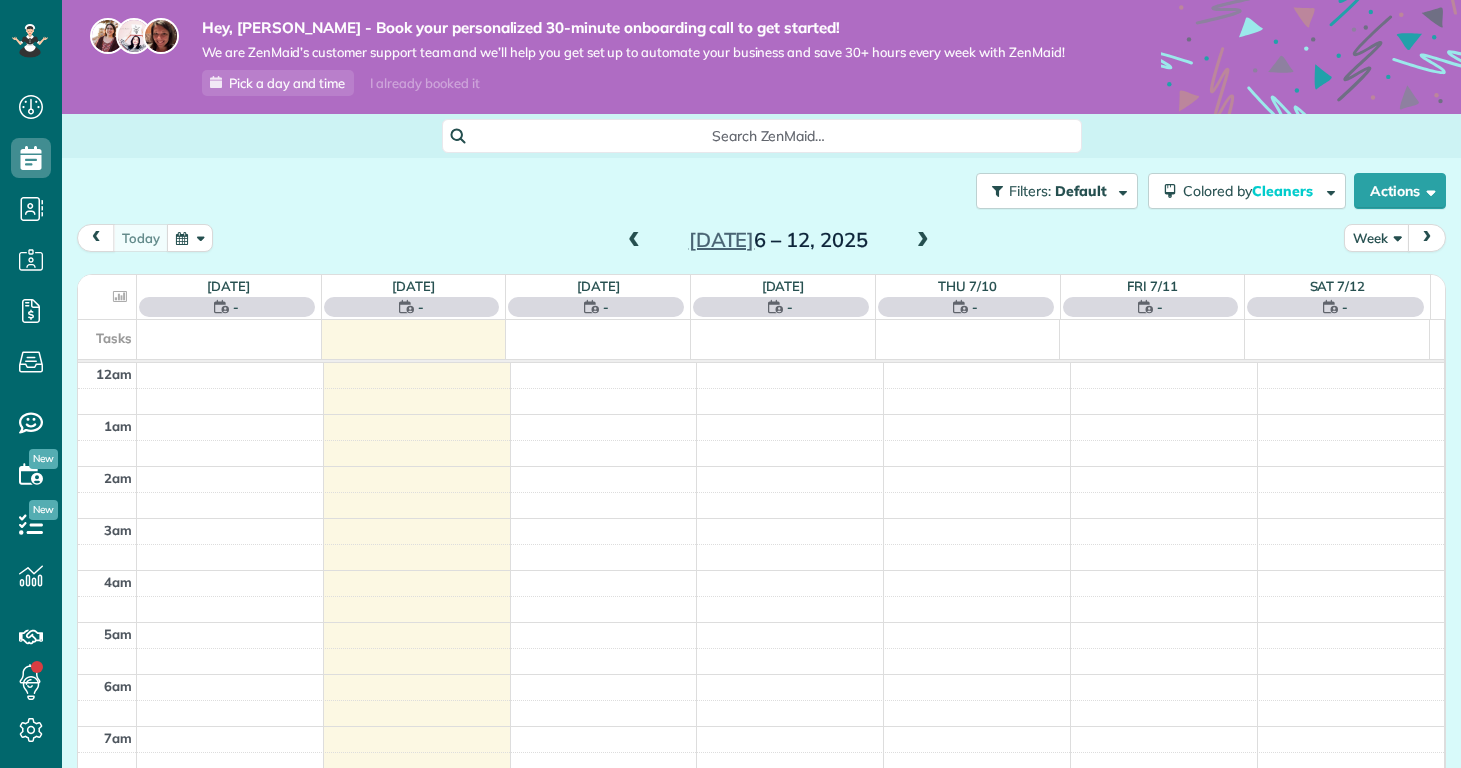 scroll, scrollTop: 0, scrollLeft: 0, axis: both 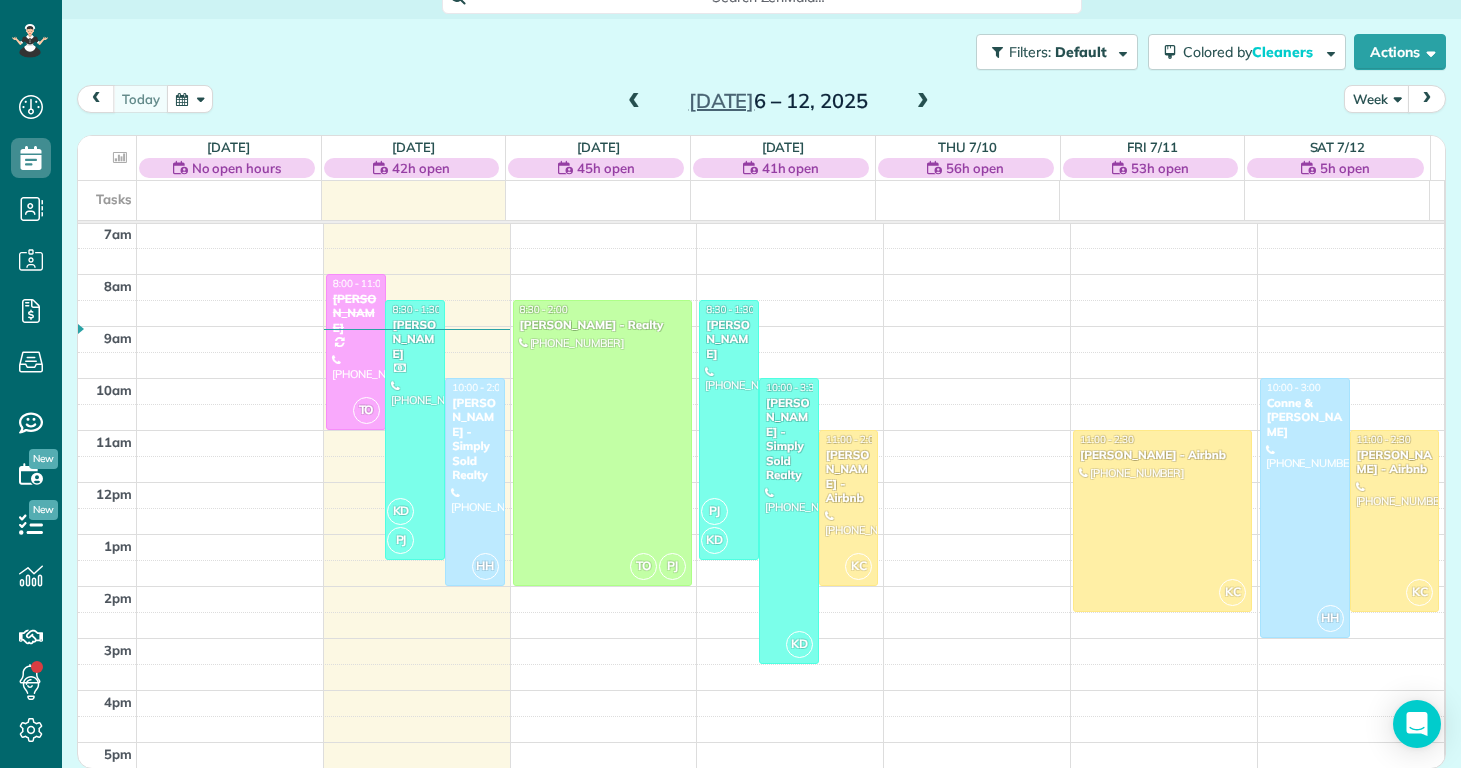 click on "[DATE] – [DATE]" at bounding box center [778, 101] 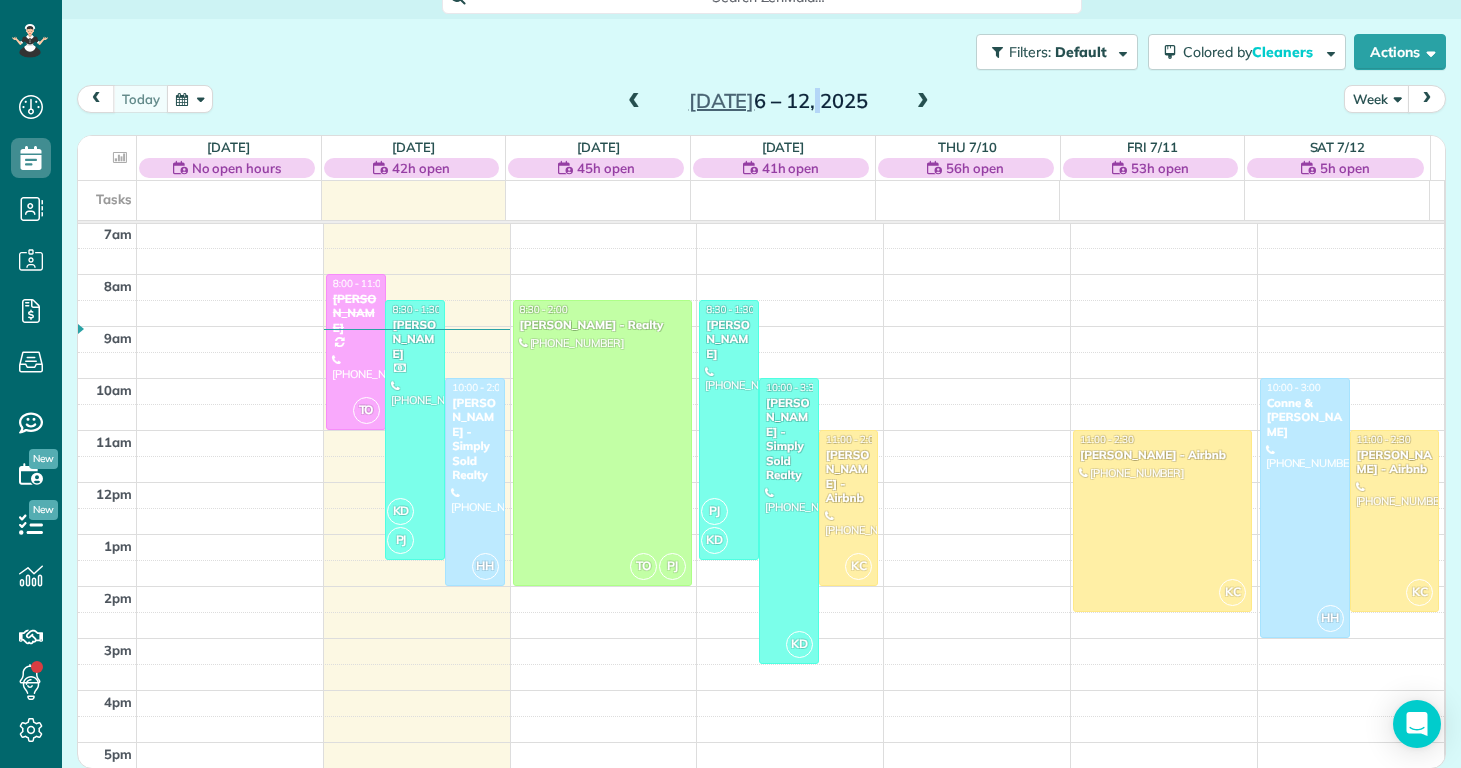 click on "Jul  6 – 12, 2025" at bounding box center [778, 101] 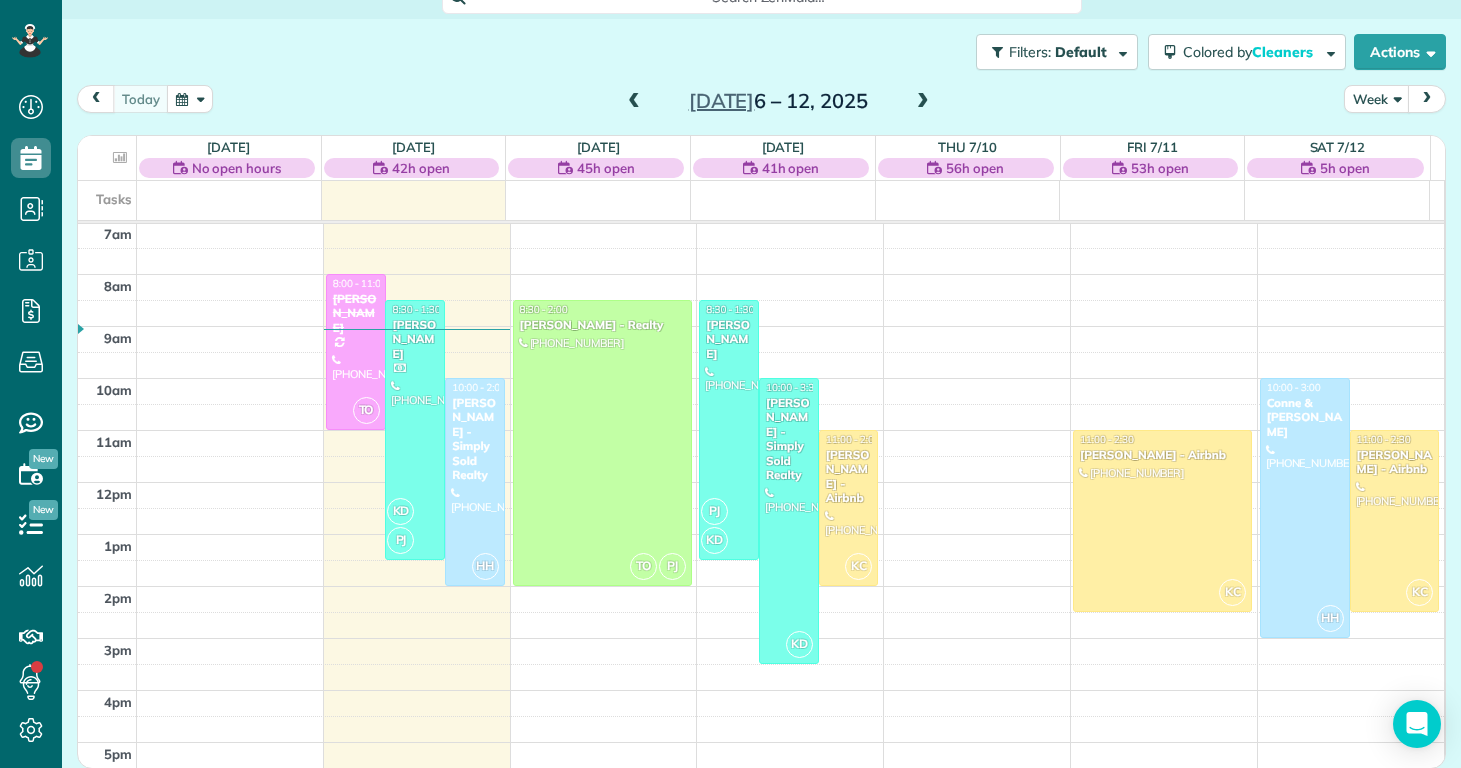 click on "Jul  6 – 12, 2025" at bounding box center [778, 101] 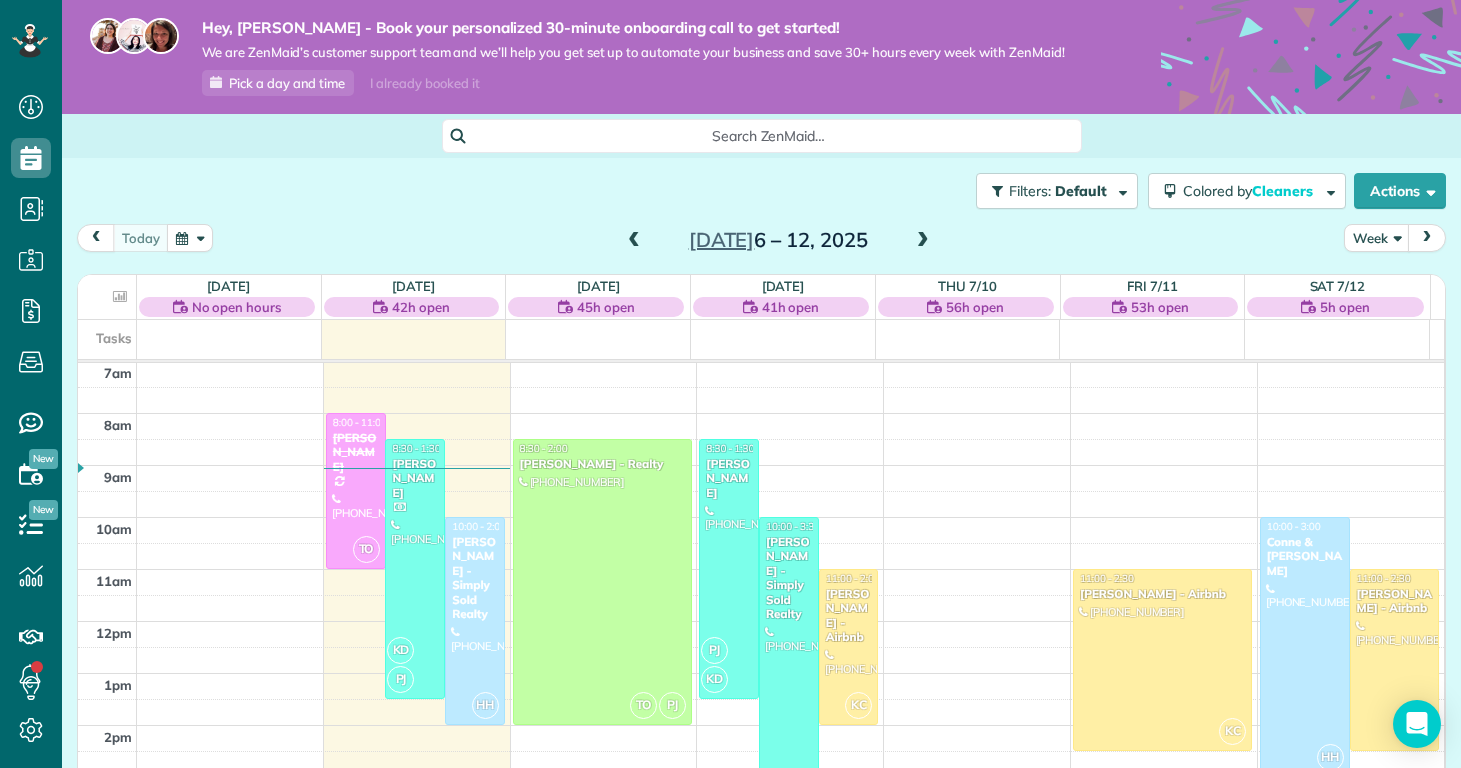 scroll, scrollTop: 139, scrollLeft: 0, axis: vertical 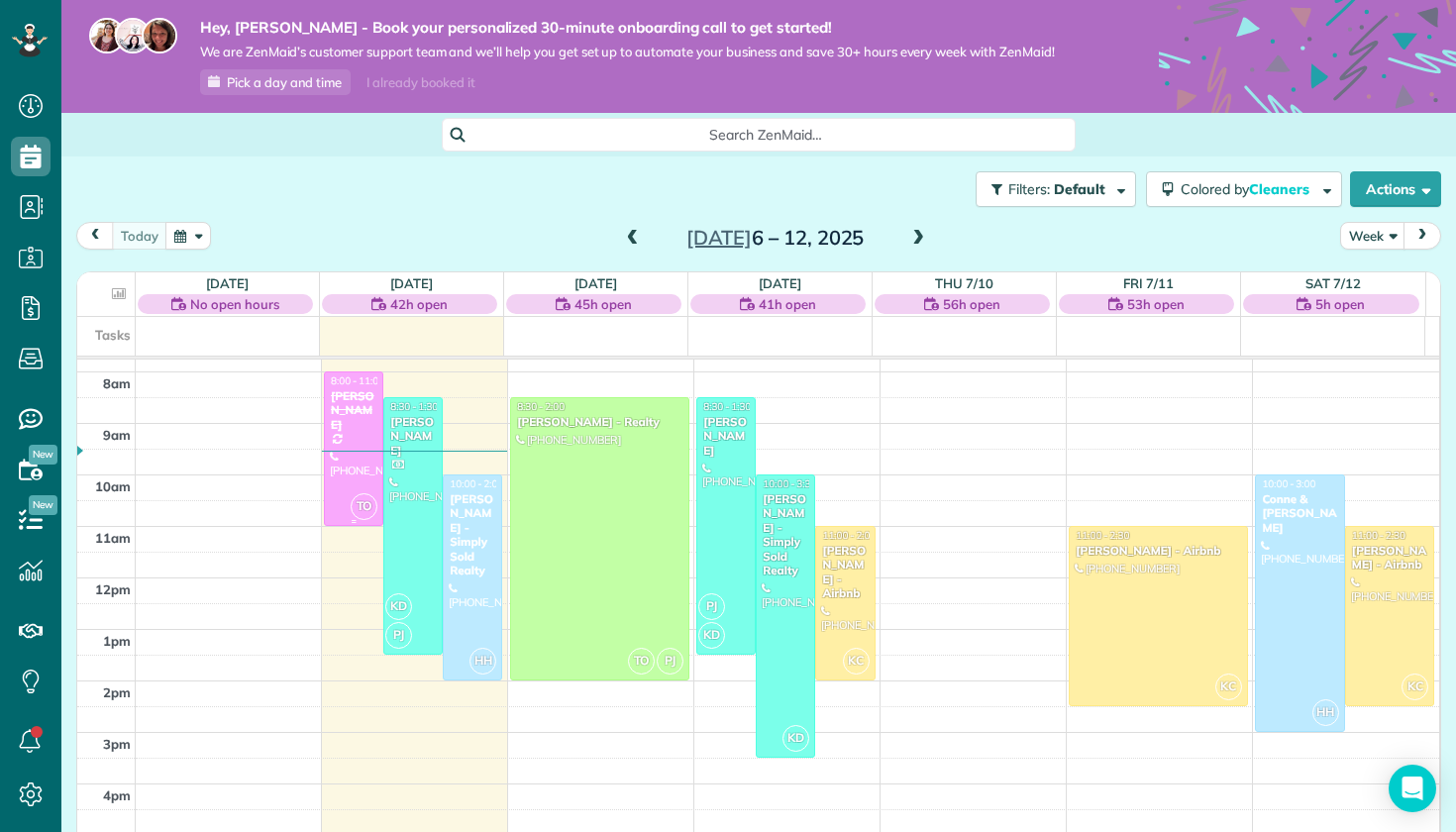 click on "Kelly Delaney" at bounding box center (354, 410) 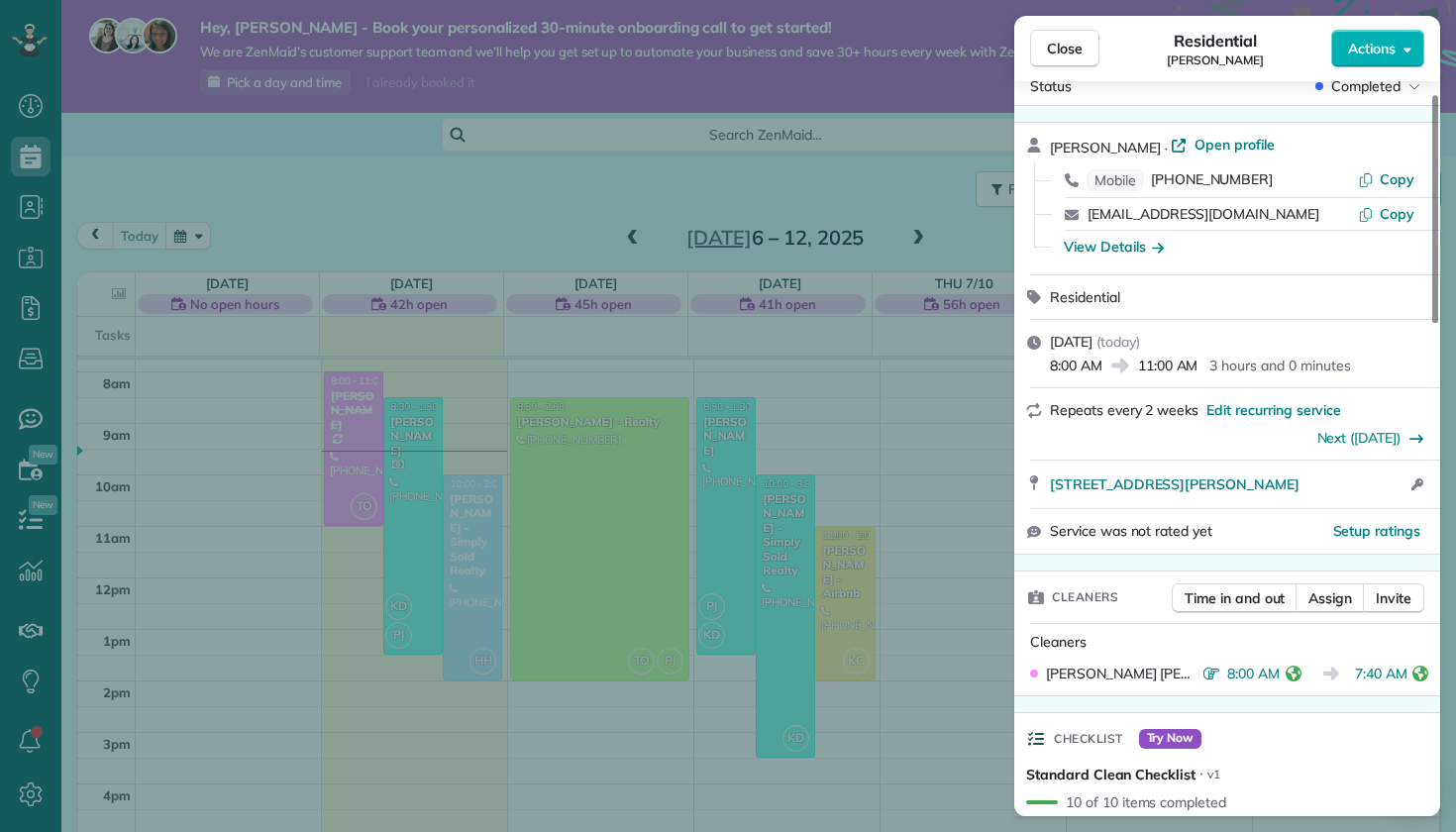 scroll, scrollTop: 405, scrollLeft: 0, axis: vertical 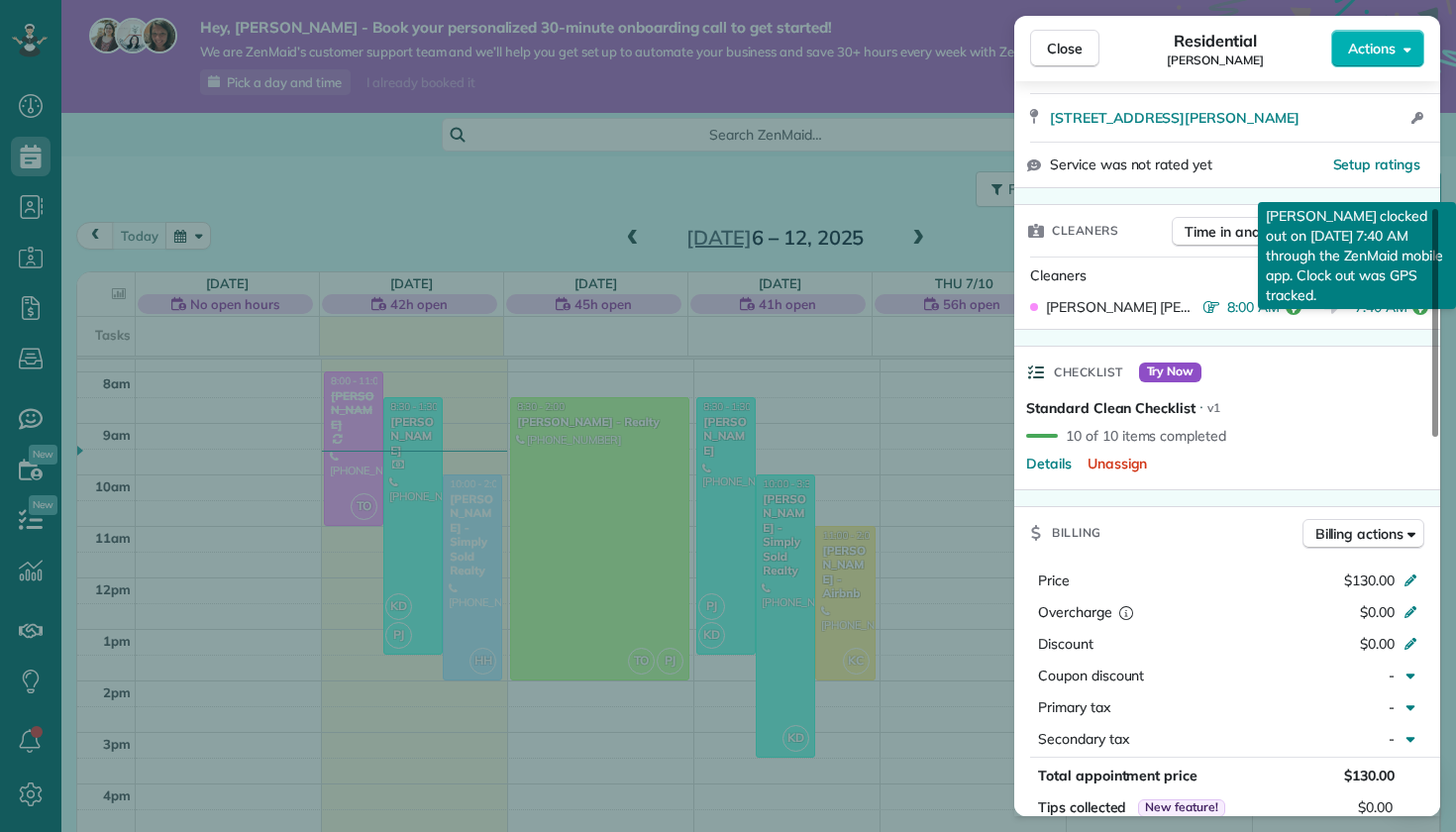 click 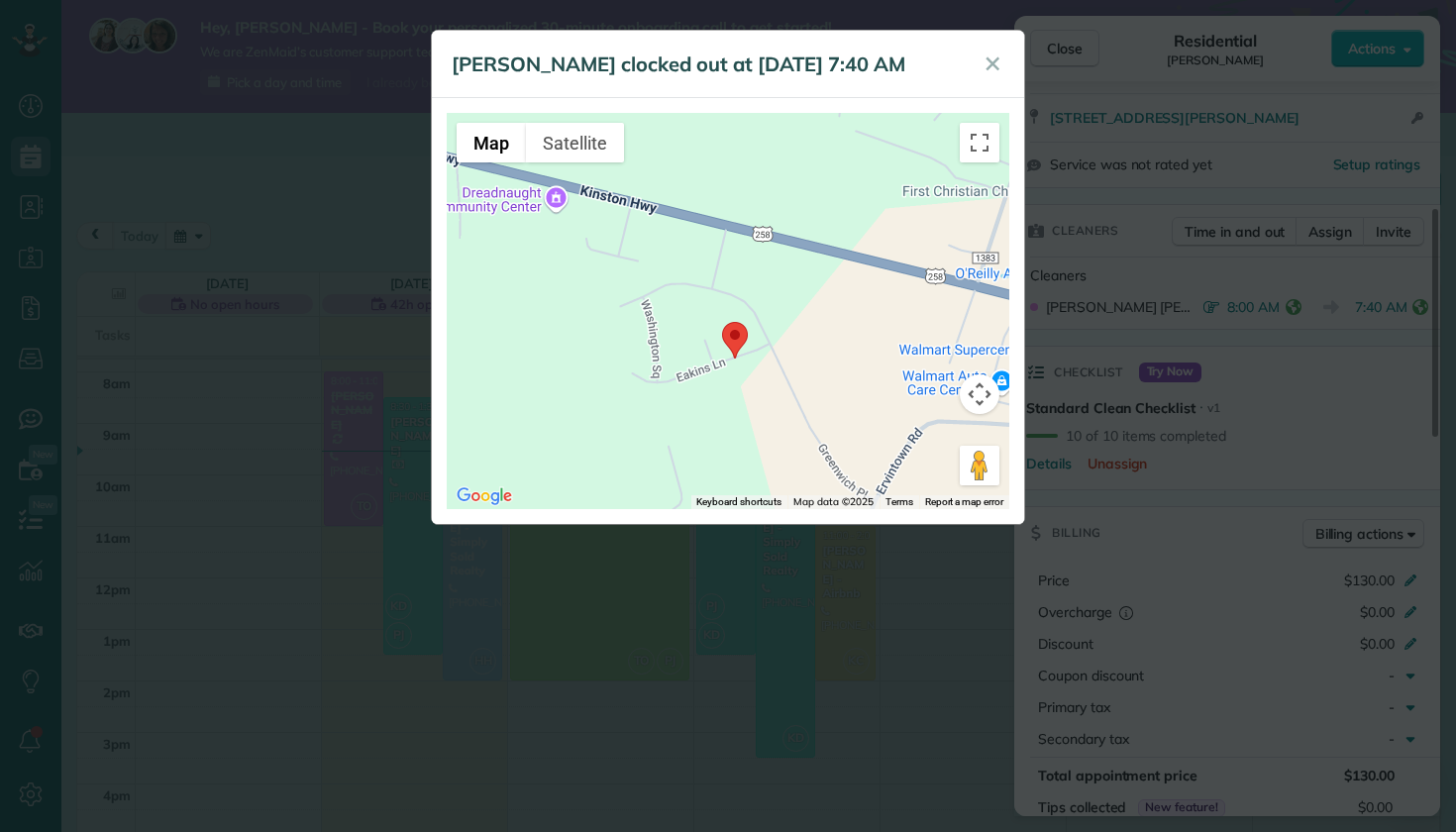 drag, startPoint x: 657, startPoint y: 307, endPoint x: 947, endPoint y: 214, distance: 304.5472 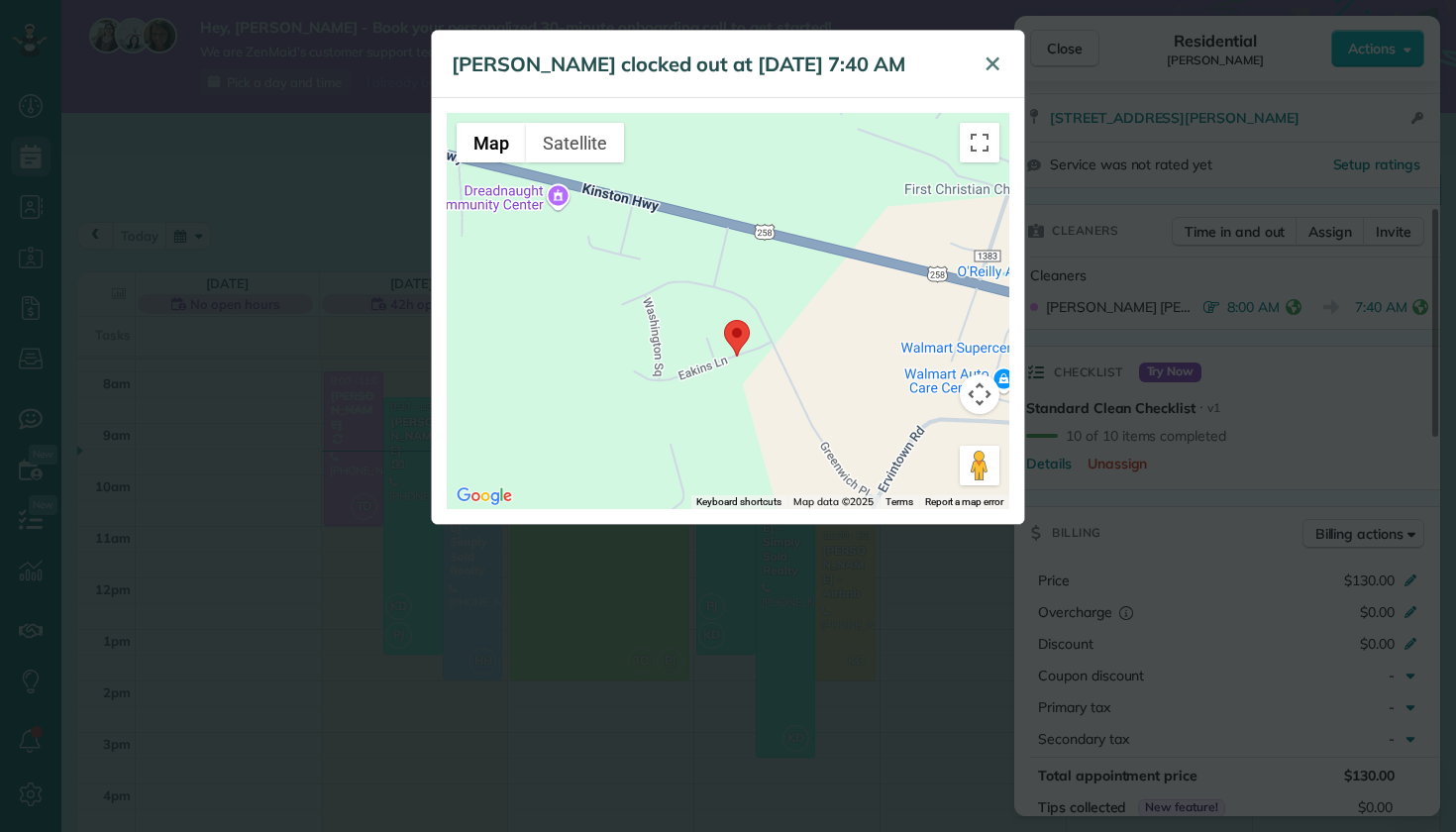 click on "✕" at bounding box center (992, 63) 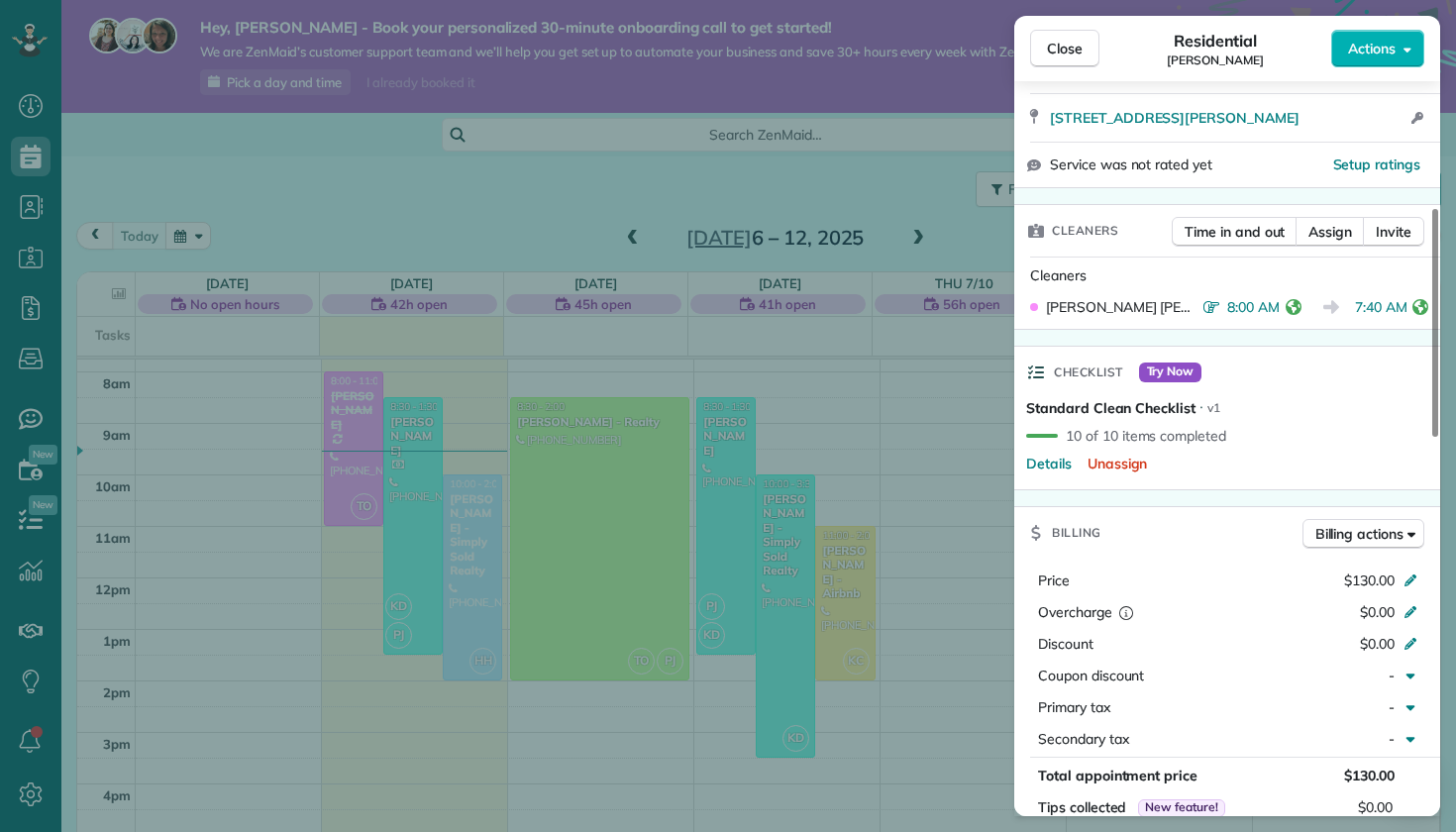 click on "7:40 AM" at bounding box center (1381, 307) 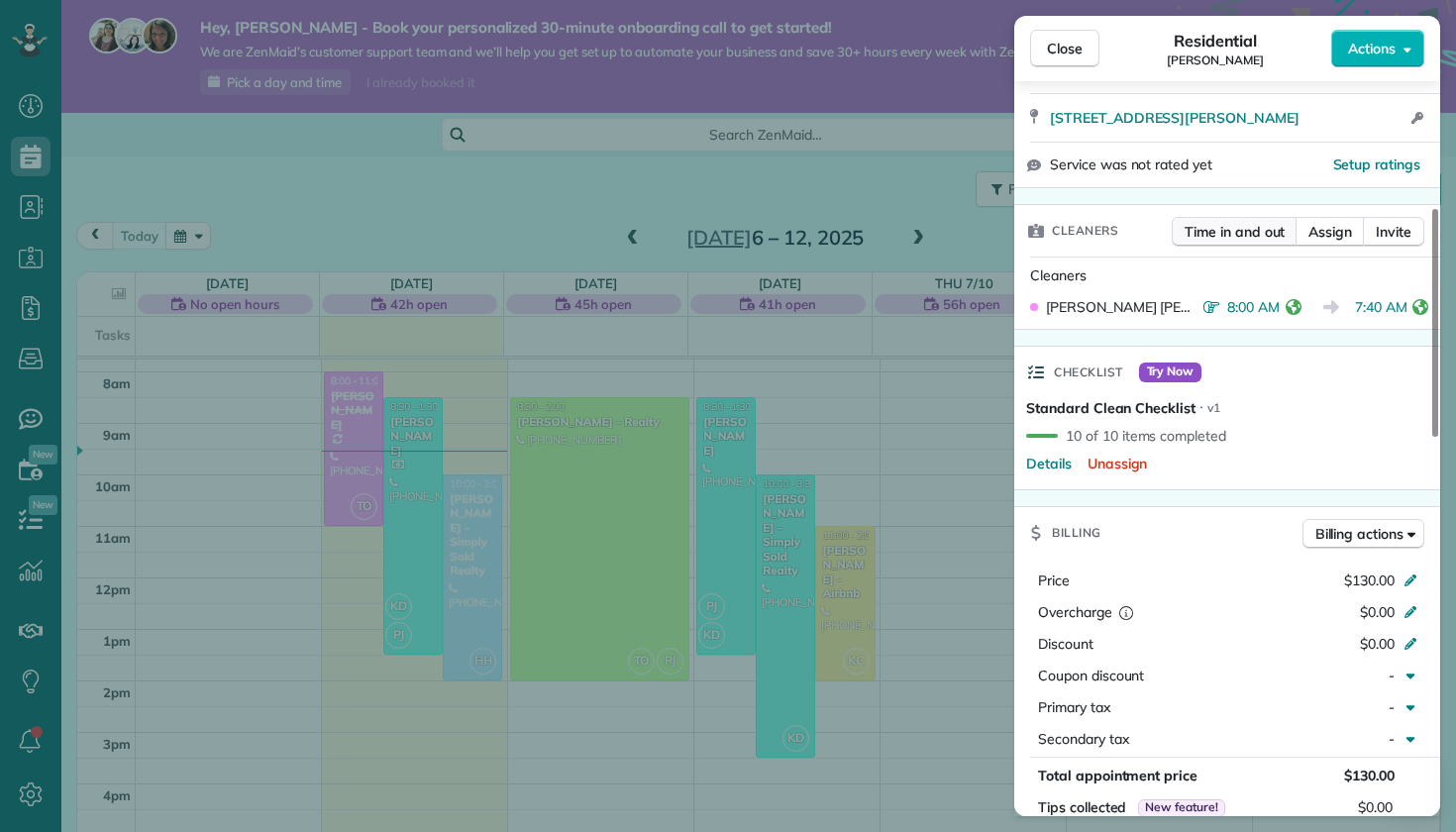 click on "Time in and out" at bounding box center (1234, 232) 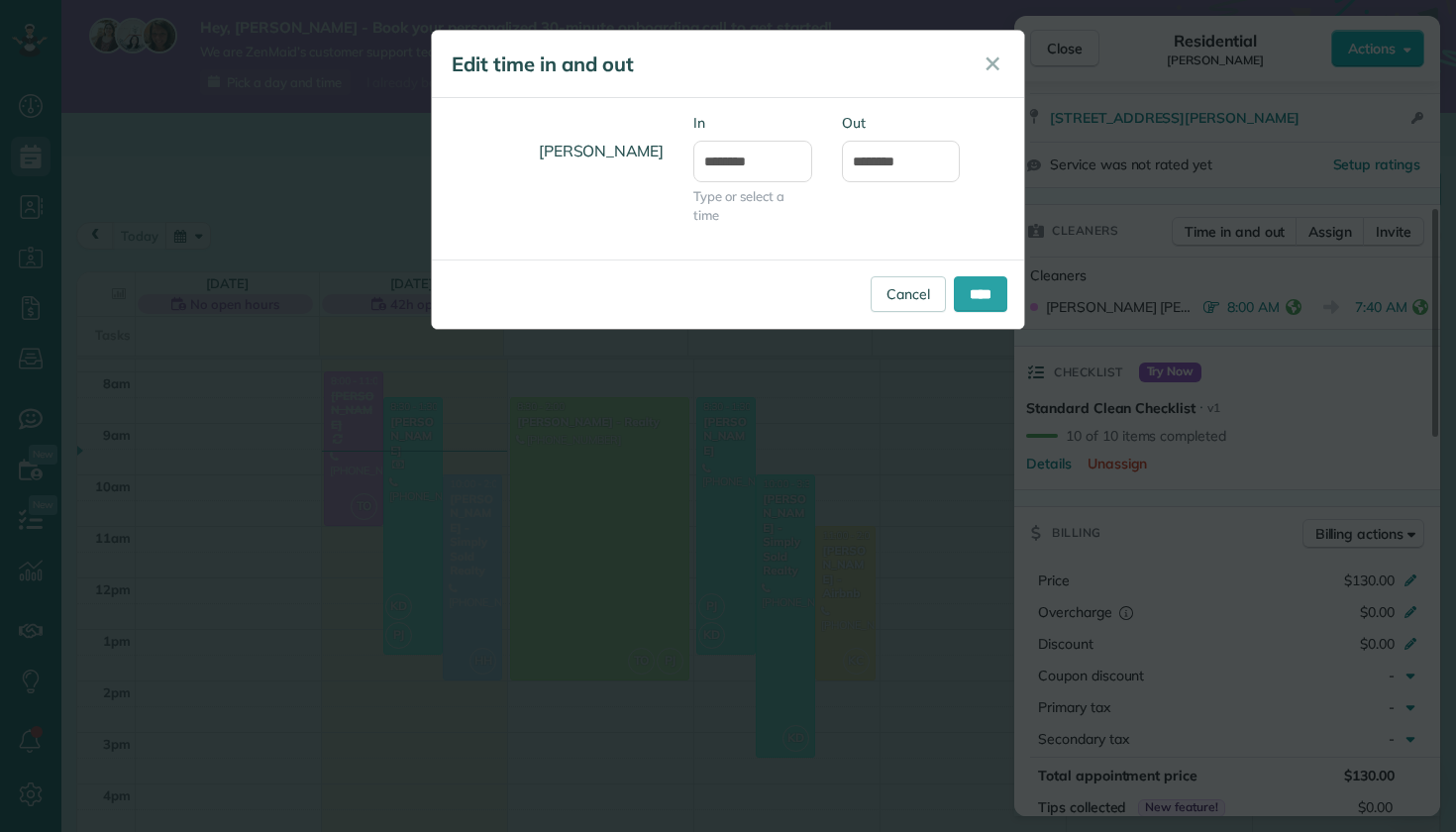 click on "Type or select a time" at bounding box center [753, 206] 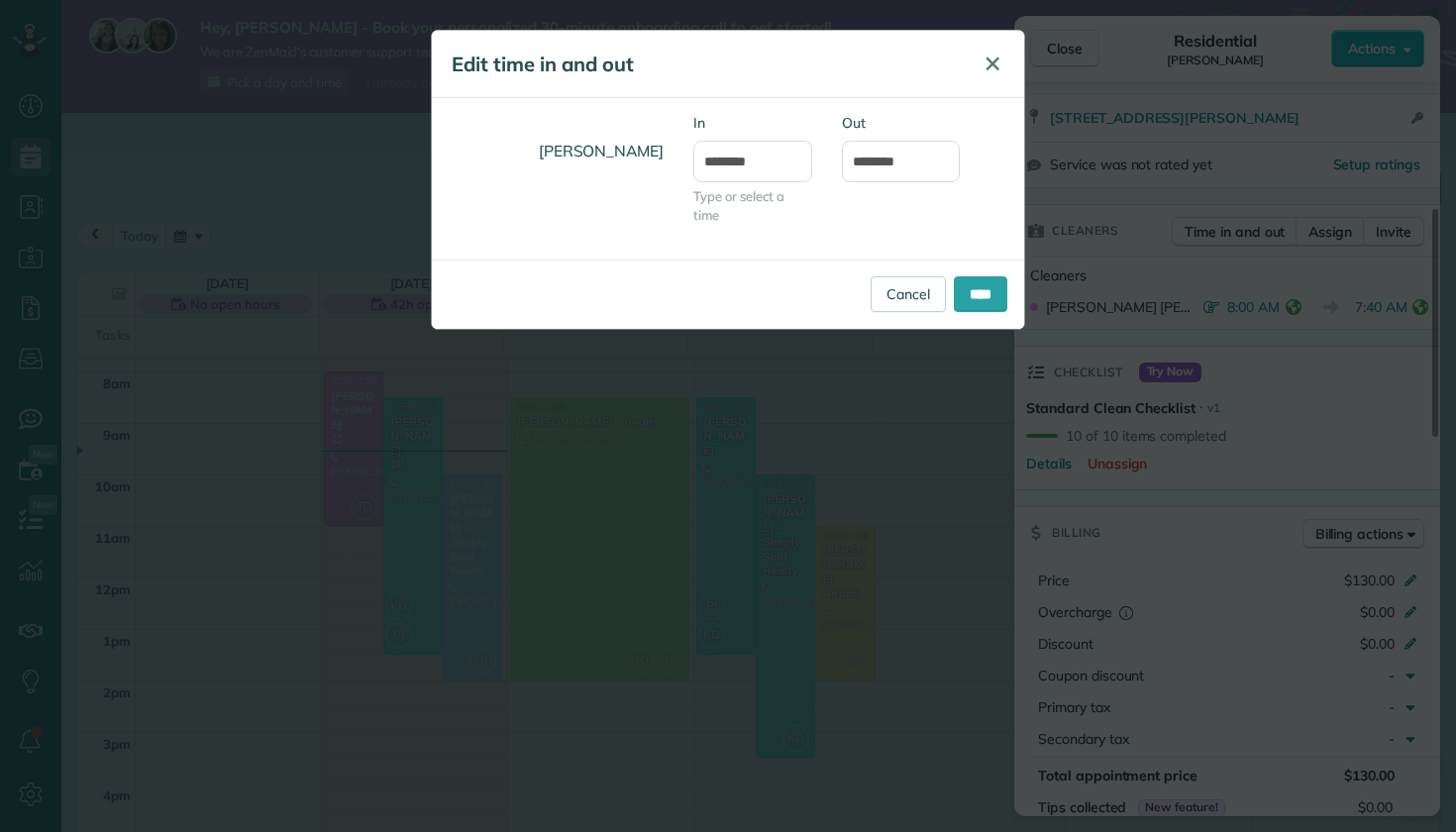 click on "✕" at bounding box center [992, 64] 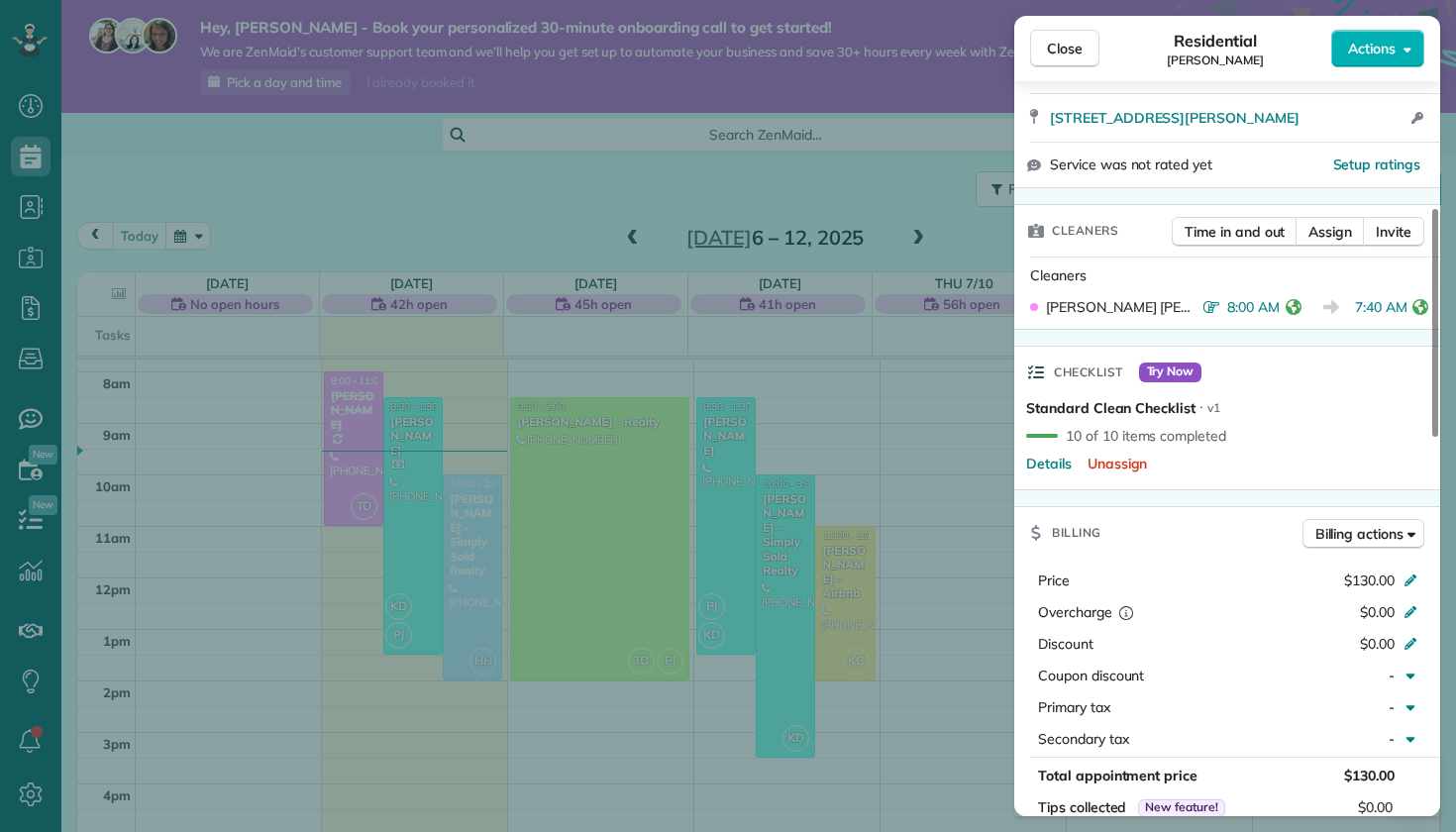 click on "Time in and out Assign Invite" at bounding box center (1298, 237) 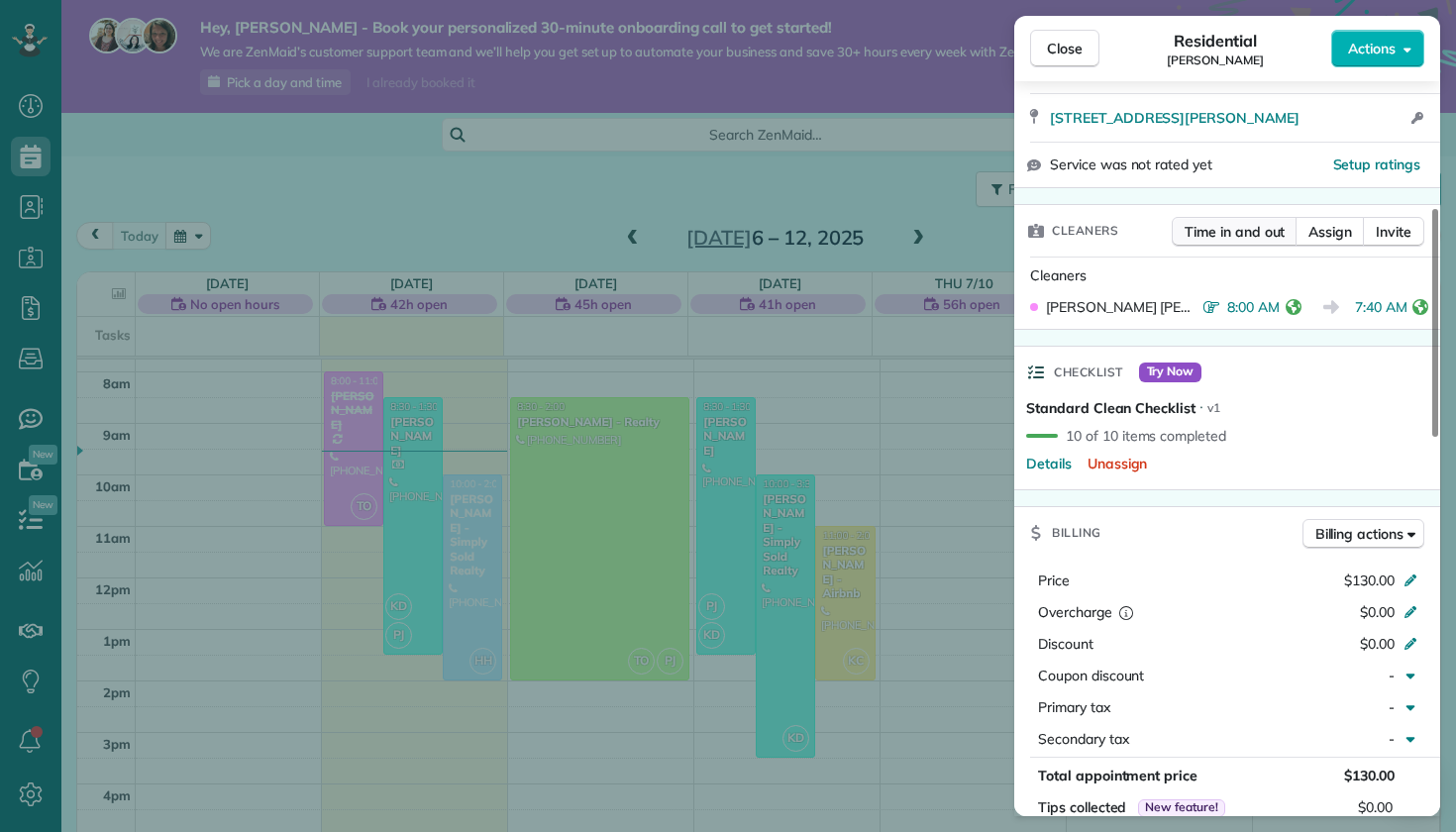 click on "Time in and out" at bounding box center [1234, 232] 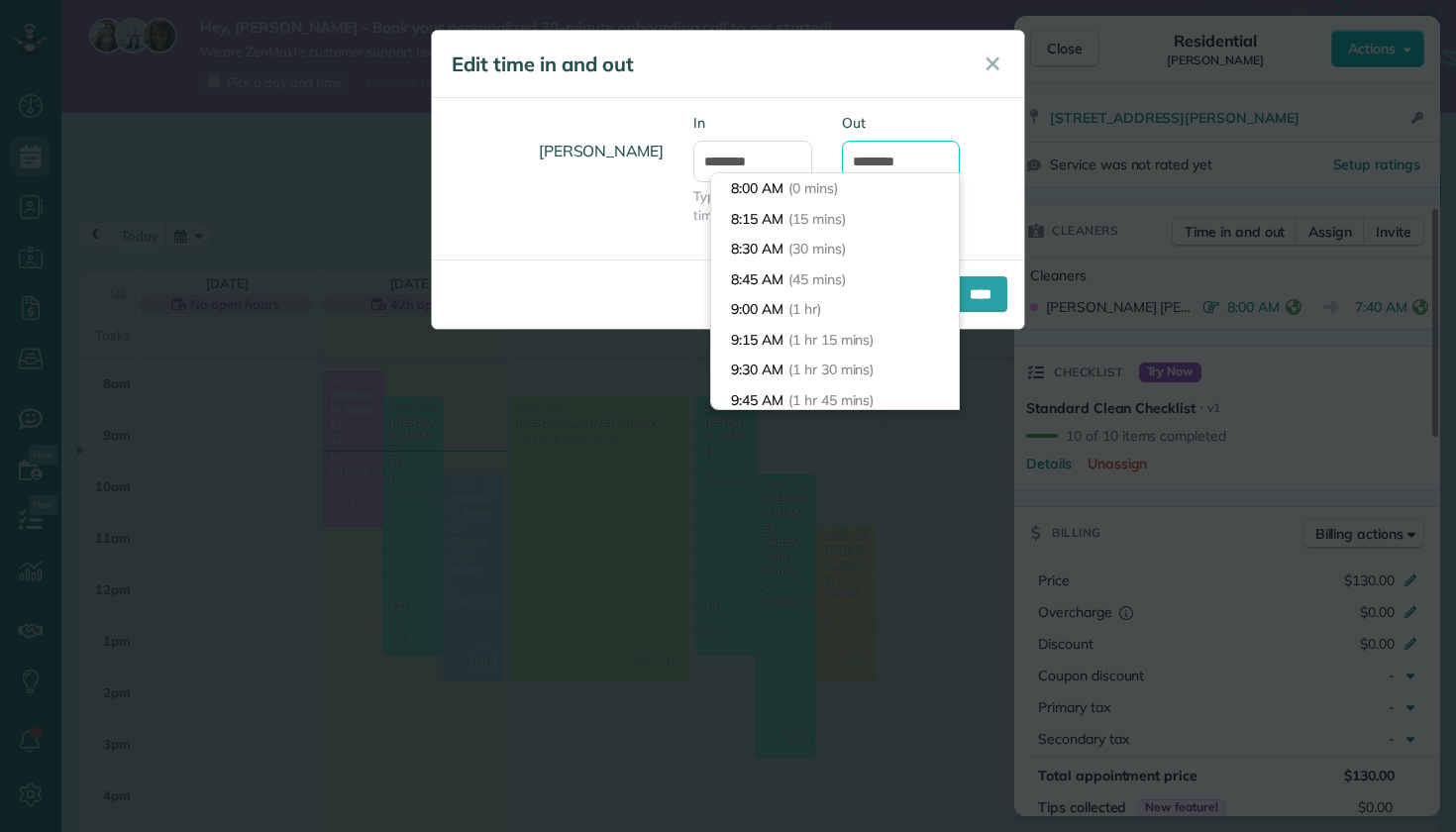 drag, startPoint x: 865, startPoint y: 169, endPoint x: 847, endPoint y: 169, distance: 18 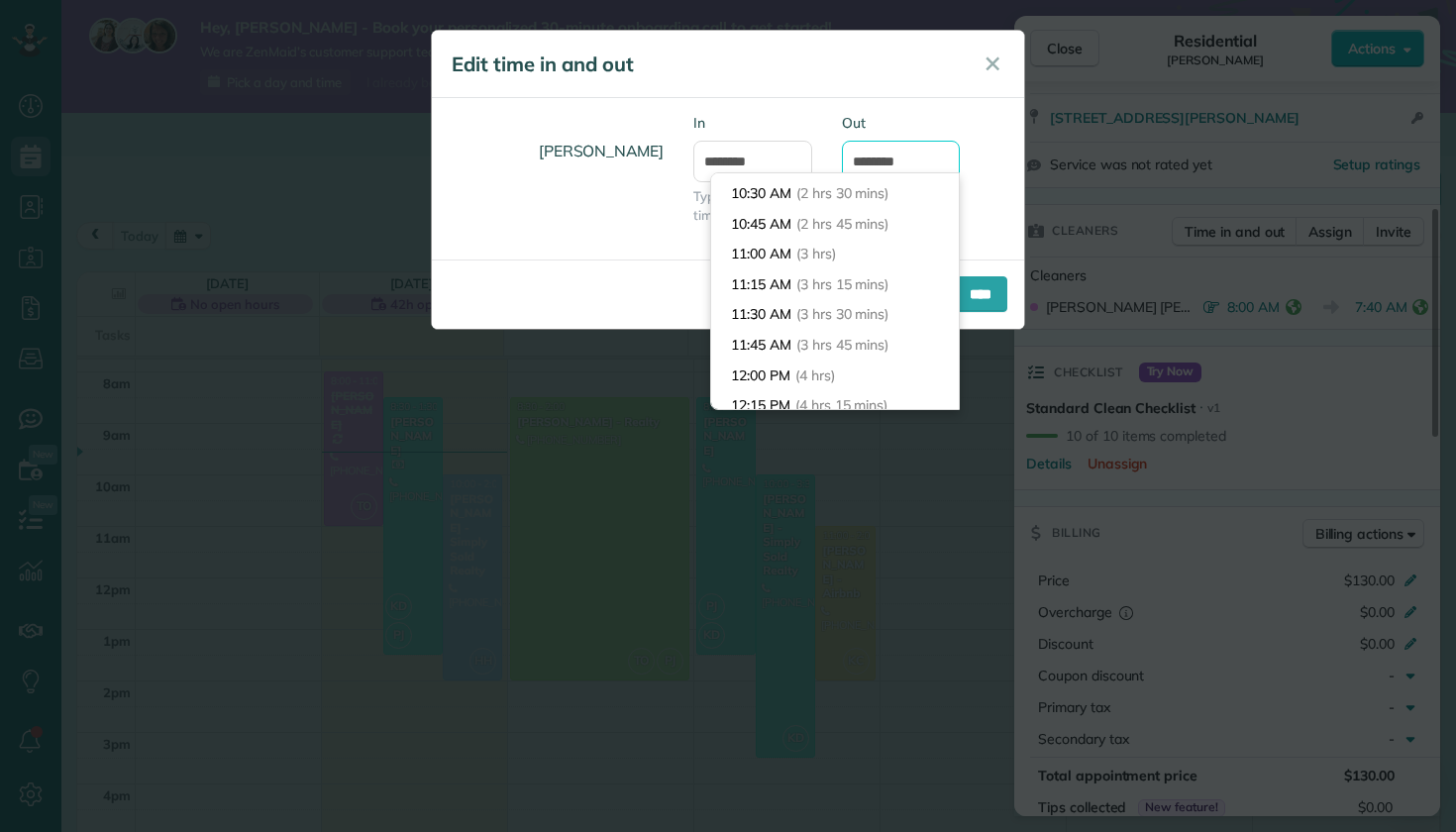 type on "********" 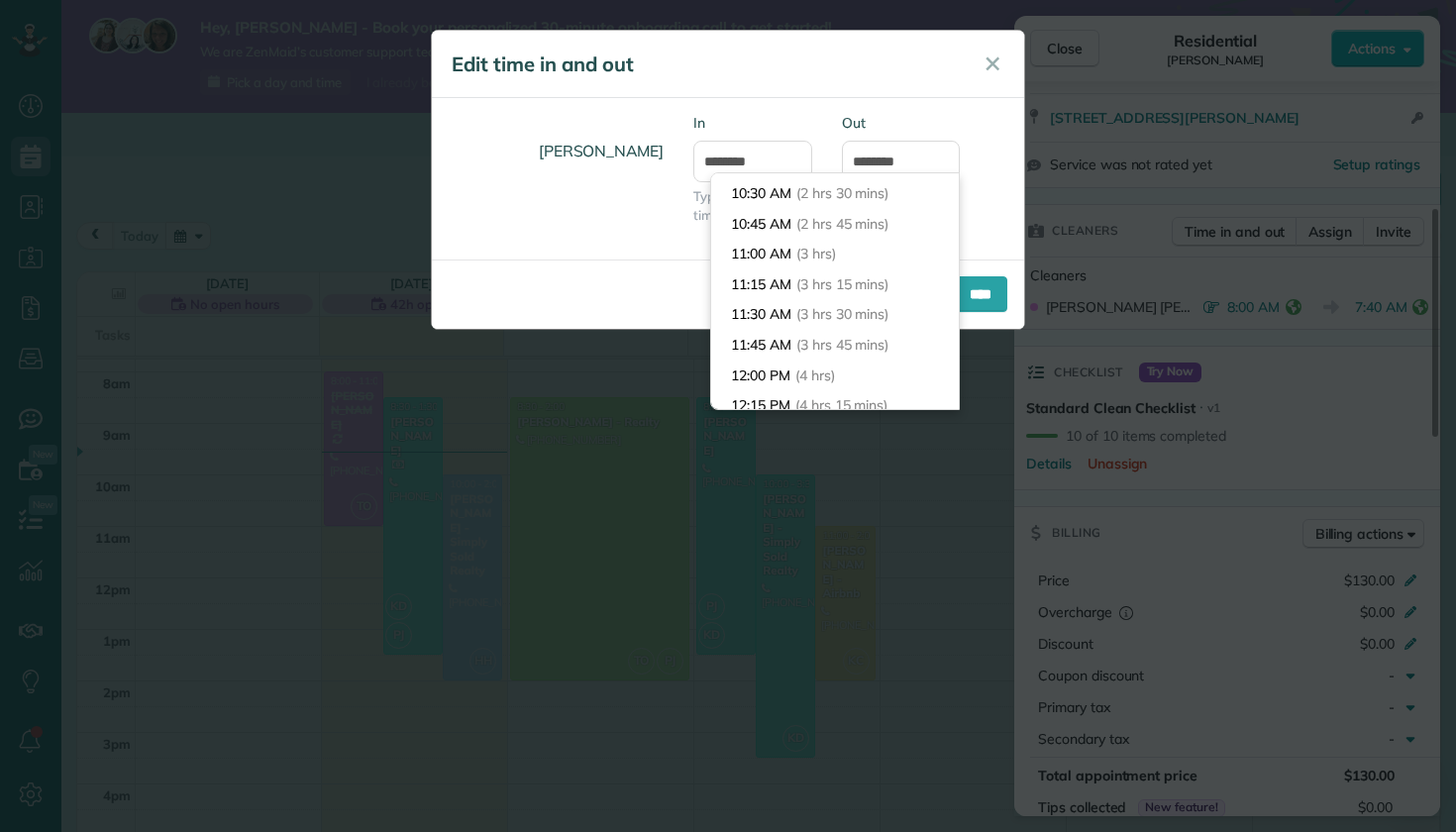 click on "Edit time in and out
✕" at bounding box center [728, 64] 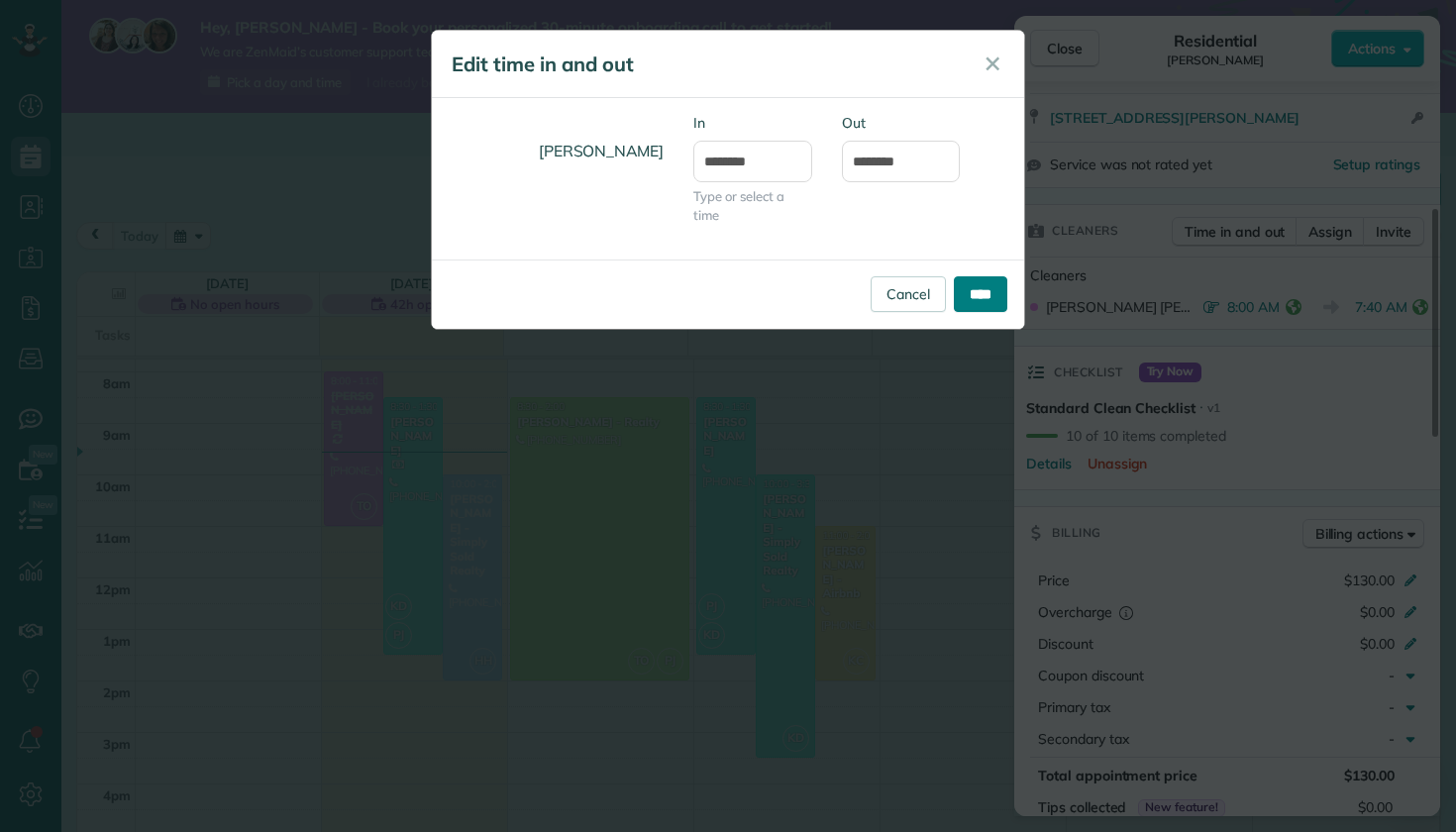 click on "****" at bounding box center (981, 294) 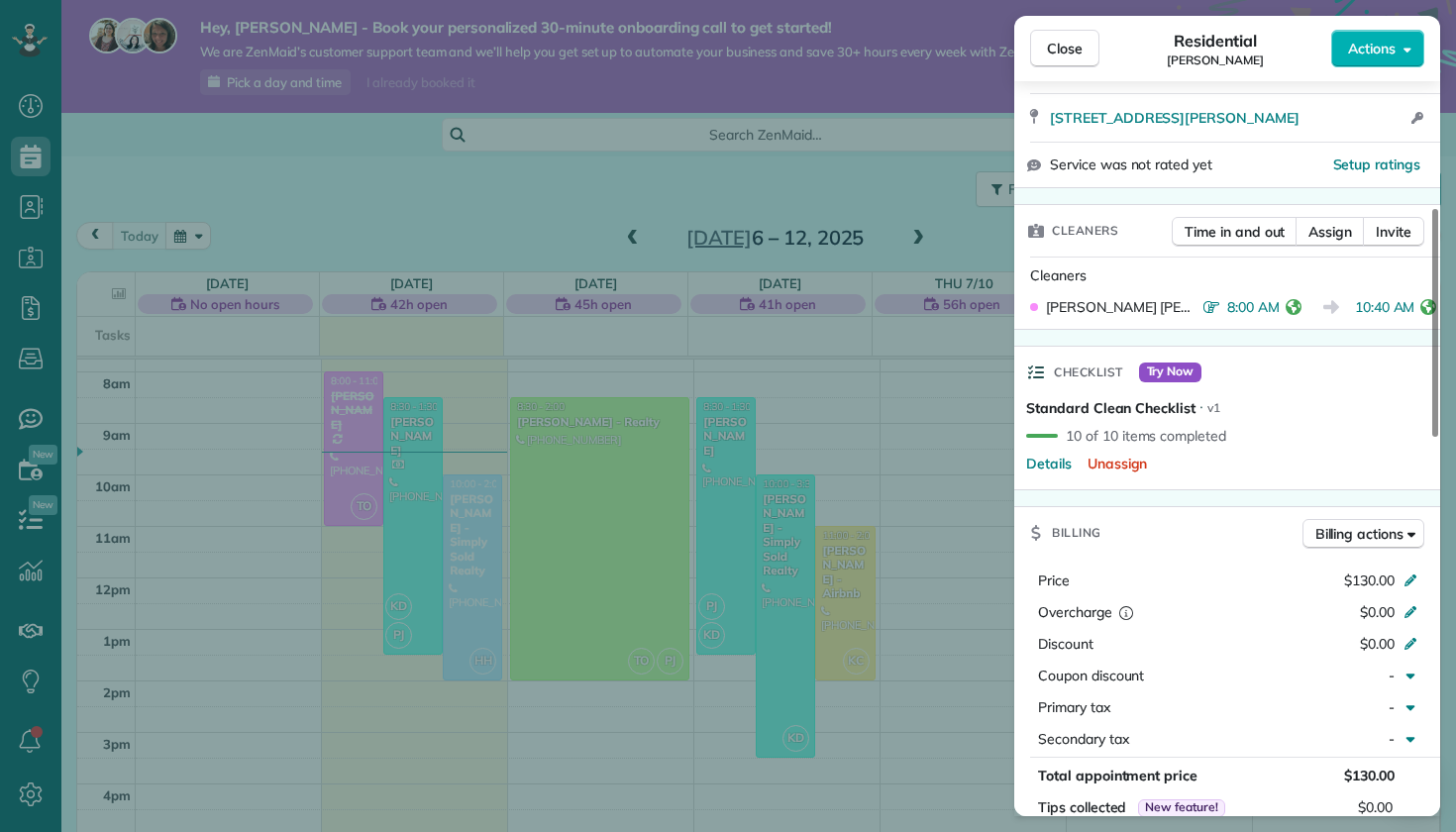 click on "Close Residential Kelly Delaney Actions Status Completed Kelly Delaney · Open profile Mobile (910) 650-2280 Copy klyles2011@gmail.com Copy View Details Residential Monday, July 07, 2025 ( today ) 8:00 AM 11:00 AM 3 hours and 0 minutes Repeats every 2 weeks Edit recurring service Next (Jul 21) 907 Eakins Lane Richlands NC 28574 Open access information Service was not rated yet Setup ratings Cleaners Time in and out Assign Invite Cleaners Taylor   Obryan 8:00 AM 10:40 AM Checklist Try Now Standard Clean Checklist   ⋅  v1 10 of 10 items completed Details Unassign Billing Billing actions Price $130.00 Overcharge $0.00 Discount $0.00 Coupon discount - Primary tax - Secondary tax - Total appointment price $130.00 Tips collected New feature! $0.00 Unpaid Mark as paid Total including tip $130.00 Get paid online in no-time! Send an invoice and reward your cleaners with tips Charge customer credit card Appointment custom fields Reason for Skip - Hidden from cleaners Pay Method Credit Card Hidden from cleaners   0 0" at bounding box center (728, 416) 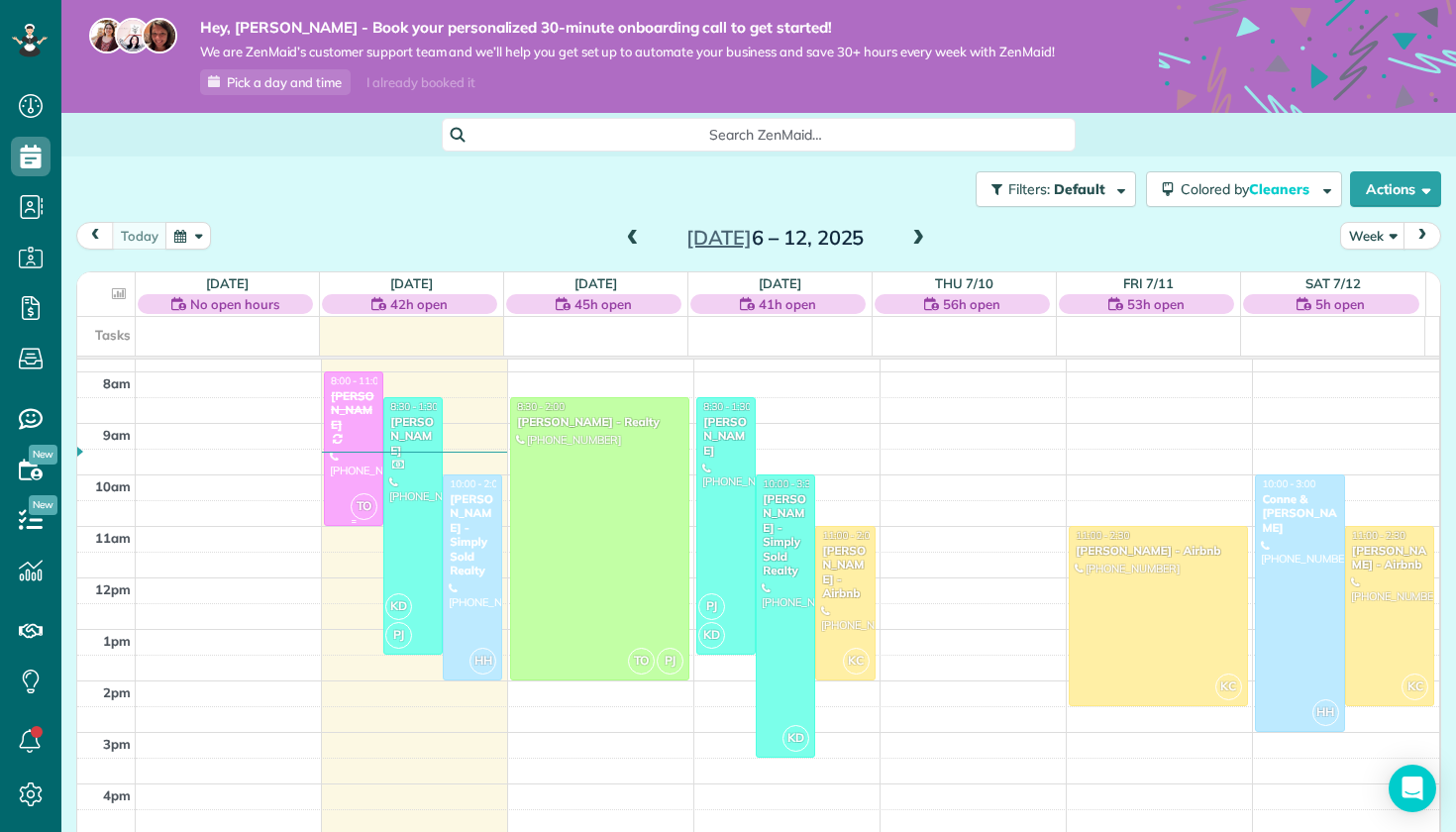 click at bounding box center (354, 449) 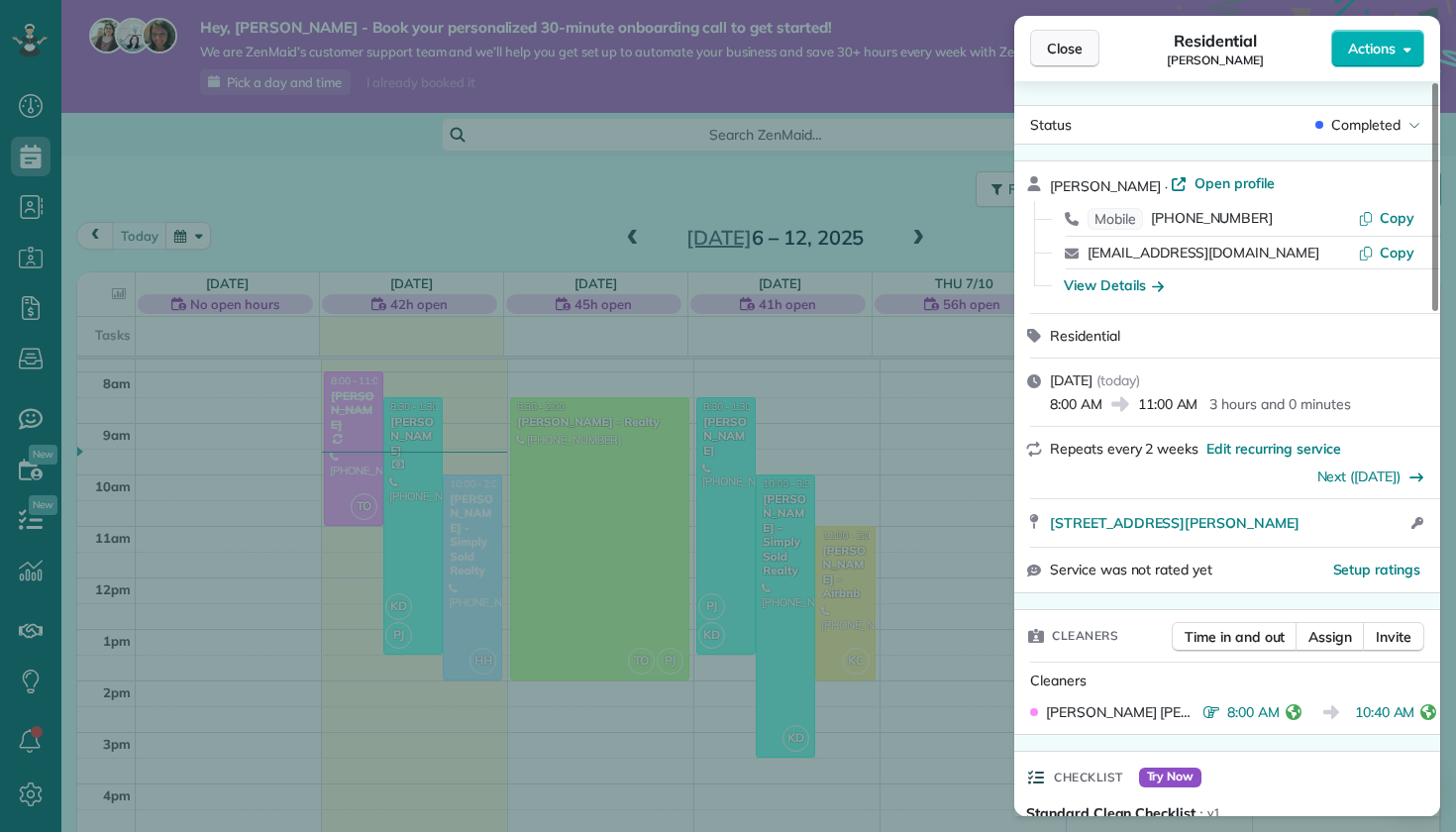 click on "Close" at bounding box center (1065, 49) 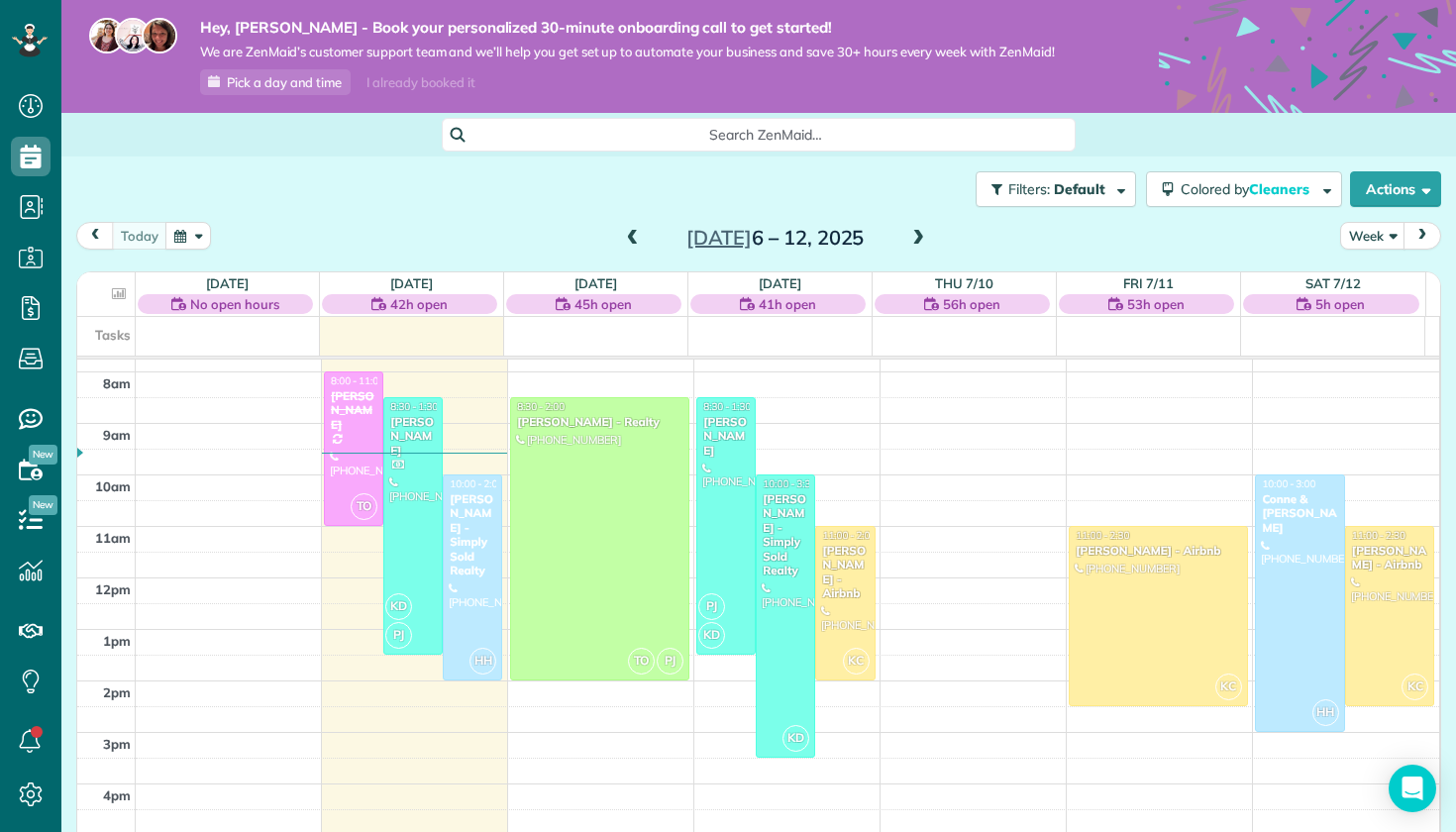 click on "today   Week Jul  6 – 12, 2025" at bounding box center (759, 240) 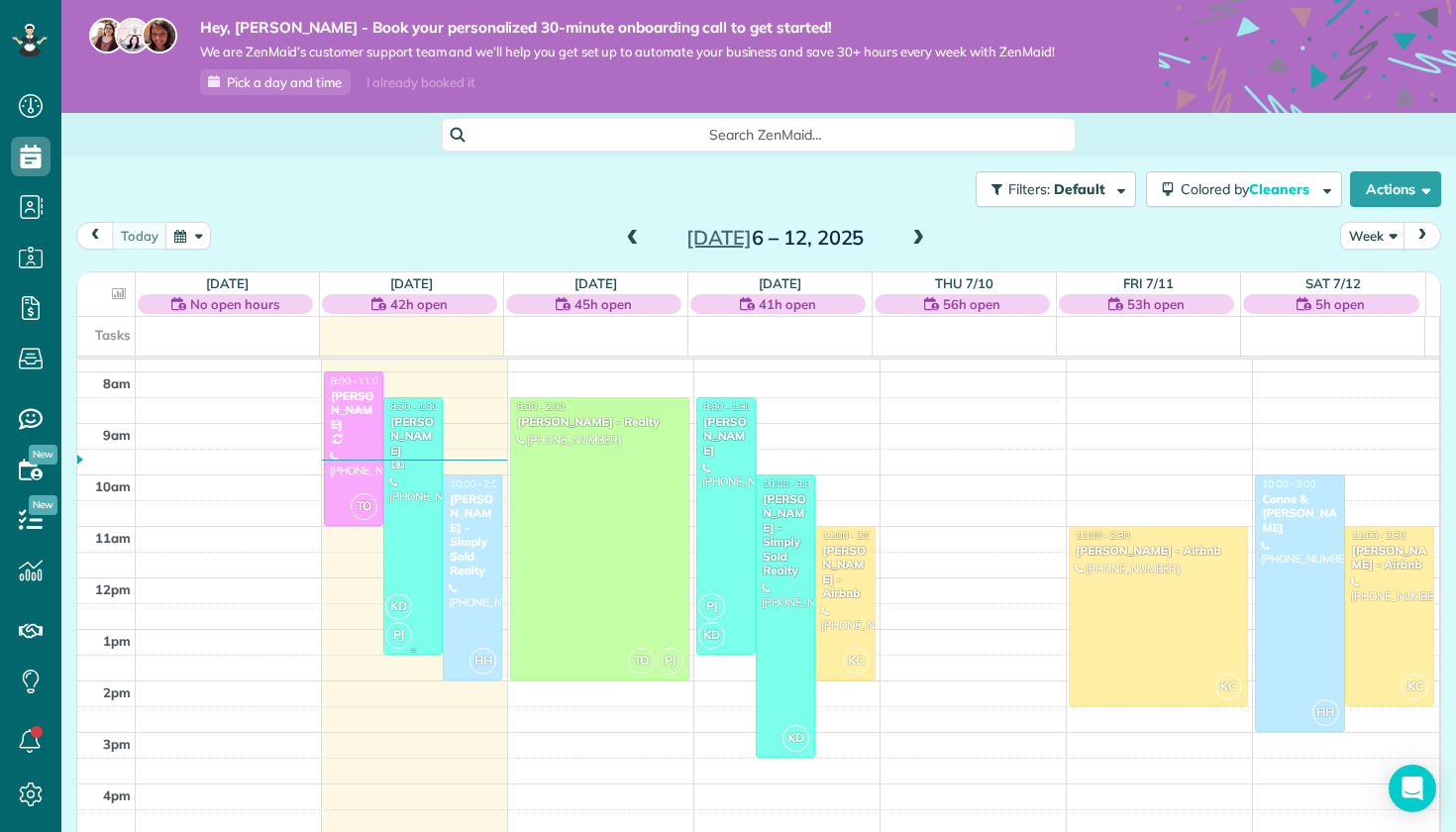 click at bounding box center (413, 526) 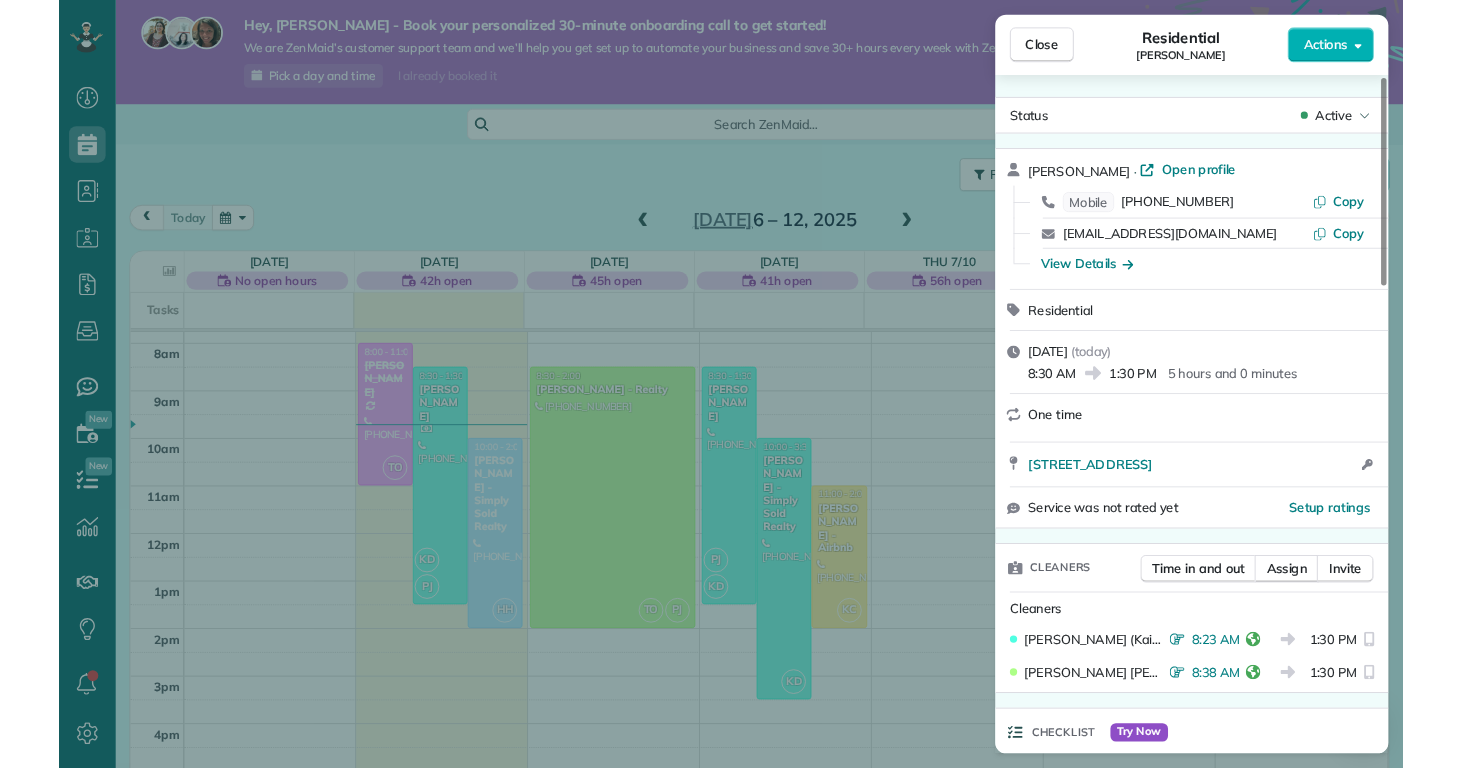 scroll, scrollTop: 35, scrollLeft: 0, axis: vertical 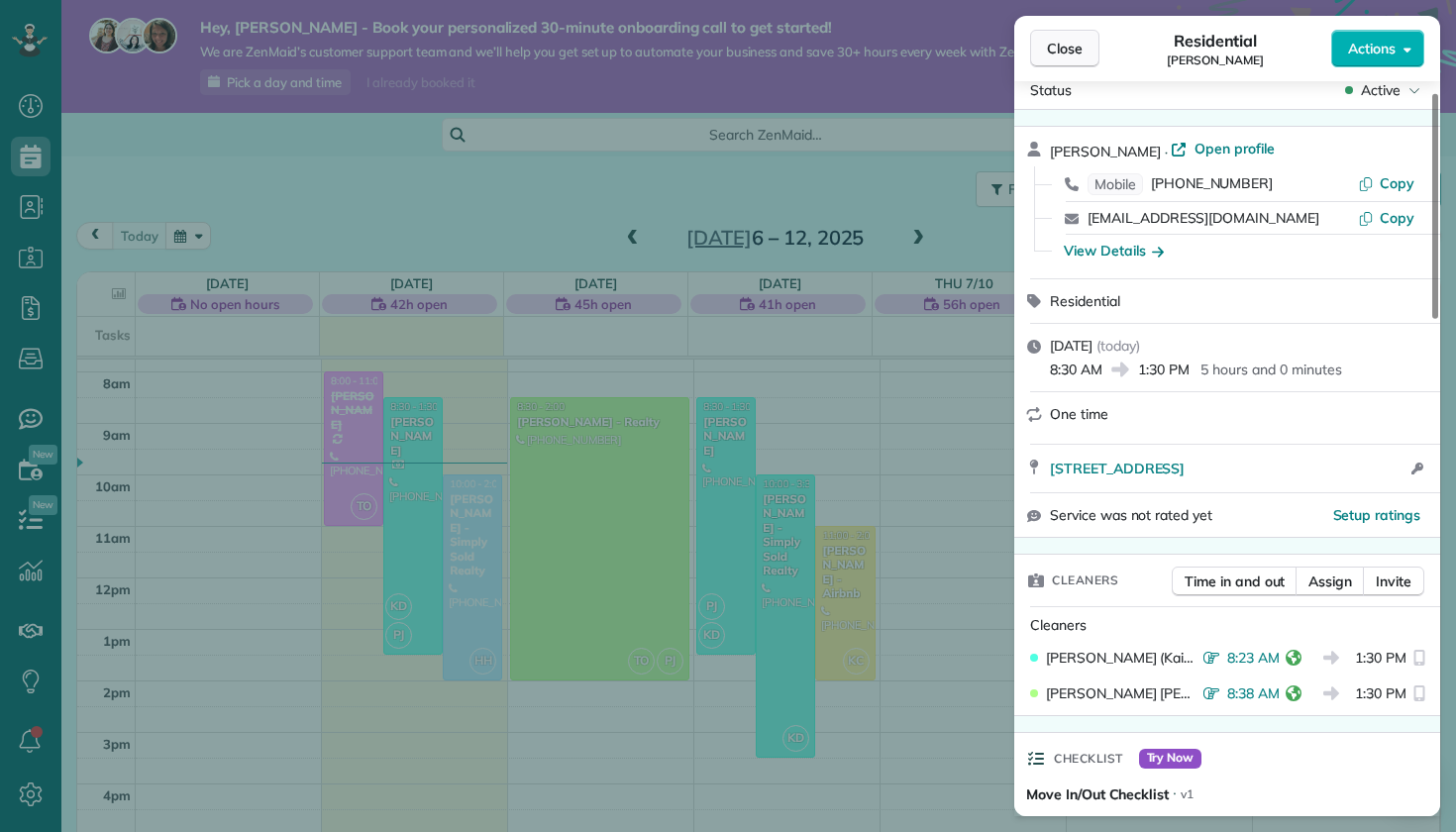 click on "Close" at bounding box center (1065, 49) 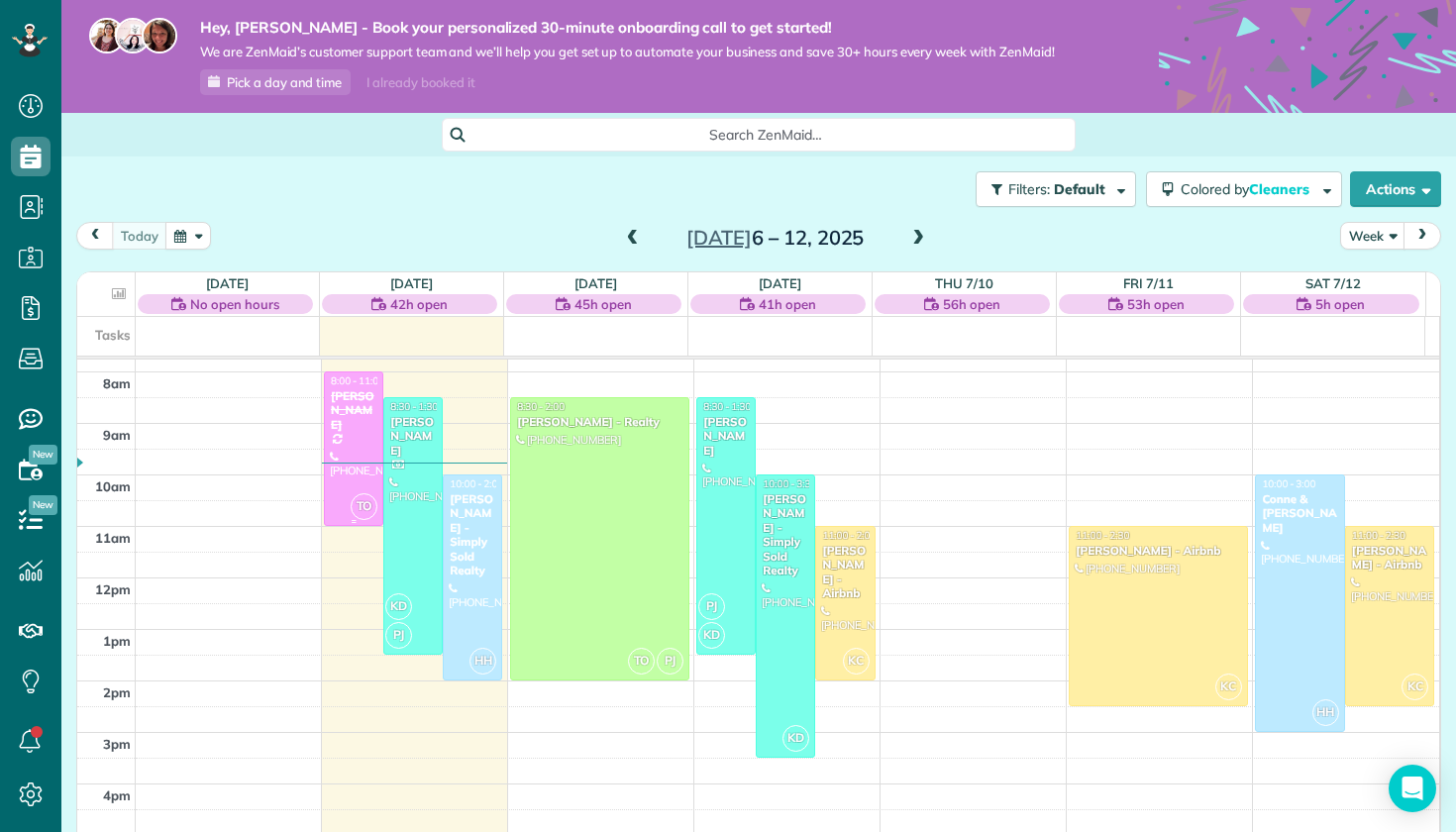 click at bounding box center (354, 449) 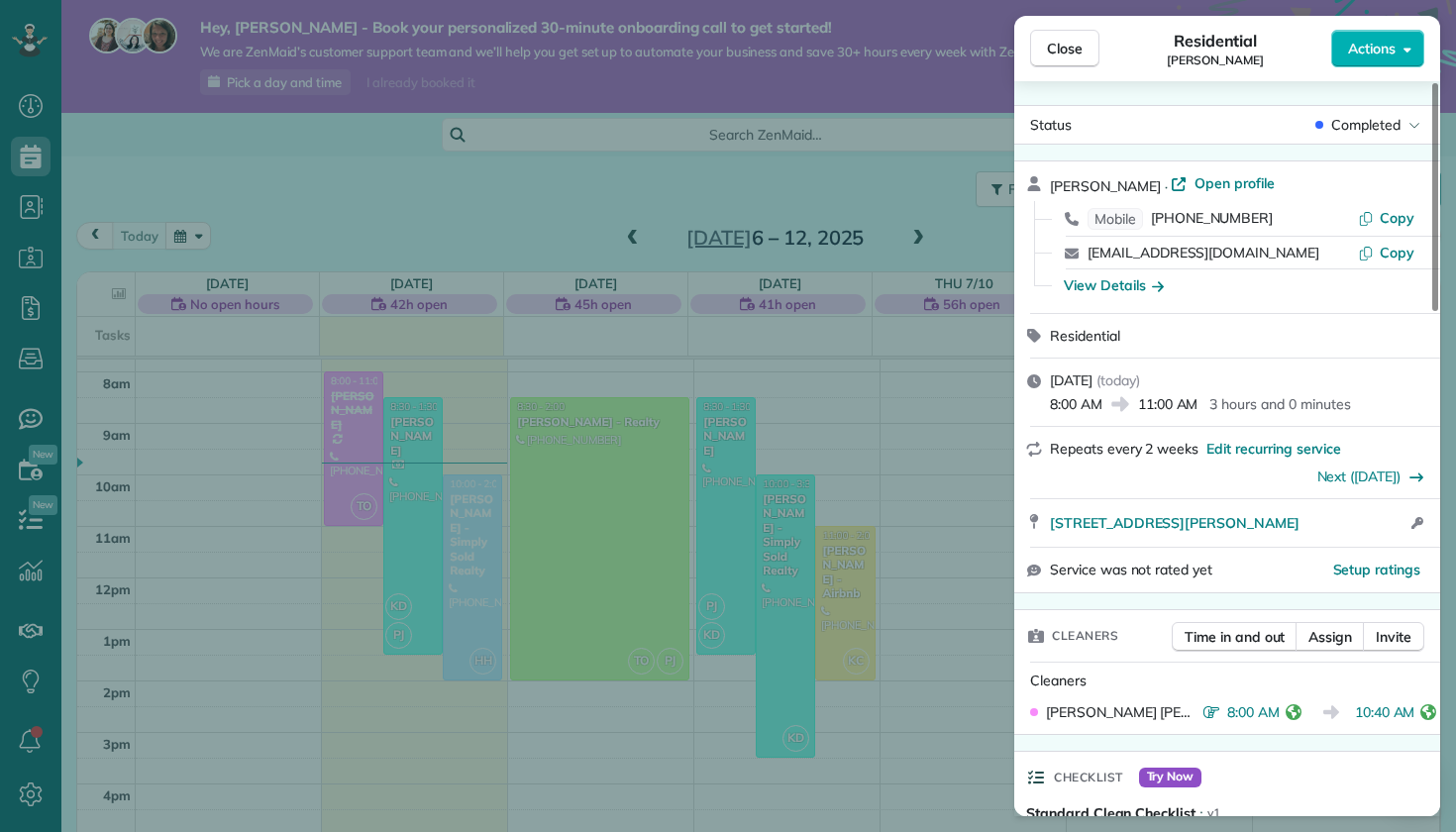click on "Close Residential Kelly Delaney Actions Status Completed Kelly Delaney · Open profile Mobile (910) 650-2280 Copy klyles2011@gmail.com Copy View Details Residential Monday, July 07, 2025 ( today ) 8:00 AM 11:00 AM 3 hours and 0 minutes Repeats every 2 weeks Edit recurring service Next (Jul 21) 907 Eakins Lane Richlands NC 28574 Open access information Service was not rated yet Setup ratings Cleaners Time in and out Assign Invite Cleaners Taylor   Obryan 8:00 AM 10:40 AM Checklist Try Now Standard Clean Checklist   ⋅  v1 10 of 10 items completed Details Unassign Billing Billing actions Price $130.00 Overcharge $0.00 Discount $0.00 Coupon discount - Primary tax - Secondary tax - Total appointment price $130.00 Tips collected New feature! $0.00 Unpaid Mark as paid Total including tip $130.00 Get paid online in no-time! Send an invoice and reward your cleaners with tips Charge customer credit card Appointment custom fields Reason for Skip - Hidden from cleaners Pay Method Credit Card Hidden from cleaners   0 0" at bounding box center (728, 416) 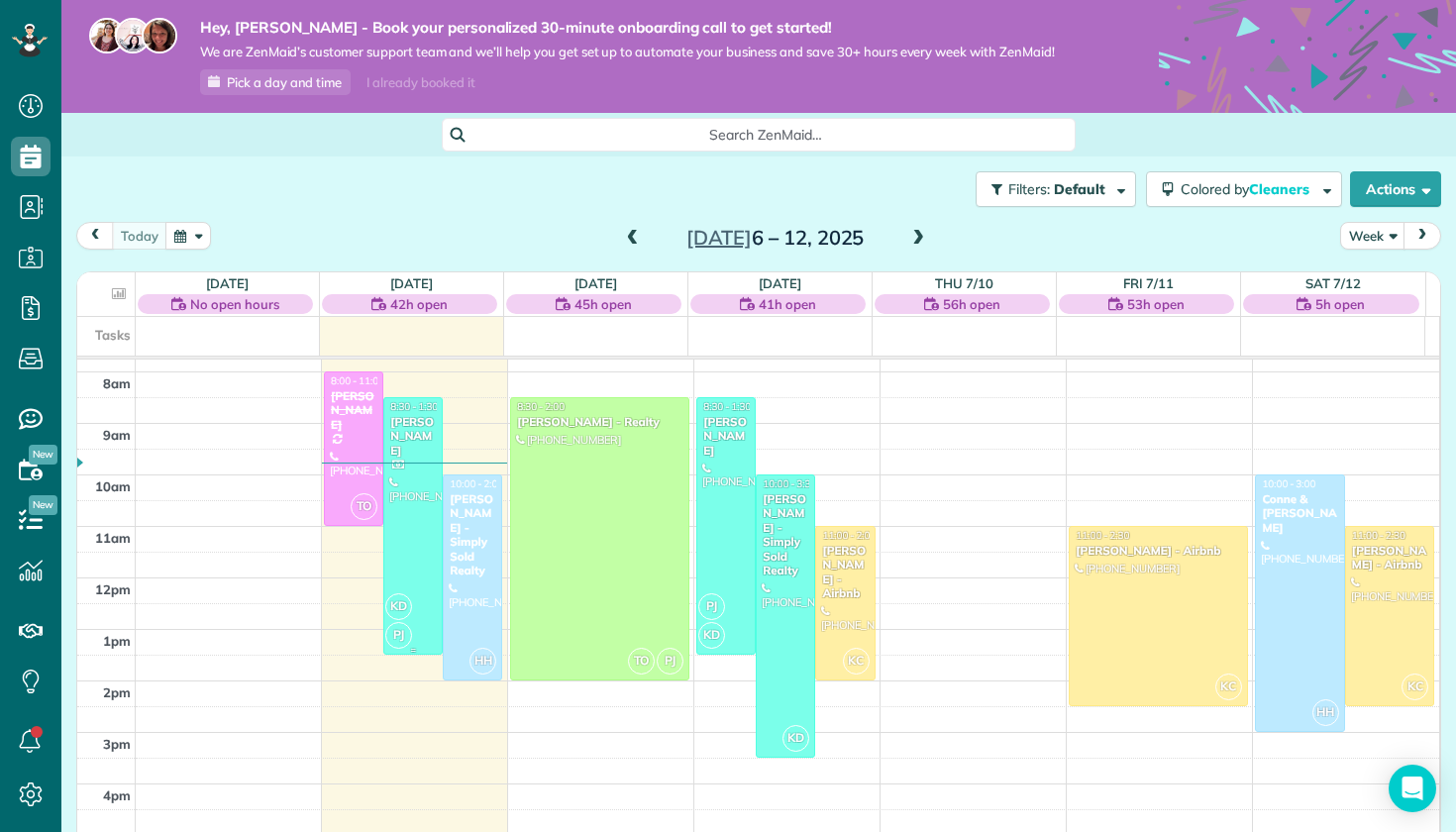 click at bounding box center (413, 526) 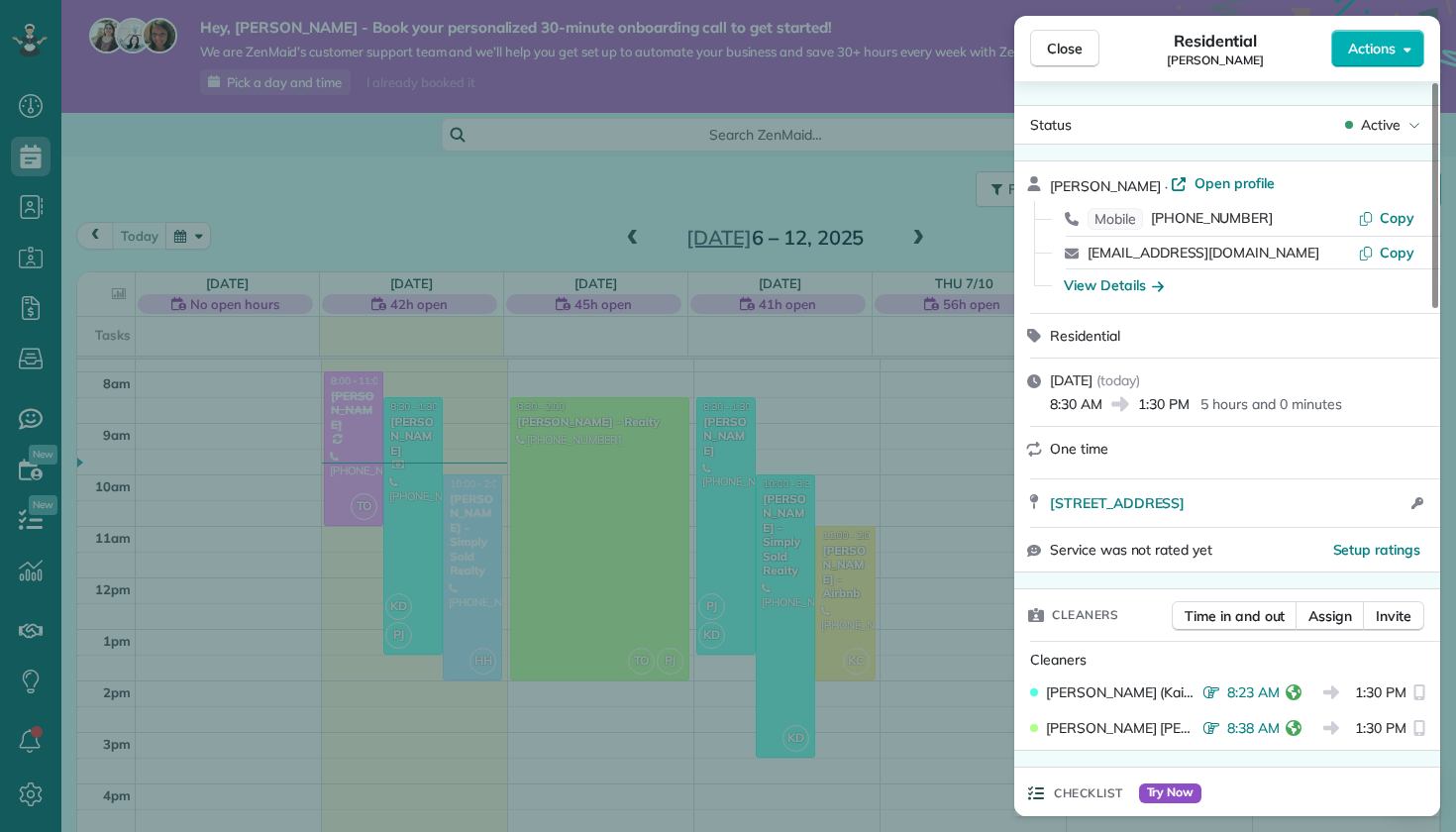 click on "Close Residential Alexandria Mullins Mullins Actions Status Active Alexandria Mullins Mullins · Open profile Mobile (704) 401-6343 Copy akh6081@gmail.com Copy View Details Residential Monday, July 07, 2025 ( today ) 8:30 AM 1:30 PM 5 hours and 0 minutes One time 213 Admiral Court Sneads Ferry NC 28460 Open access information Service was not rated yet Setup ratings Cleaners Time in and out Assign Invite Cleaners Kaitlin (Kaite)   Delorme 8:23 AM 1:30 PM Phoebe   Joetzki 8:38 AM 1:30 PM Checklist Try Now Move In/Out Checklist  ⋅  v1 16 of 32 items completed Details Unassign Billing Billing actions Price $0.00 Overcharge $0.00 Discount $0.00 Coupon discount - Primary tax - Secondary tax - Total appointment price $0.00 Tips collected New feature! $0.00 Paid Total including tip $0.00 Get paid online in no-time! Send an invoice and reward your cleaners with tips Charge customer credit card Appointment custom fields Reason for Skip - Hidden from cleaners Pay Method - Hidden from cleaners Work items Move In/Out" at bounding box center [728, 416] 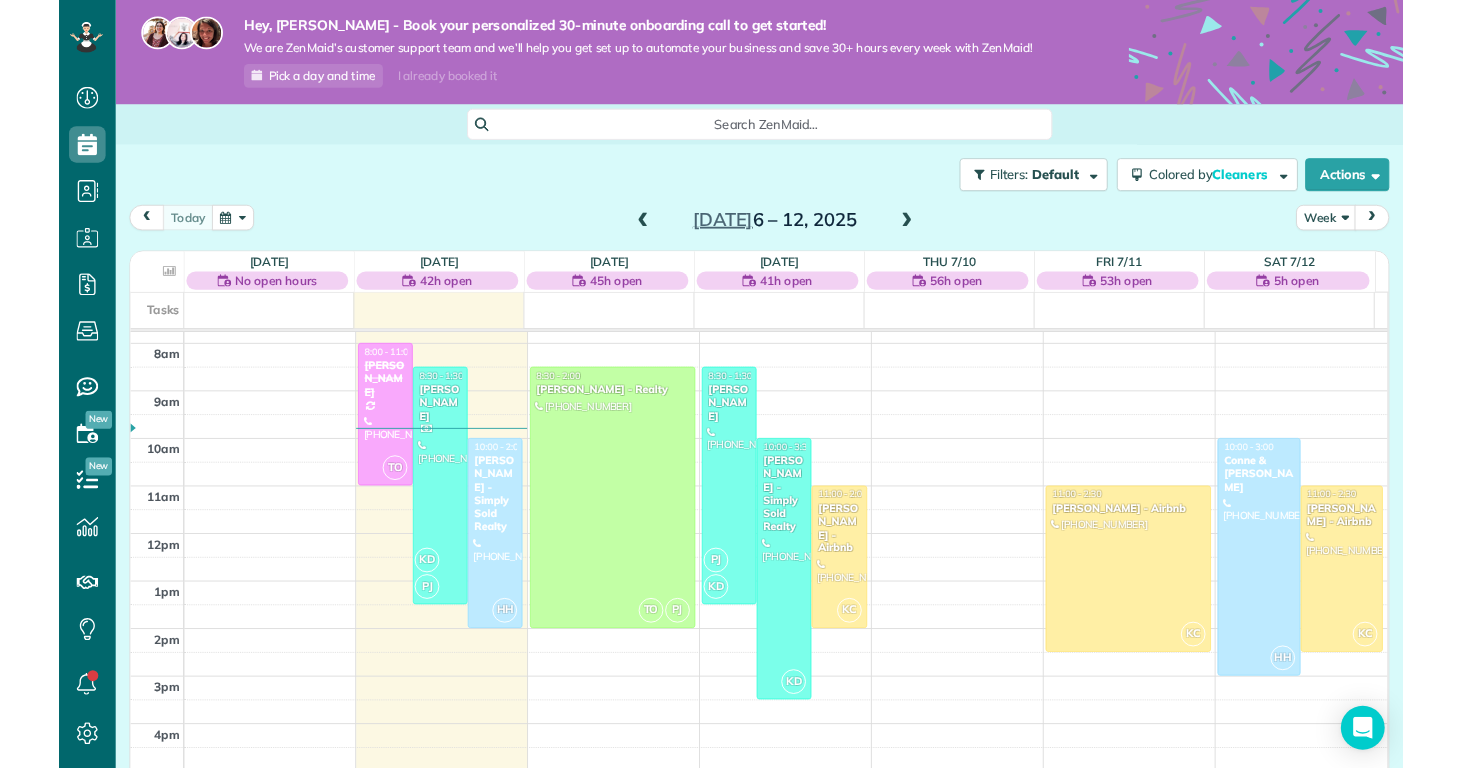 scroll, scrollTop: 768, scrollLeft: 62, axis: both 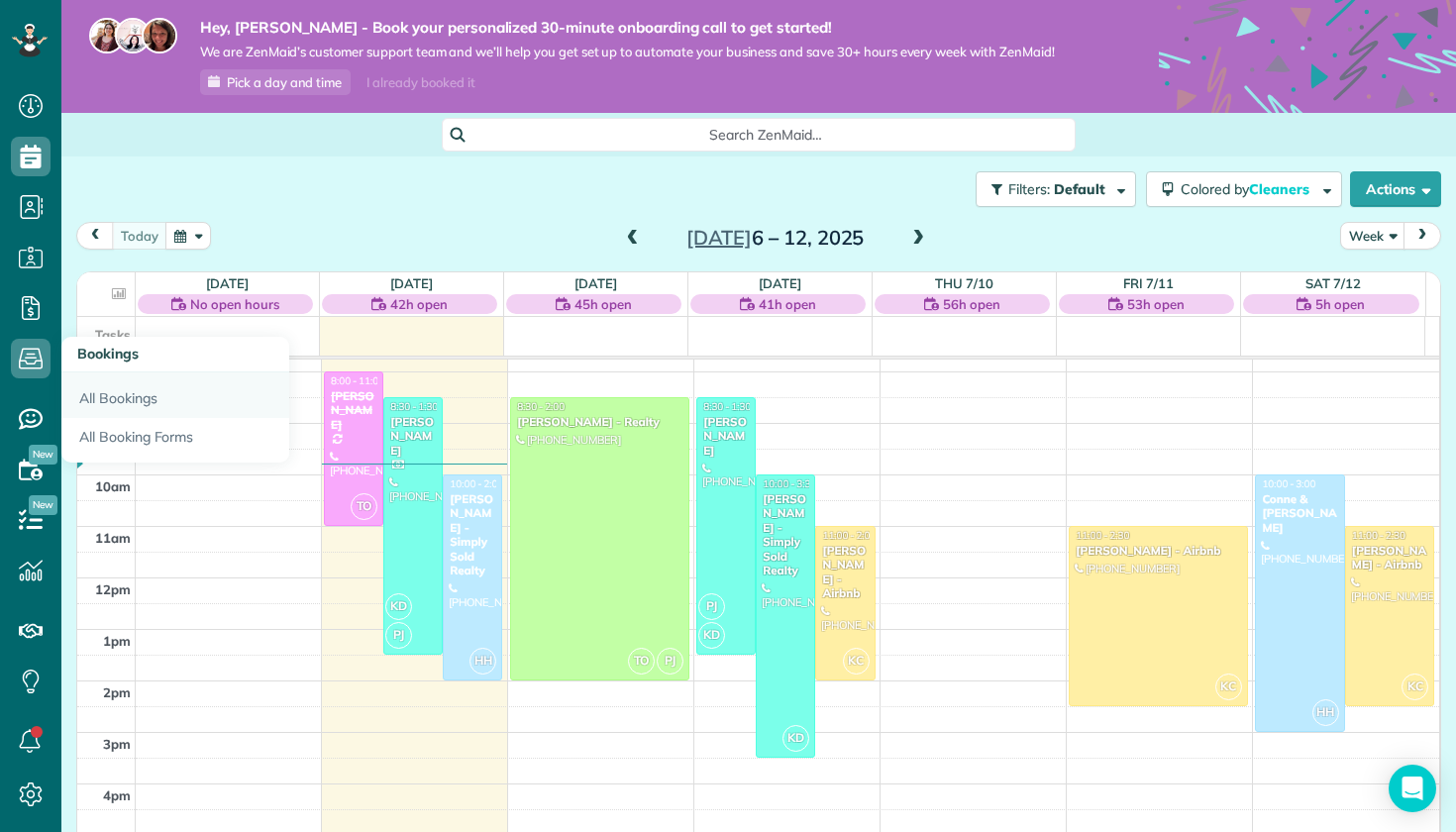 click on "All Bookings" at bounding box center (175, 395) 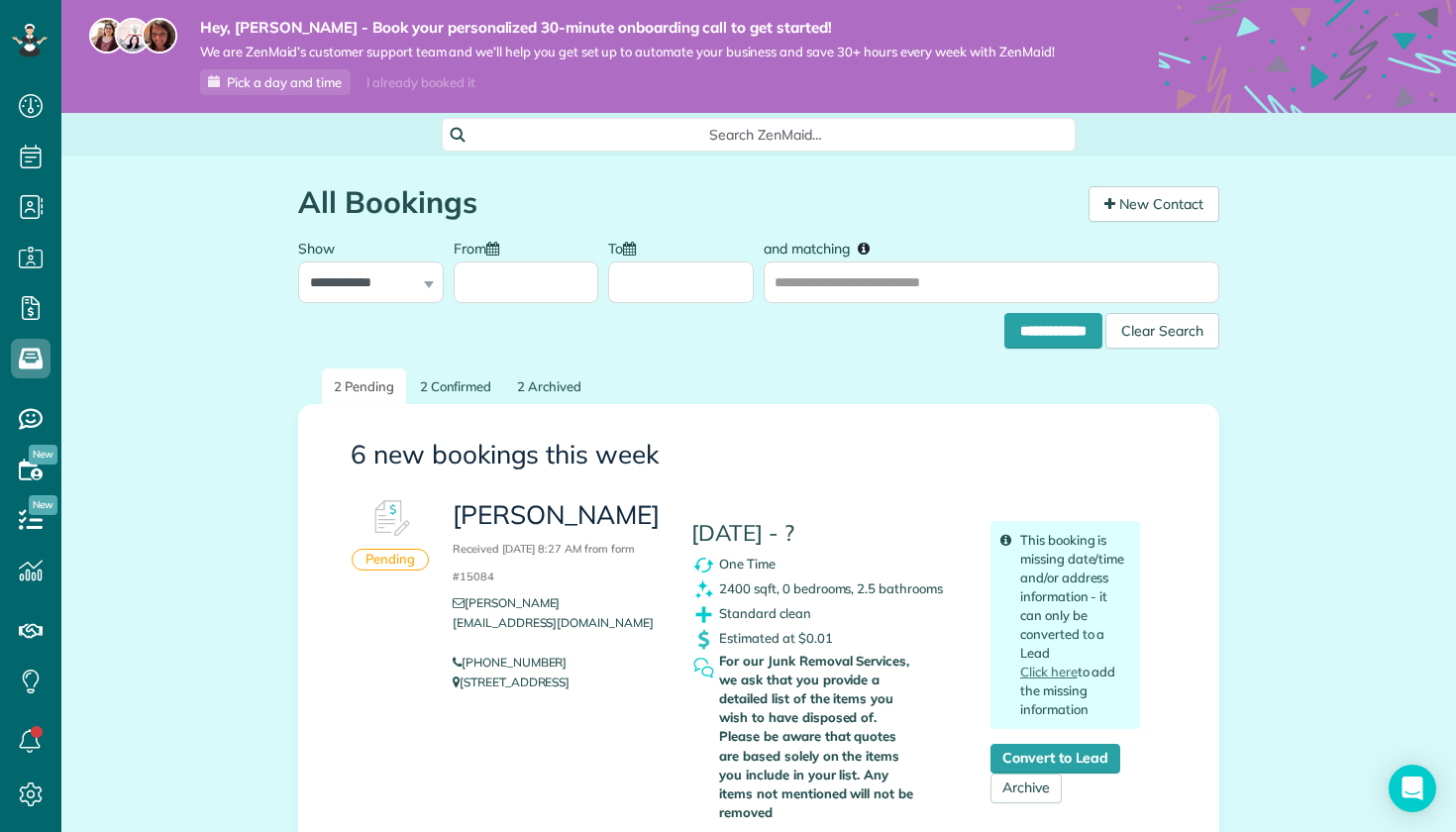 scroll, scrollTop: 0, scrollLeft: 0, axis: both 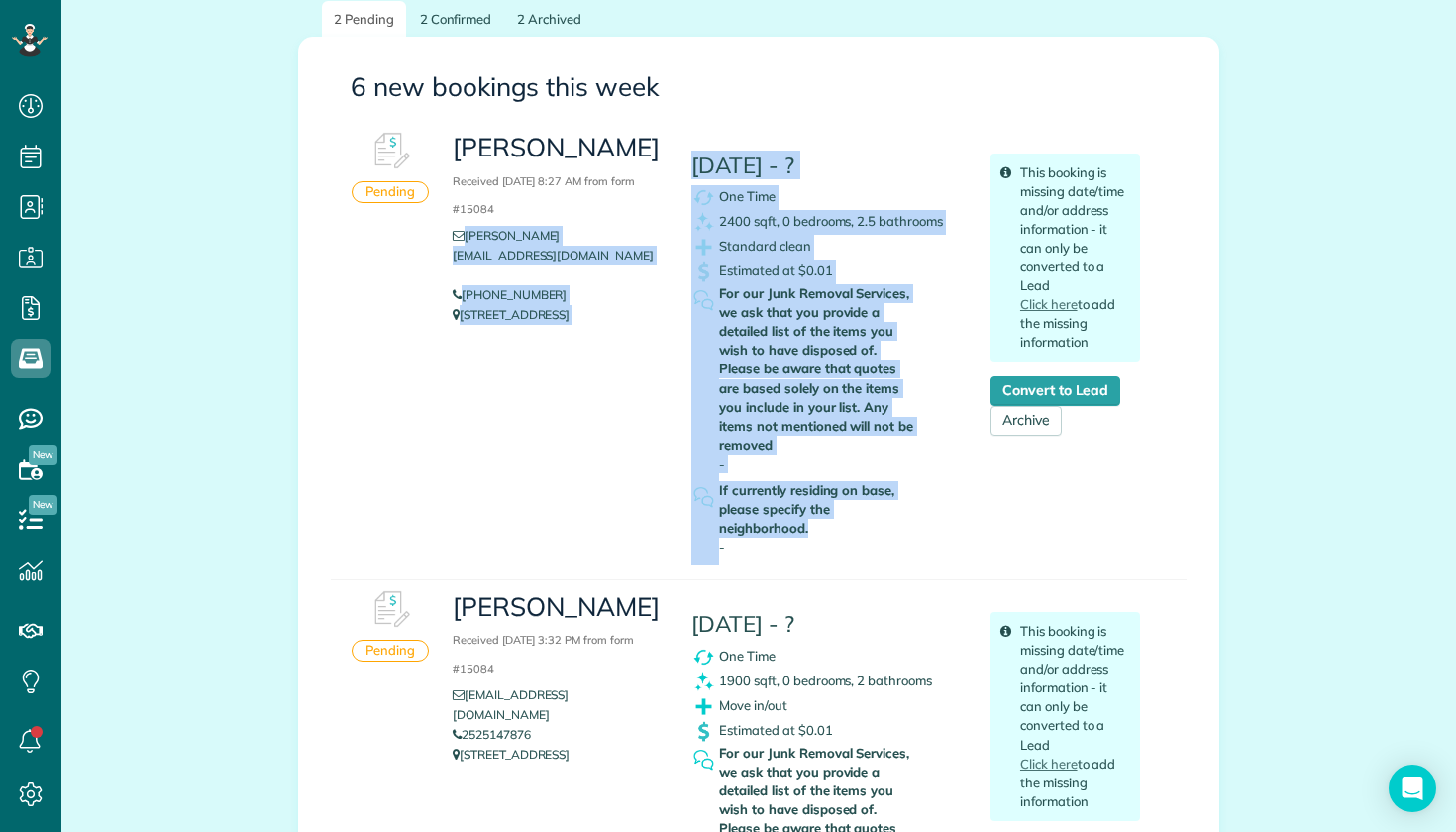 drag, startPoint x: 837, startPoint y: 505, endPoint x: 622, endPoint y: 218, distance: 358.60006 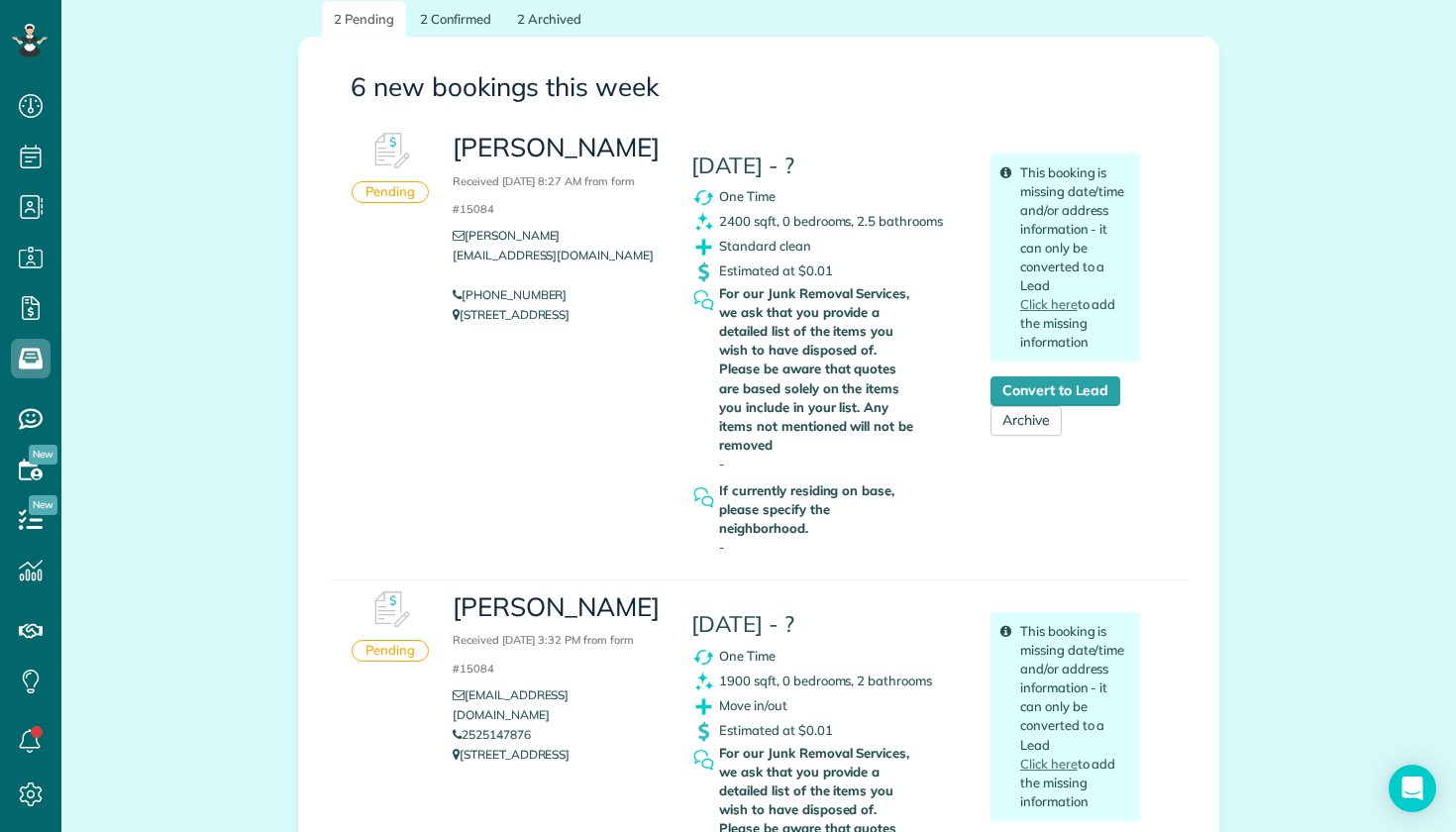 click on "[PERSON_NAME]  Received [DATE]  8:27 AM from form #15084
[PERSON_NAME][EMAIL_ADDRESS][DOMAIN_NAME]
[PHONE_NUMBER]
[STREET_ADDRESS]
[DATE] - ?
One Time
2400 sqft, 0 bedrooms, 2.5 bathrooms
Standard clean
Estimated at $0.01
For our Junk Removal Services, we ask that you provide a detailed list of the items you wish to have disposed of. Please be aware that quotes are based solely on the items you include in your list. Any items not mentioned will not be removed
-
-" at bounding box center [796, 344] 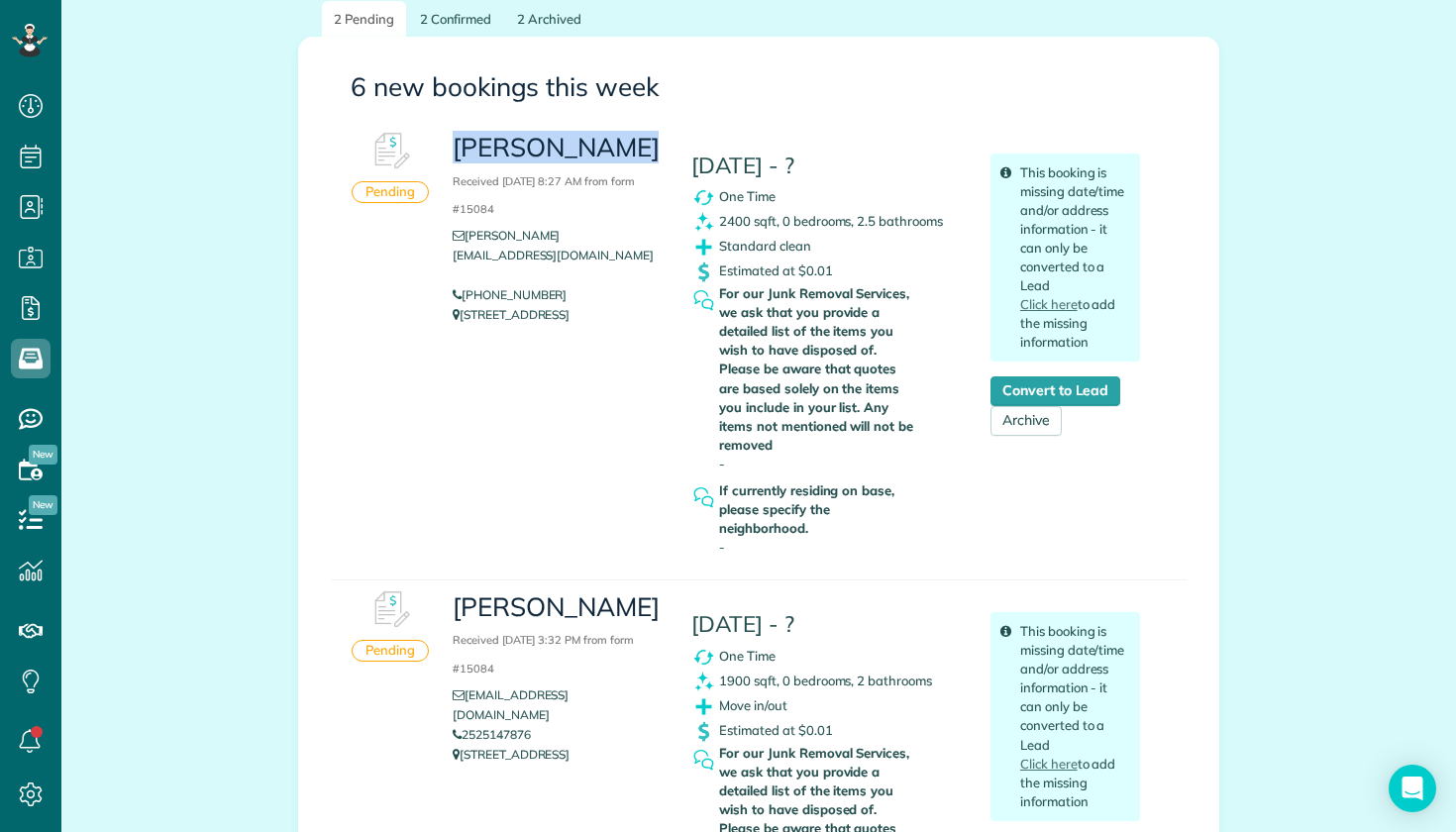 drag, startPoint x: 459, startPoint y: 137, endPoint x: 622, endPoint y: 133, distance: 163.04907 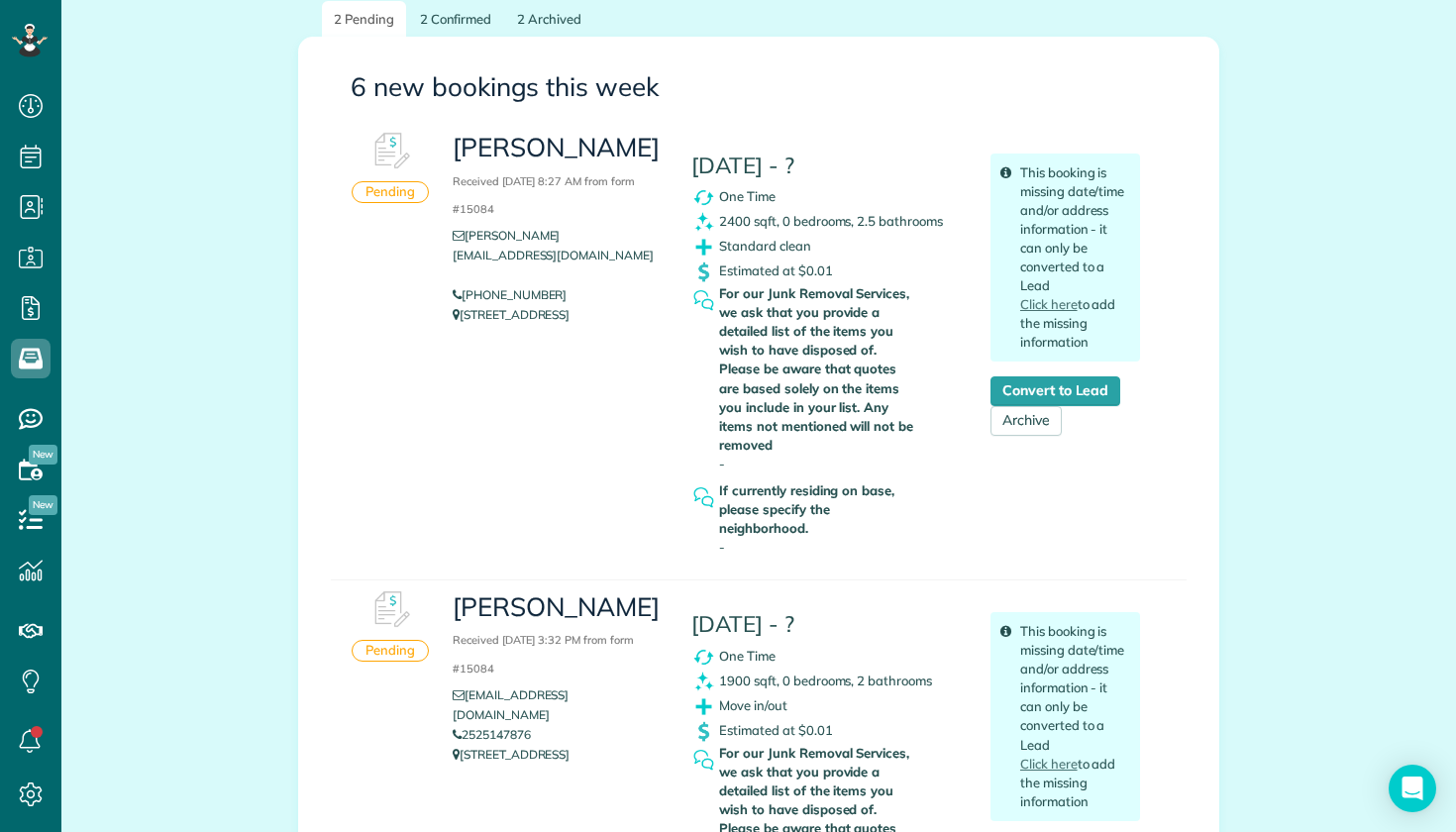 click on "[PERSON_NAME] [DATE]  3:32 PM from form #15084" at bounding box center [557, 636] 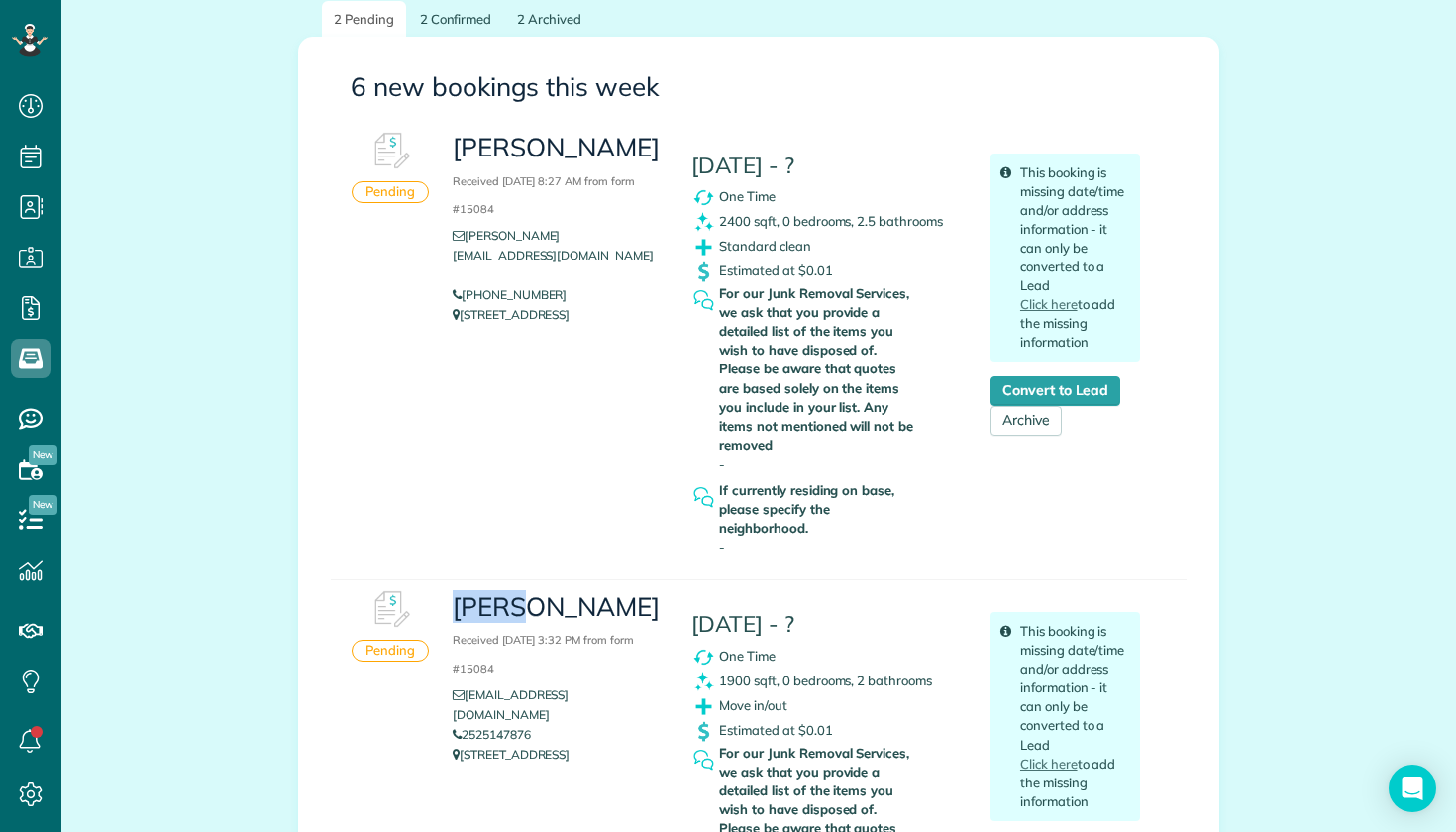 click on "[PERSON_NAME] [DATE]  3:32 PM from form #15084" at bounding box center (557, 636) 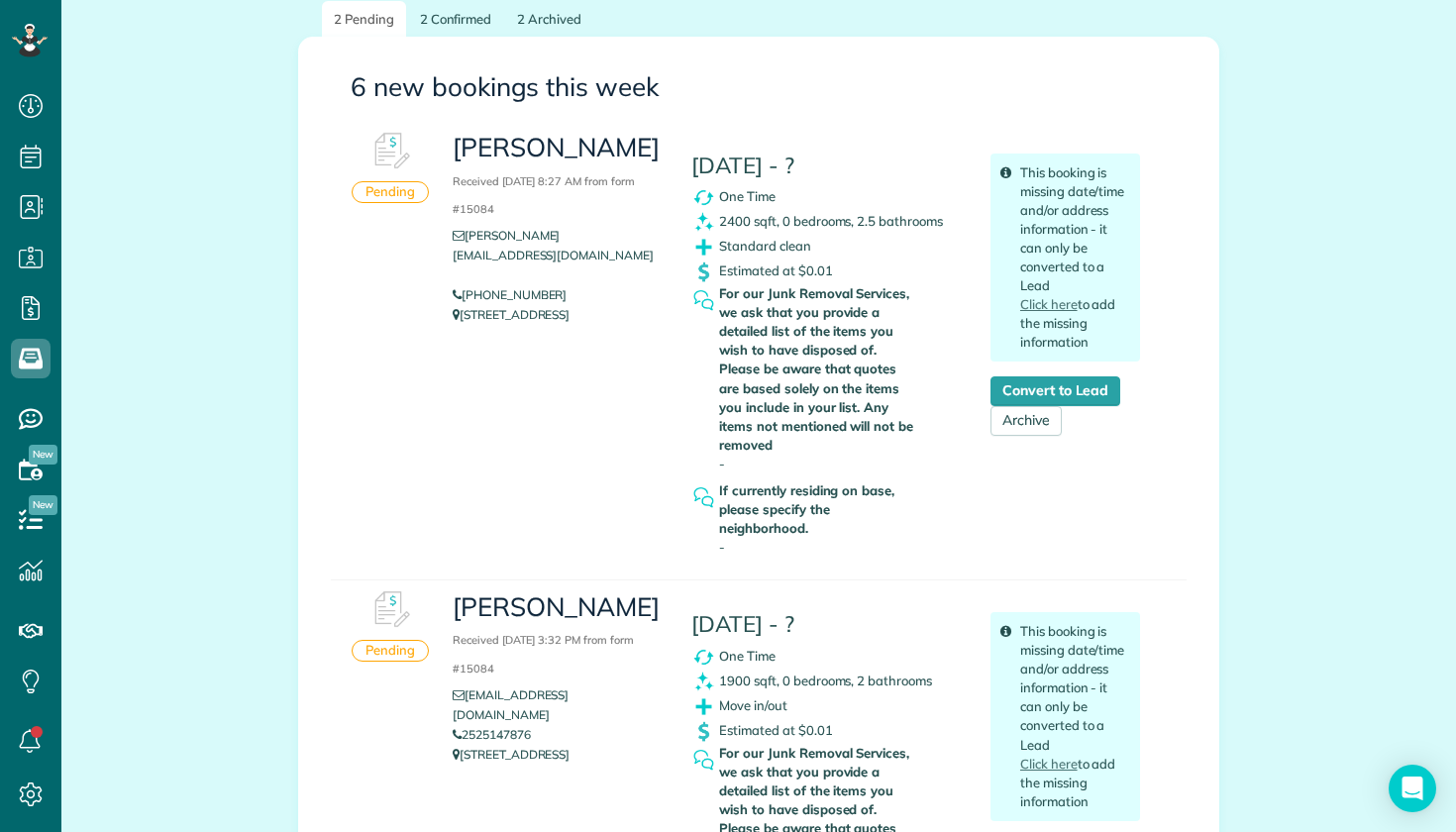 click on "Pending
[PERSON_NAME]  Received [DATE]  8:27 AM from form #15084
[PERSON_NAME][EMAIL_ADDRESS][DOMAIN_NAME]
[PHONE_NUMBER]
[STREET_ADDRESS]
[DATE] - ?
One Time
2400 sqft, 0 bedrooms, 2.5 bathrooms
Standard clean
Estimated at $0.01
For our Junk Removal Services, we ask that you provide a detailed list of the items you wish to have disposed of. Please be aware that quotes are based solely on the items you include in your list. Any items not mentioned will not be removed
-" at bounding box center (759, 352) 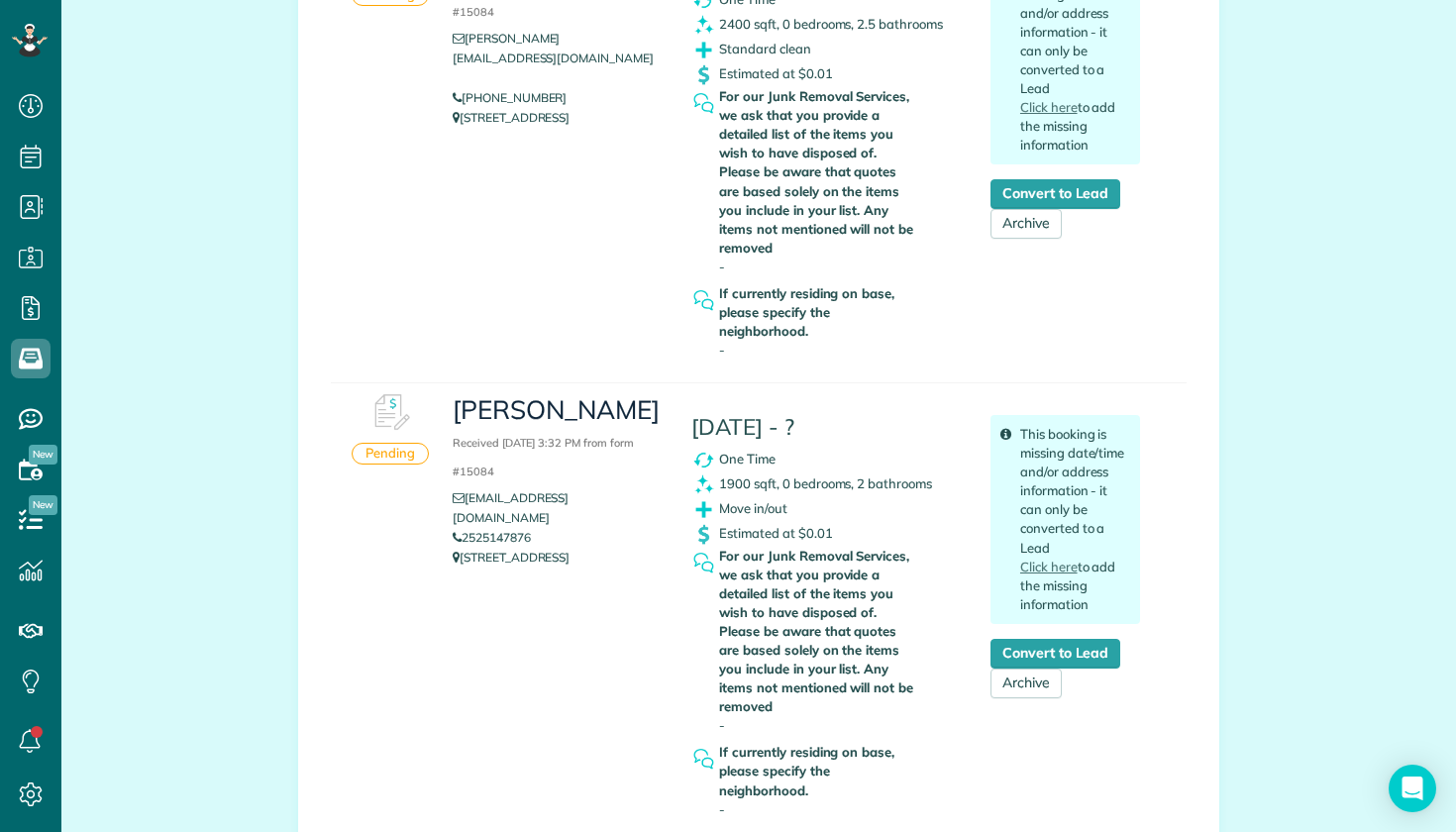 scroll, scrollTop: 676, scrollLeft: 0, axis: vertical 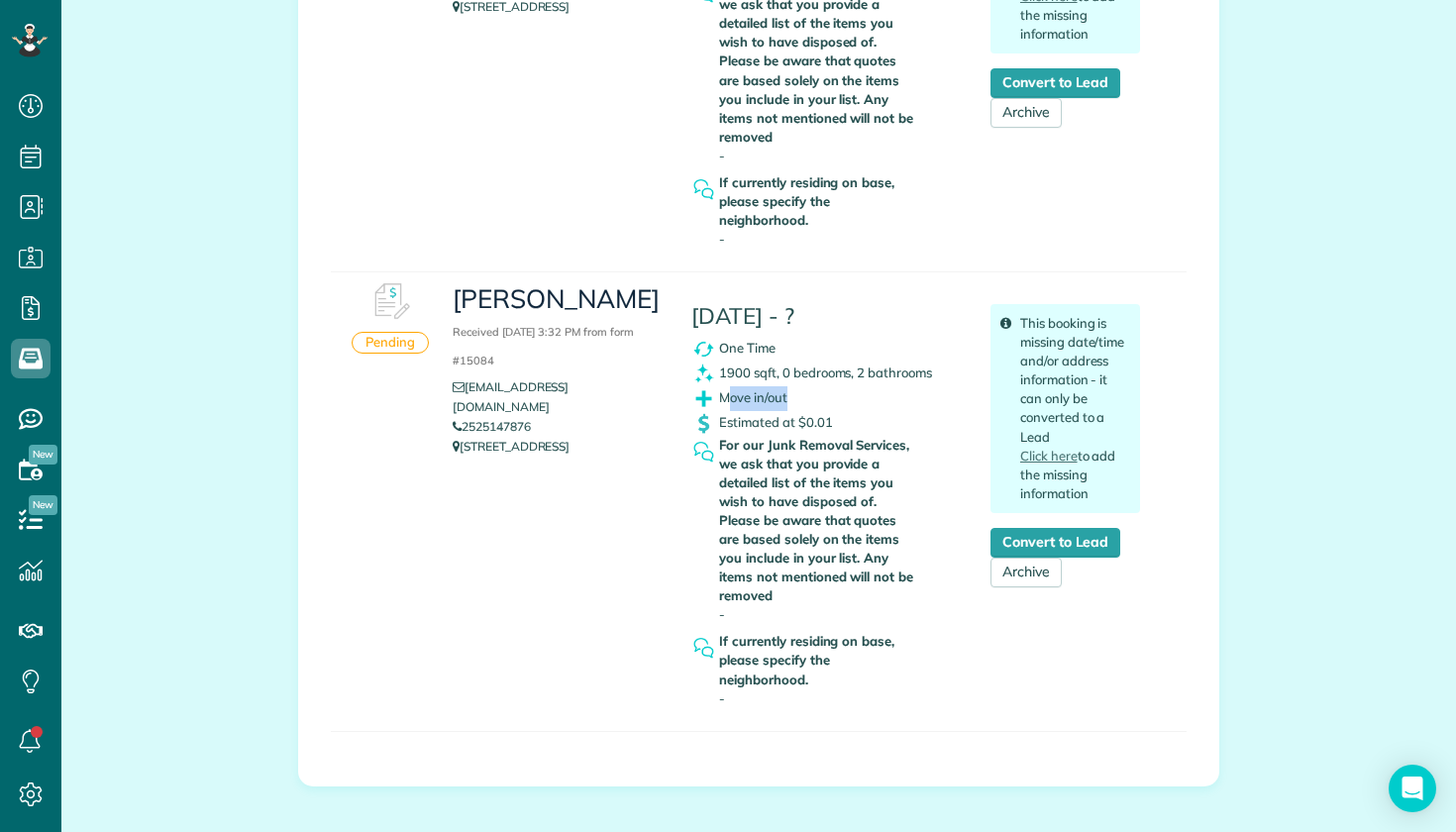 drag, startPoint x: 723, startPoint y: 373, endPoint x: 827, endPoint y: 368, distance: 104.12012 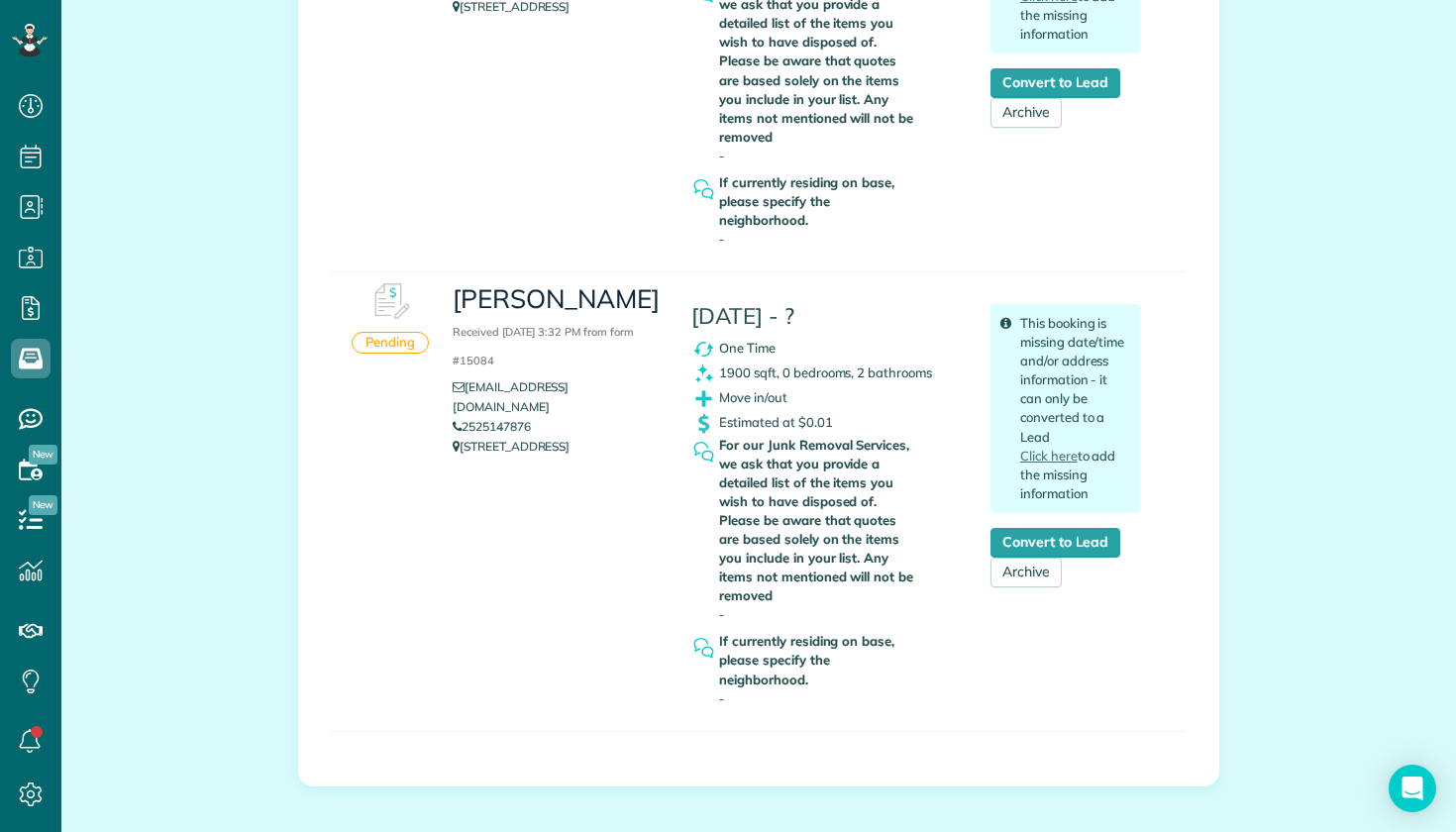 click on "For our Junk Removal Services, we ask that you provide a detailed list of the items you wish to have disposed of. Please be aware that quotes are based solely on the items you include in your list. Any items not mentioned will not be removed" at bounding box center (819, 521) 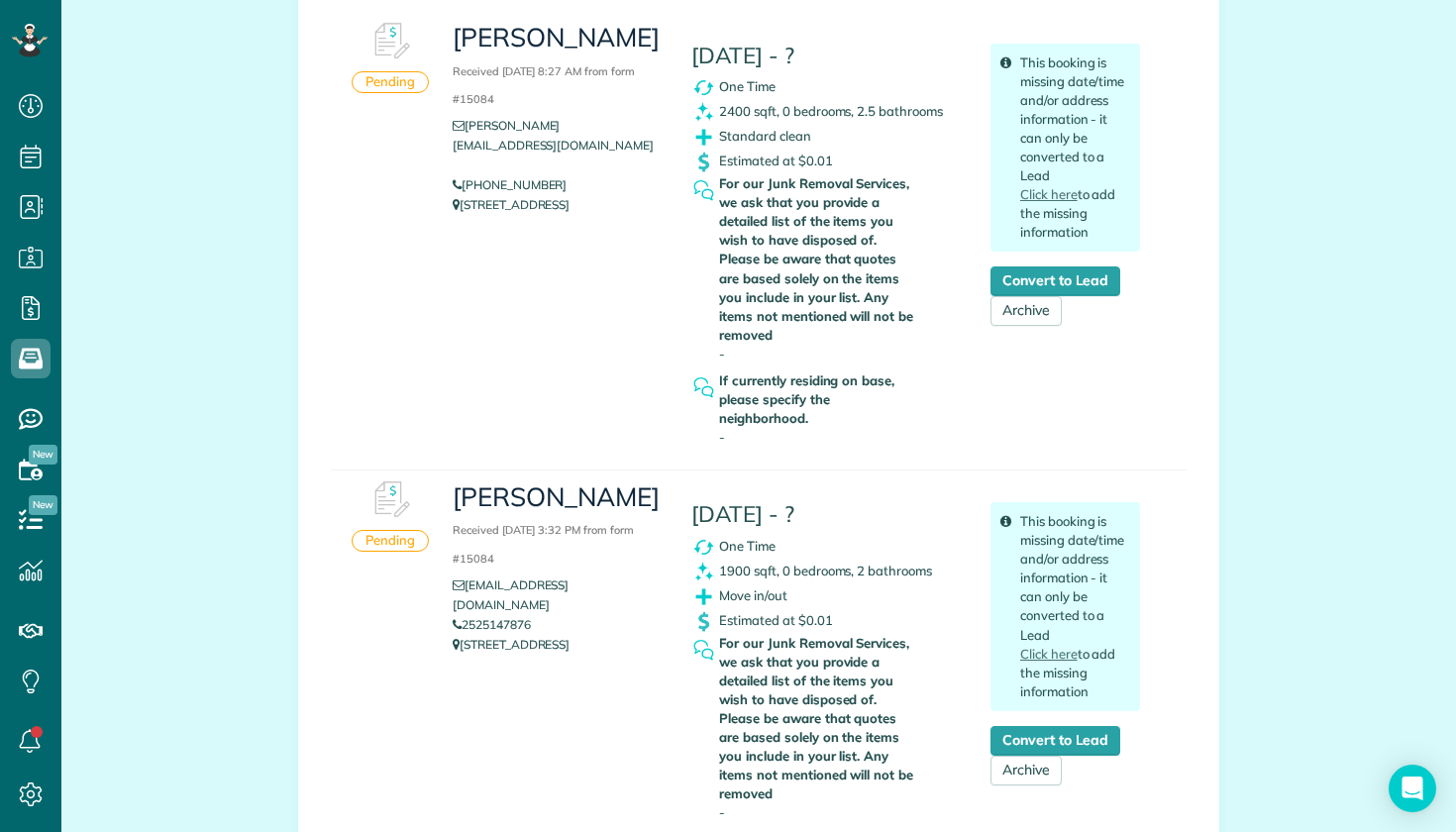 scroll, scrollTop: 260, scrollLeft: 0, axis: vertical 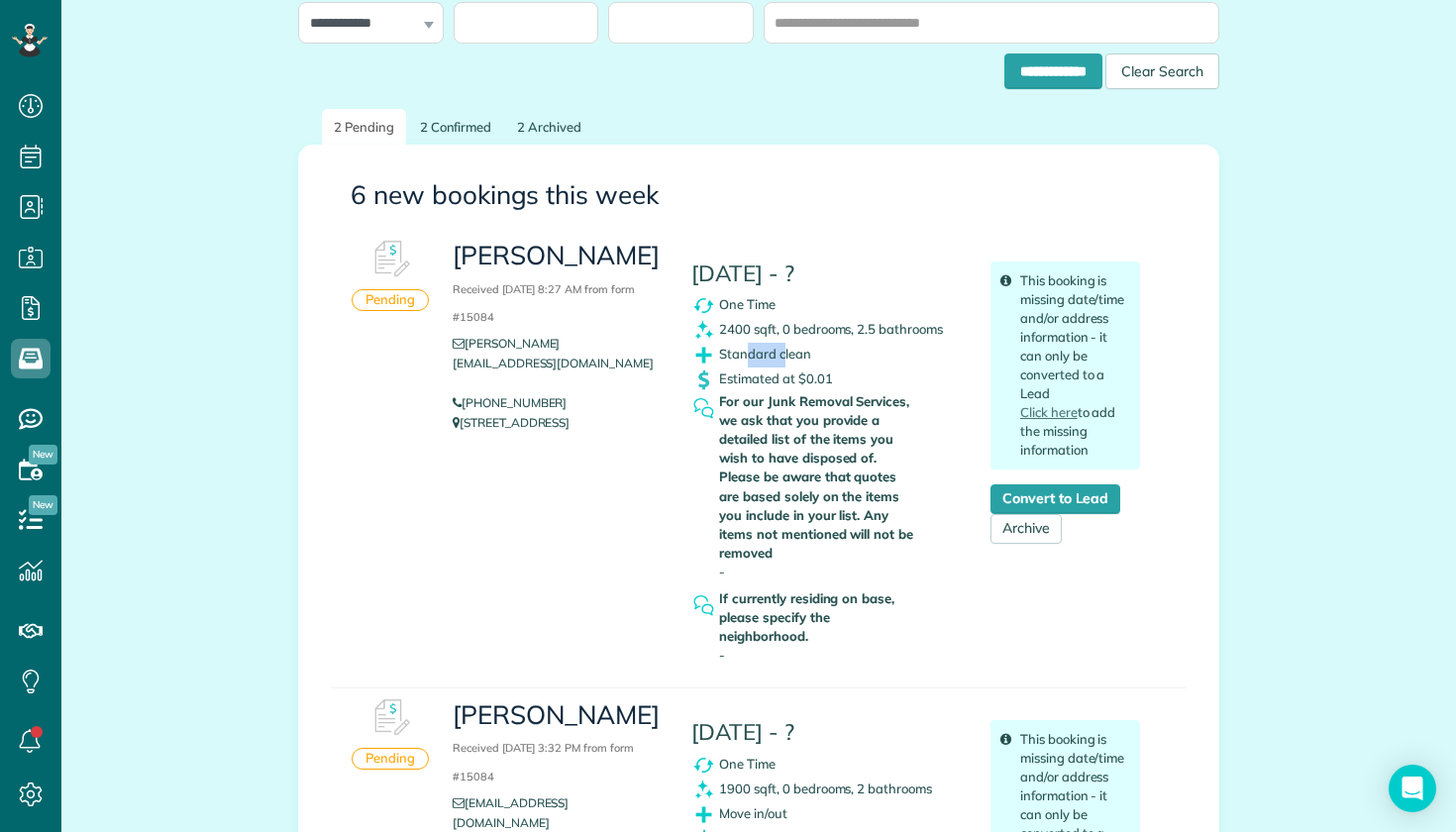 drag, startPoint x: 741, startPoint y: 352, endPoint x: 777, endPoint y: 352, distance: 36 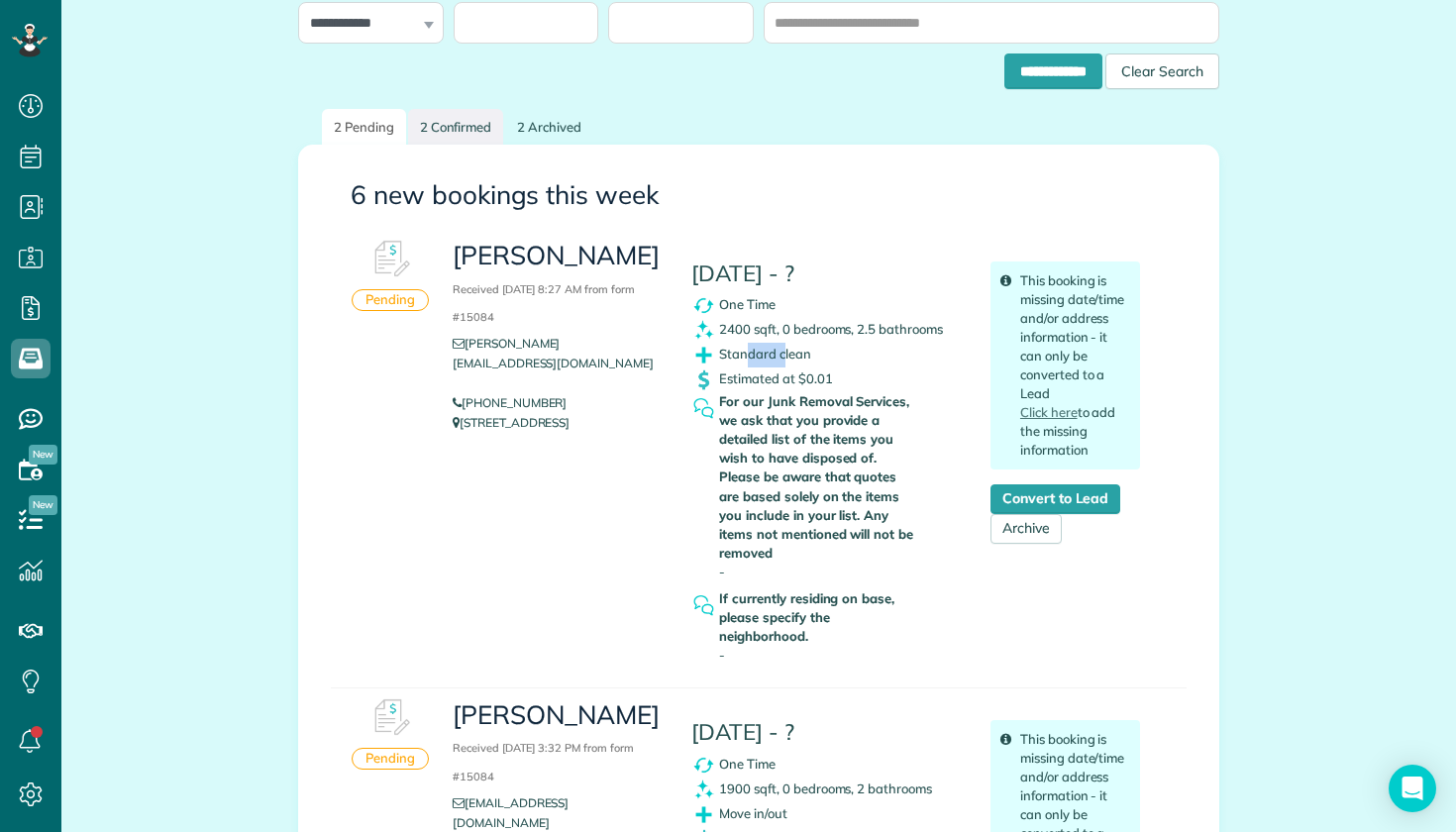click on "2 Confirmed" at bounding box center (456, 127) 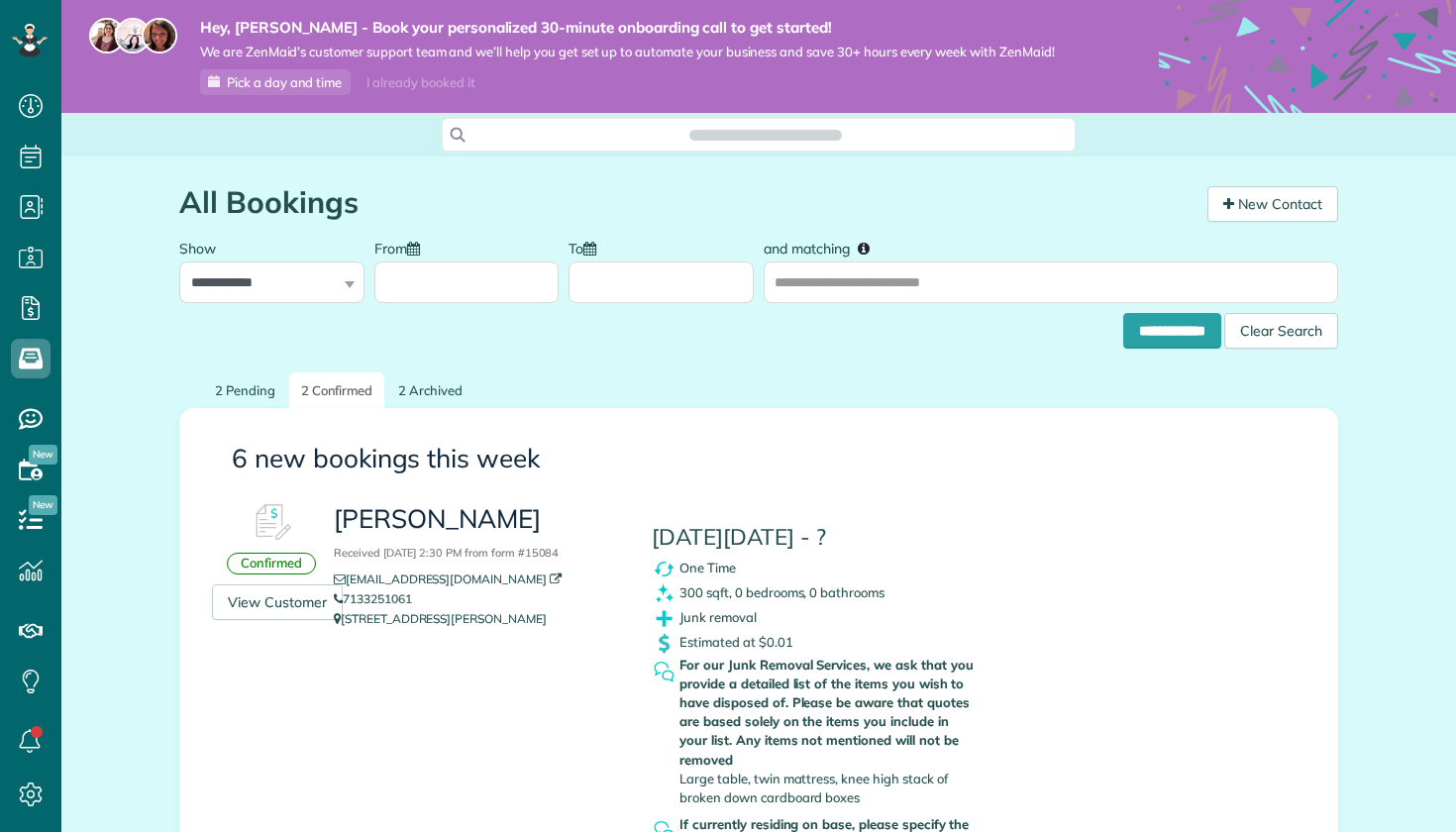 scroll, scrollTop: 0, scrollLeft: 0, axis: both 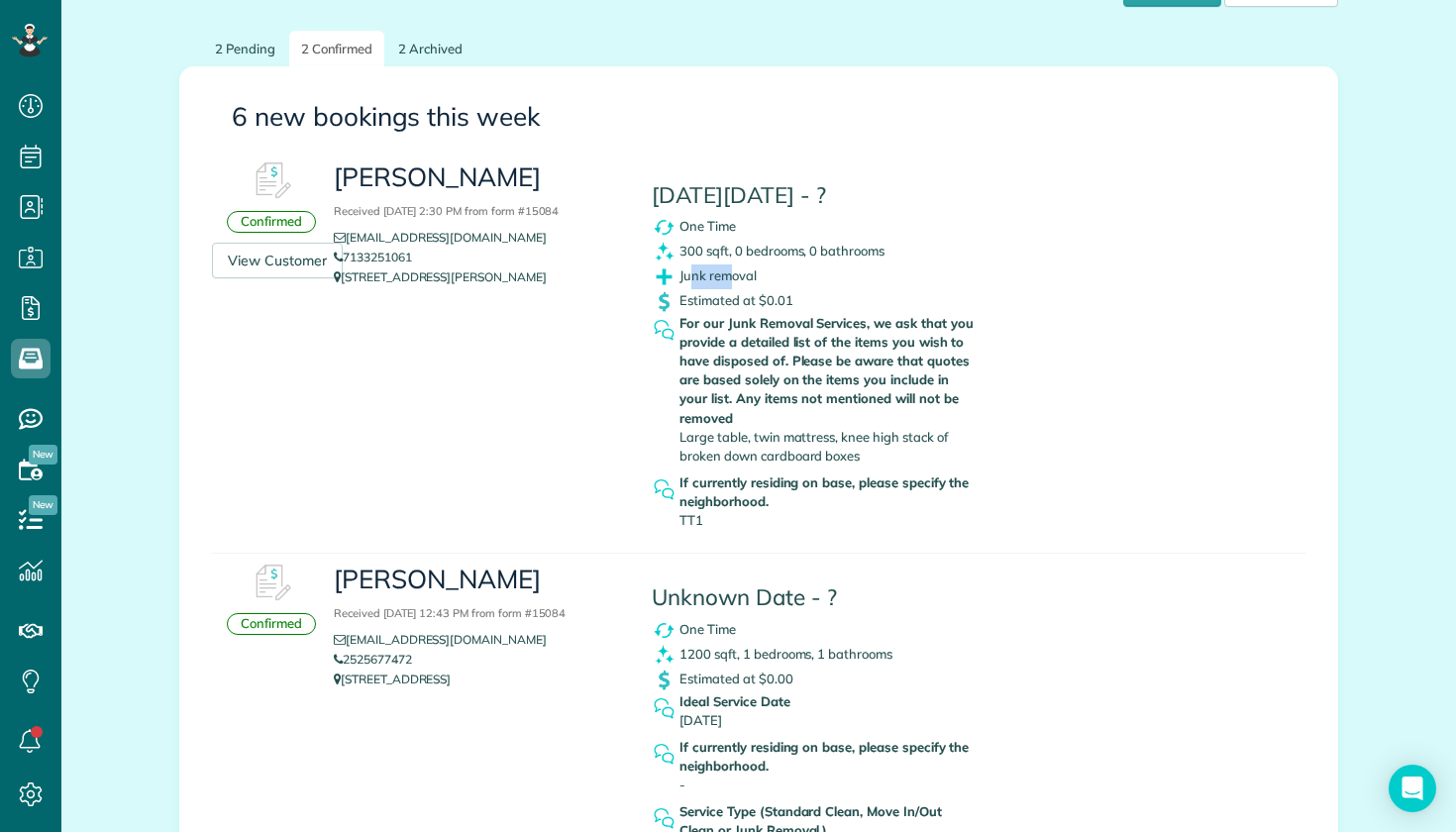drag, startPoint x: 688, startPoint y: 269, endPoint x: 723, endPoint y: 269, distance: 35 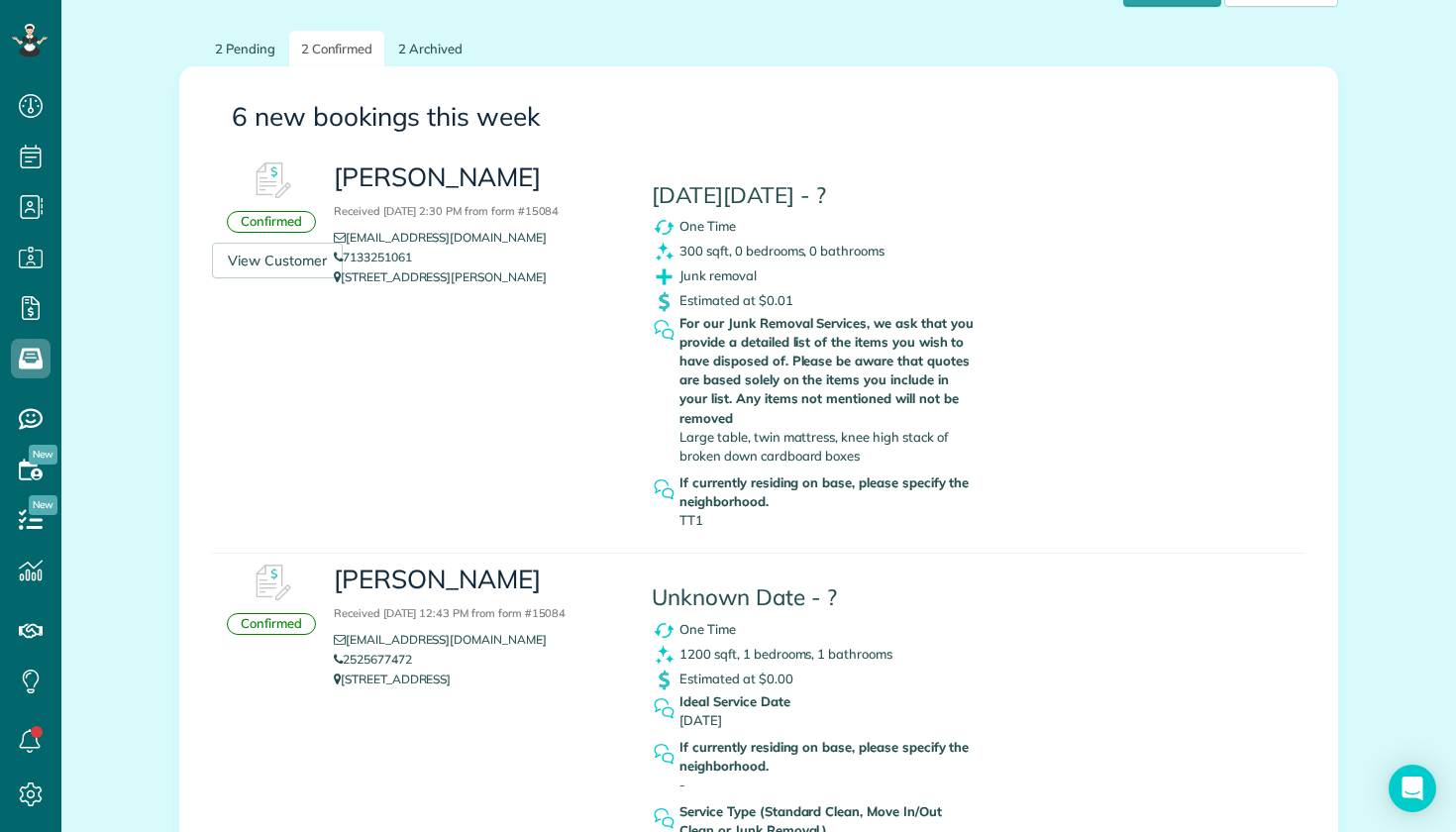 click on "Junk removal" at bounding box center (836, 276) 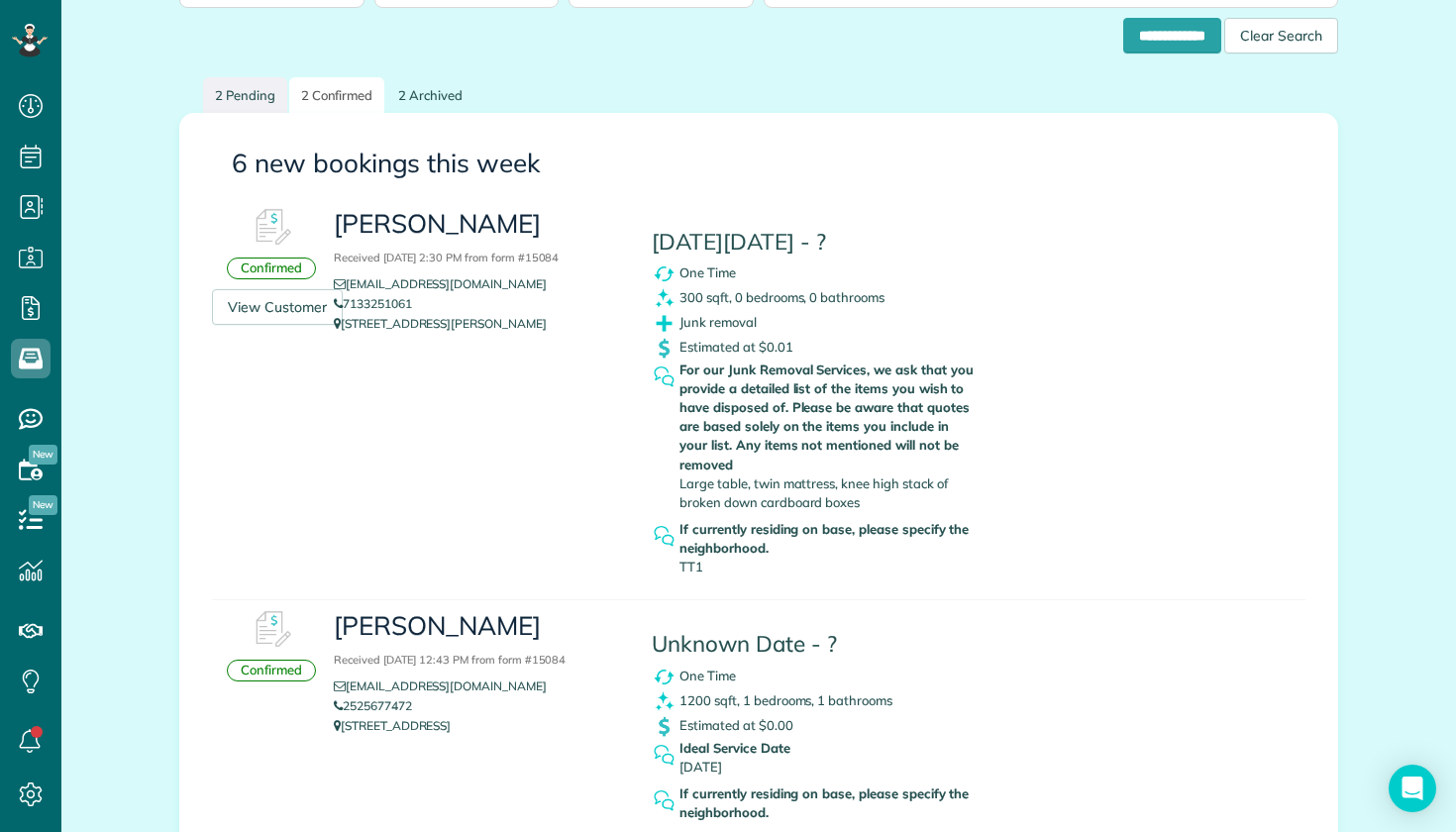 click on "2 Pending" at bounding box center (245, 95) 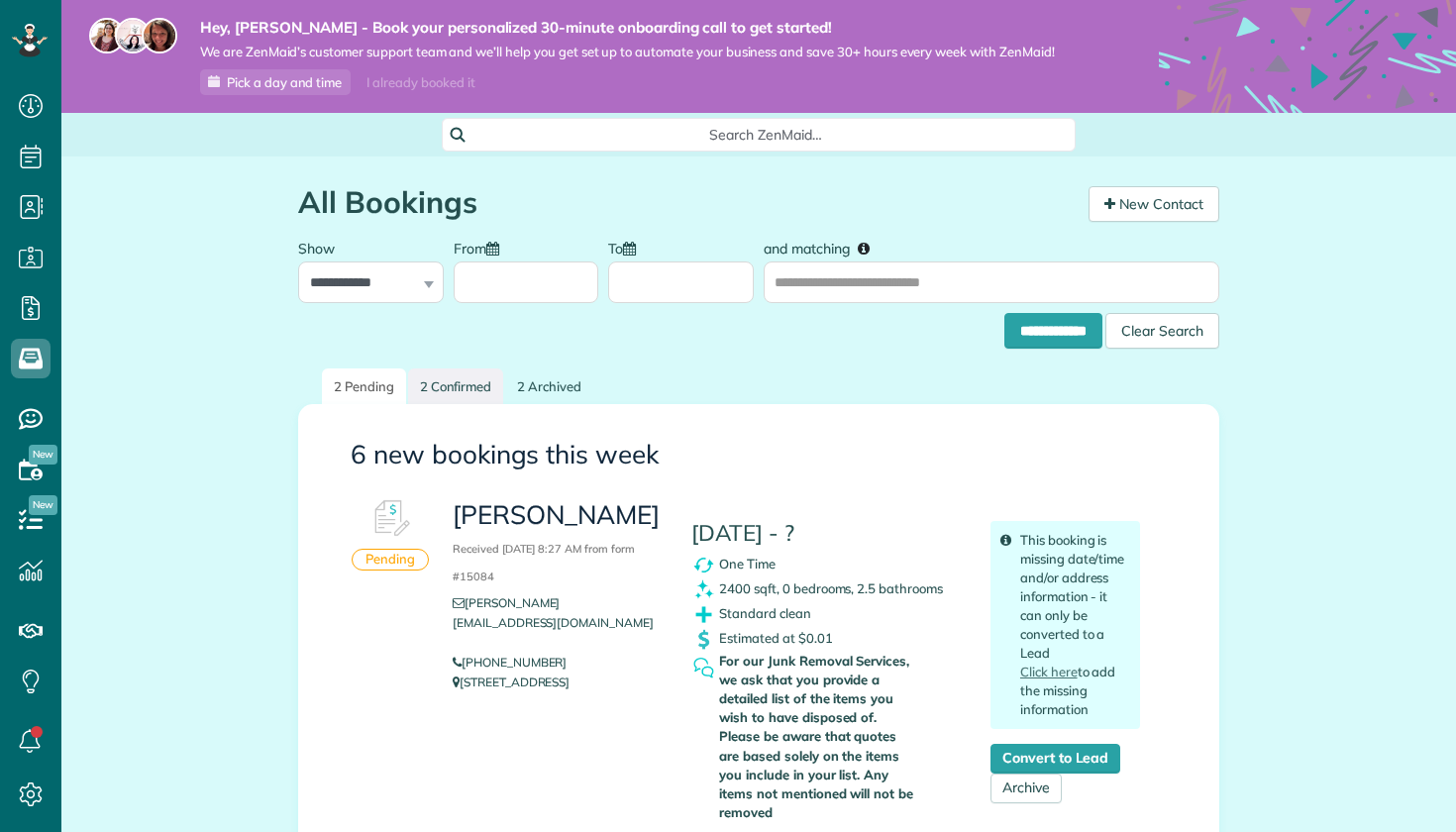 scroll, scrollTop: 0, scrollLeft: 0, axis: both 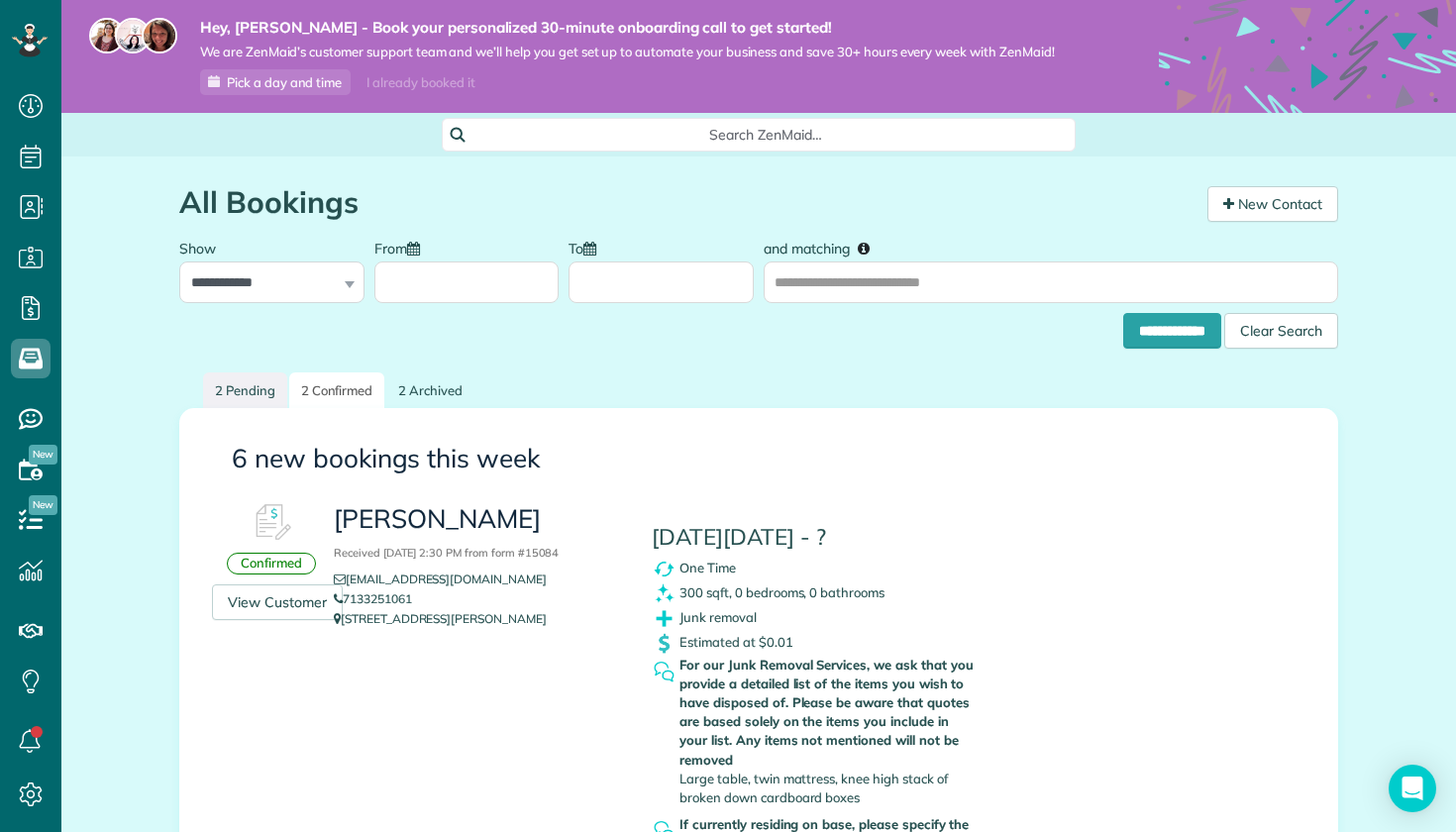 click on "2 Pending" at bounding box center [245, 390] 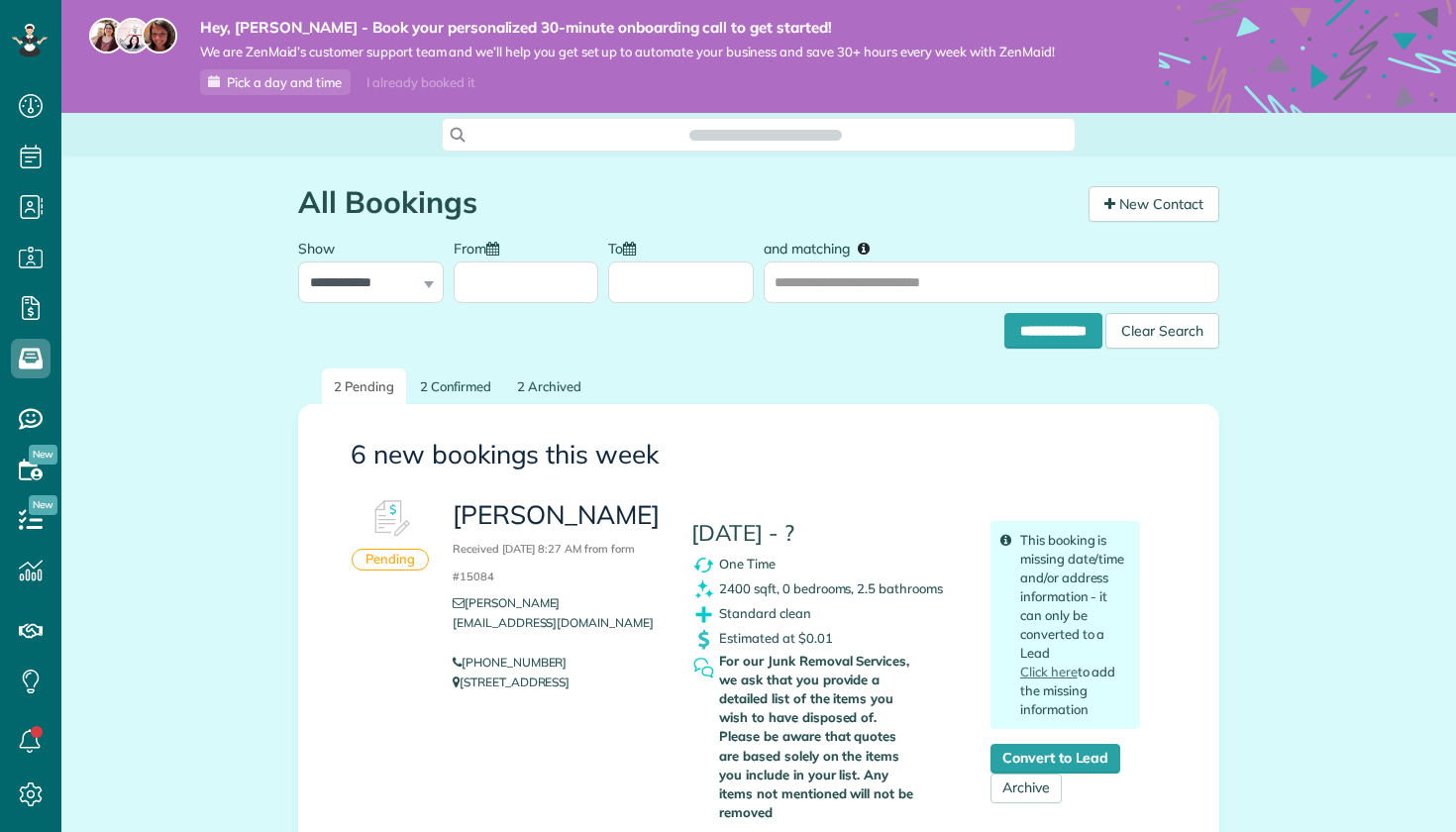 drag, startPoint x: 0, startPoint y: 0, endPoint x: 652, endPoint y: 343, distance: 736.7177 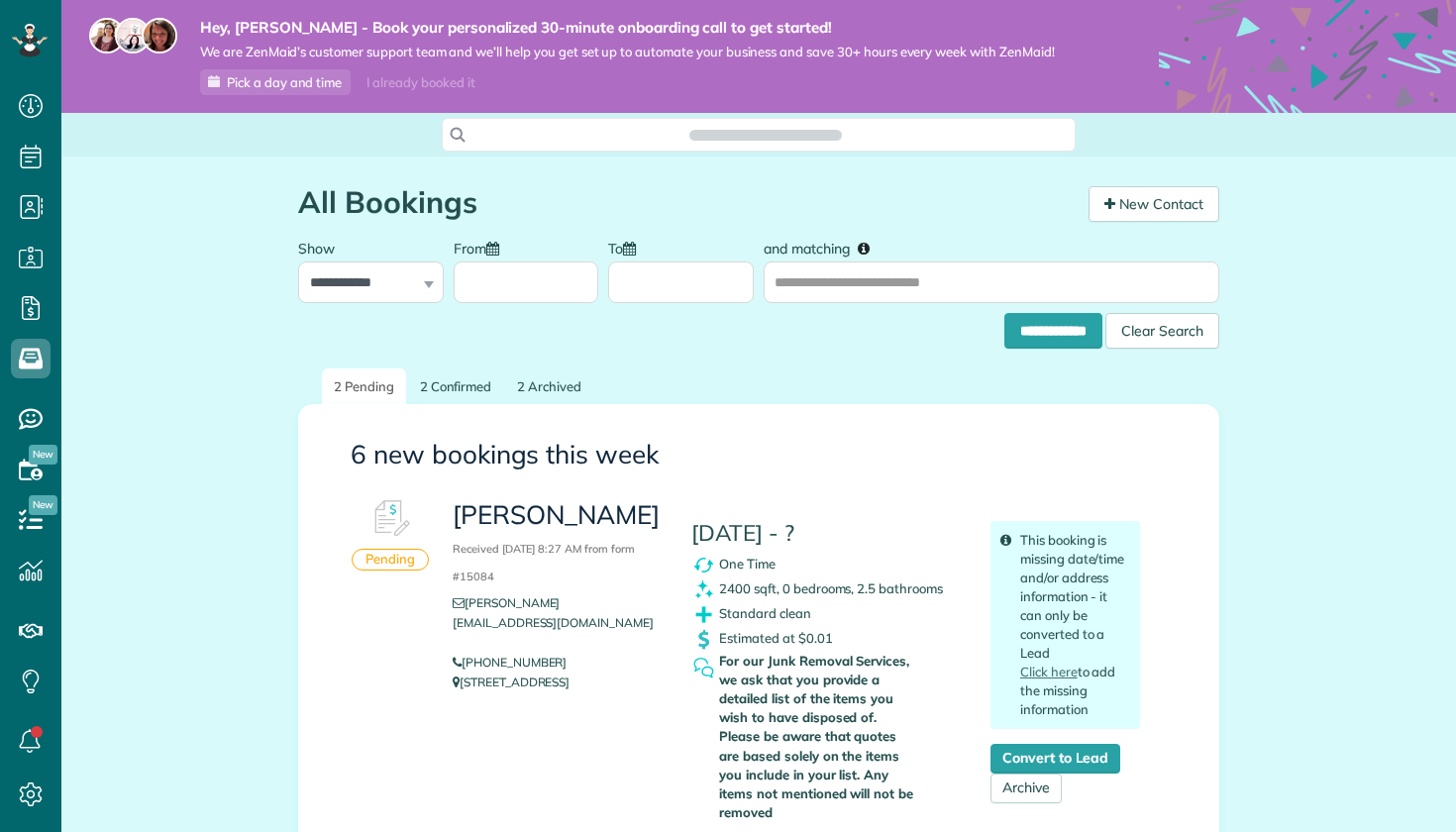 scroll, scrollTop: 0, scrollLeft: 0, axis: both 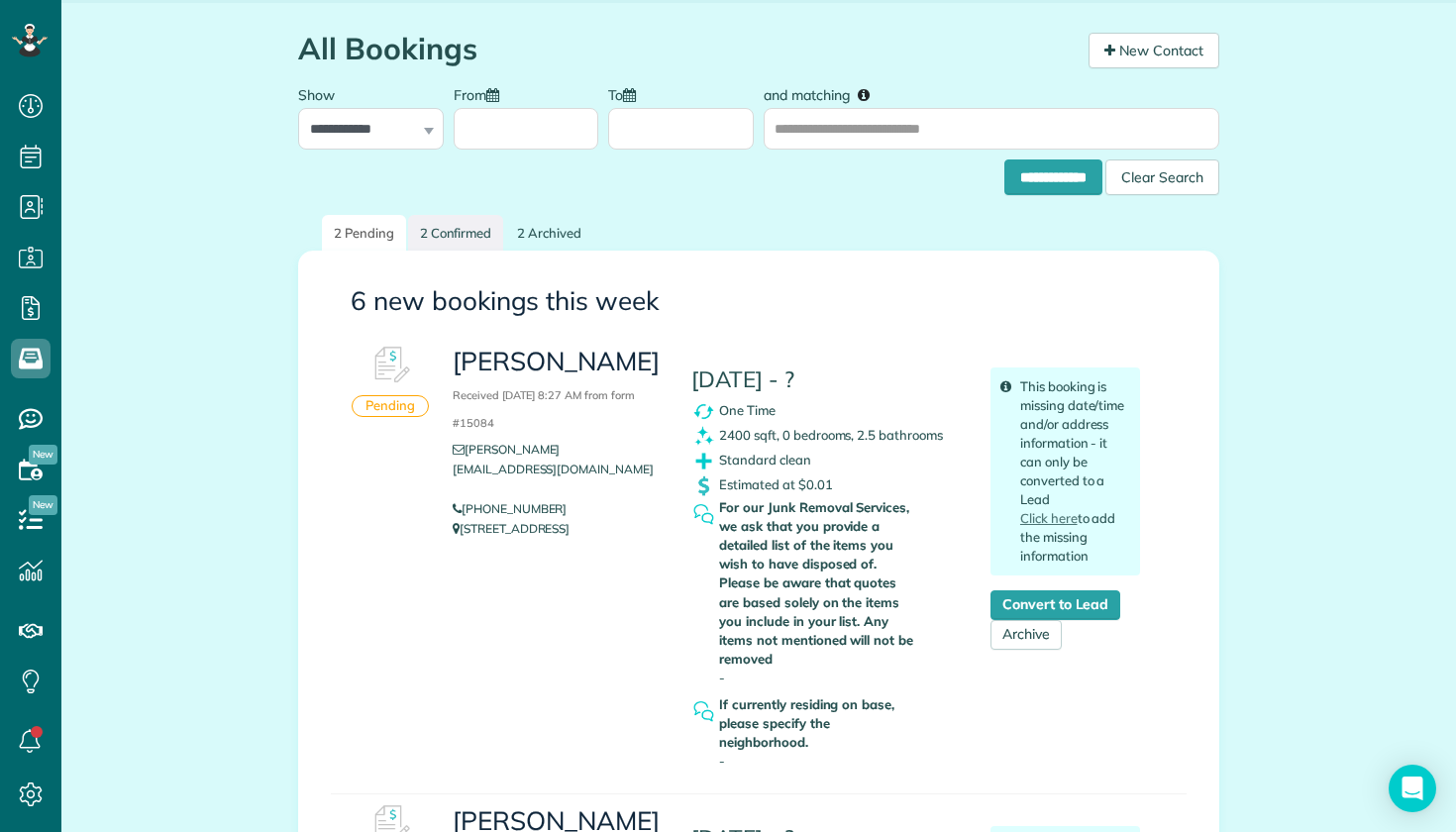 click on "2 Confirmed" at bounding box center [456, 233] 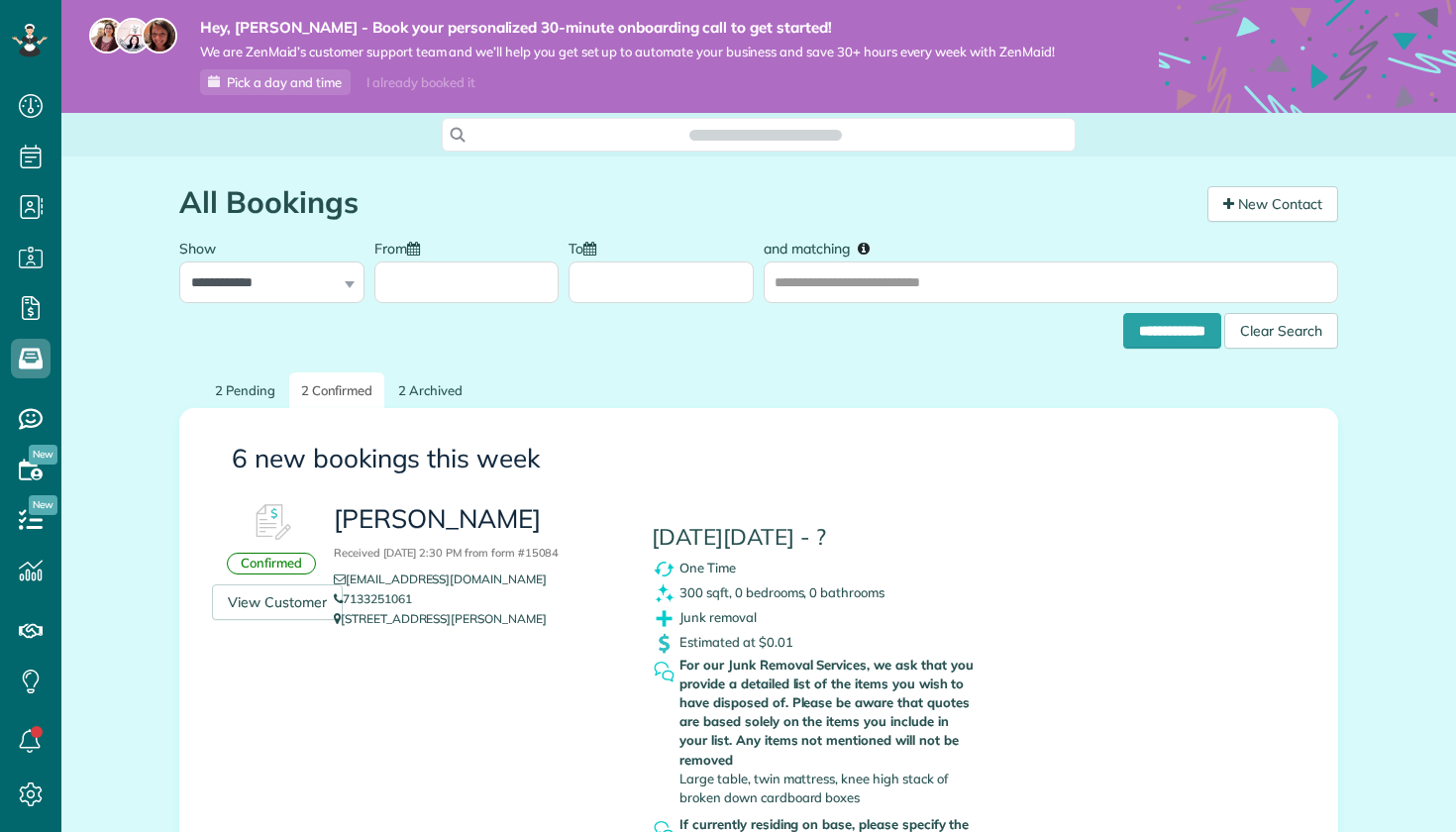 scroll, scrollTop: 0, scrollLeft: 0, axis: both 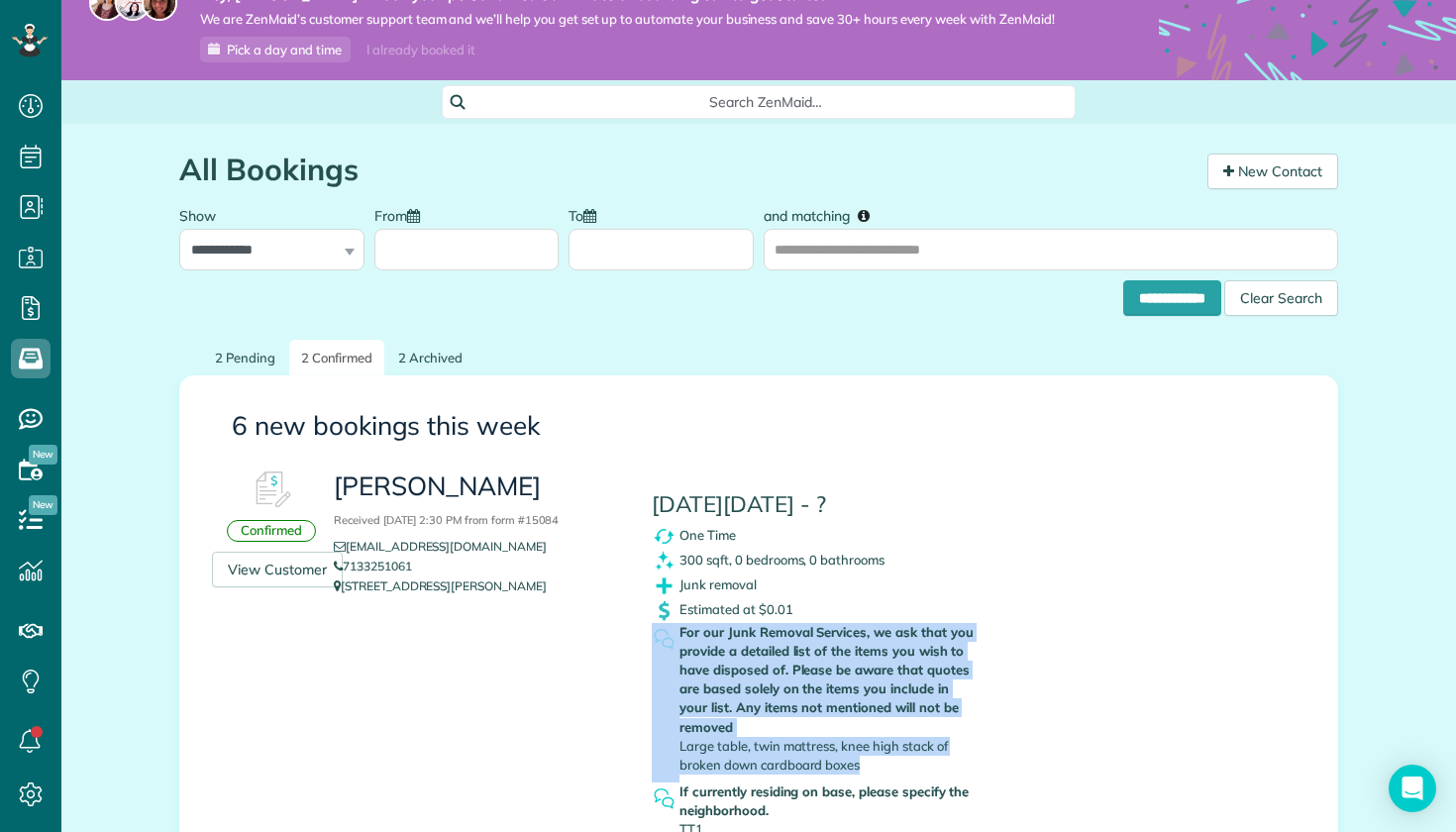 drag, startPoint x: 883, startPoint y: 755, endPoint x: 664, endPoint y: 750, distance: 219.05707 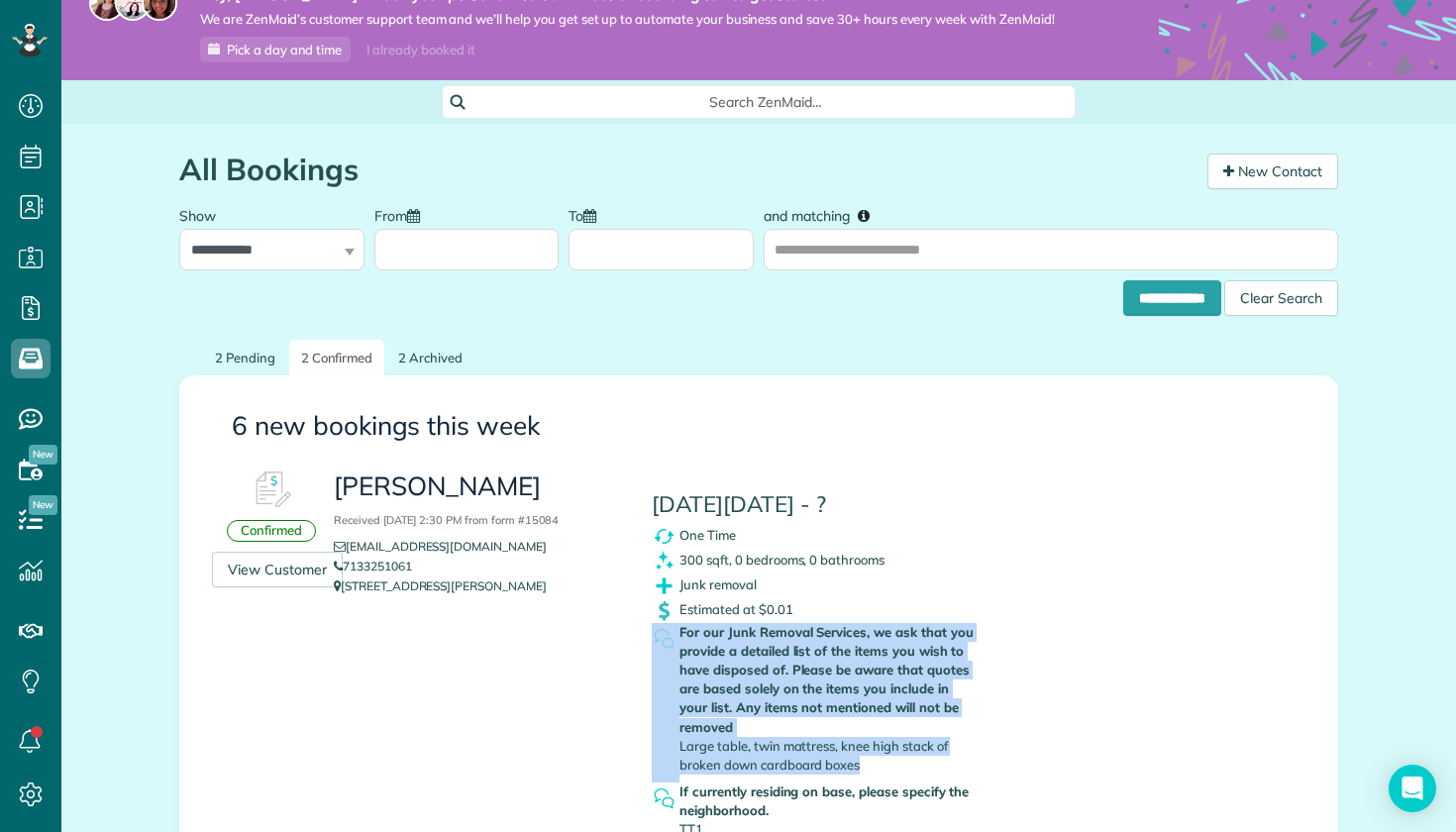 click on "For our Junk Removal Services, we ask that you provide a detailed list of the items you wish to have disposed of. Please be aware that quotes are based solely on the items you include in your list. Any items not mentioned will not be removed
Large table, twin mattress, knee high stack of broken down cardboard boxes" at bounding box center [836, 702] 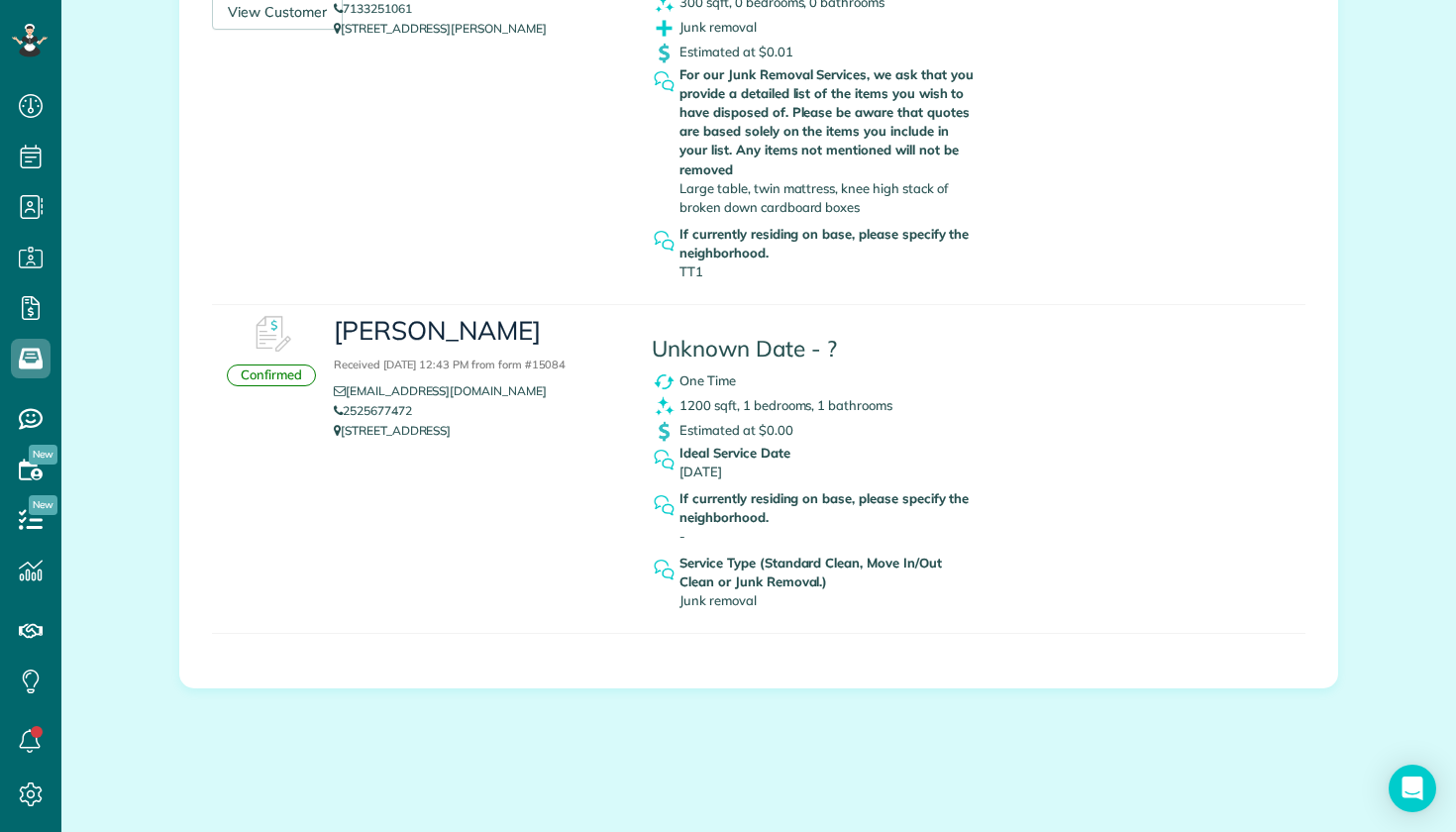 scroll, scrollTop: 206, scrollLeft: 0, axis: vertical 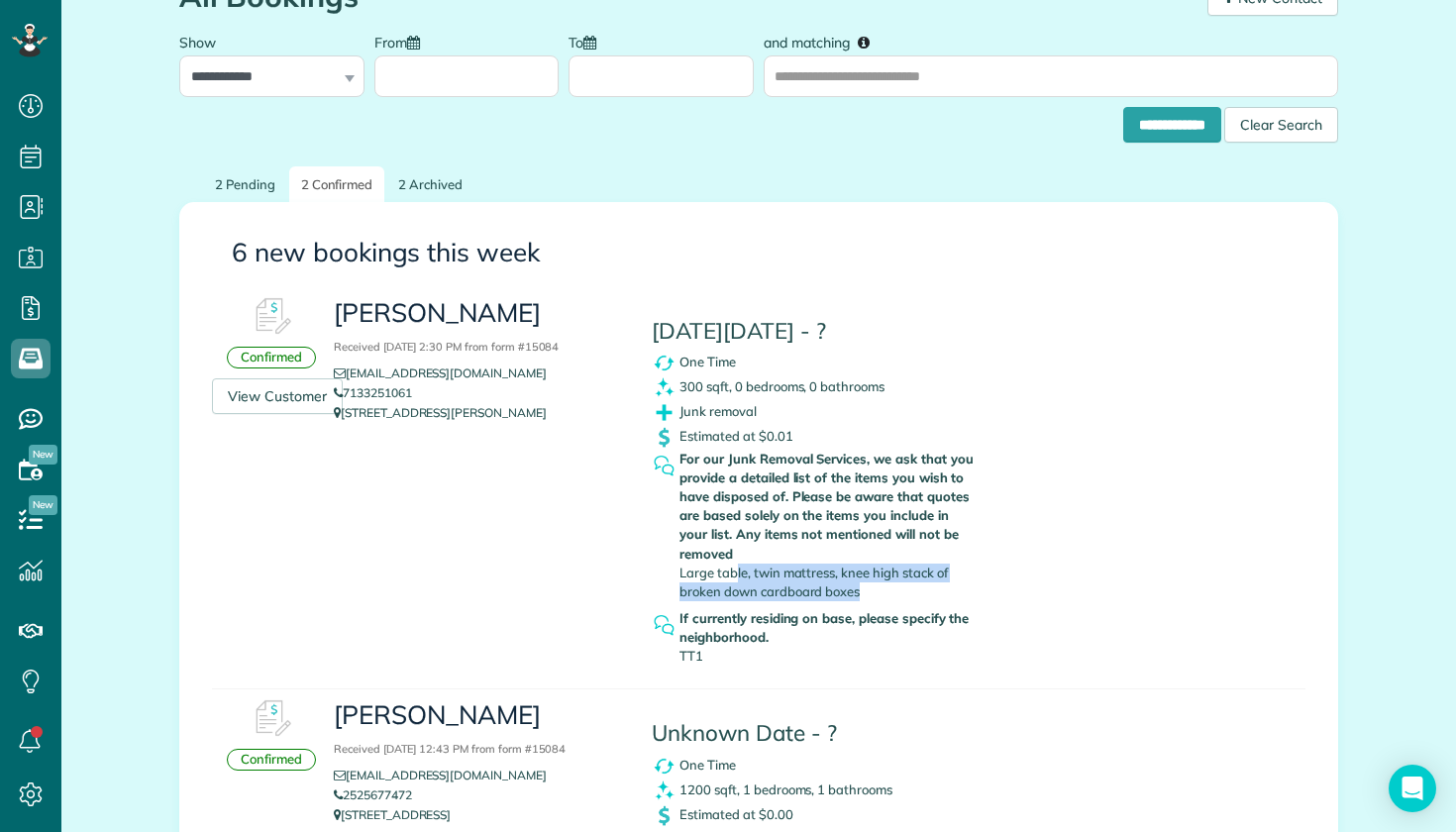 drag, startPoint x: 878, startPoint y: 592, endPoint x: 730, endPoint y: 575, distance: 148.97315 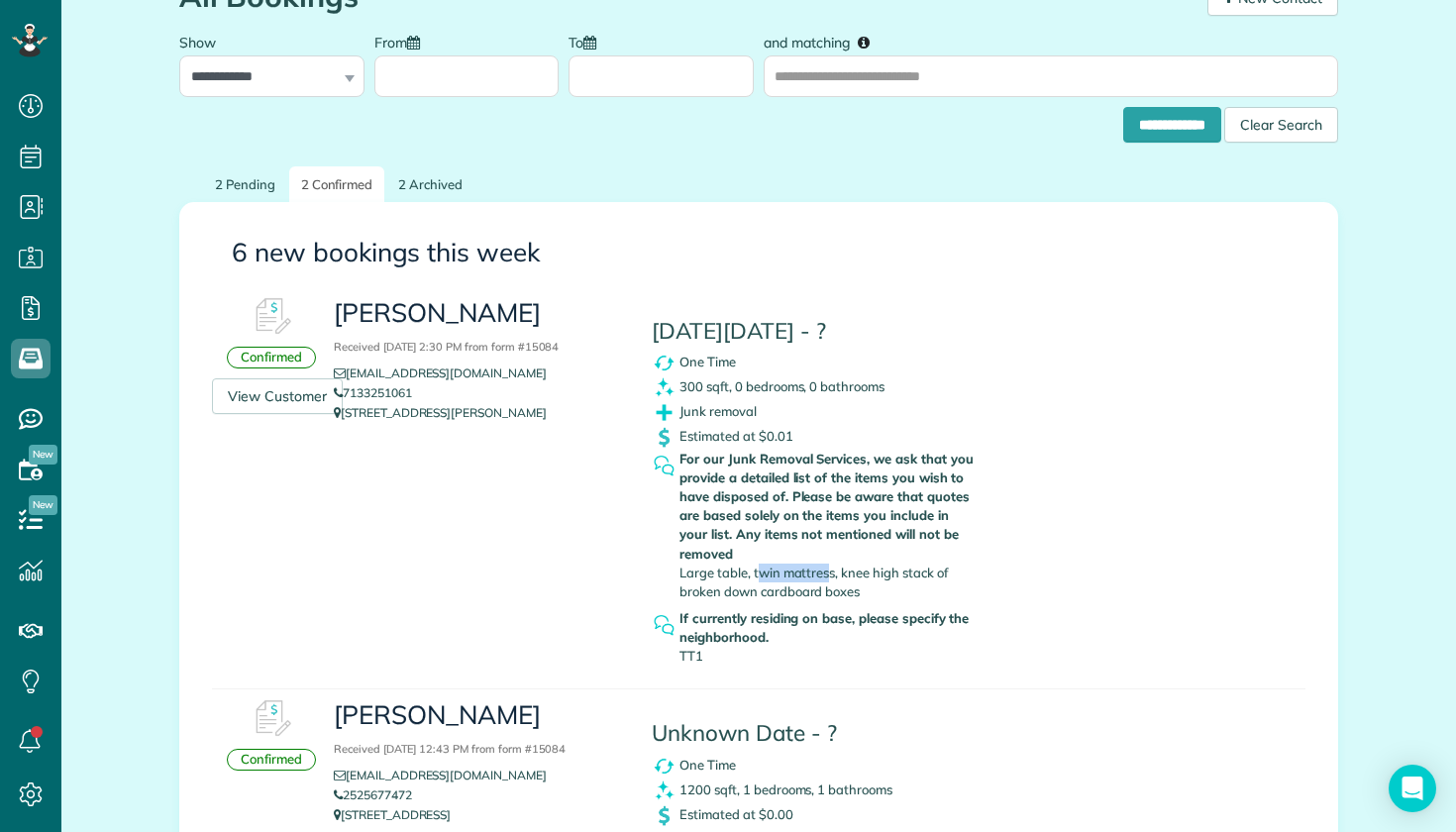 drag, startPoint x: 753, startPoint y: 572, endPoint x: 821, endPoint y: 574, distance: 68.02941 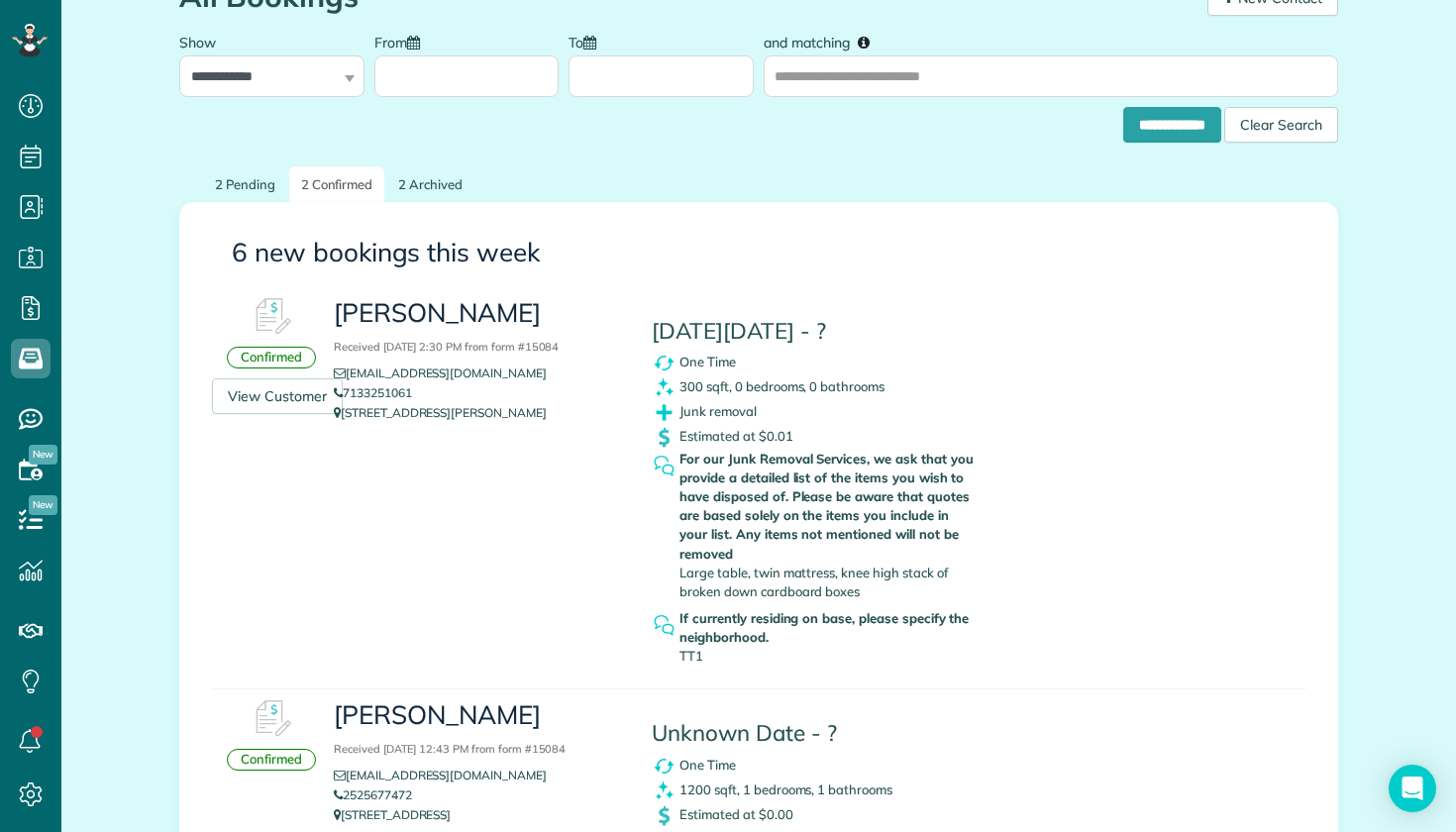 click on "For our Junk Removal Services, we ask that you provide a detailed list of the items you wish to have disposed of. Please be aware that quotes are based solely on the items you include in your list. Any items not mentioned will not be removed
Large table, twin mattress, knee high stack of broken down cardboard boxes" at bounding box center (829, 525) 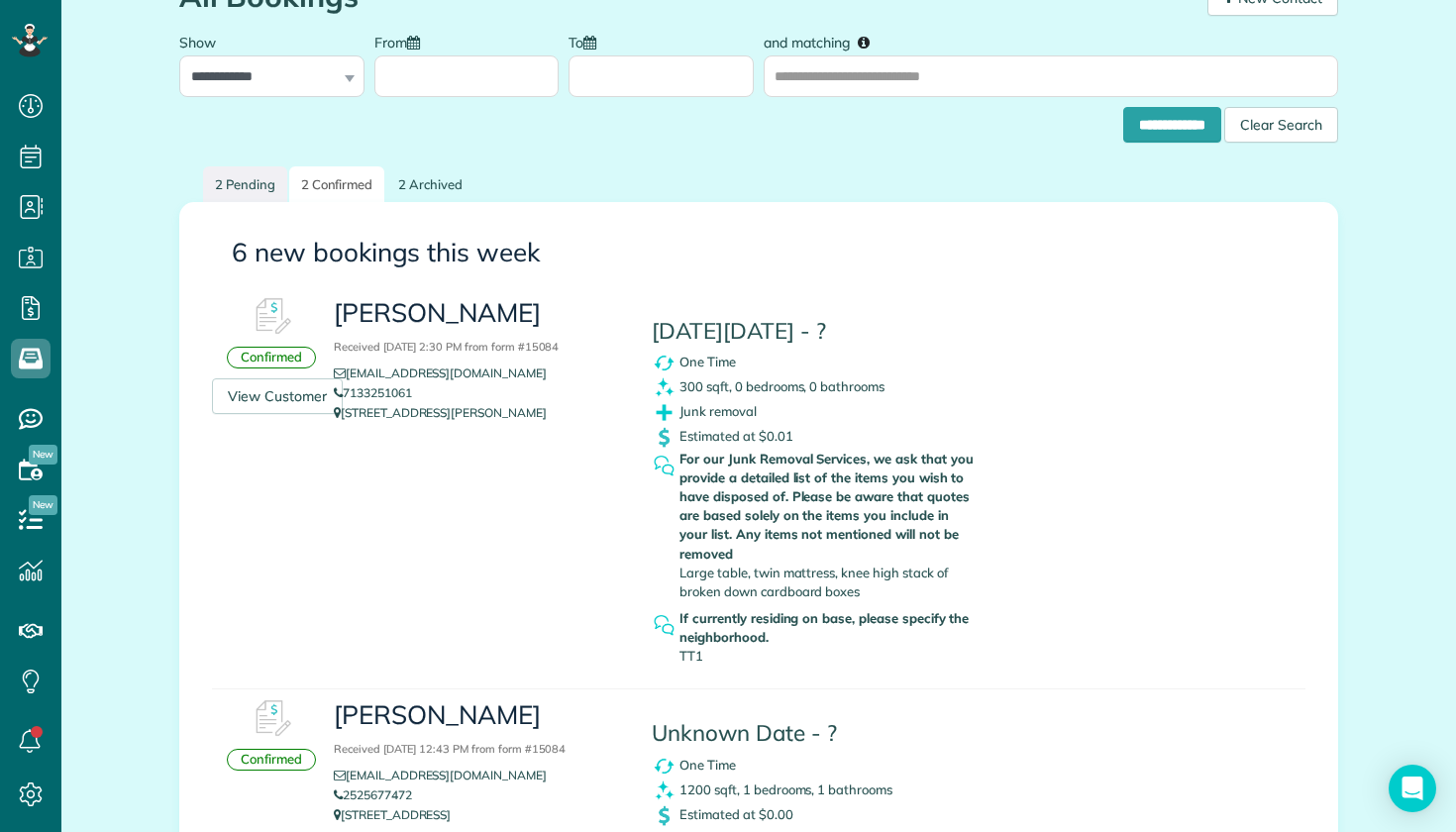 click on "2 Pending" at bounding box center (245, 184) 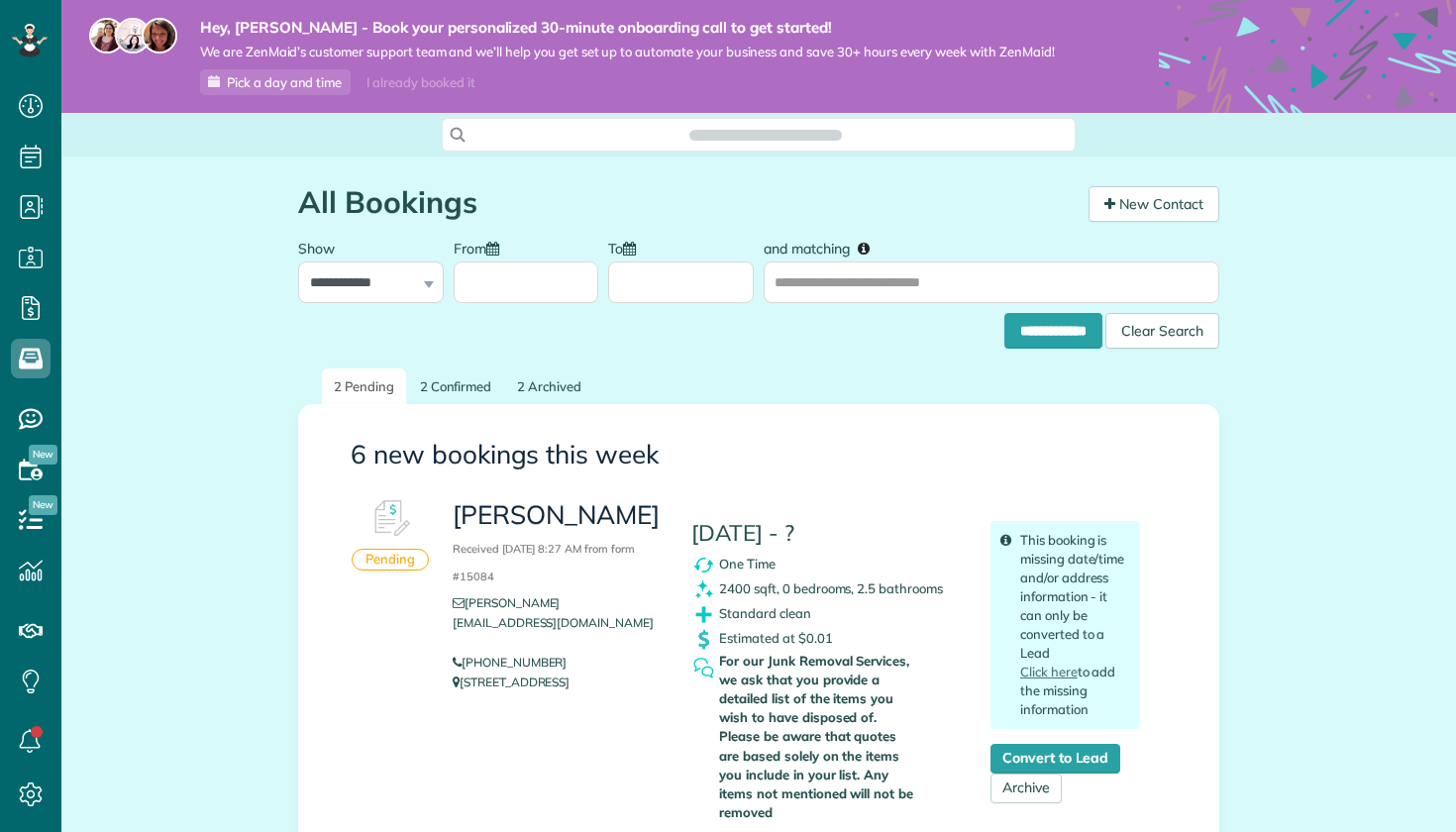 scroll, scrollTop: 0, scrollLeft: 0, axis: both 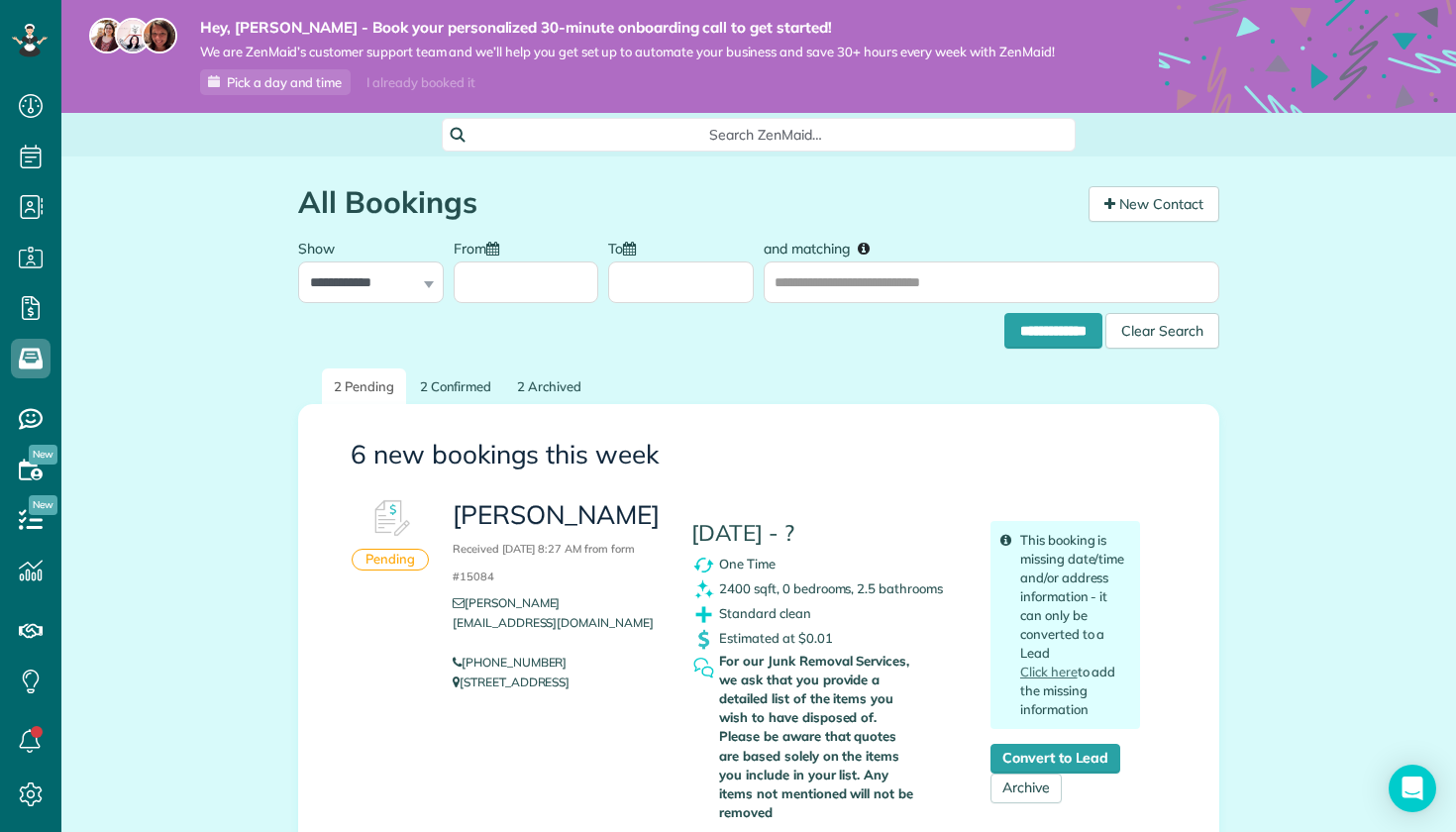 click on "**********" at bounding box center (759, 883) 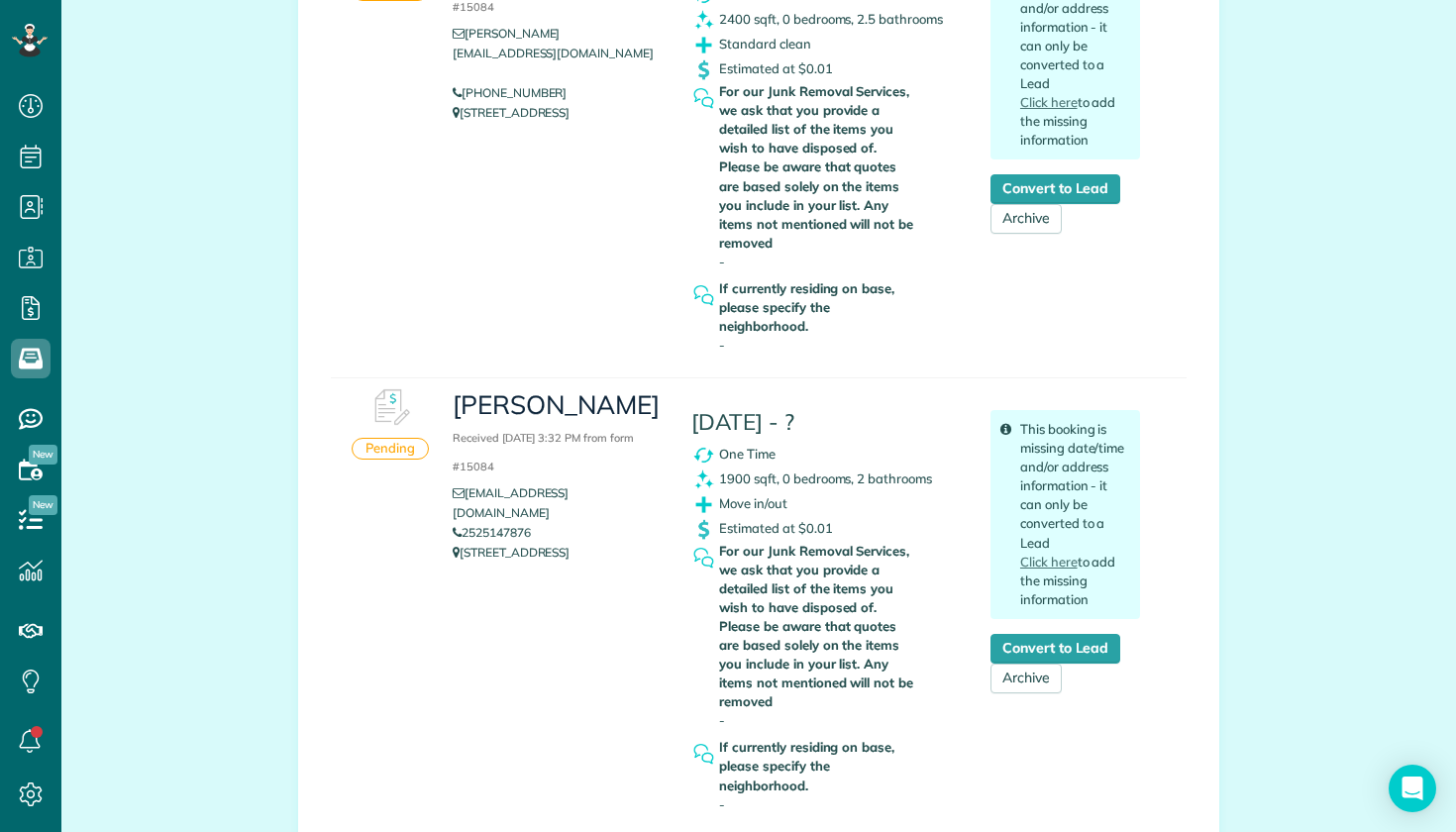 scroll, scrollTop: 573, scrollLeft: 0, axis: vertical 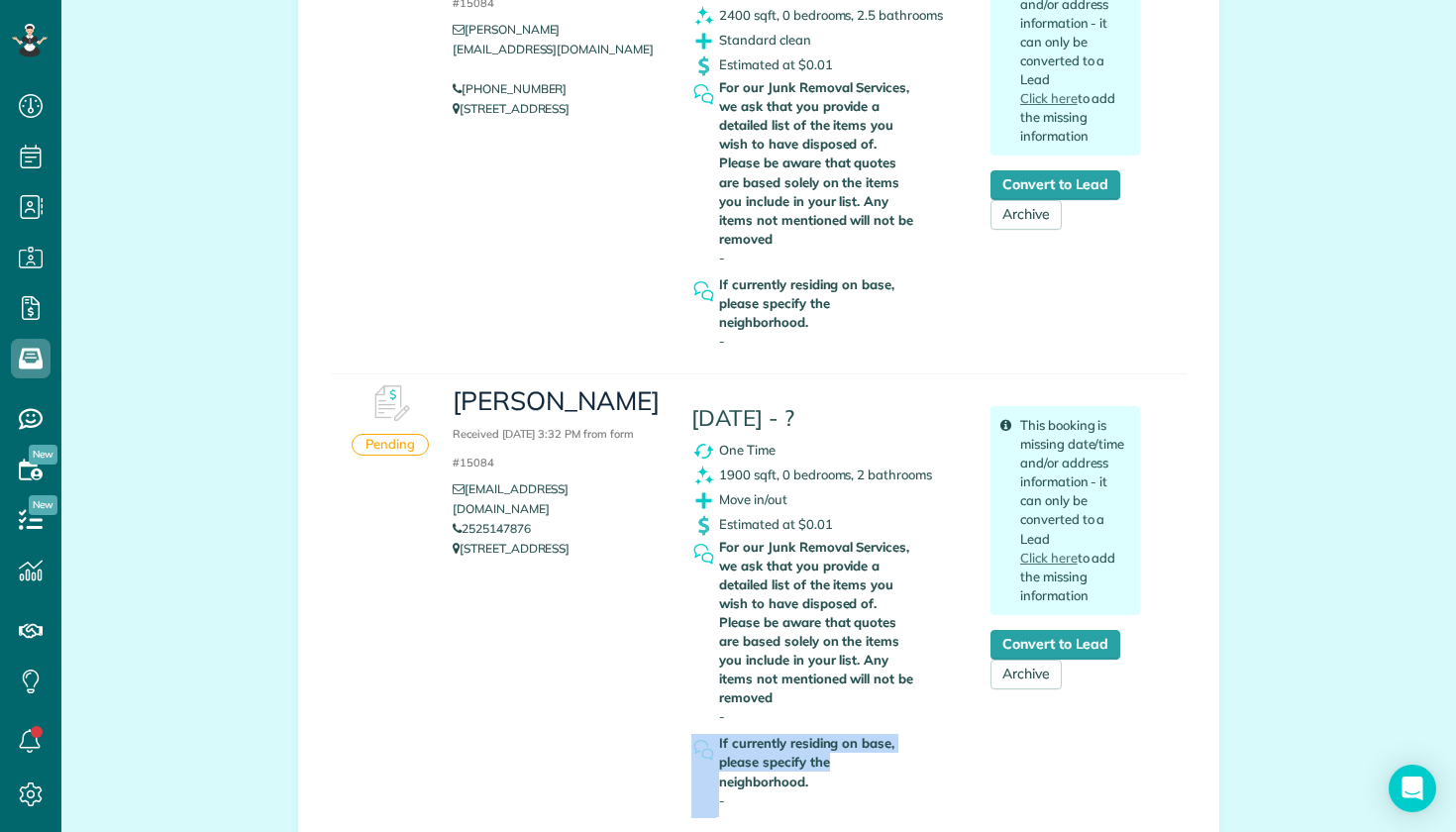 drag, startPoint x: 819, startPoint y: 723, endPoint x: 707, endPoint y: 692, distance: 116.21101 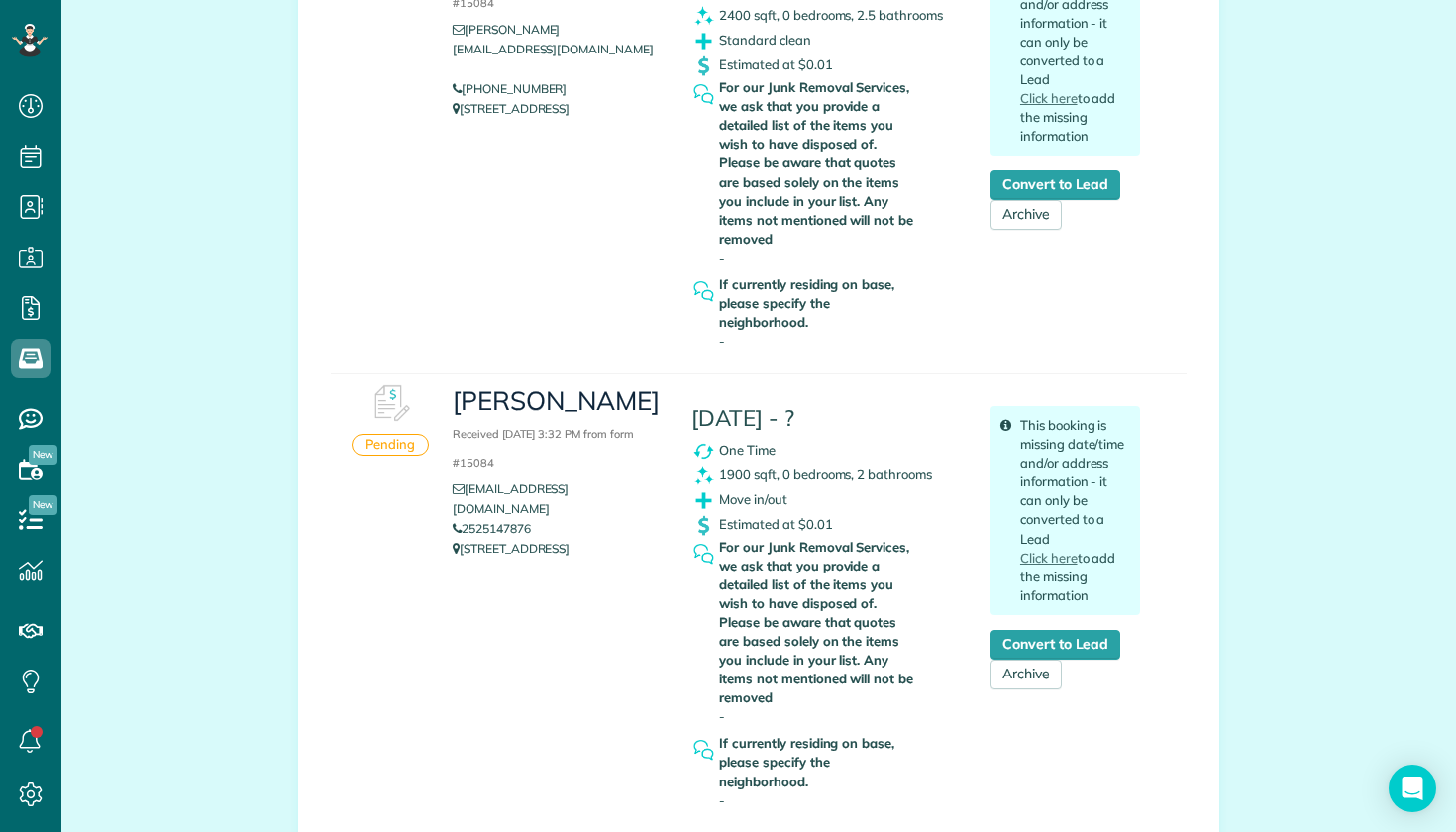 click on "For our Junk Removal Services, we ask that you provide a detailed list of the items you wish to have disposed of. Please be aware that quotes are based solely on the items you include in your list. Any items not mentioned will not be removed" at bounding box center [819, 623] 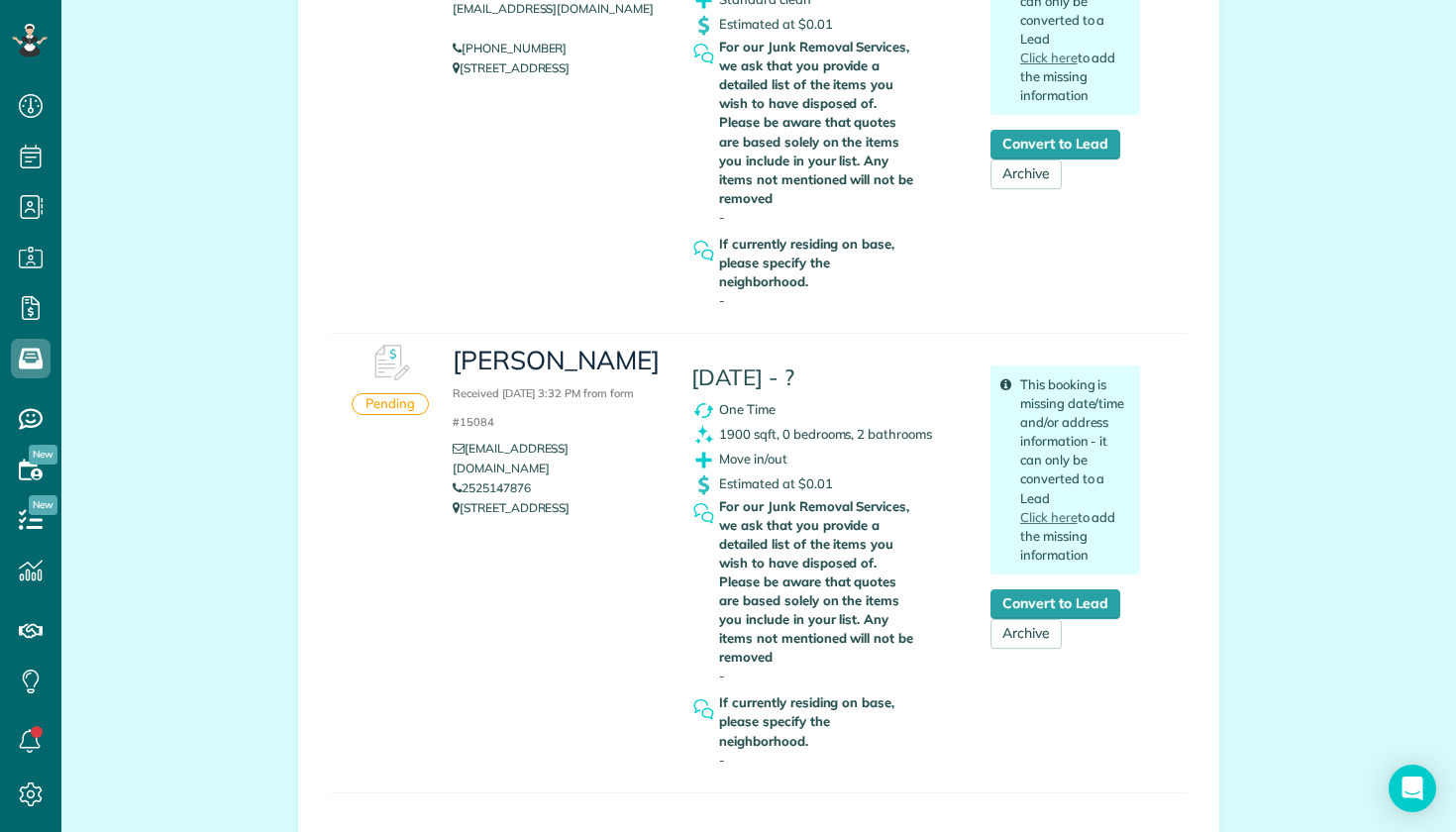 scroll, scrollTop: 0, scrollLeft: 0, axis: both 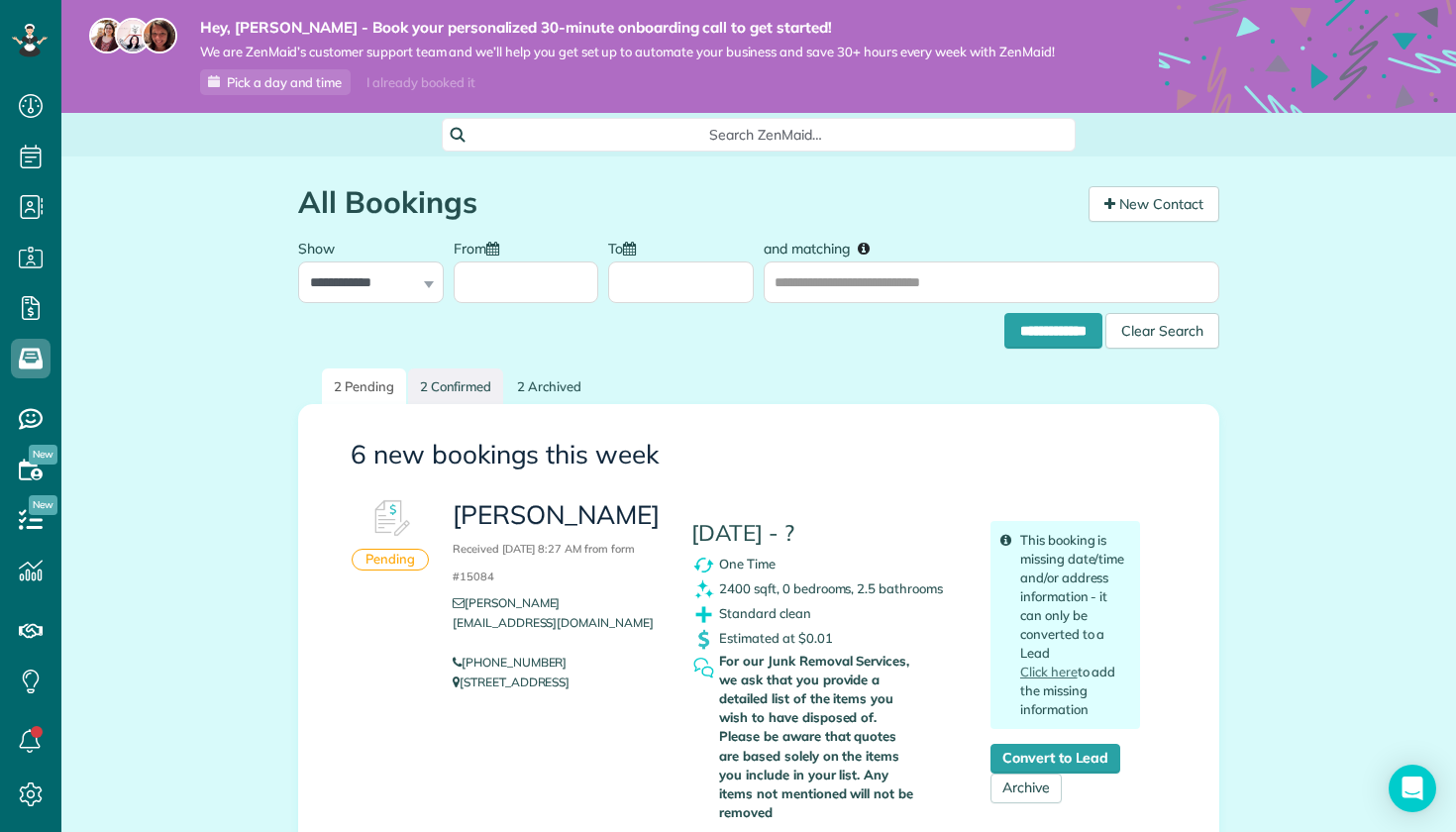 click on "2 Confirmed" at bounding box center (456, 386) 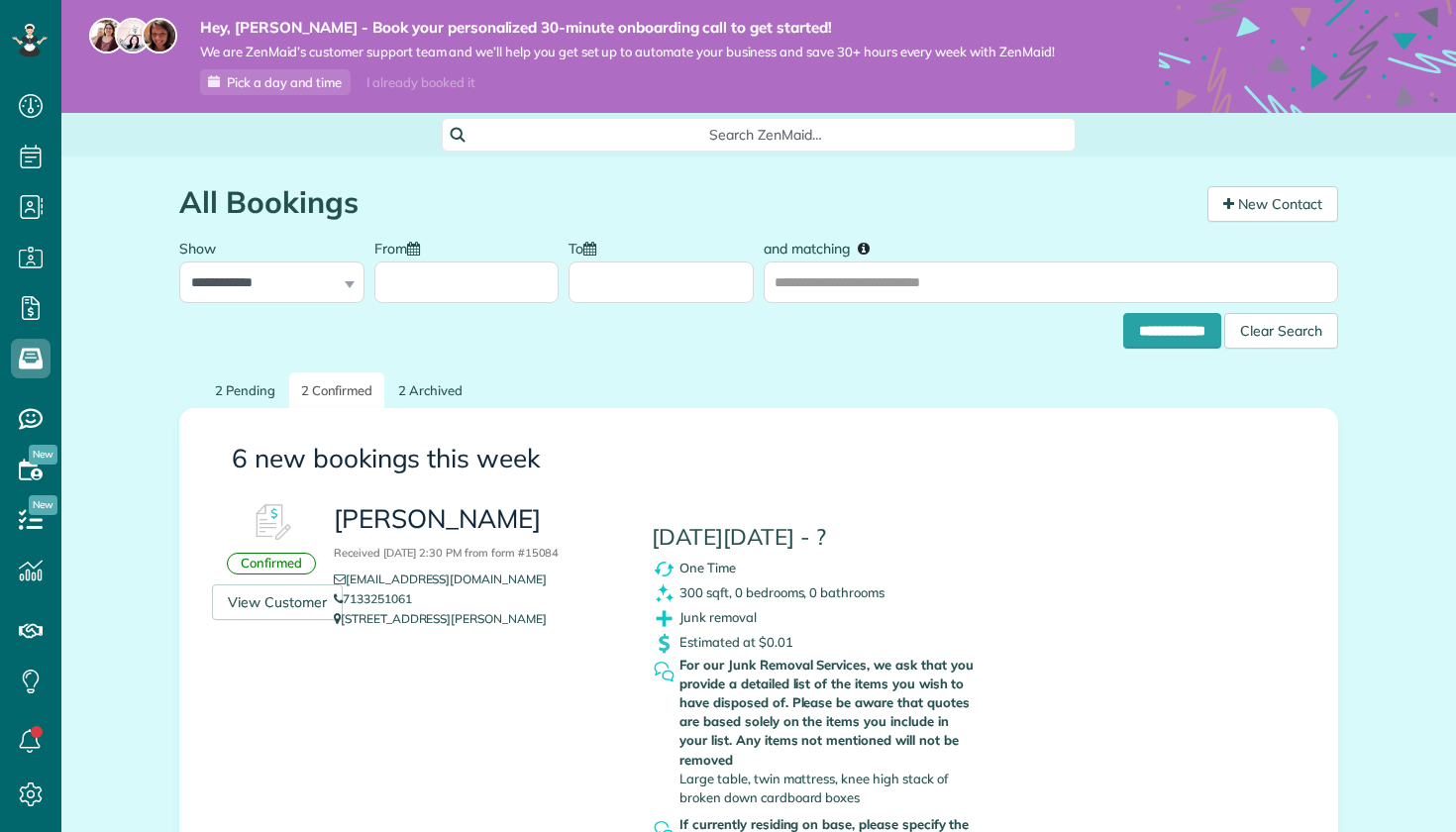 scroll, scrollTop: 0, scrollLeft: 0, axis: both 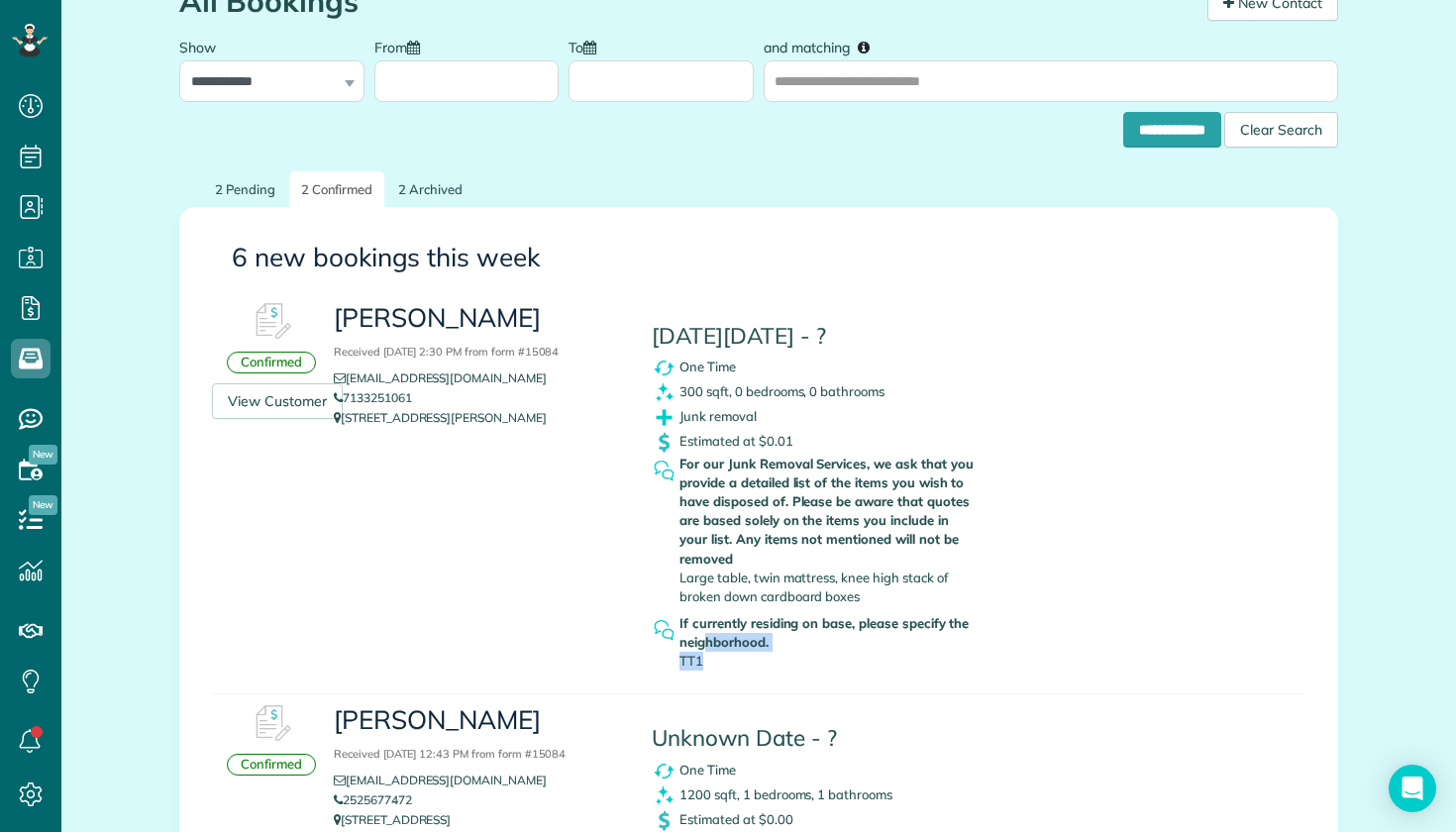 drag, startPoint x: 757, startPoint y: 664, endPoint x: 696, endPoint y: 645, distance: 63.89053 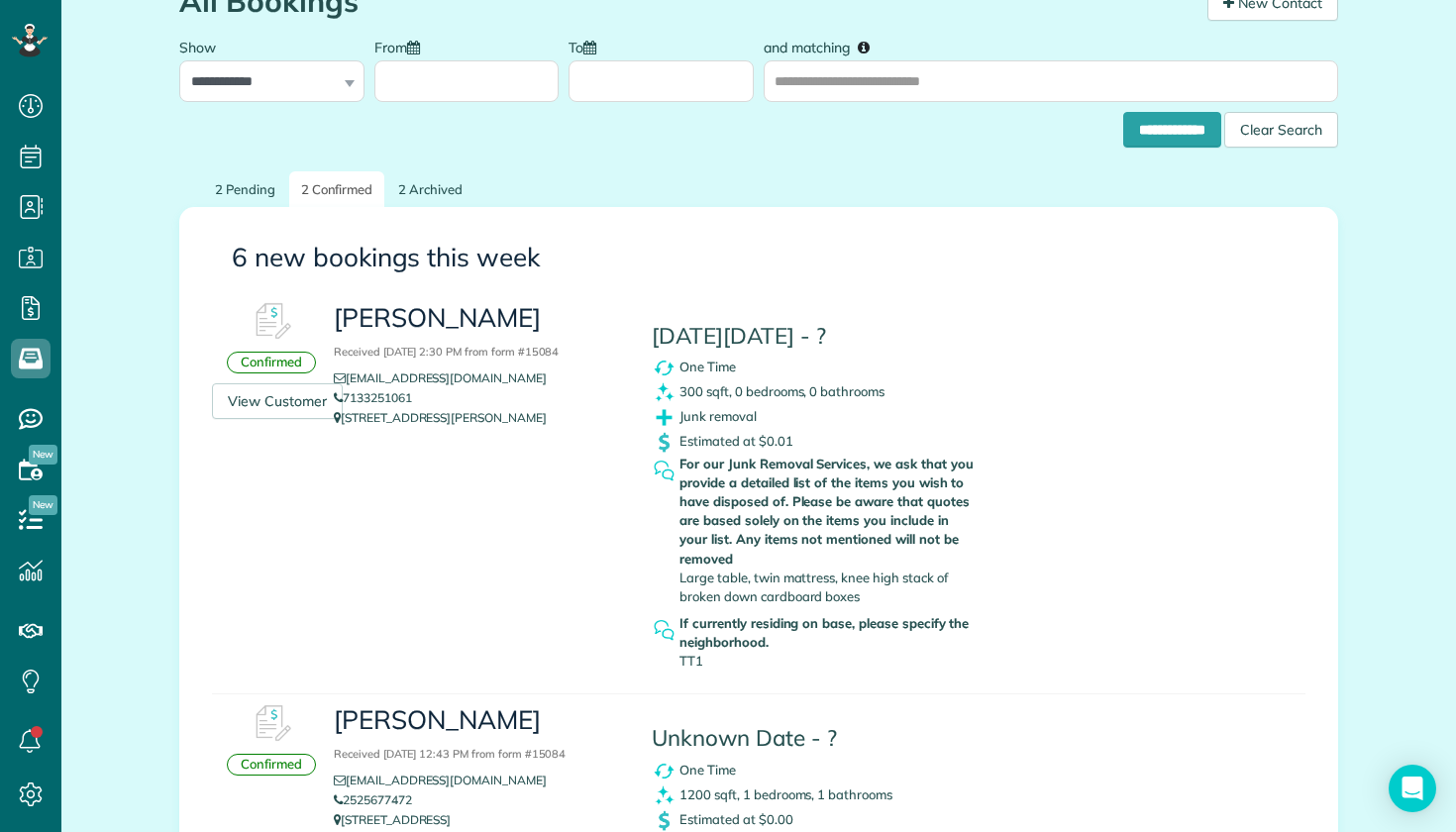 click on "Large table, twin mattress, knee high stack of broken down cardboard boxes" at bounding box center (813, 586) 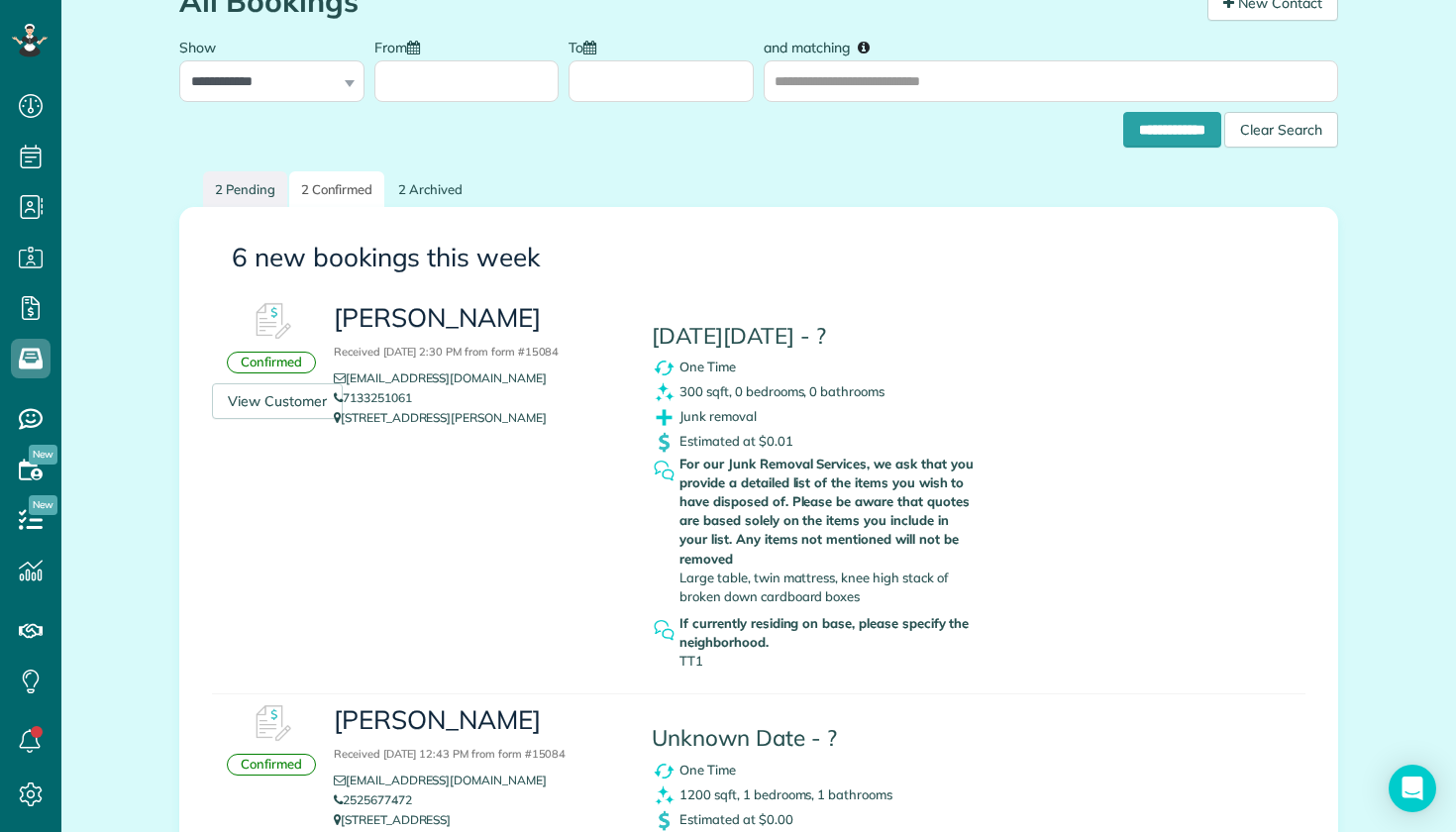click on "2 Pending" at bounding box center [245, 189] 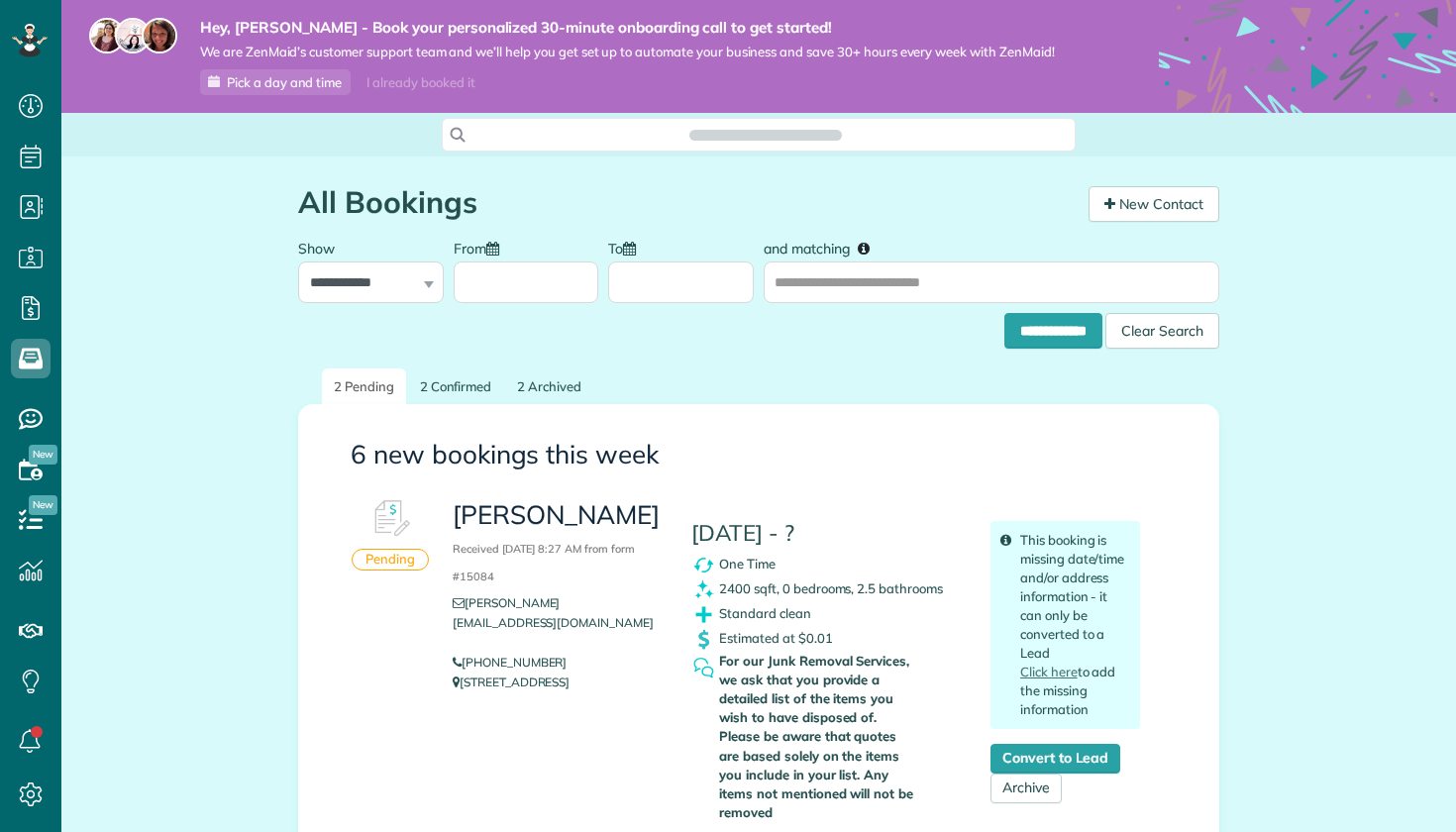 scroll, scrollTop: 0, scrollLeft: 0, axis: both 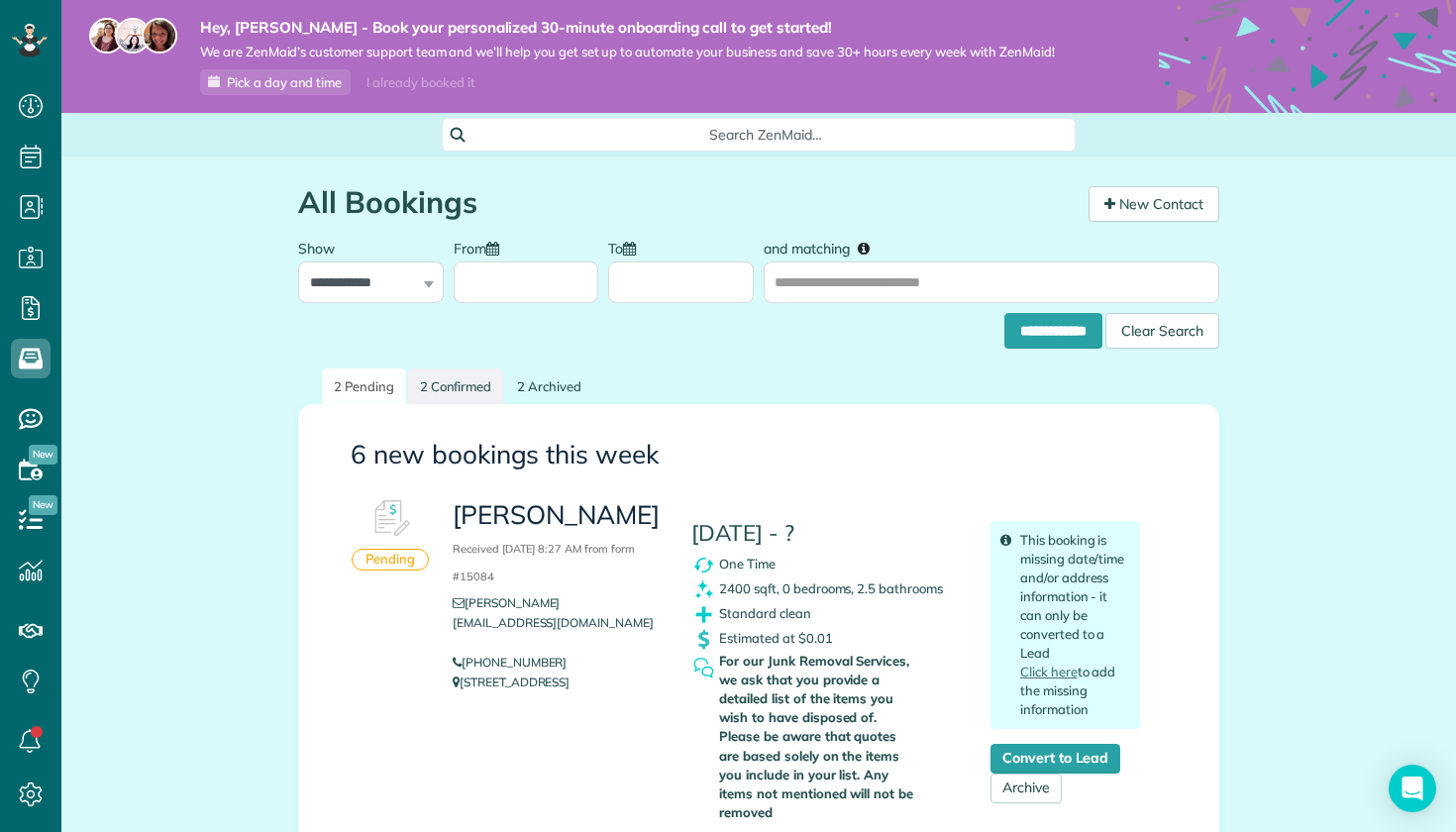 click on "2 Confirmed" at bounding box center (456, 386) 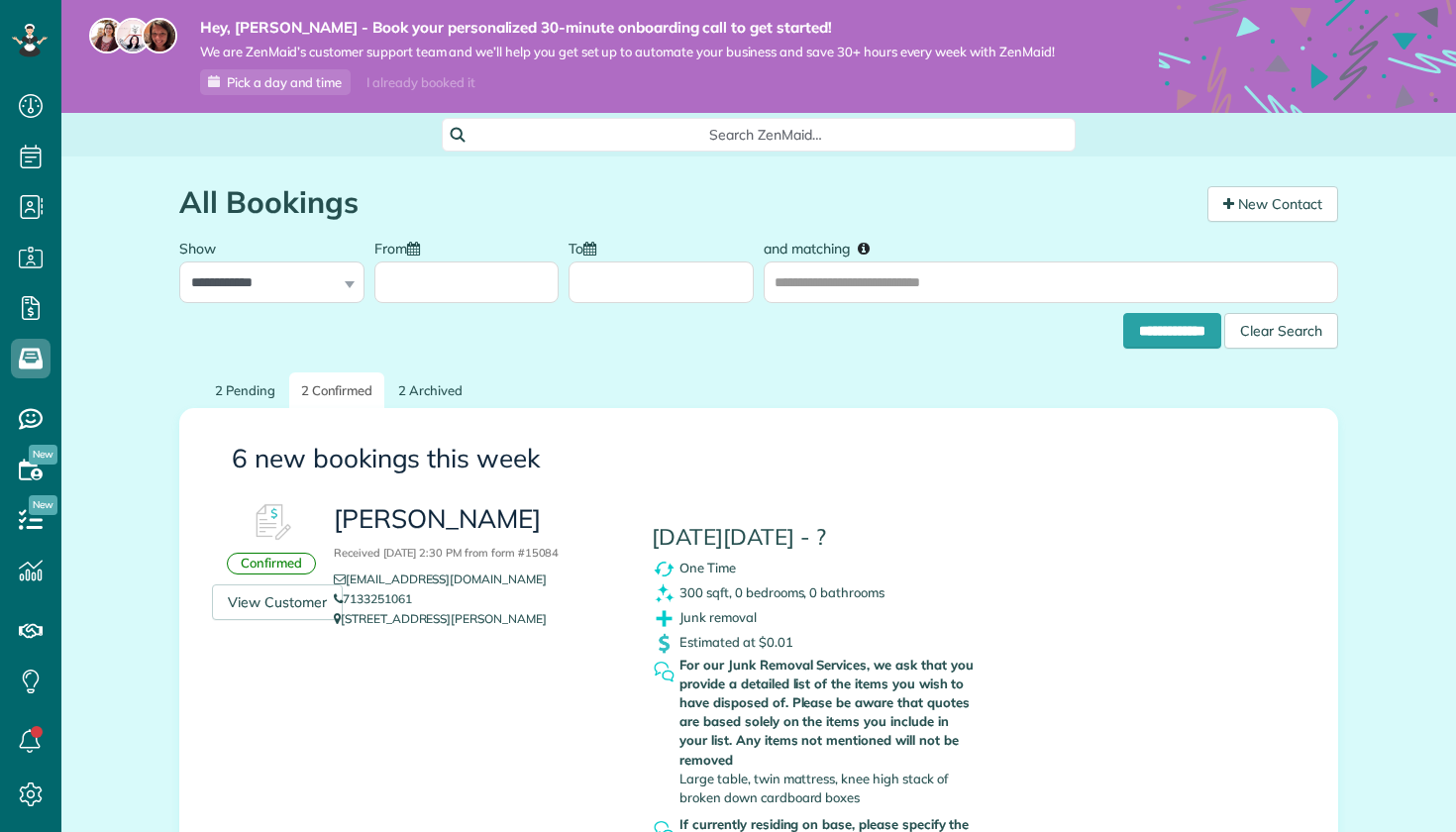 scroll, scrollTop: 0, scrollLeft: 0, axis: both 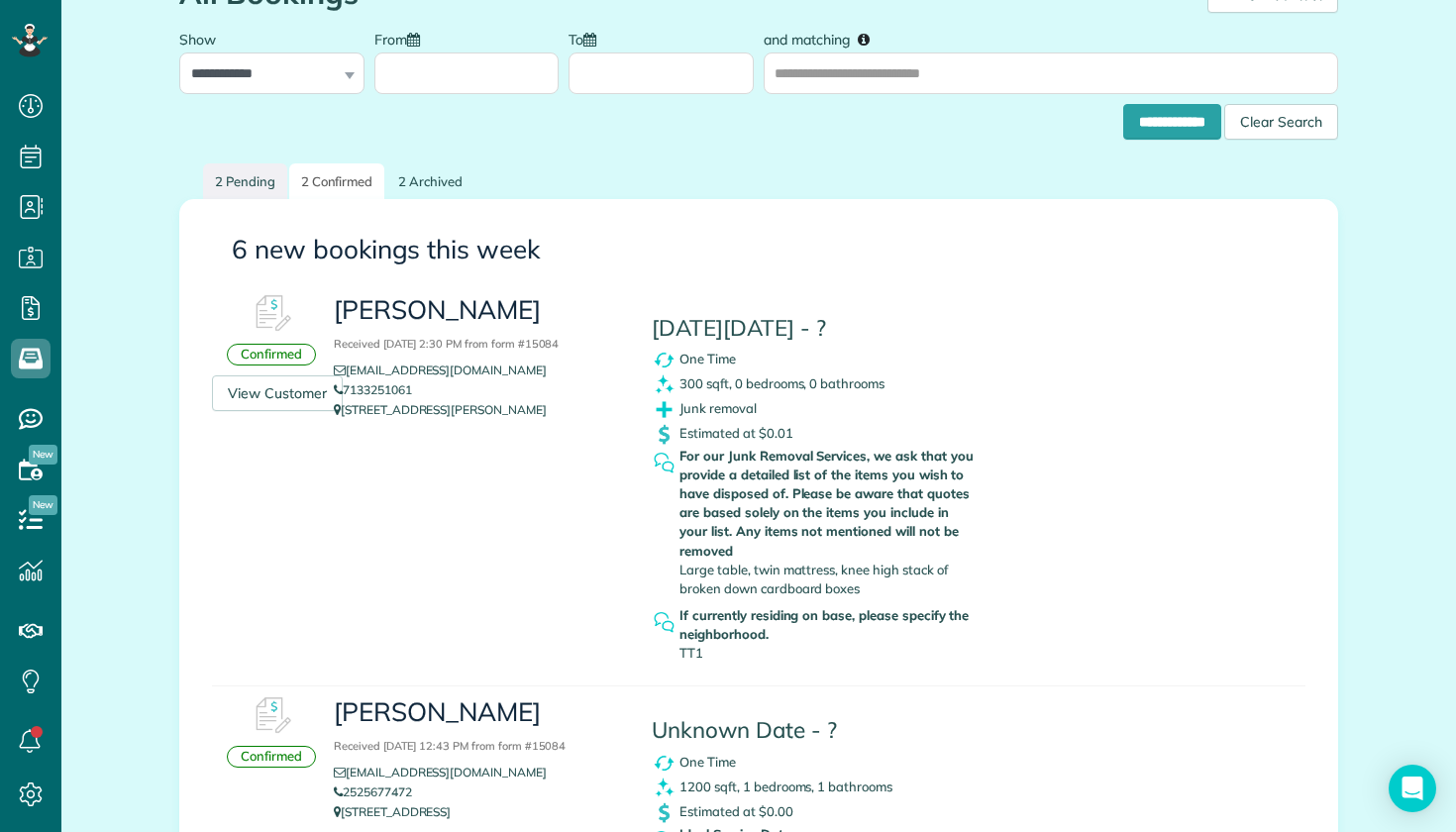 click on "2 Pending" at bounding box center [245, 181] 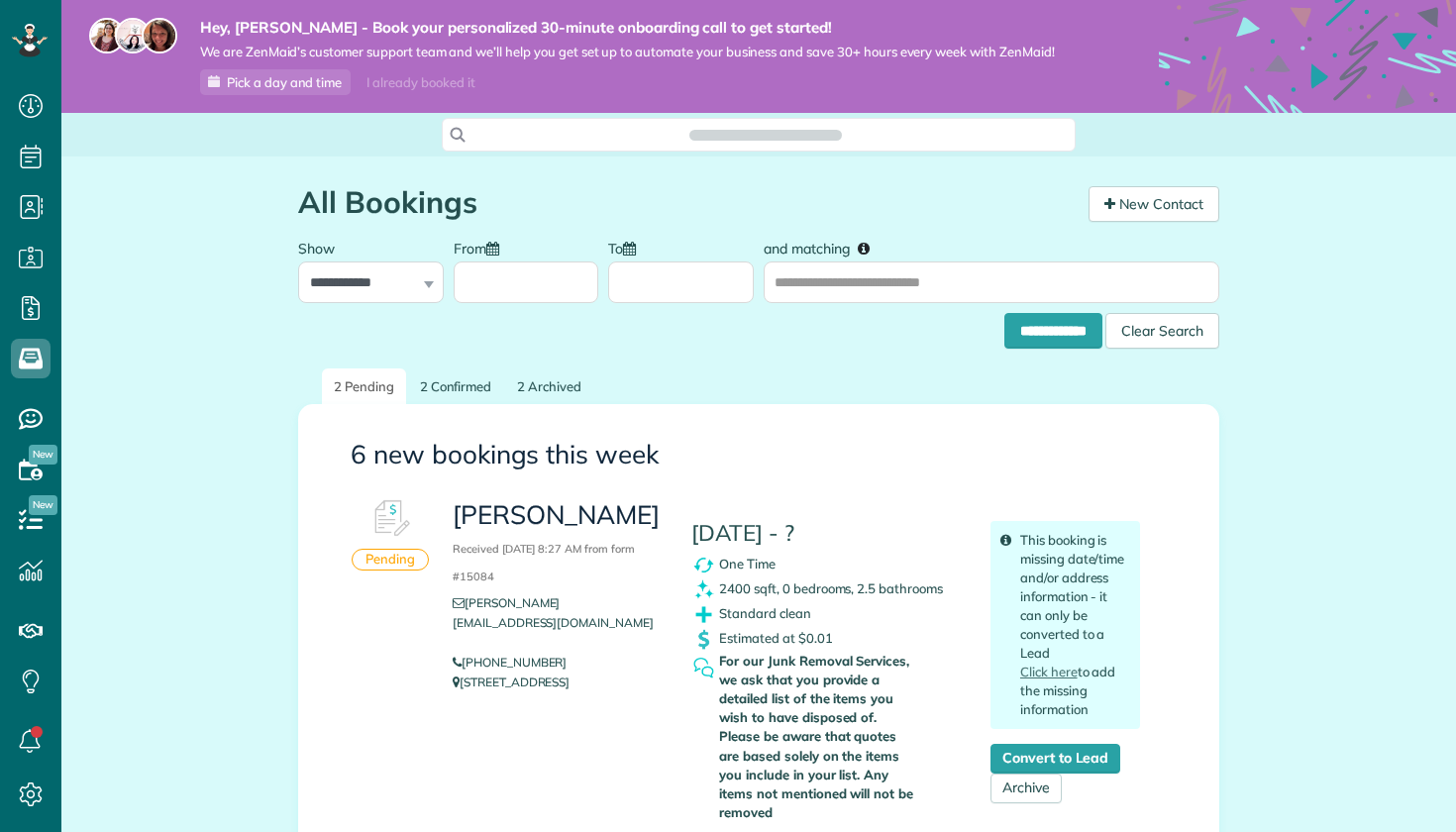 scroll, scrollTop: 0, scrollLeft: 0, axis: both 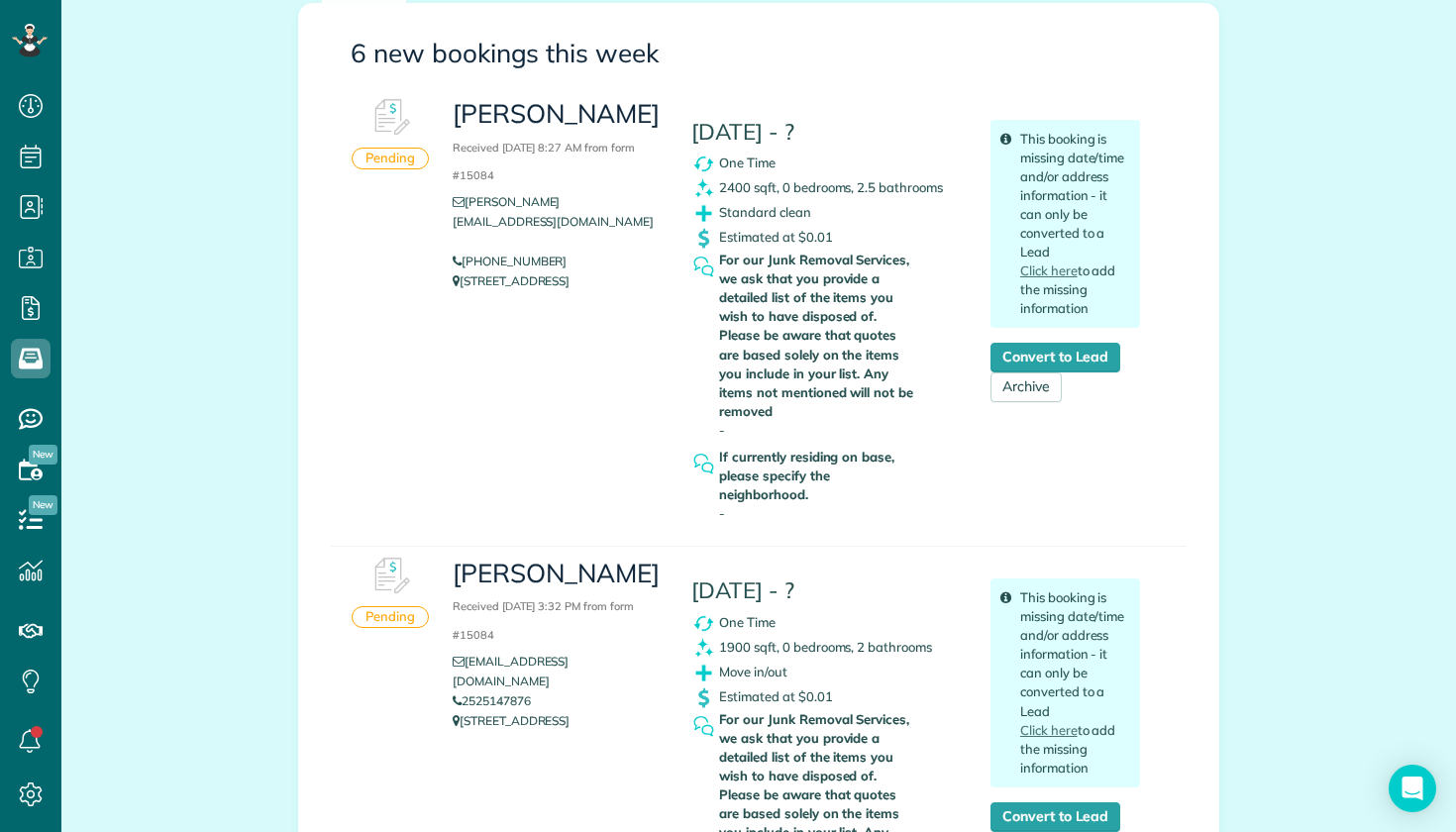 drag, startPoint x: 530, startPoint y: 257, endPoint x: 457, endPoint y: 237, distance: 75.690158 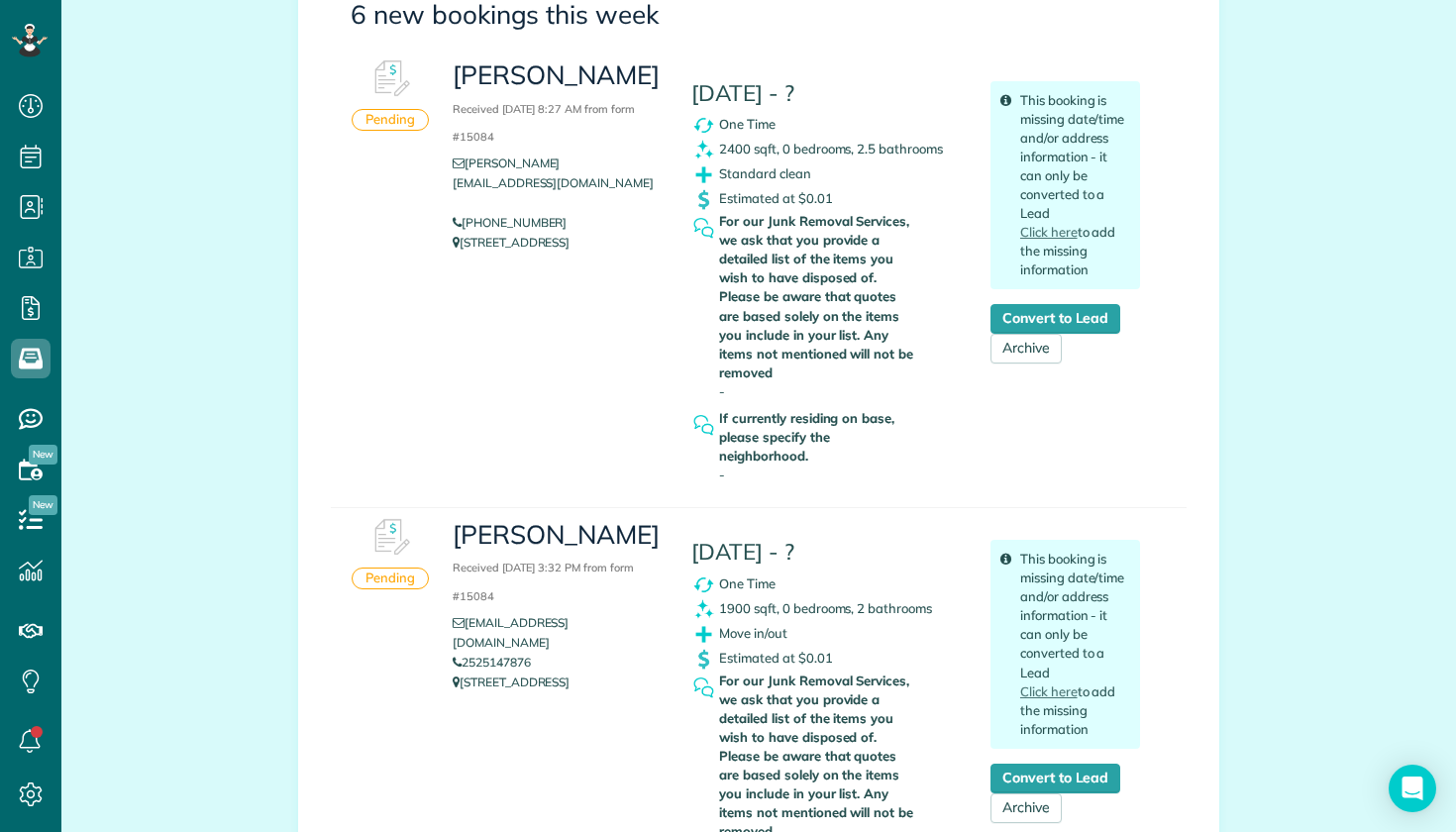 drag, startPoint x: 533, startPoint y: 647, endPoint x: 532, endPoint y: 657, distance: 10.049876 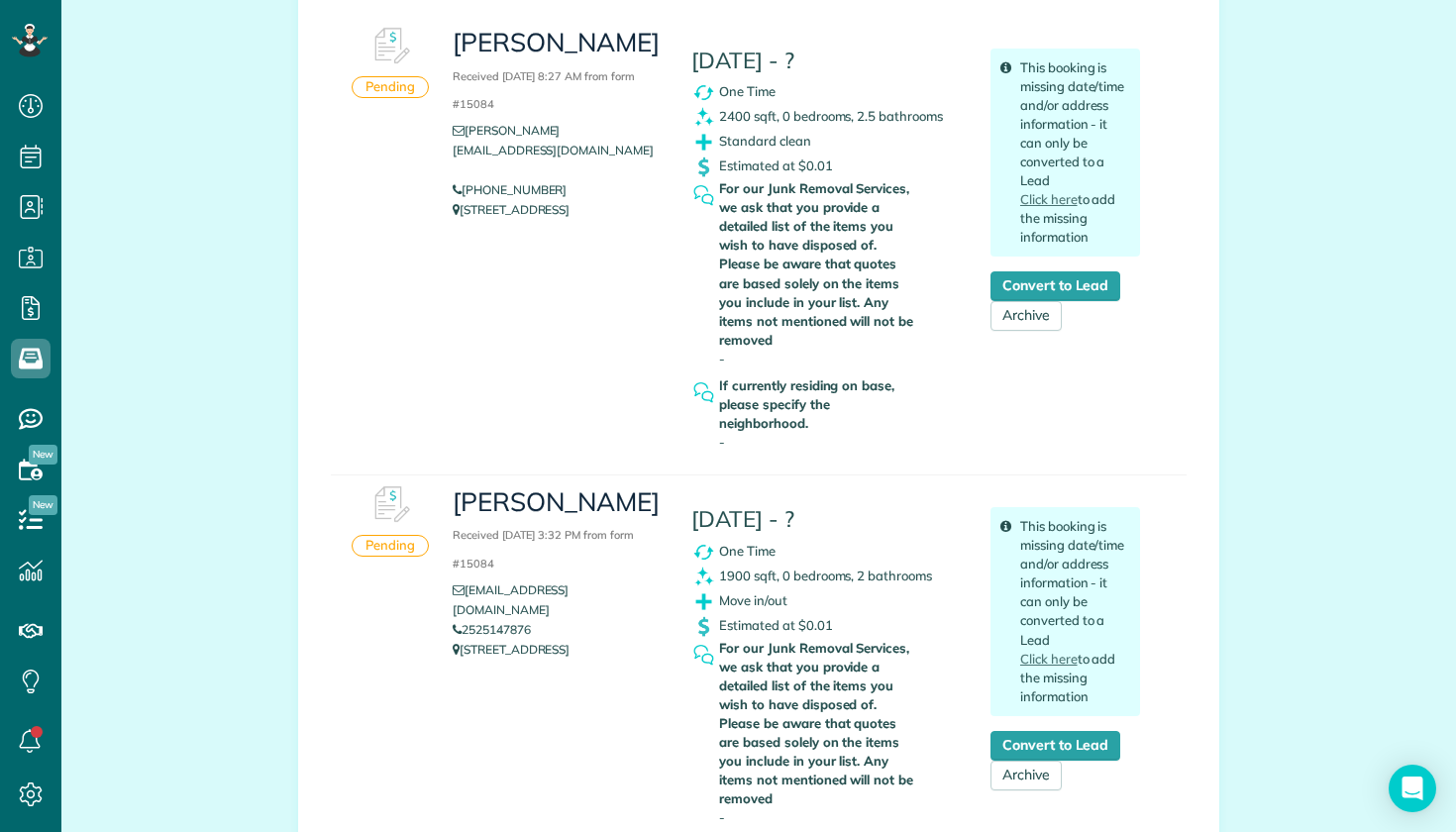 scroll, scrollTop: 570, scrollLeft: 0, axis: vertical 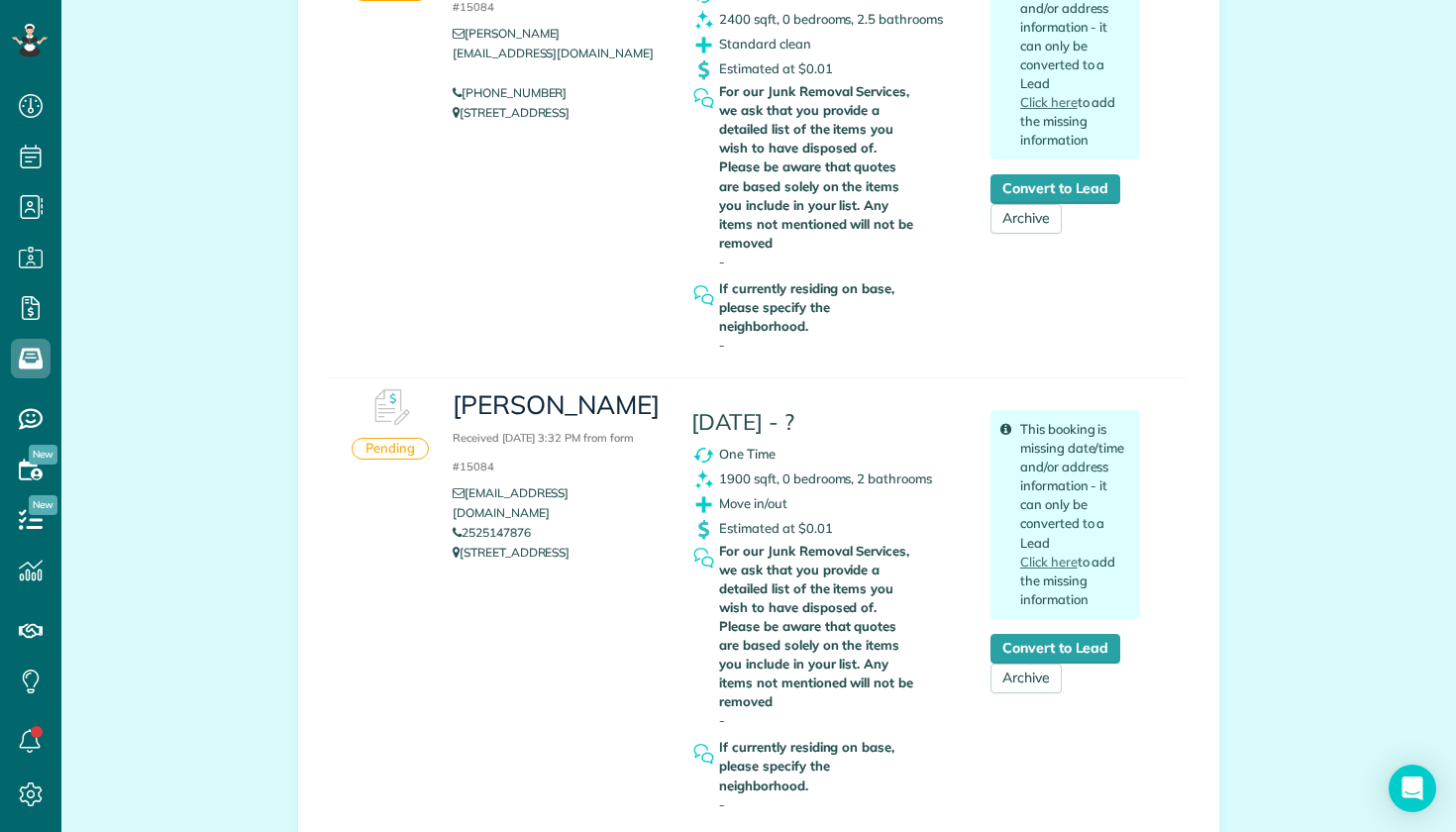 drag, startPoint x: 519, startPoint y: 533, endPoint x: 457, endPoint y: 512, distance: 65.45991 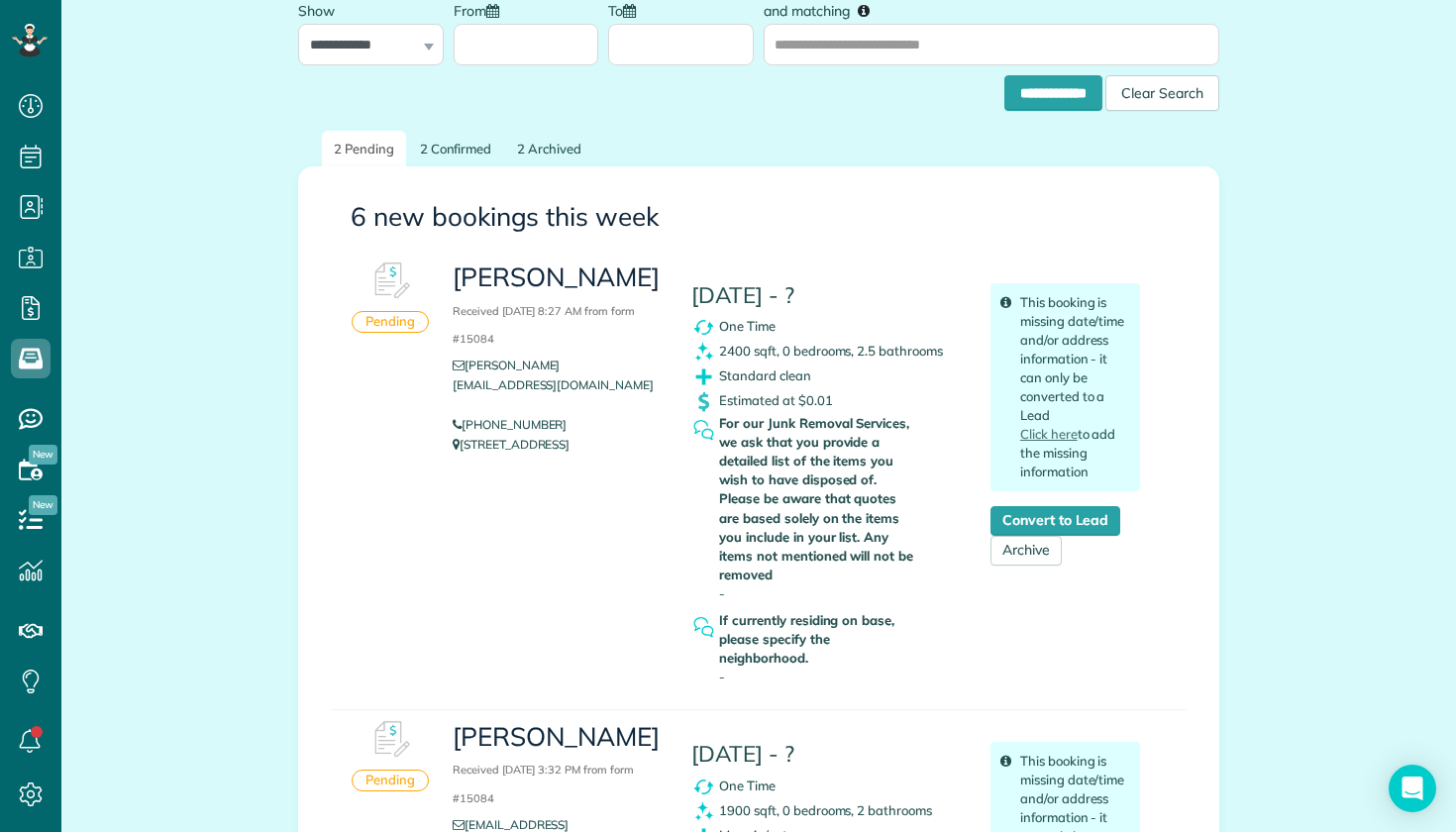 scroll, scrollTop: 98, scrollLeft: 0, axis: vertical 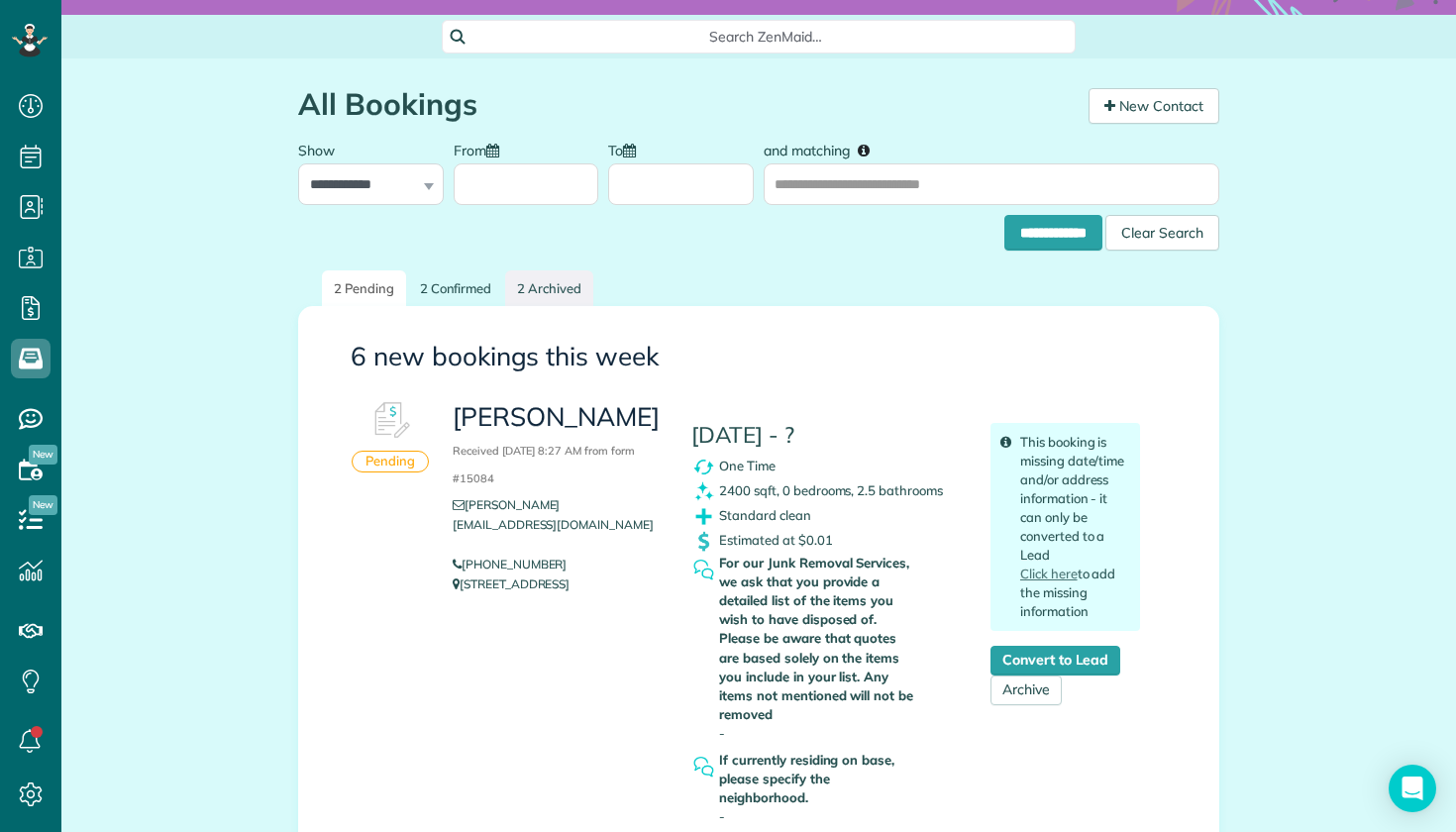 click on "2 Archived" at bounding box center [549, 288] 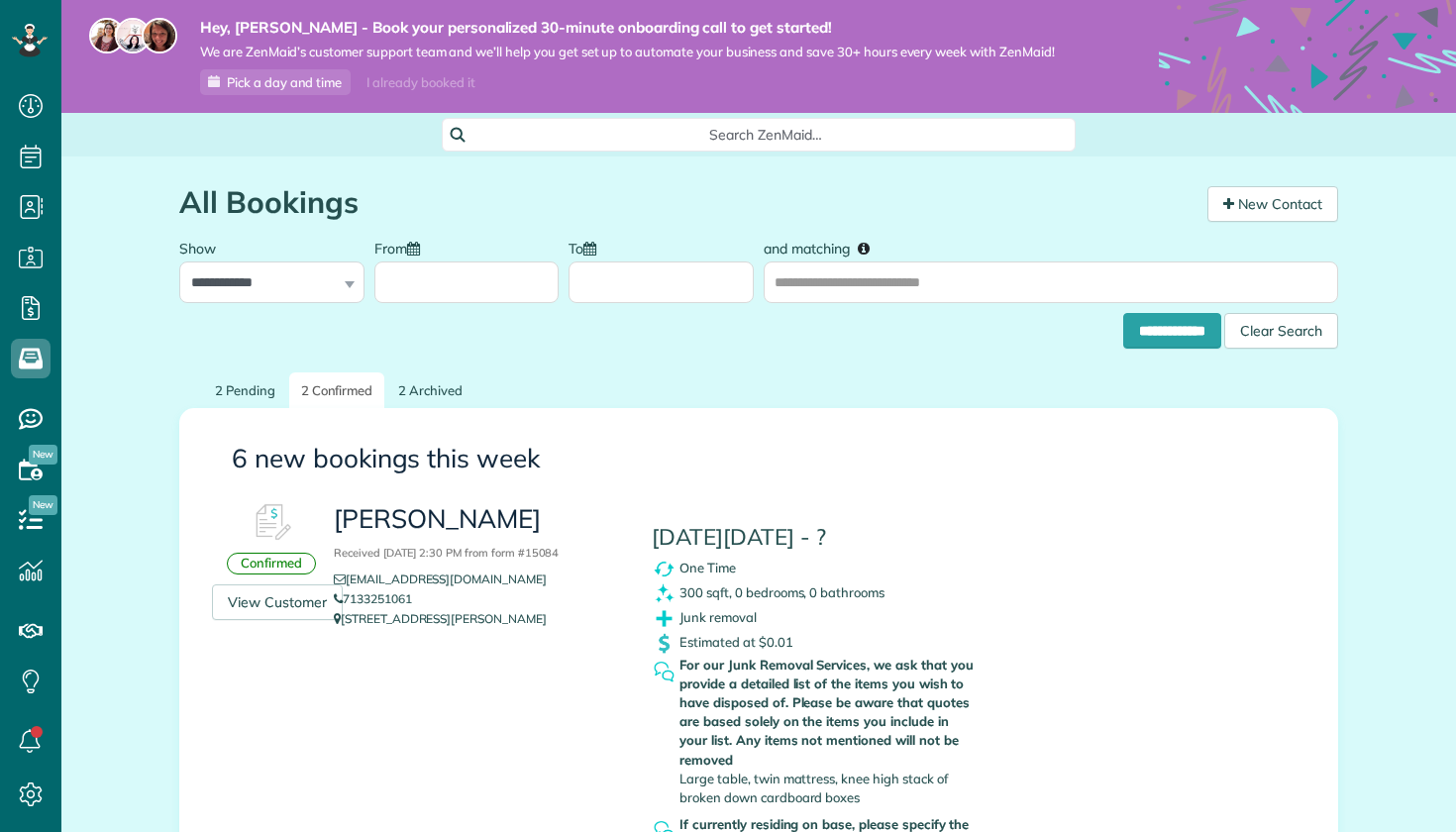 scroll, scrollTop: 0, scrollLeft: 0, axis: both 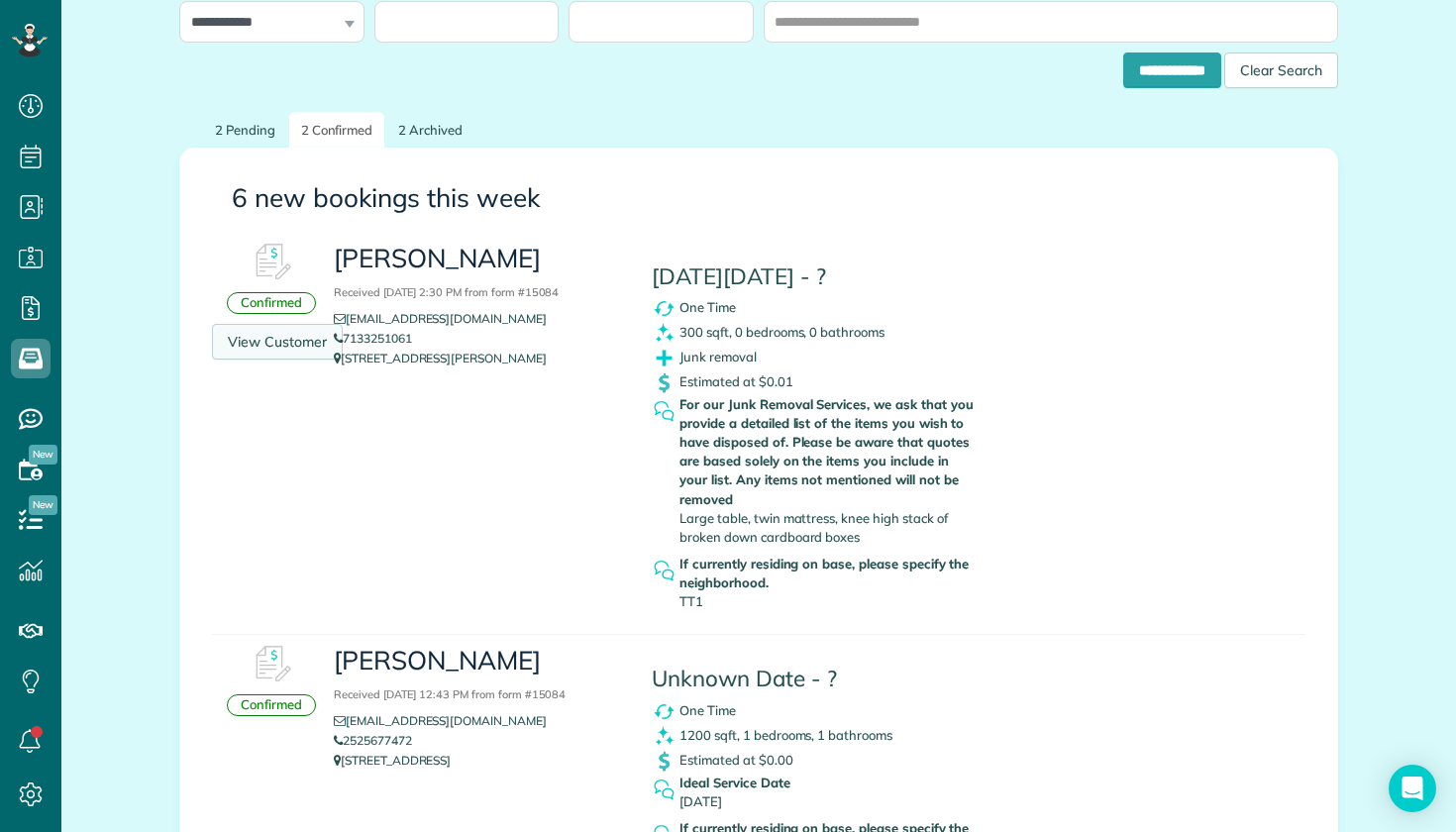 click on "View Customer" at bounding box center (277, 342) 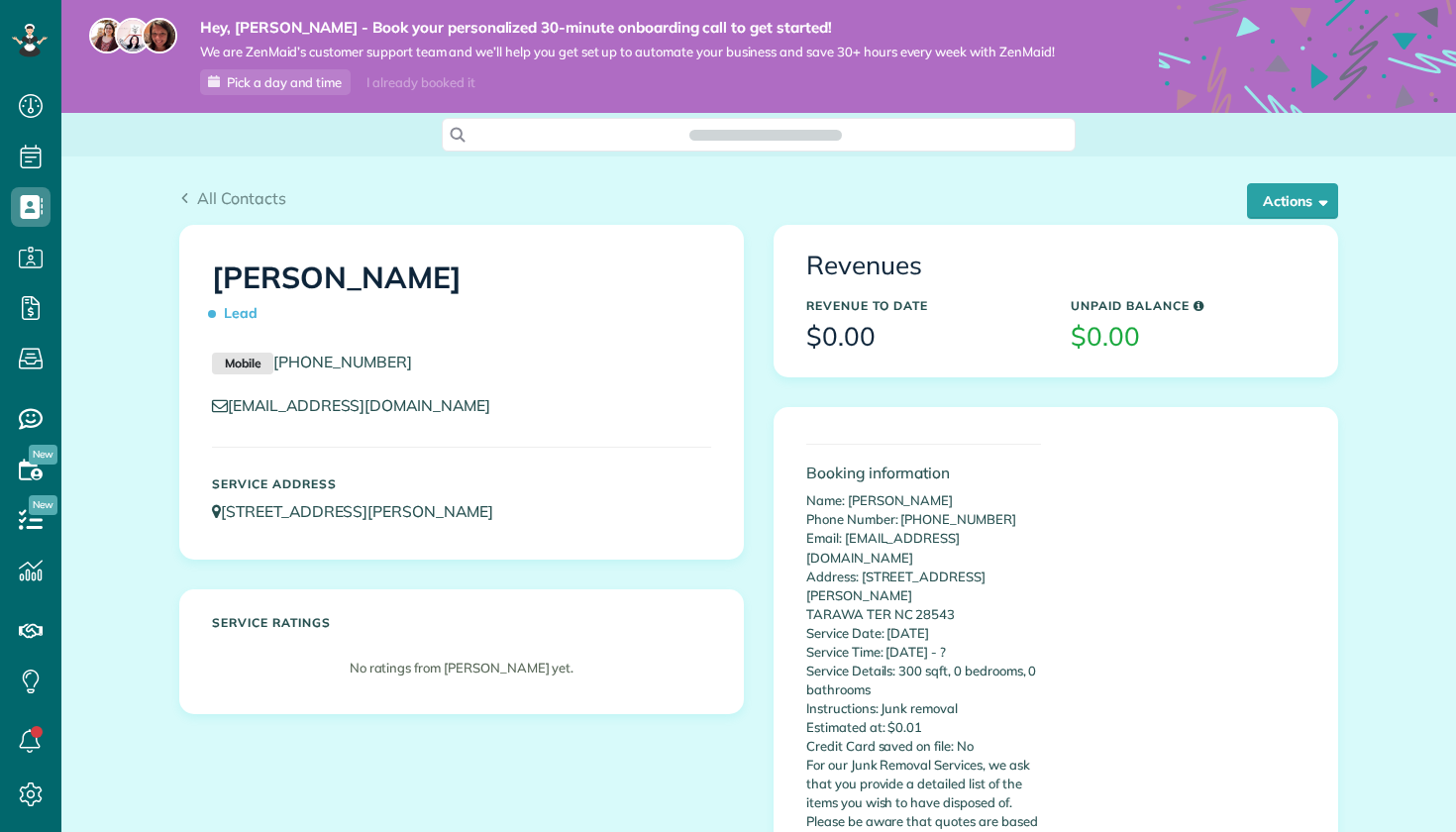scroll, scrollTop: 0, scrollLeft: 0, axis: both 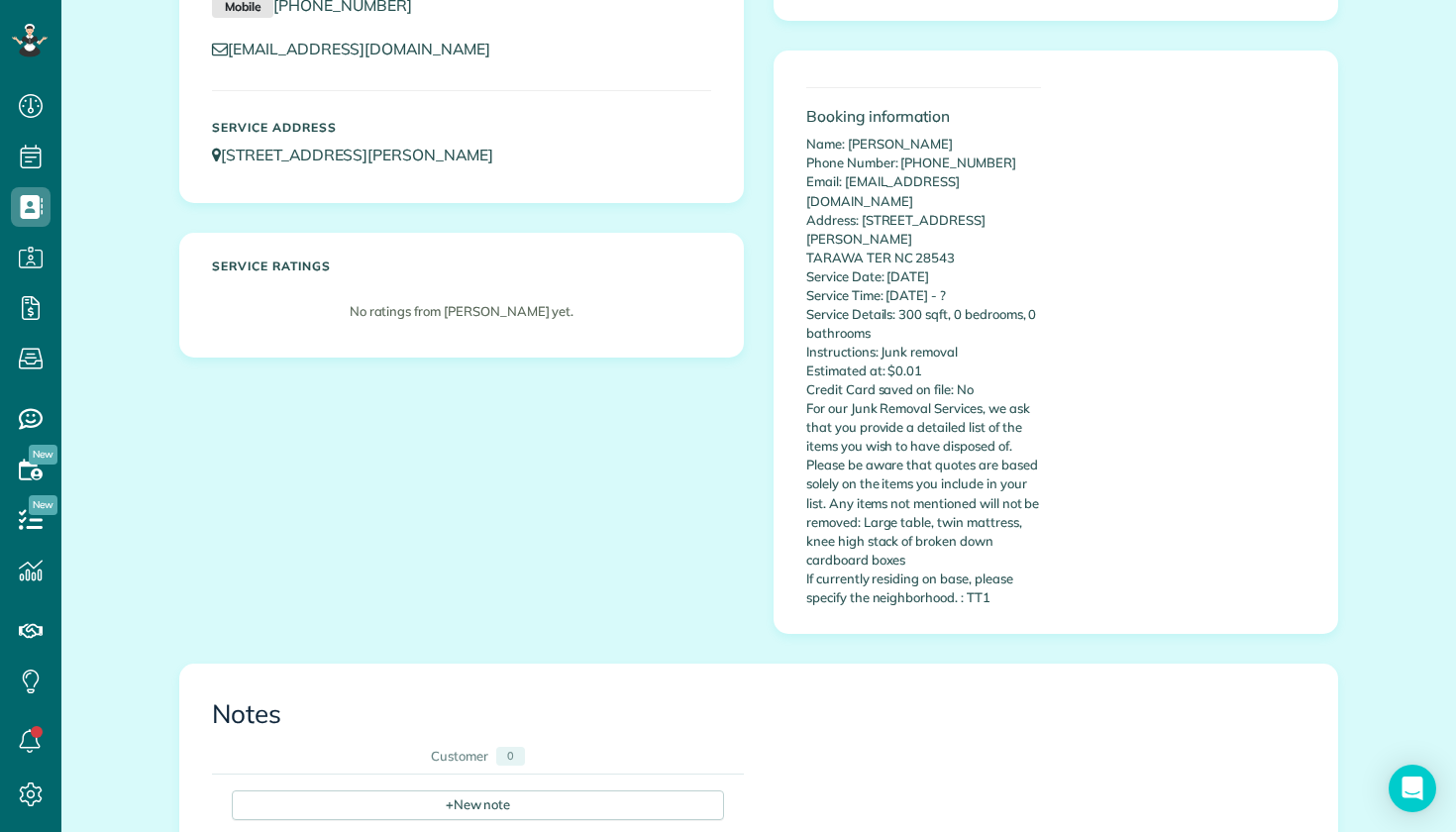 drag, startPoint x: 803, startPoint y: 269, endPoint x: 992, endPoint y: 268, distance: 189.00265 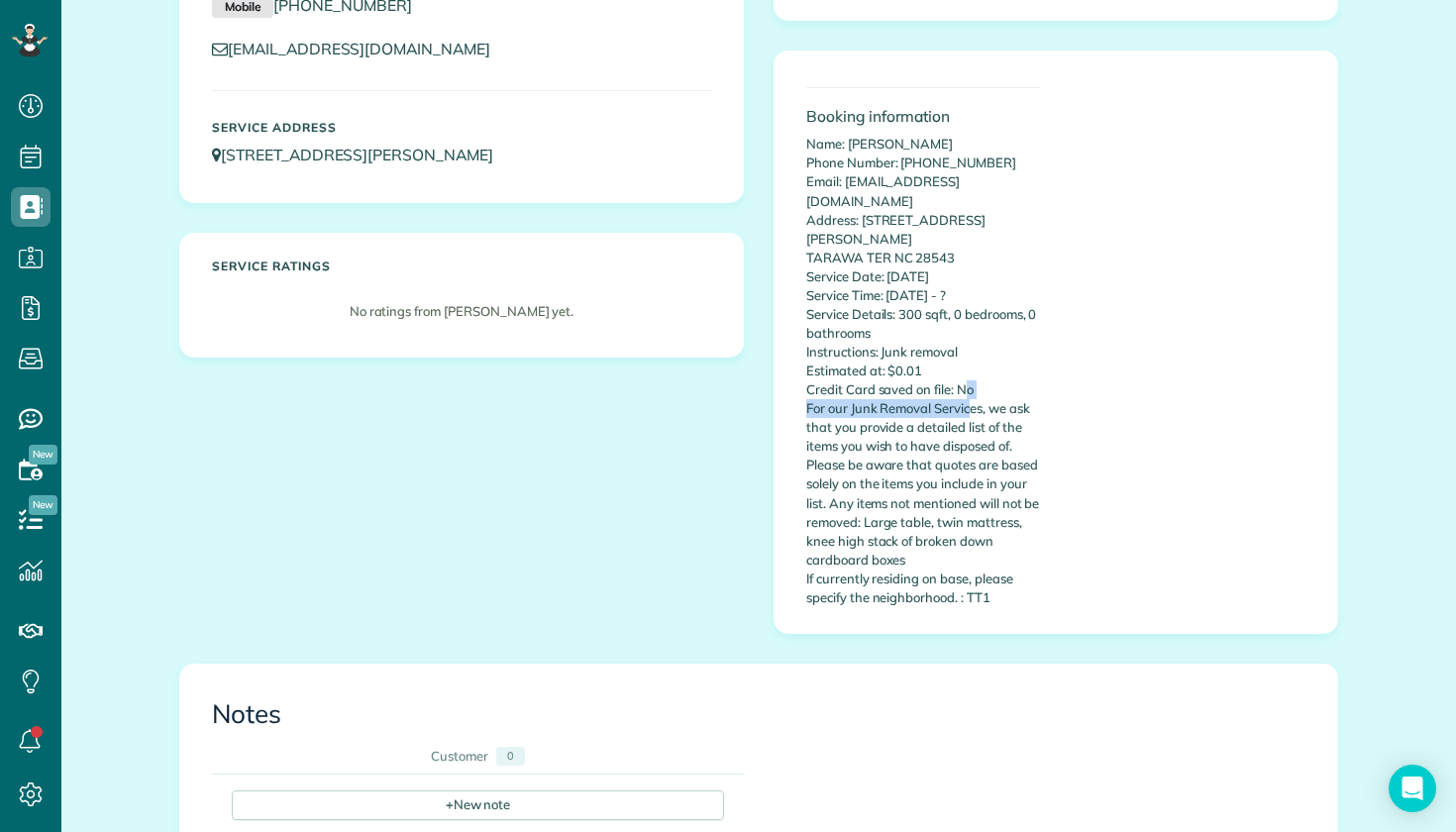 drag, startPoint x: 960, startPoint y: 366, endPoint x: 966, endPoint y: 381, distance: 16.155494 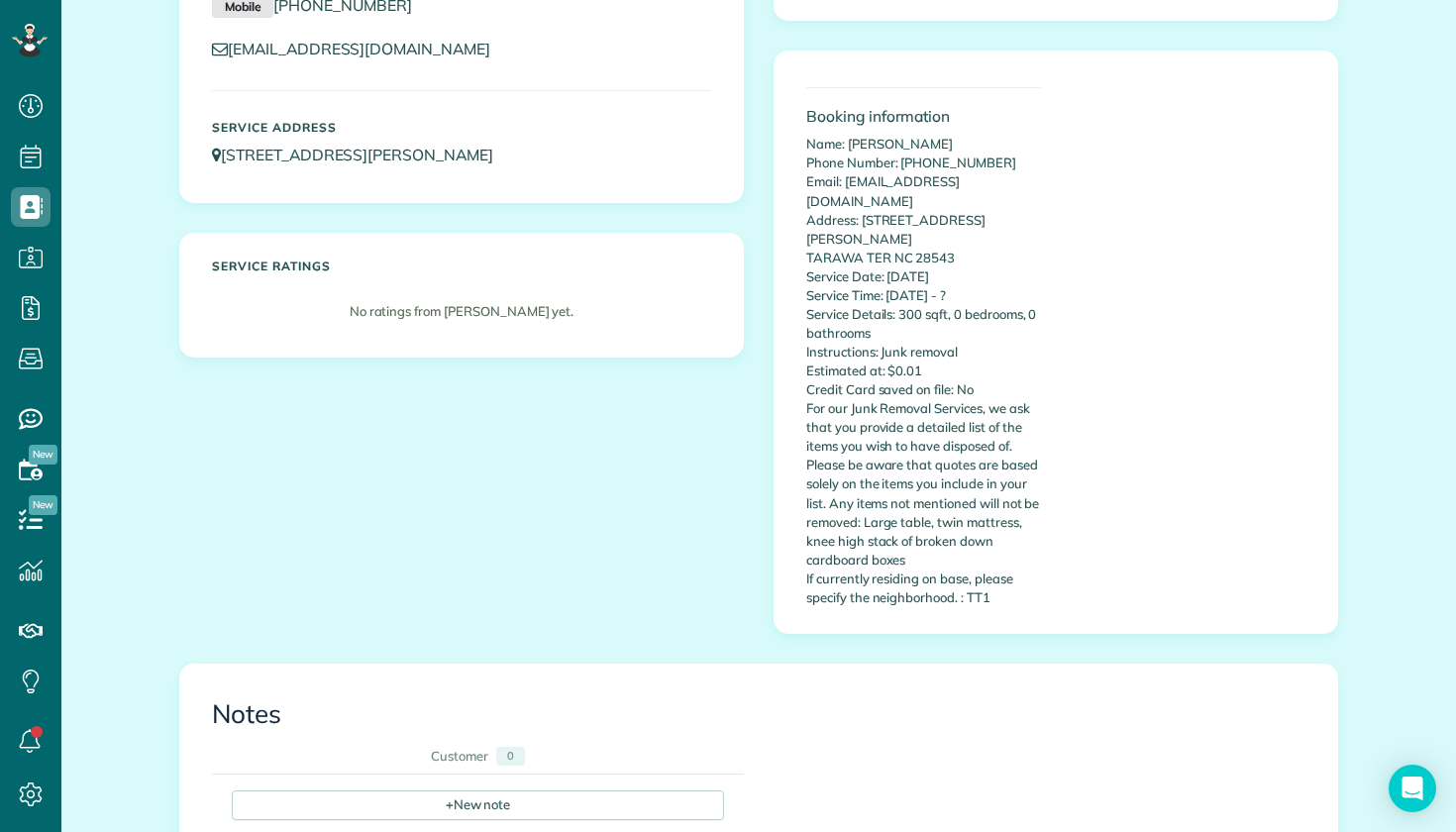 click on "Name: [PERSON_NAME]
Phone Number: [PHONE_NUMBER]
Email: [EMAIL_ADDRESS][DOMAIN_NAME]
Address: [STREET_ADDRESS][PERSON_NAME]
Service Date: [DATE]
Service Time: [DATE] - ?
Service Details: 300 sqft, 0 bedrooms, 0 bathrooms
Instructions: Junk removal
Estimated at: $0.01
Credit Card saved on file: No
For our Junk Removal Services, we ask that you provide a detailed list of the items you wish to have disposed of. Please be aware that quotes are based solely on the items you include in your list. Any items not mentioned will not be removed: Large table, twin mattress, knee high stack of broken down cardboard boxes
If currently residing on base, please specify the neighborhood. : TT1" at bounding box center (923, 370) 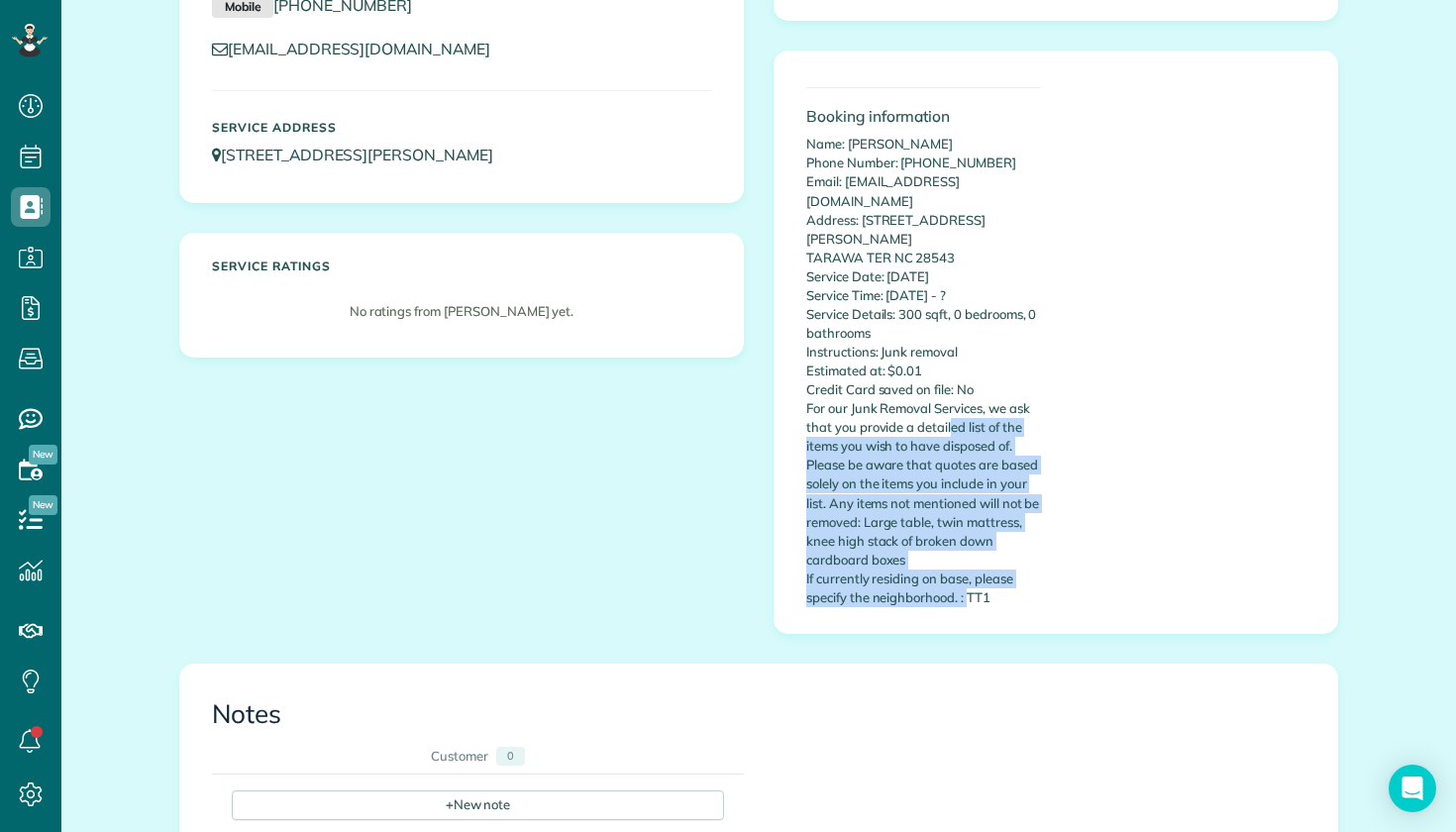drag, startPoint x: 942, startPoint y: 401, endPoint x: 942, endPoint y: 535, distance: 134 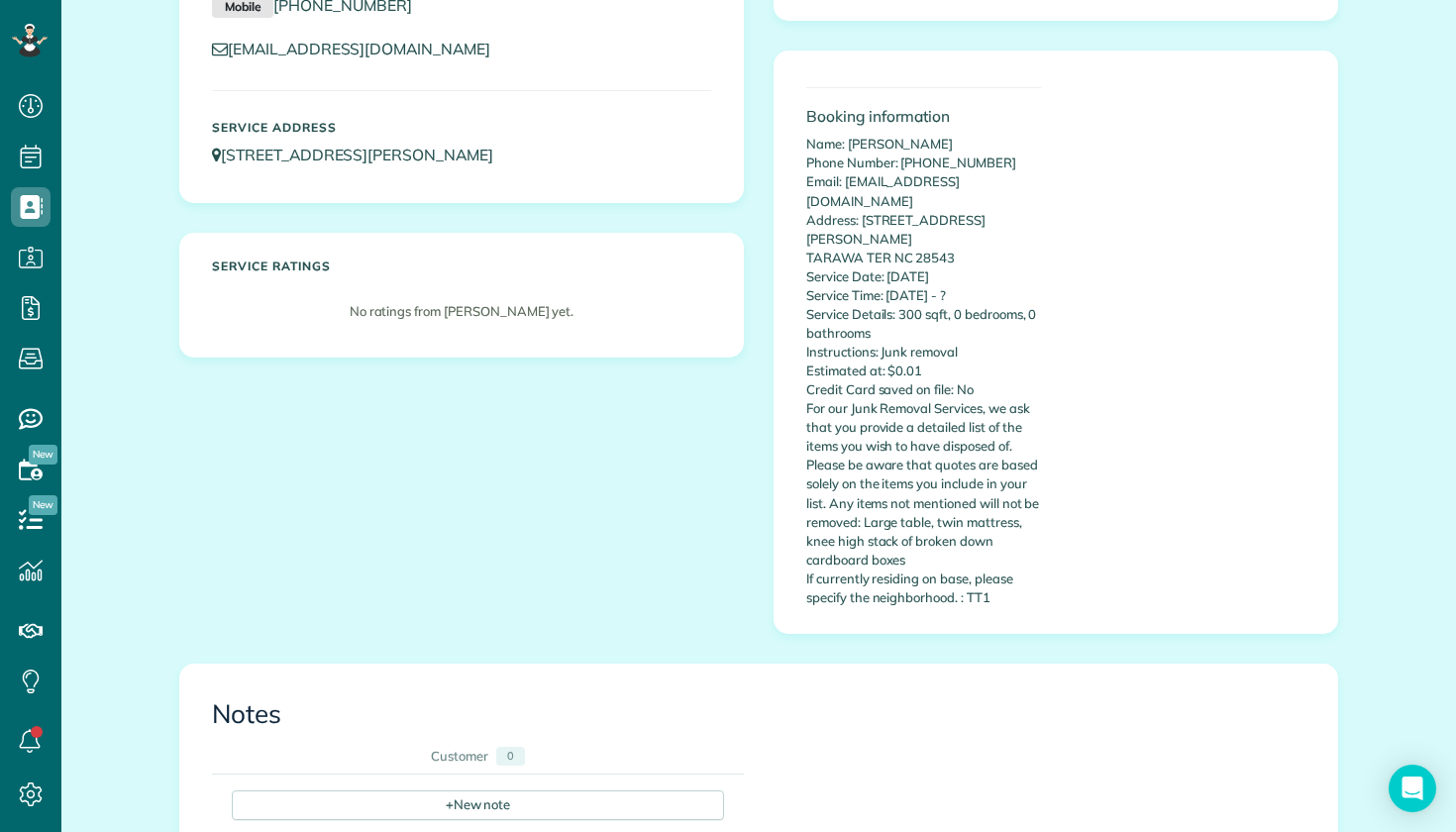 click on "Name: [PERSON_NAME]
Phone Number: [PHONE_NUMBER]
Email: [EMAIL_ADDRESS][DOMAIN_NAME]
Address: [STREET_ADDRESS][PERSON_NAME]
Service Date: [DATE]
Service Time: [DATE] - ?
Service Details: 300 sqft, 0 bedrooms, 0 bathrooms
Instructions: Junk removal
Estimated at: $0.01
Credit Card saved on file: No
For our Junk Removal Services, we ask that you provide a detailed list of the items you wish to have disposed of. Please be aware that quotes are based solely on the items you include in your list. Any items not mentioned will not be removed: Large table, twin mattress, knee high stack of broken down cardboard boxes
If currently residing on base, please specify the neighborhood. : TT1" at bounding box center [923, 370] 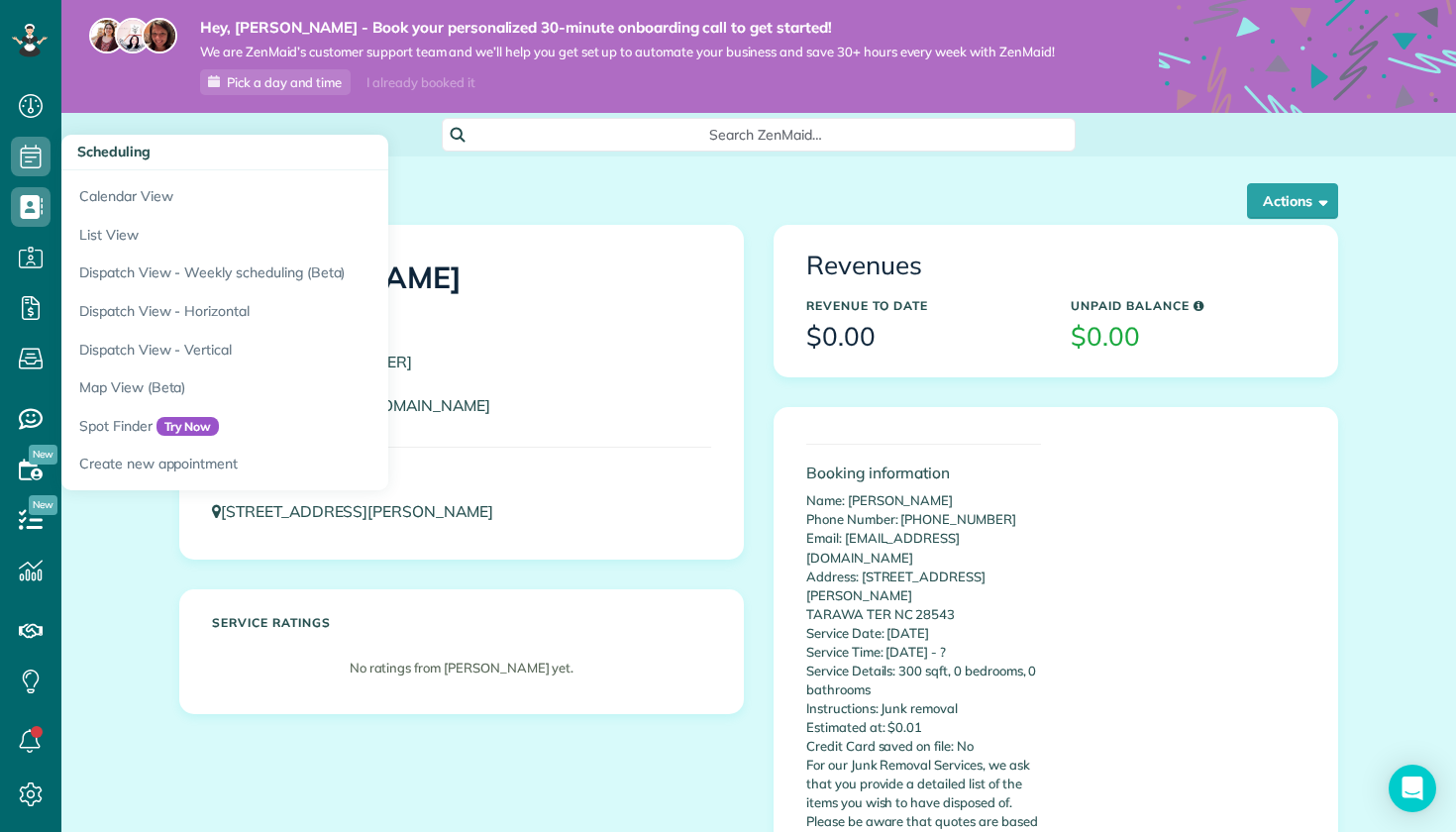 click 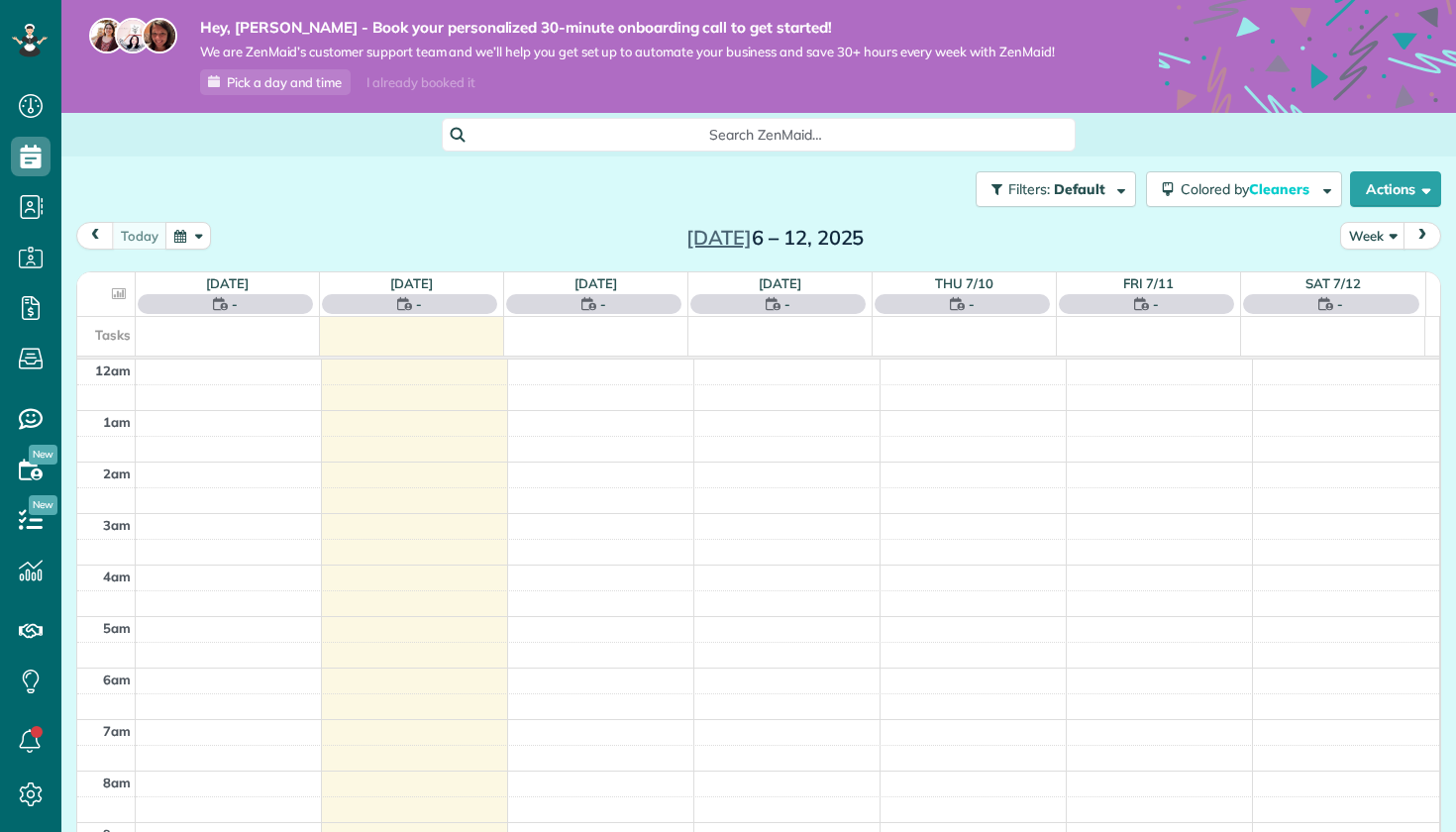 scroll, scrollTop: 0, scrollLeft: 0, axis: both 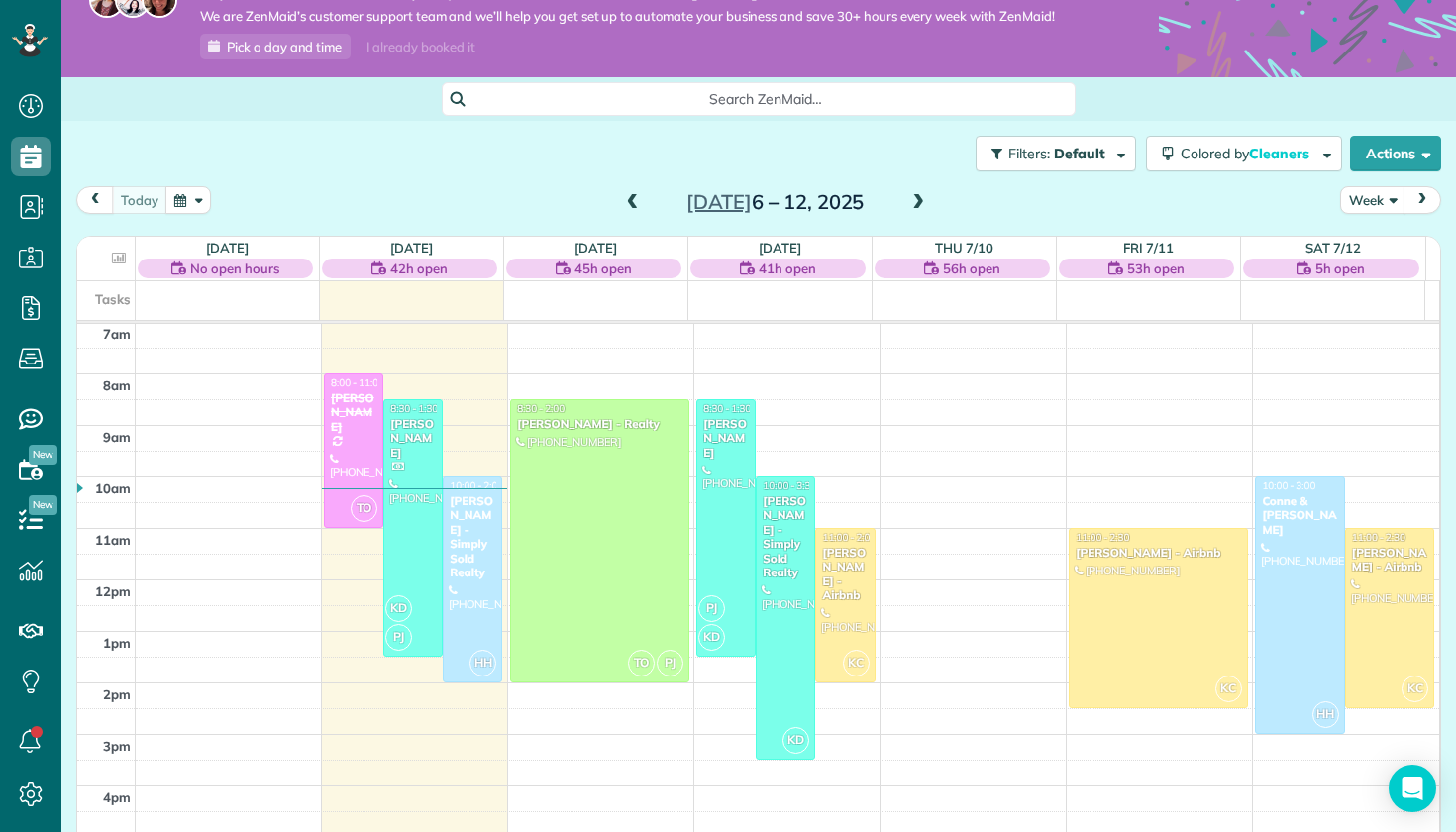 click at bounding box center [918, 203] 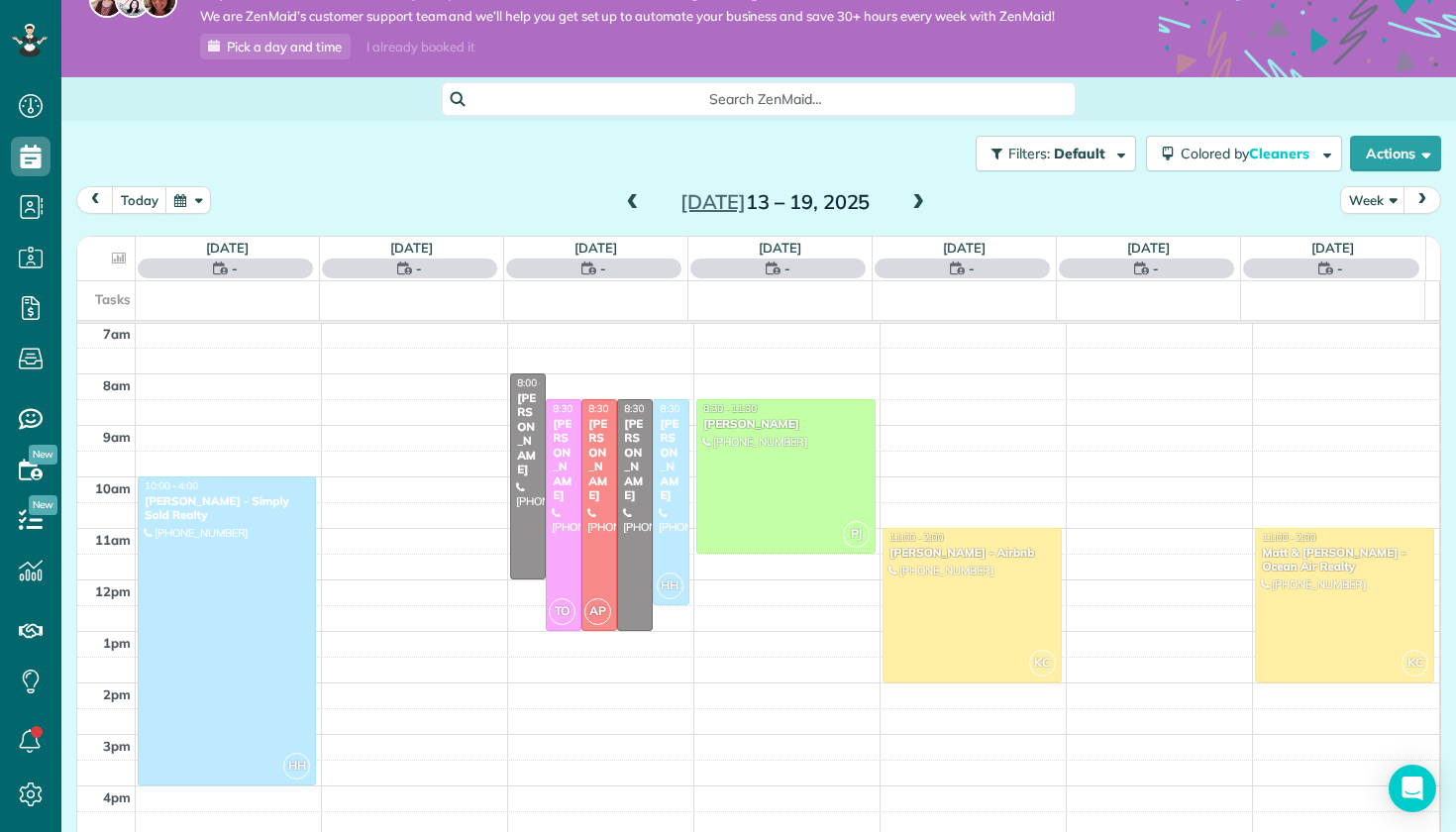 scroll, scrollTop: 362, scrollLeft: 0, axis: vertical 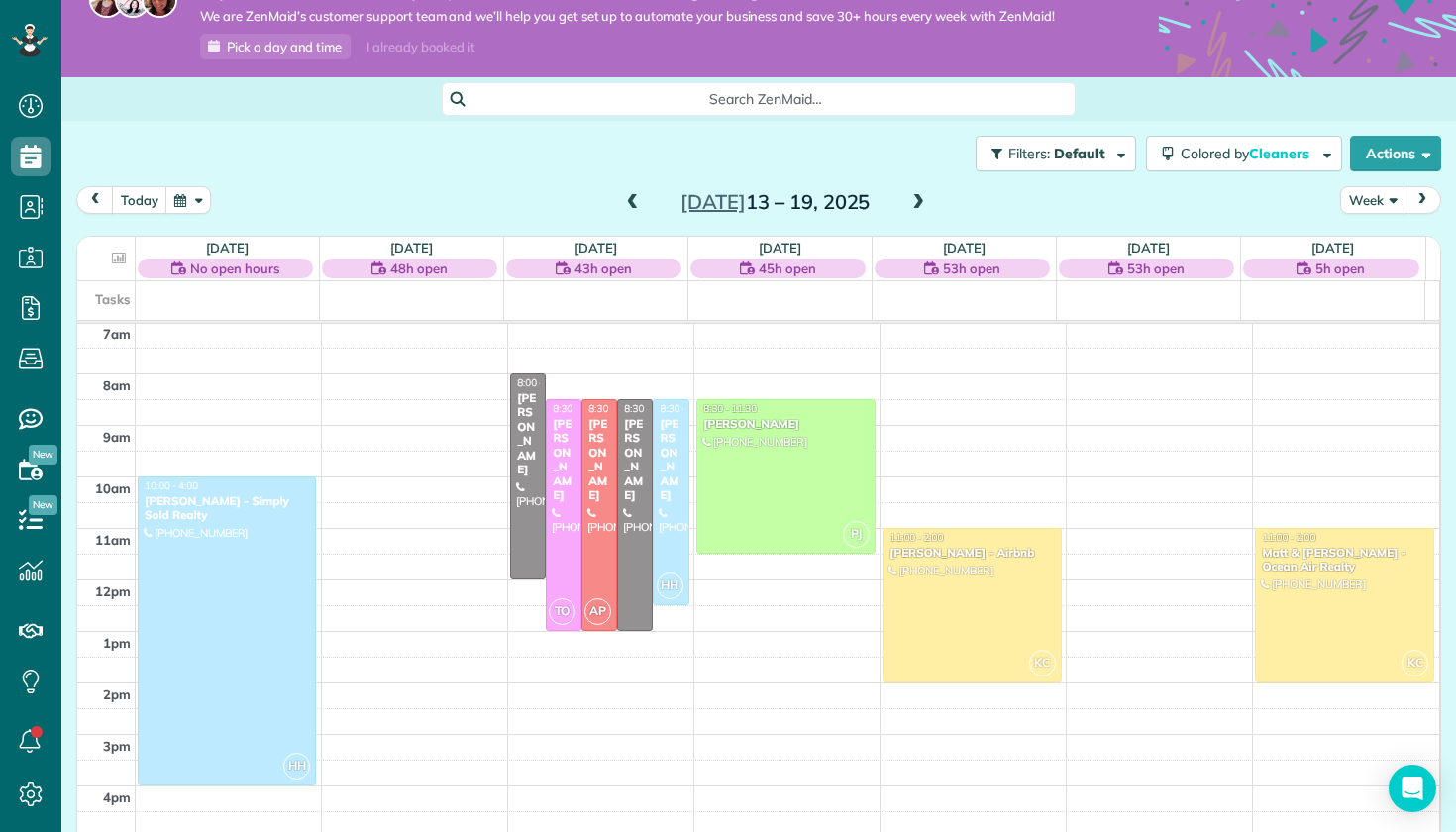 click at bounding box center (633, 203) 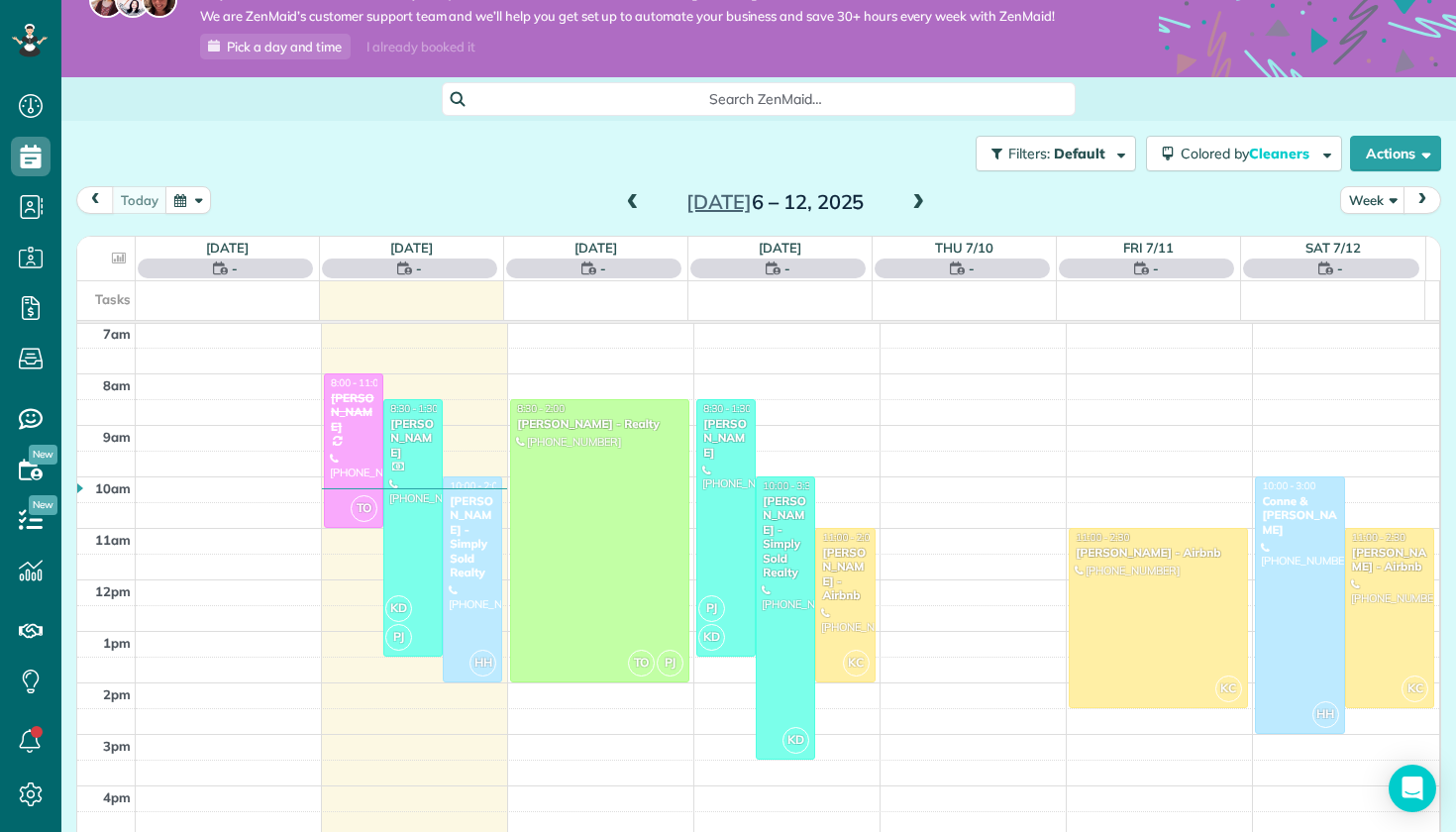 scroll, scrollTop: 362, scrollLeft: 0, axis: vertical 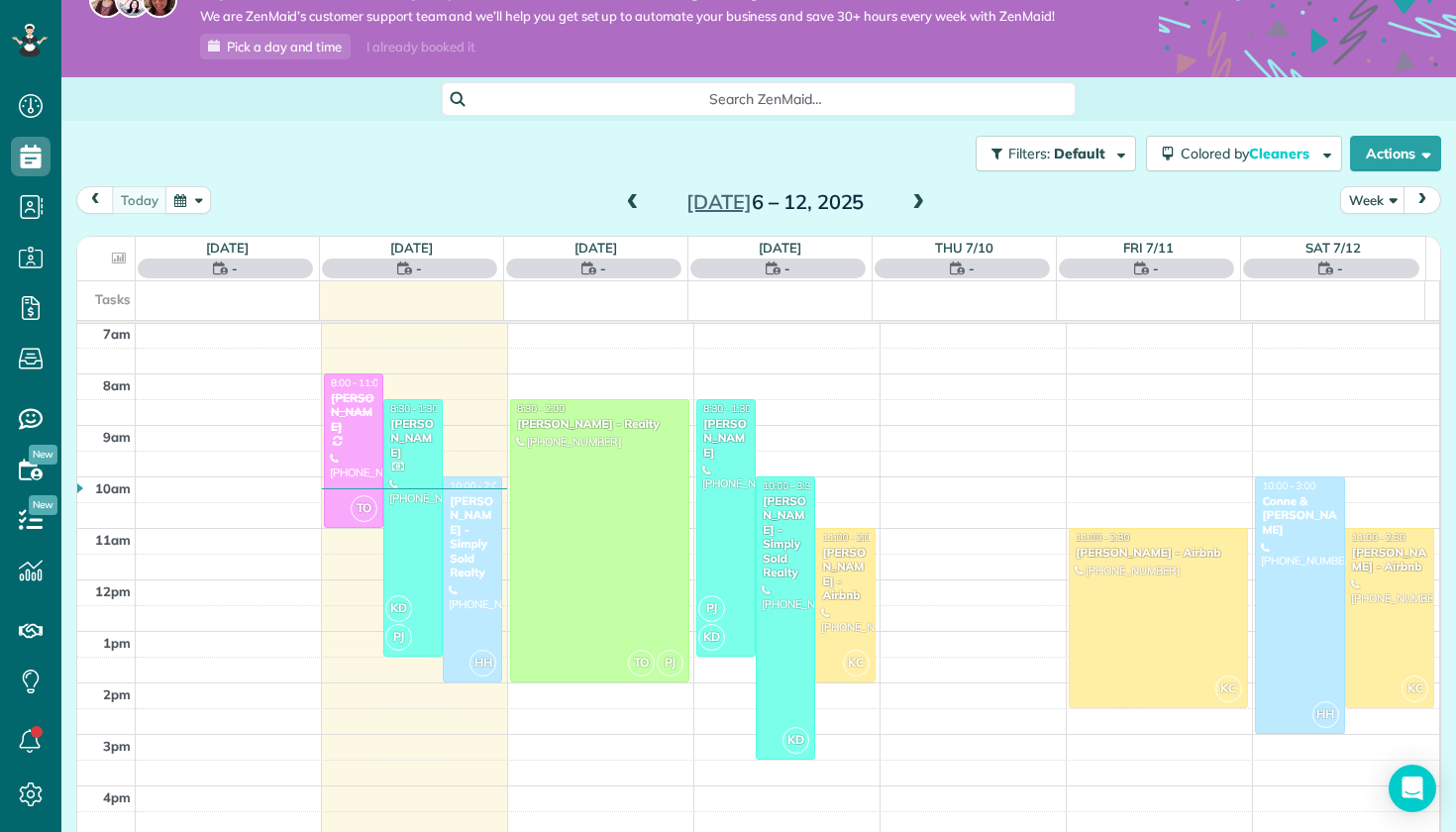 click on "Filters:   Default
Colored by  Cleaners
Color by Cleaner
Color by Team
Color by Status
Color by Recurrence
Color by Paid/Unpaid
Filters  Default
Schedule Changes
Actions
Create Appointment
Create Task
Clock In/Out
Send Work Orders
Print Route Sheets
Today's Emails/Texts
View Metrics" at bounding box center (759, 495) 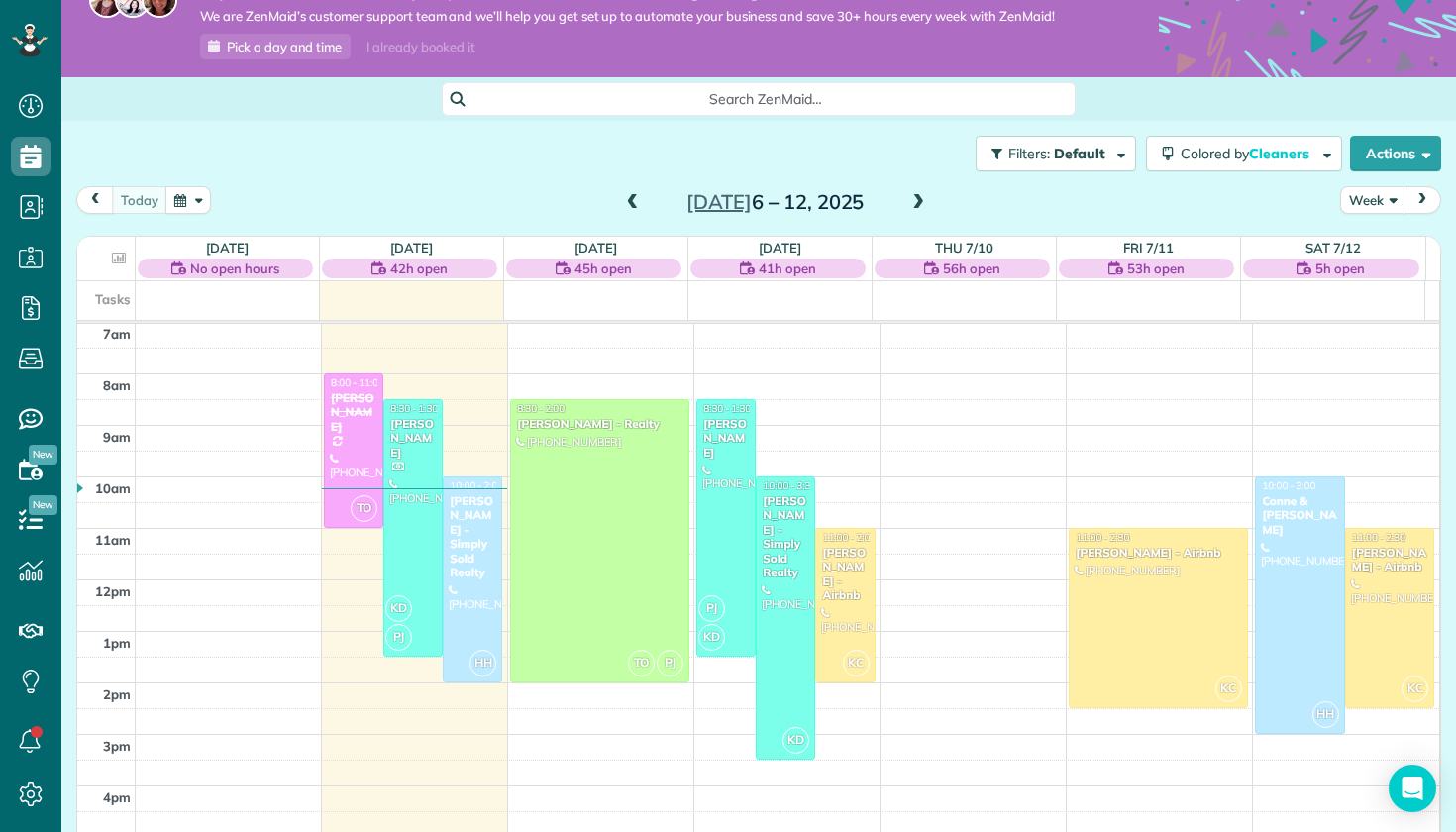 click on "Filters:   Default
Colored by  Cleaners
Color by Cleaner
Color by Team
Color by Status
Color by Recurrence
Color by Paid/Unpaid
Filters  Default
Schedule Changes
Actions
Create Appointment
Create Task
Clock In/Out
Send Work Orders
Print Route Sheets
Today's Emails/Texts
View Metrics" at bounding box center (759, 154) 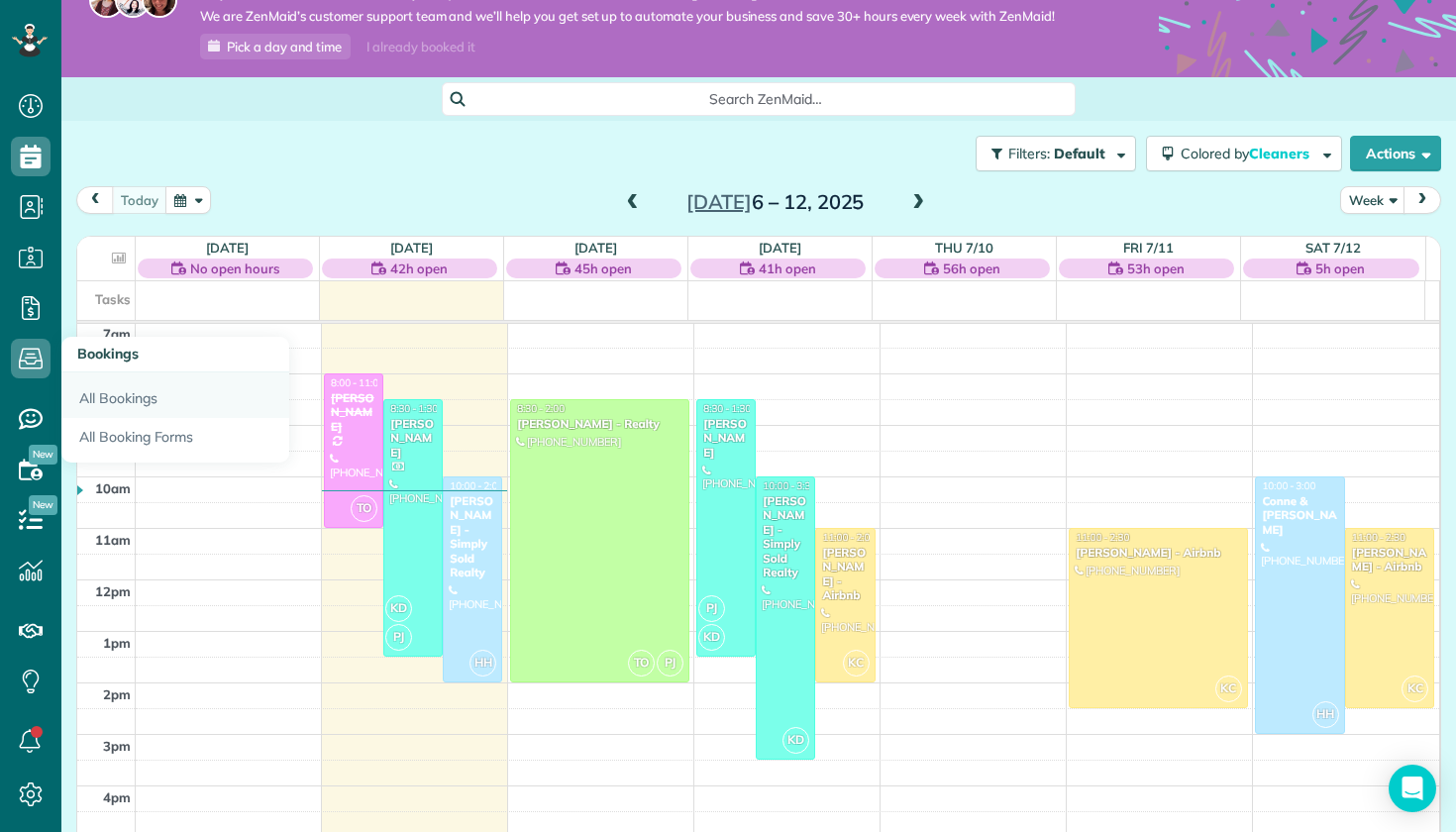 click on "All Bookings" at bounding box center [175, 395] 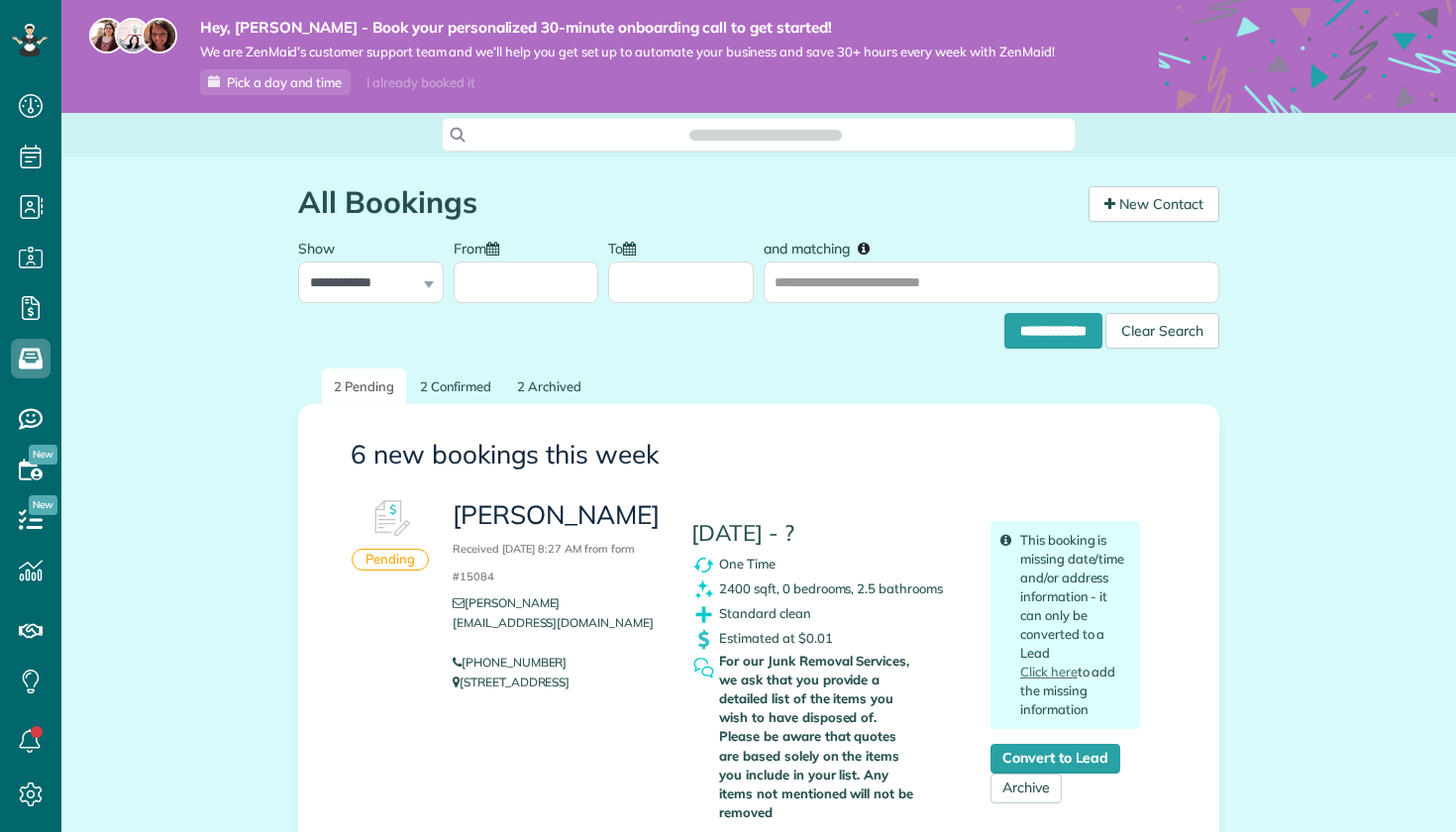 scroll, scrollTop: 0, scrollLeft: 0, axis: both 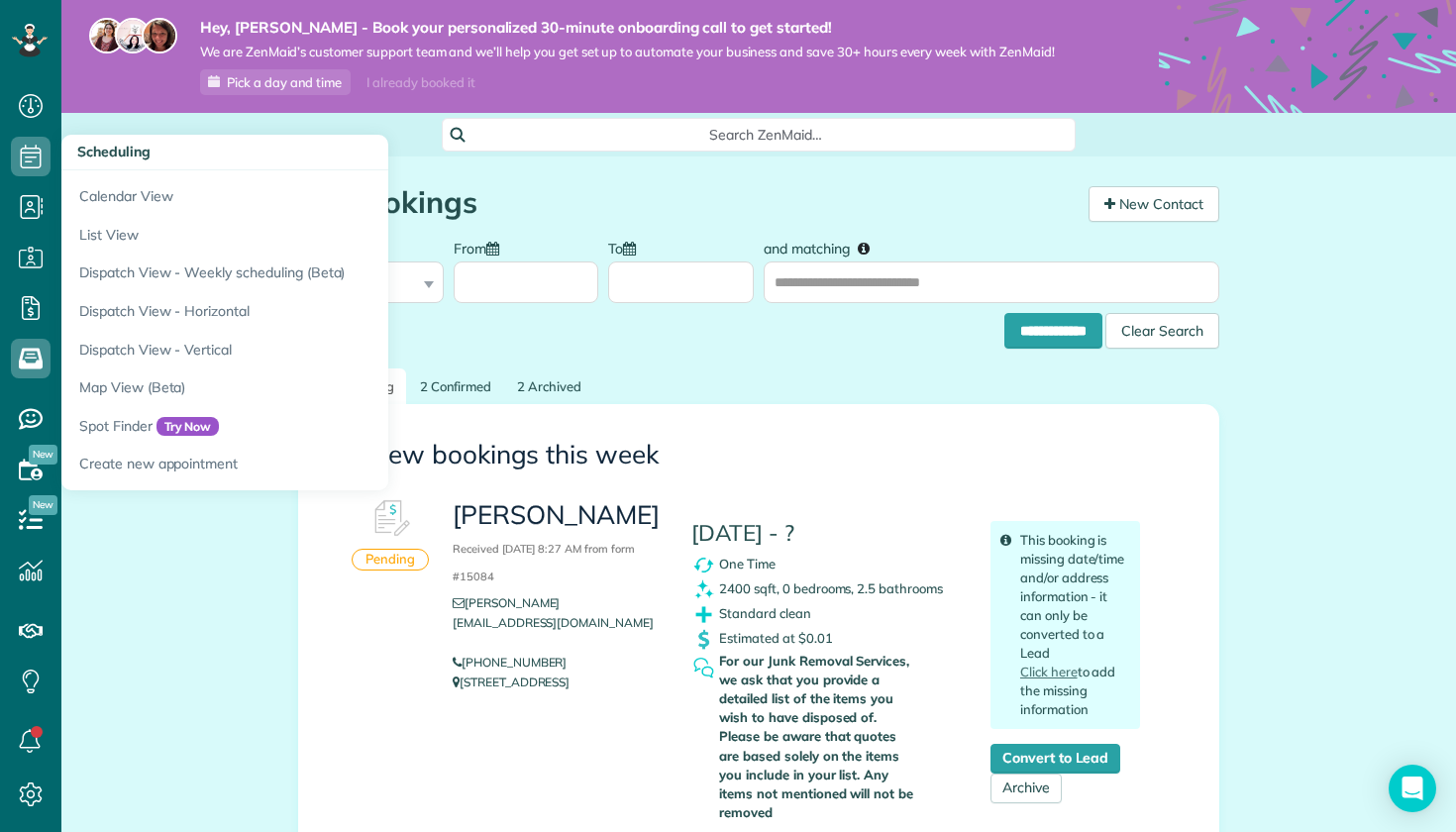 click 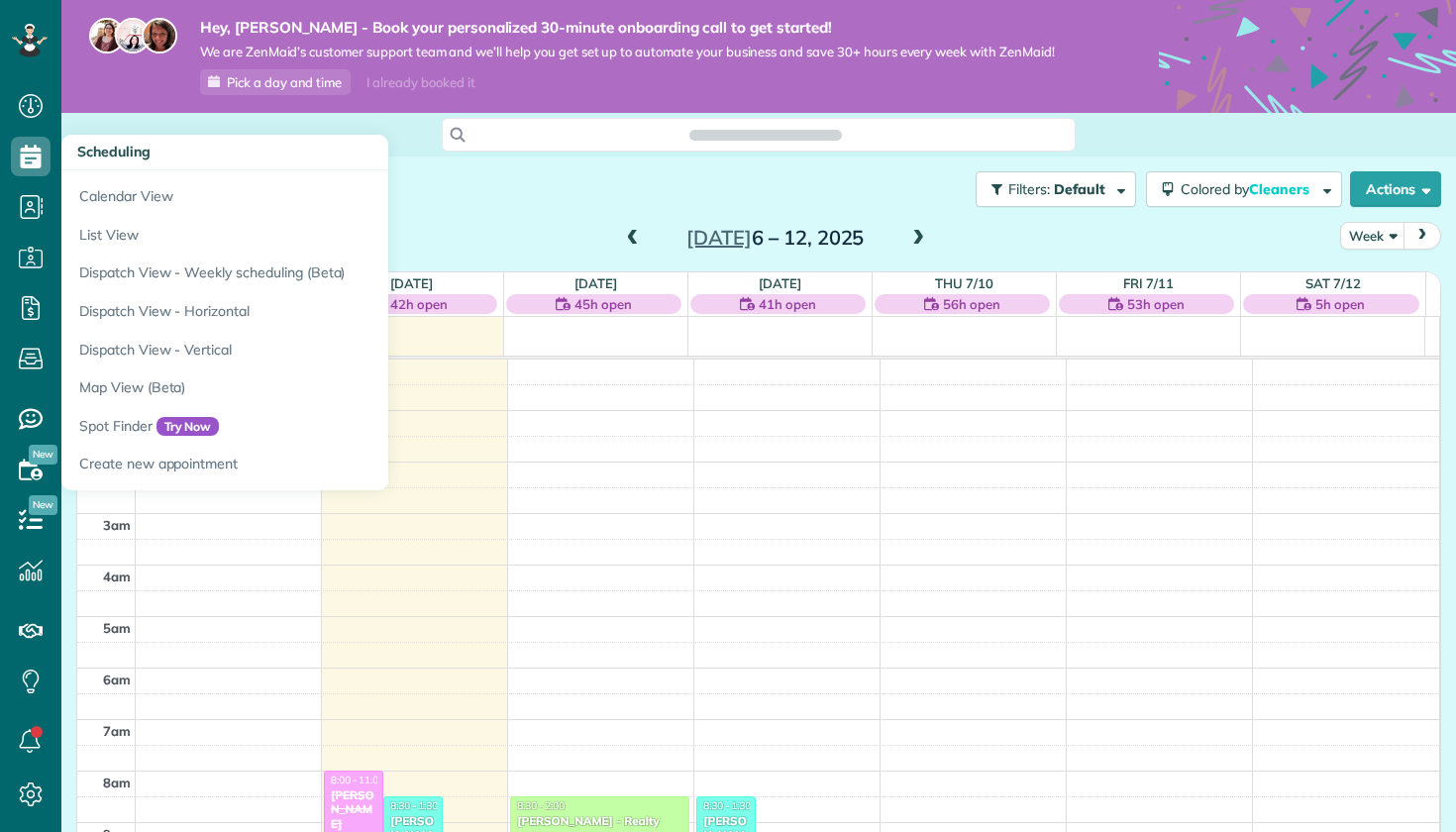 scroll, scrollTop: 0, scrollLeft: 0, axis: both 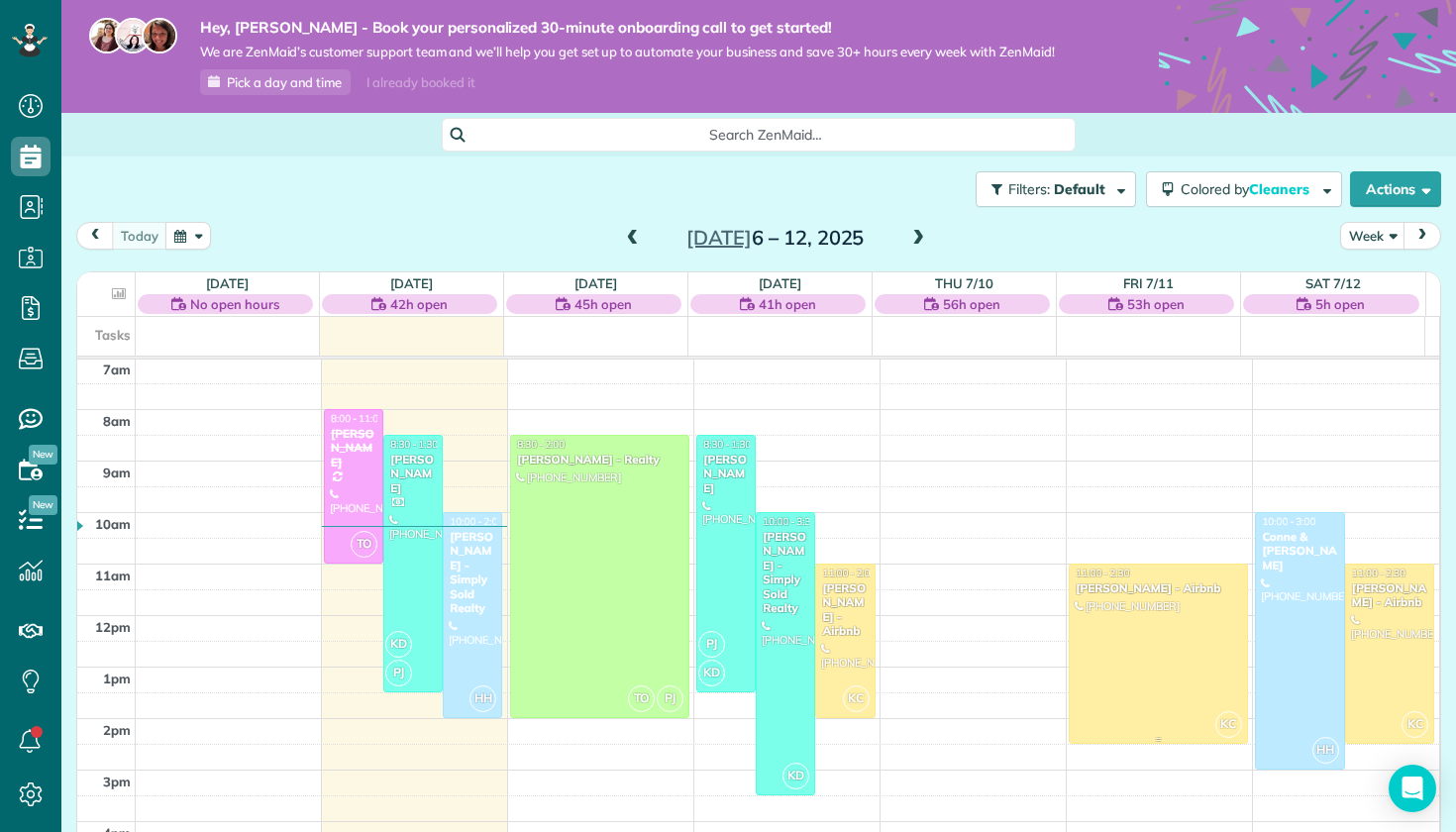 click at bounding box center (1158, 654) 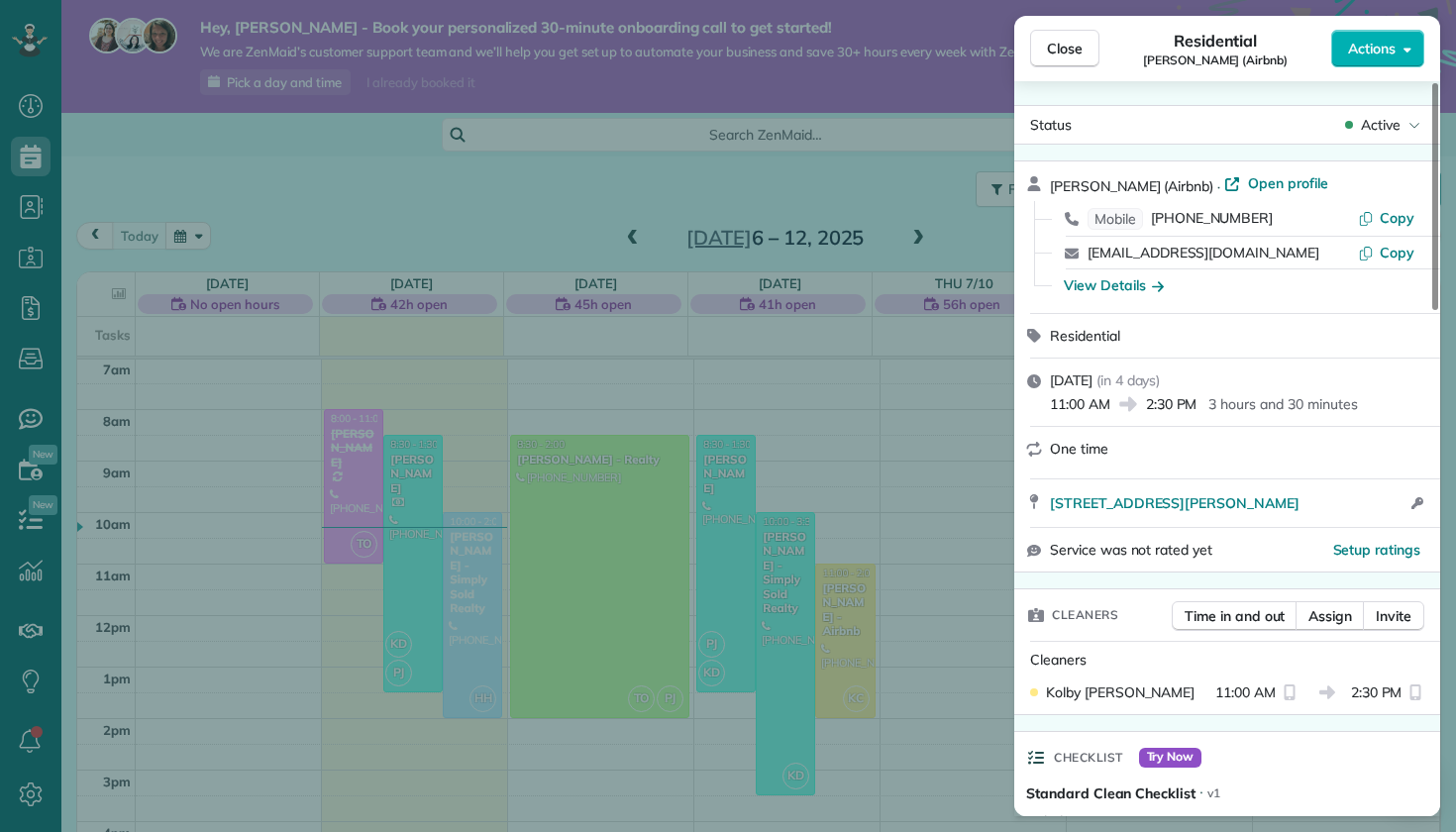 click on "Close Residential Nathan Carithers (Airbnb) Actions Status Active Nathan Carithers (Airbnb) · Open profile Mobile (910) 833-2761 Copy ncrealestatenate@gmail.com Copy View Details Residential Friday, July 11, 2025 ( in 4 days ) 11:00 AM 2:30 PM 3 hours and 30 minutes One time 121 Quartersdeck Rogers Bay North Topsail Beach NC 28460 Open access information Service was not rated yet Setup ratings Cleaners Time in and out Assign Invite Cleaners Kolby   Cummings 11:00 AM 2:30 PM Checklist Try Now Standard Clean Checklist   ⋅  v1 includes 10 items Details Unassign Billing Billing actions Price $0.00 Overcharge $0.00 Discount $0.00 Coupon discount - Primary tax - Secondary tax - Total appointment price $0.00 Tips collected New feature! $0.00 Mark as paid Total including tip $0.00 Get paid online in no-time! Send an invoice and reward your cleaners with tips Charge customer credit card Appointment custom fields Reason for Skip - Hidden from cleaners Pay Method - Hidden from cleaners Work items Camper Clean   Notes" at bounding box center [728, 416] 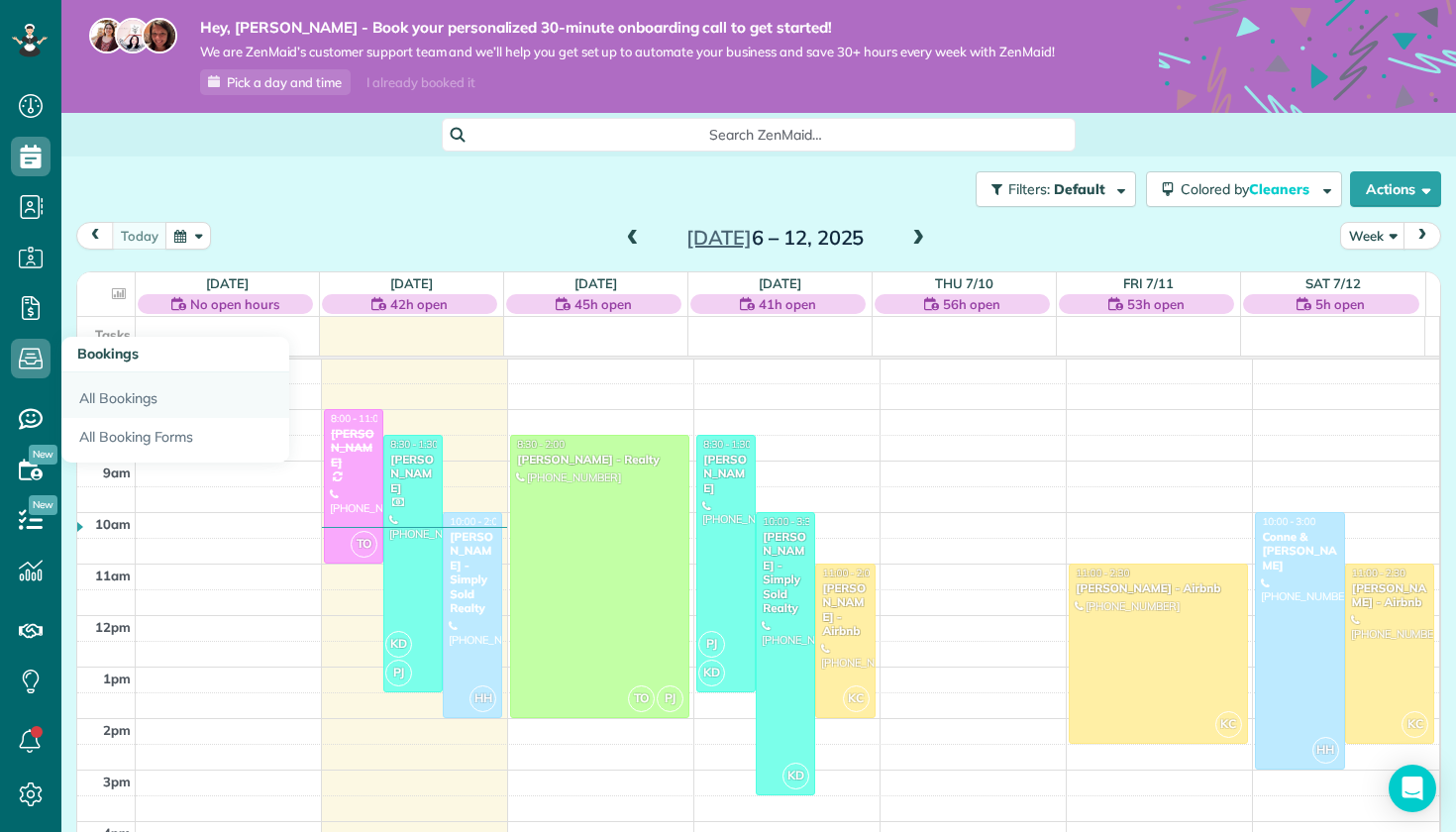 click on "All Bookings" at bounding box center [175, 395] 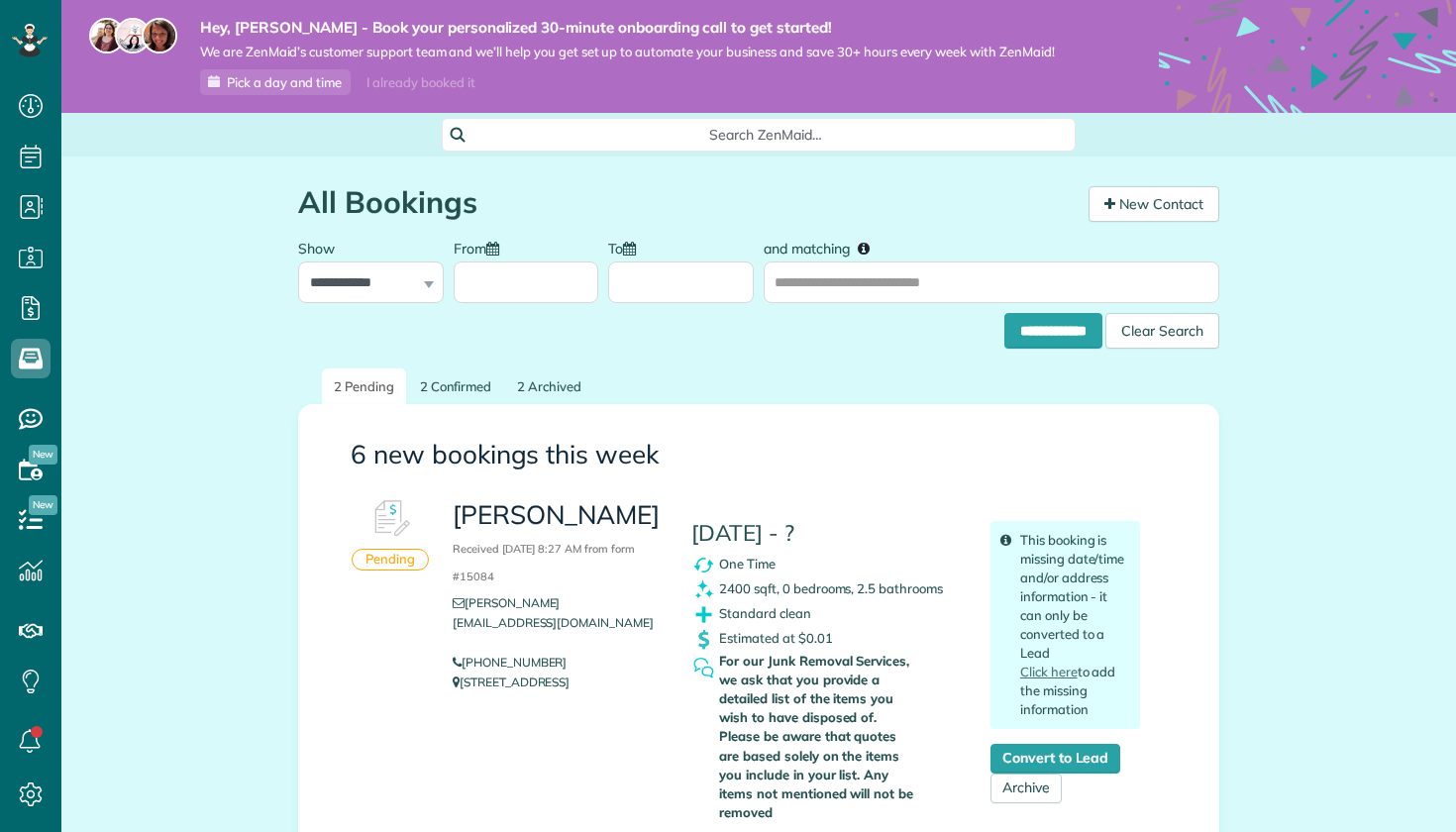 scroll, scrollTop: 0, scrollLeft: 0, axis: both 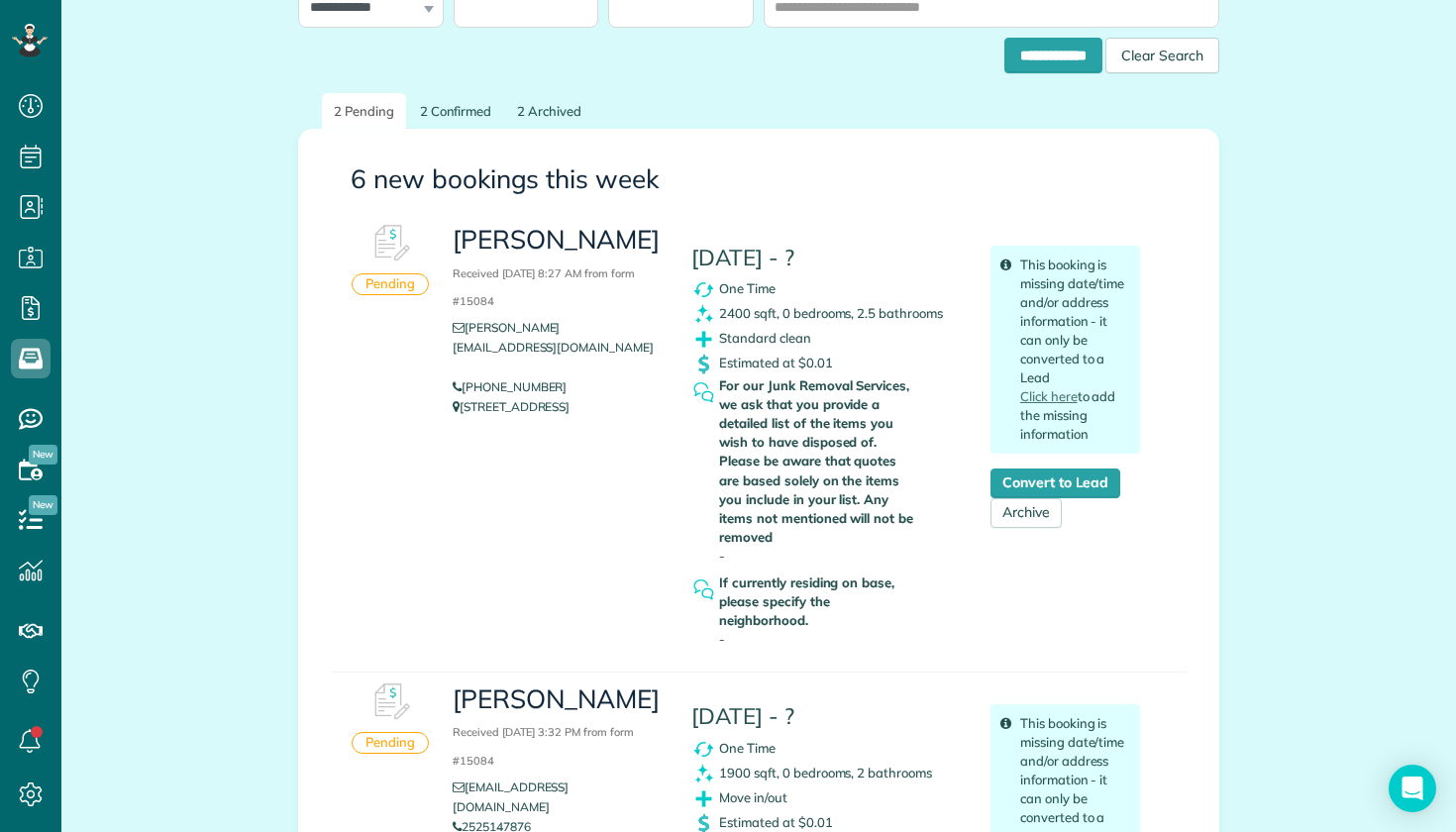 click on "For our Junk Removal Services, we ask that you provide a detailed list of the items you wish to have disposed of. Please be aware that quotes are based solely on the items you include in your list. Any items not mentioned will not be removed" at bounding box center [819, 462] 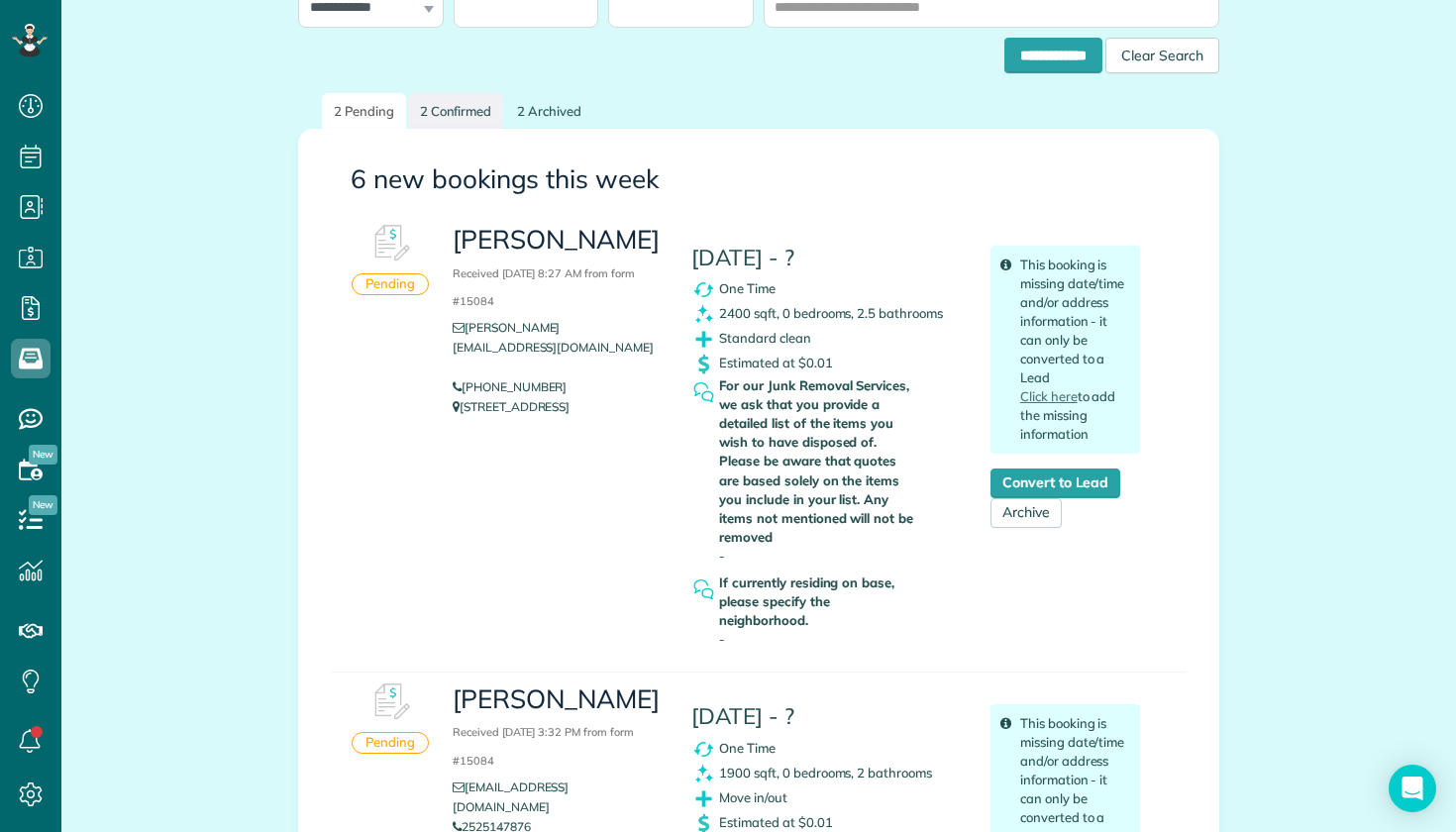 click on "2 Confirmed" at bounding box center [456, 111] 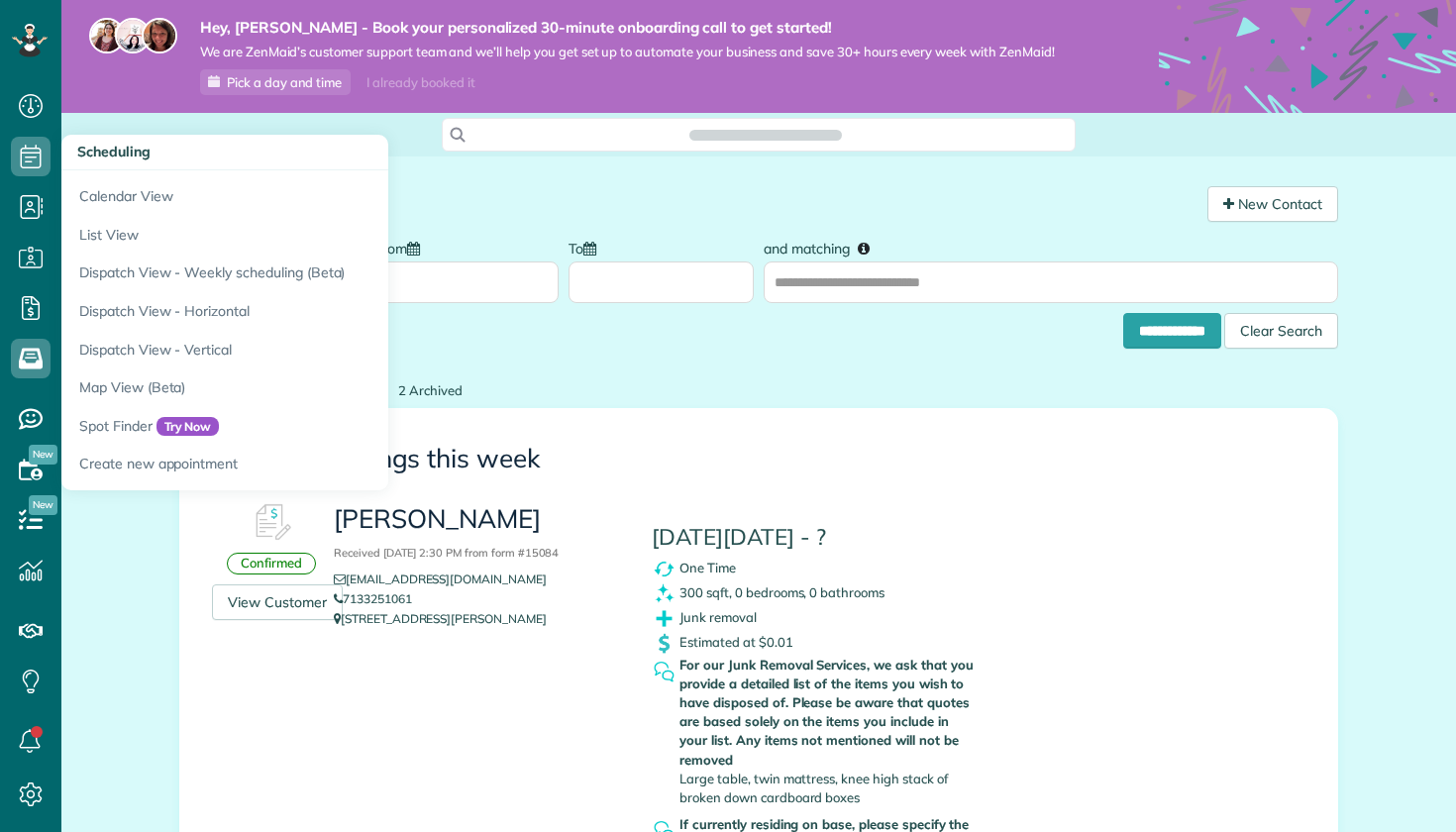 scroll, scrollTop: 0, scrollLeft: 0, axis: both 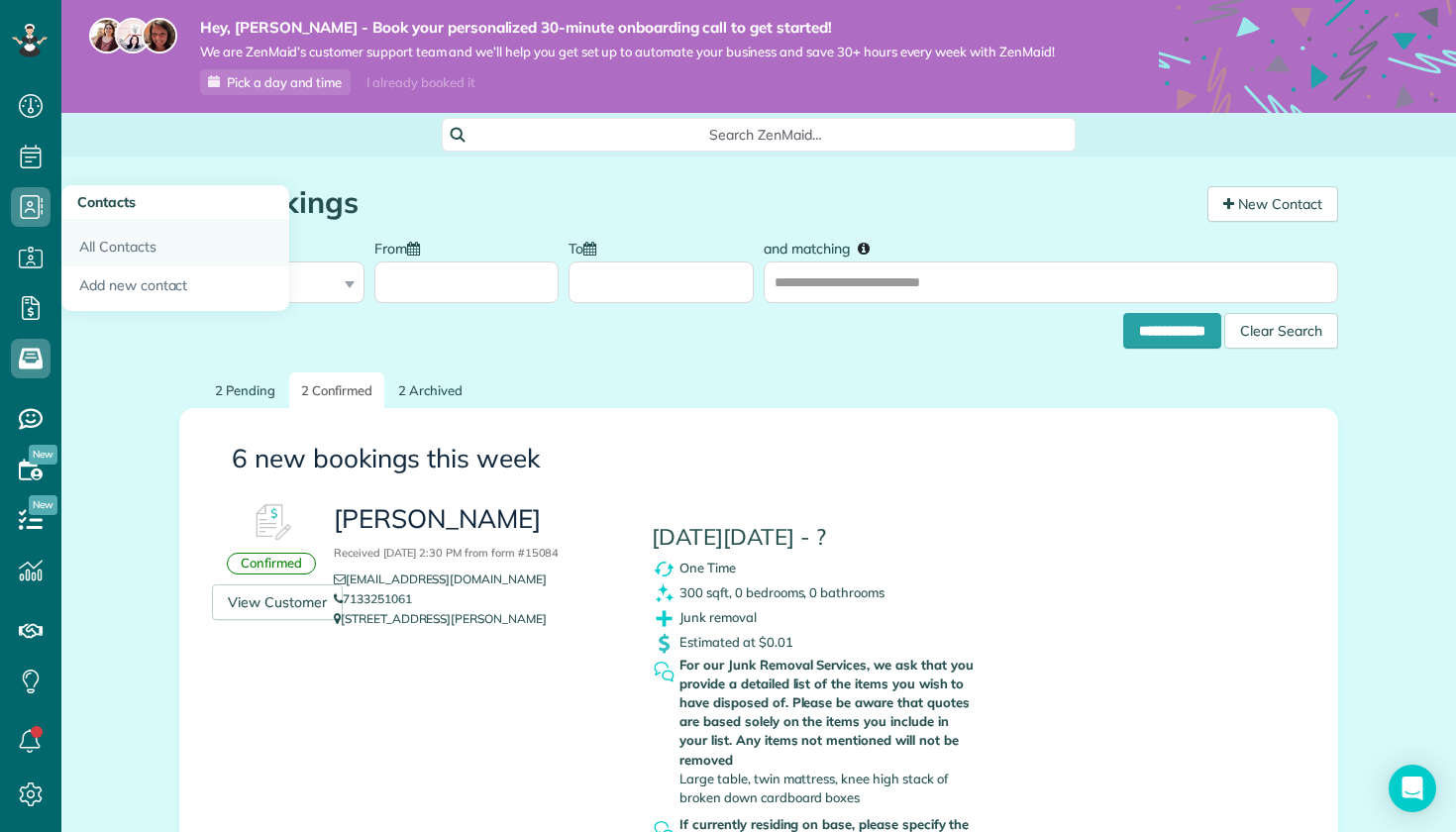 click on "All Contacts" at bounding box center [175, 244] 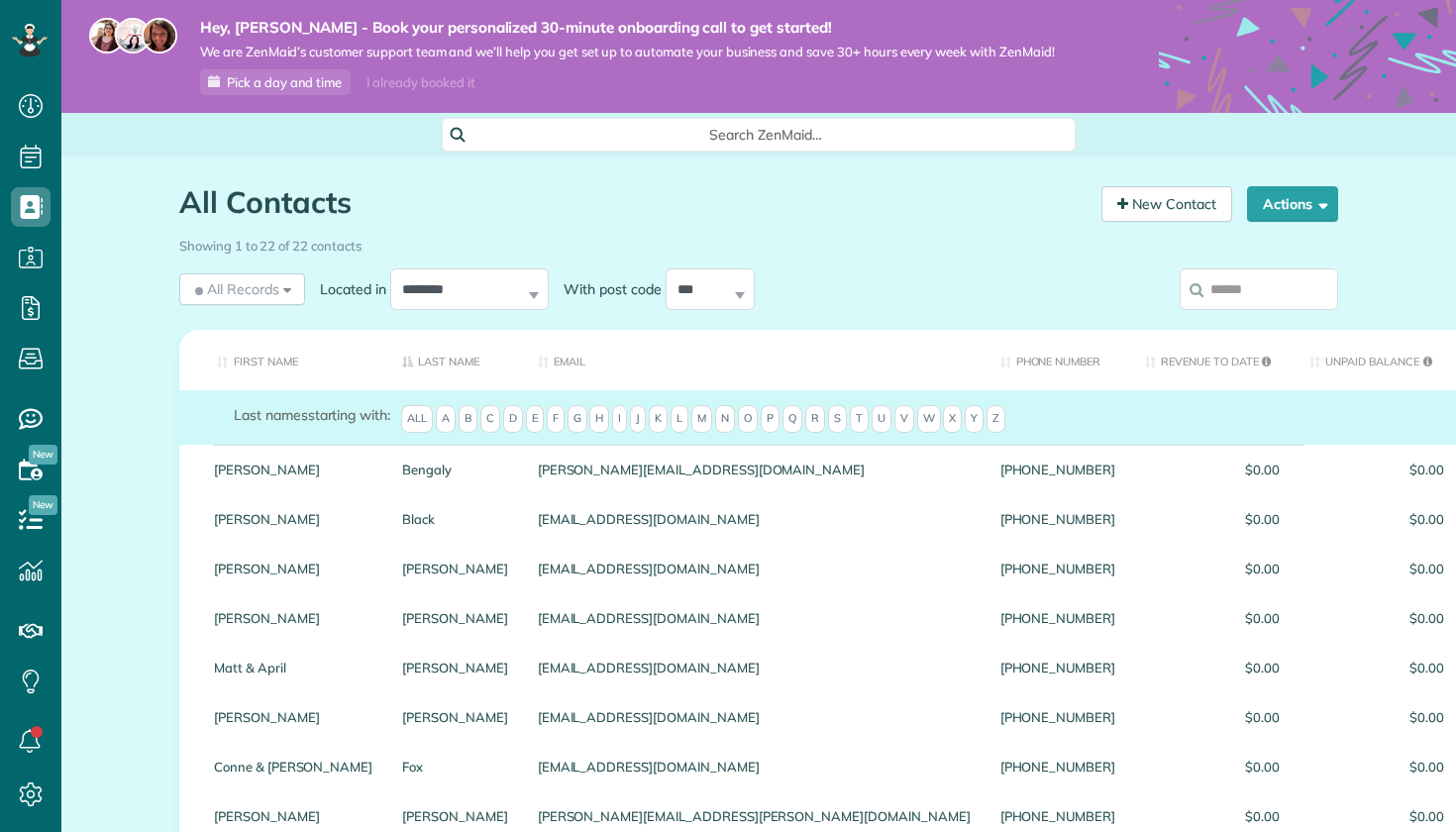 scroll, scrollTop: 0, scrollLeft: 0, axis: both 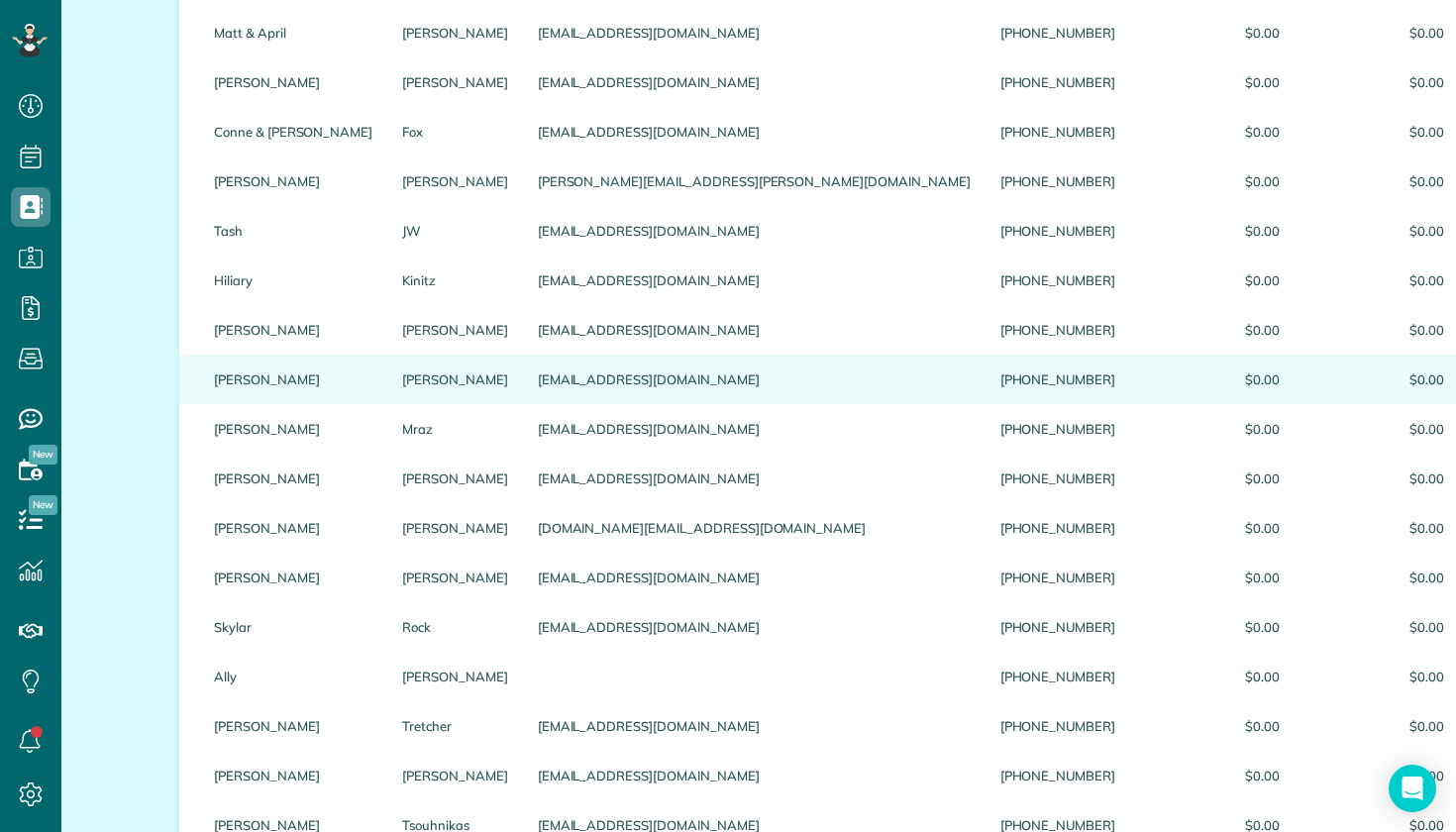 click on "Lead" at bounding box center [1567, 378] 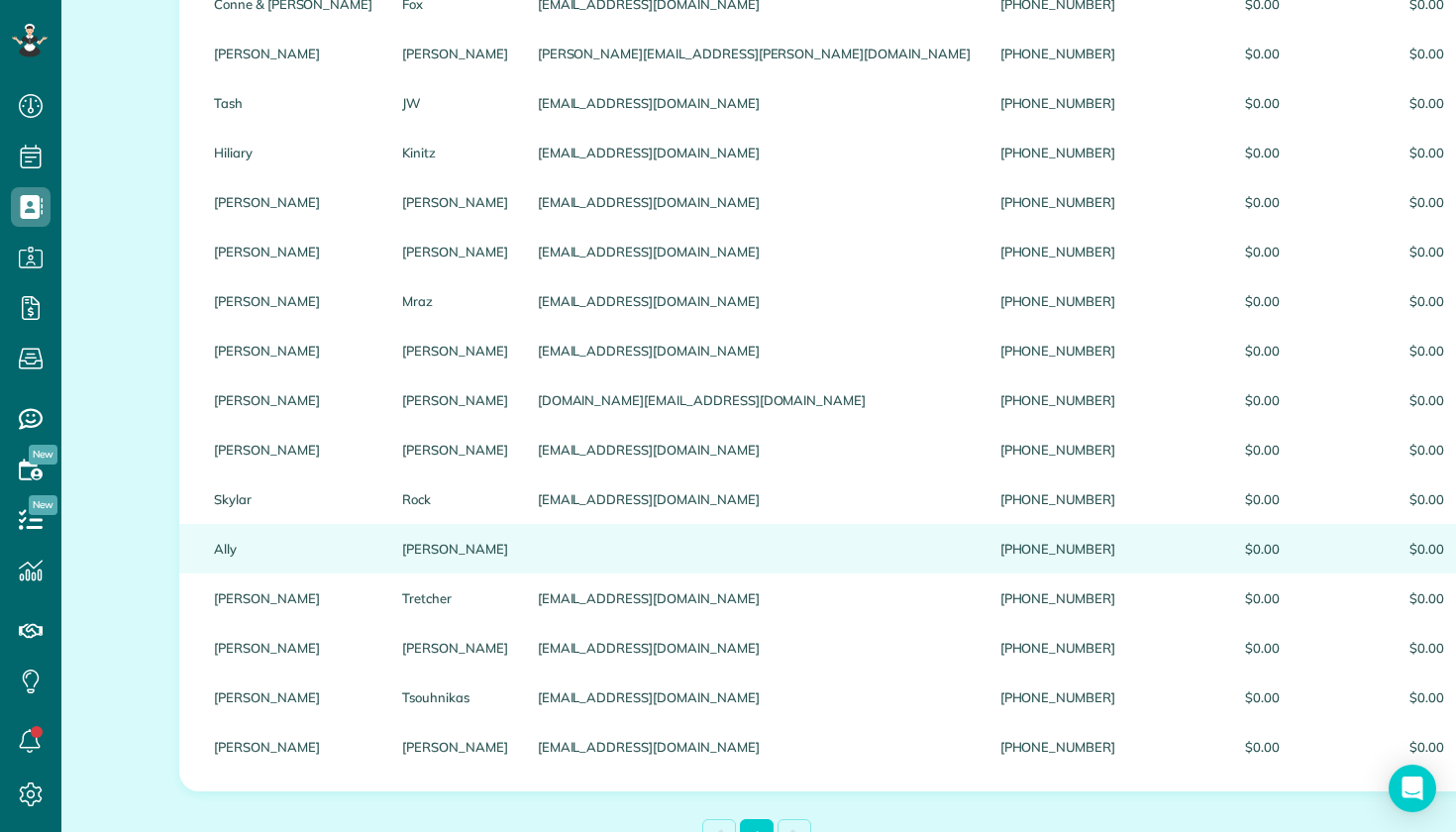 scroll, scrollTop: 907, scrollLeft: 0, axis: vertical 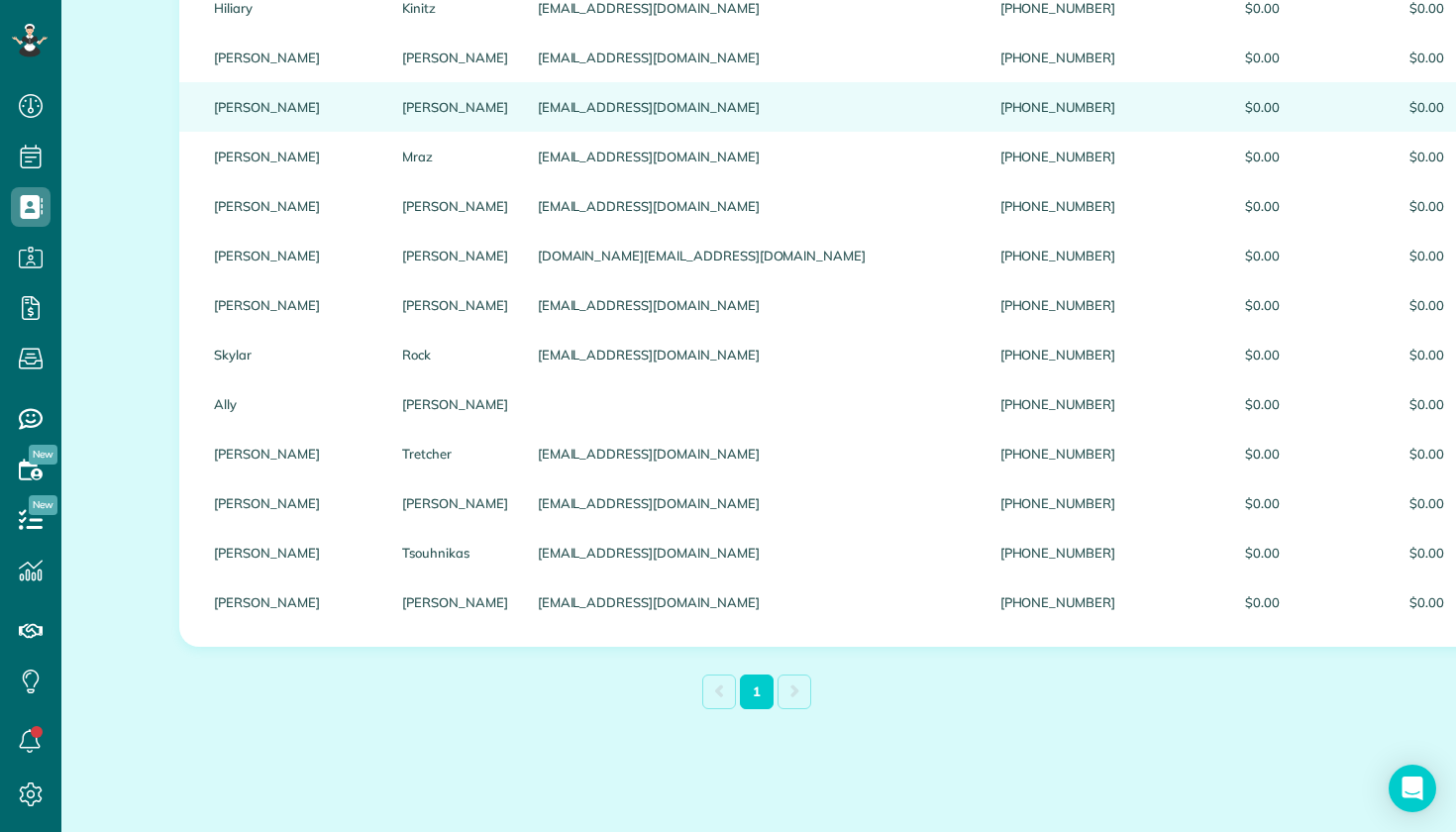 click on "[PERSON_NAME]" at bounding box center [293, 107] 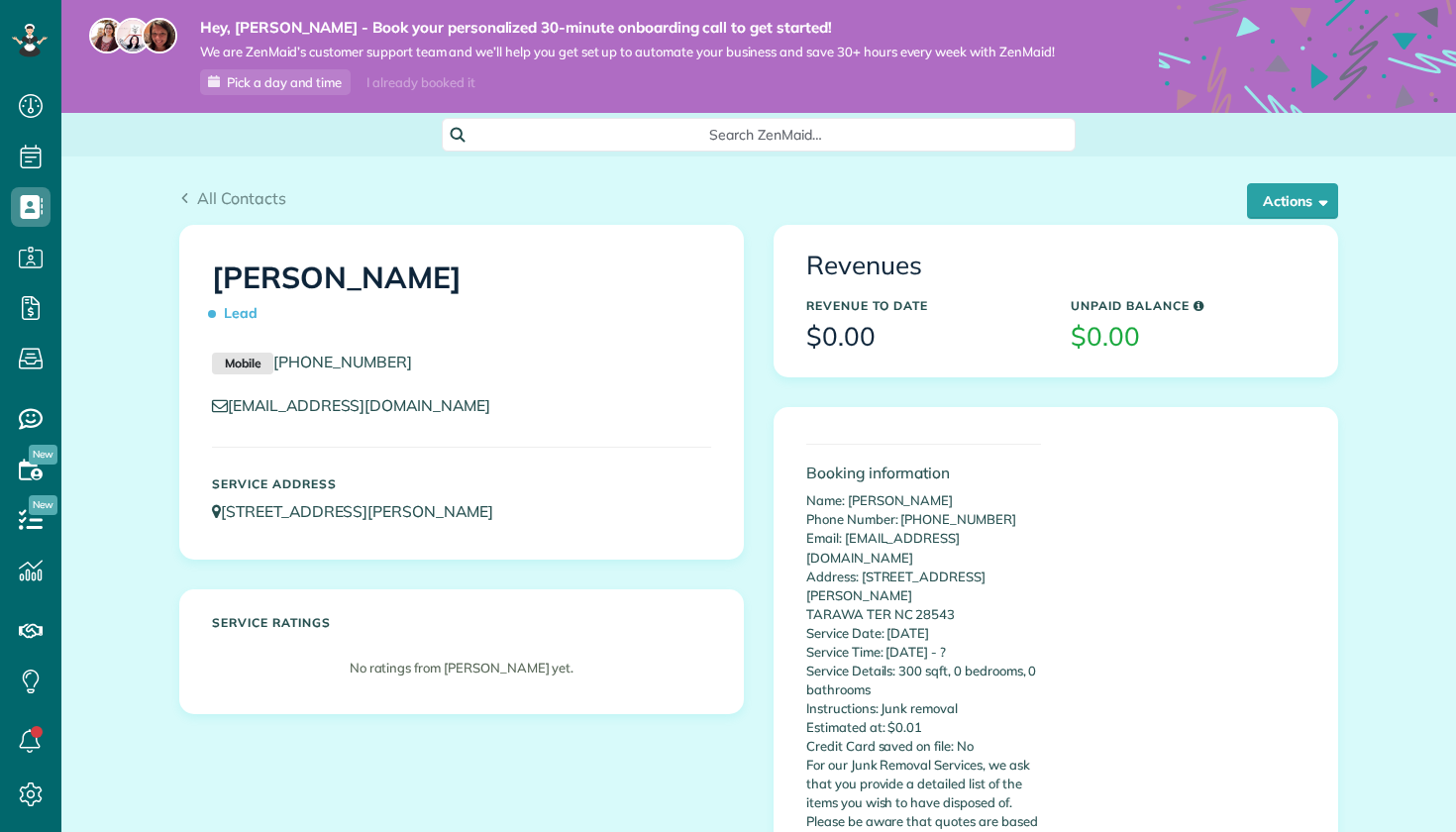 scroll, scrollTop: 0, scrollLeft: 0, axis: both 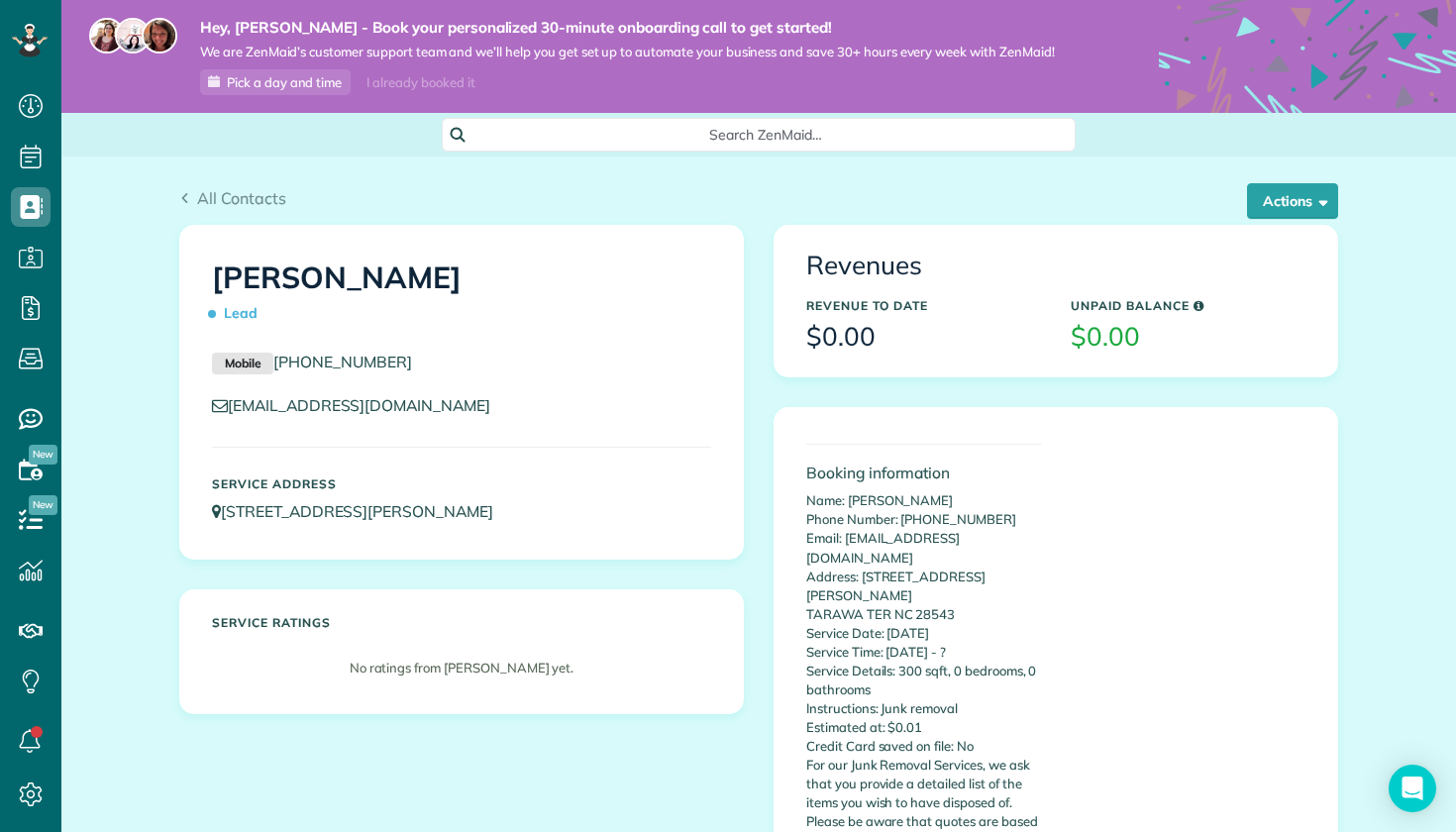 click on "Lead" at bounding box center (239, 313) 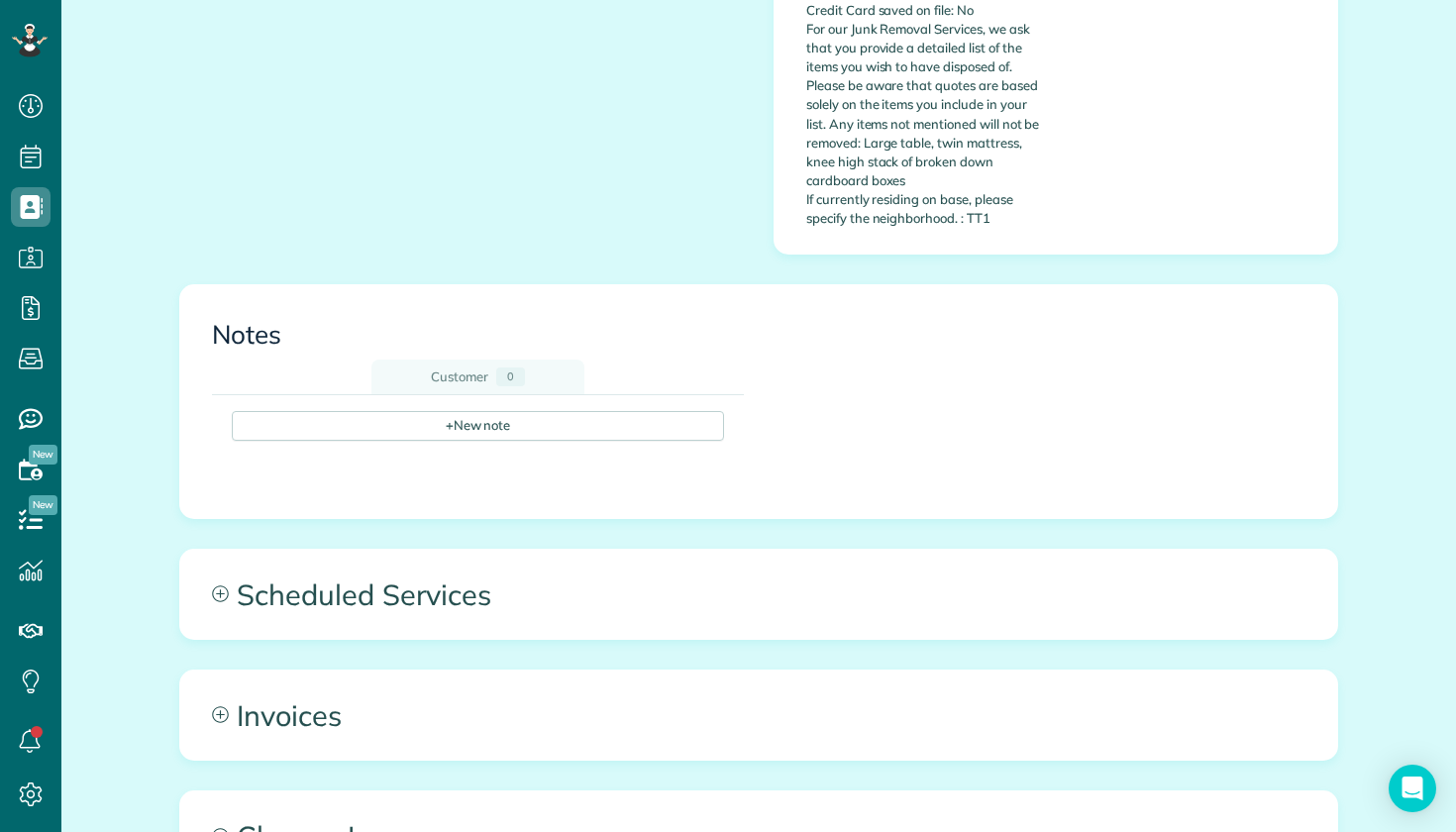 scroll, scrollTop: 914, scrollLeft: 0, axis: vertical 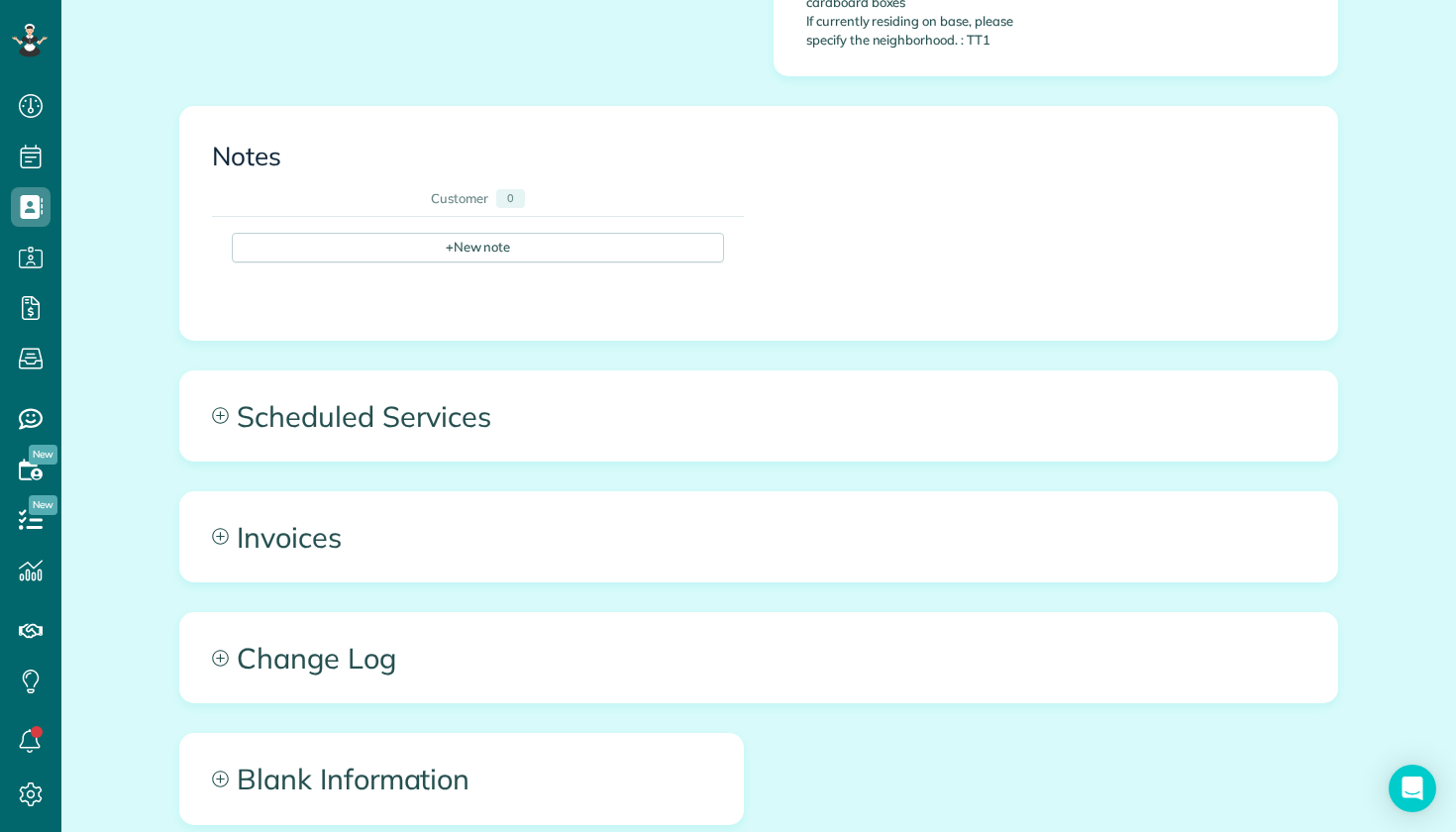 click on "Scheduled Services" at bounding box center (759, 416) 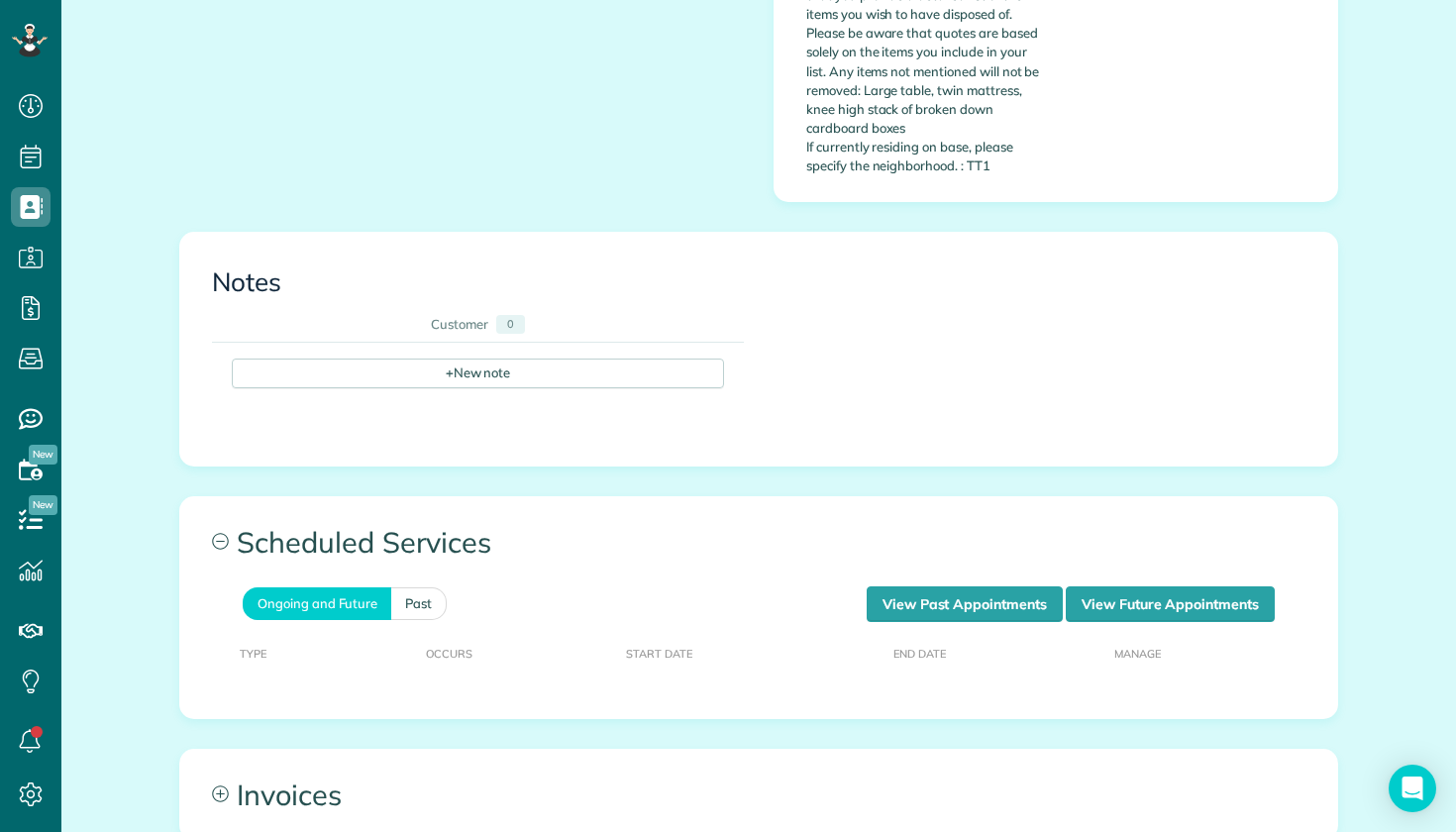 scroll, scrollTop: 0, scrollLeft: 0, axis: both 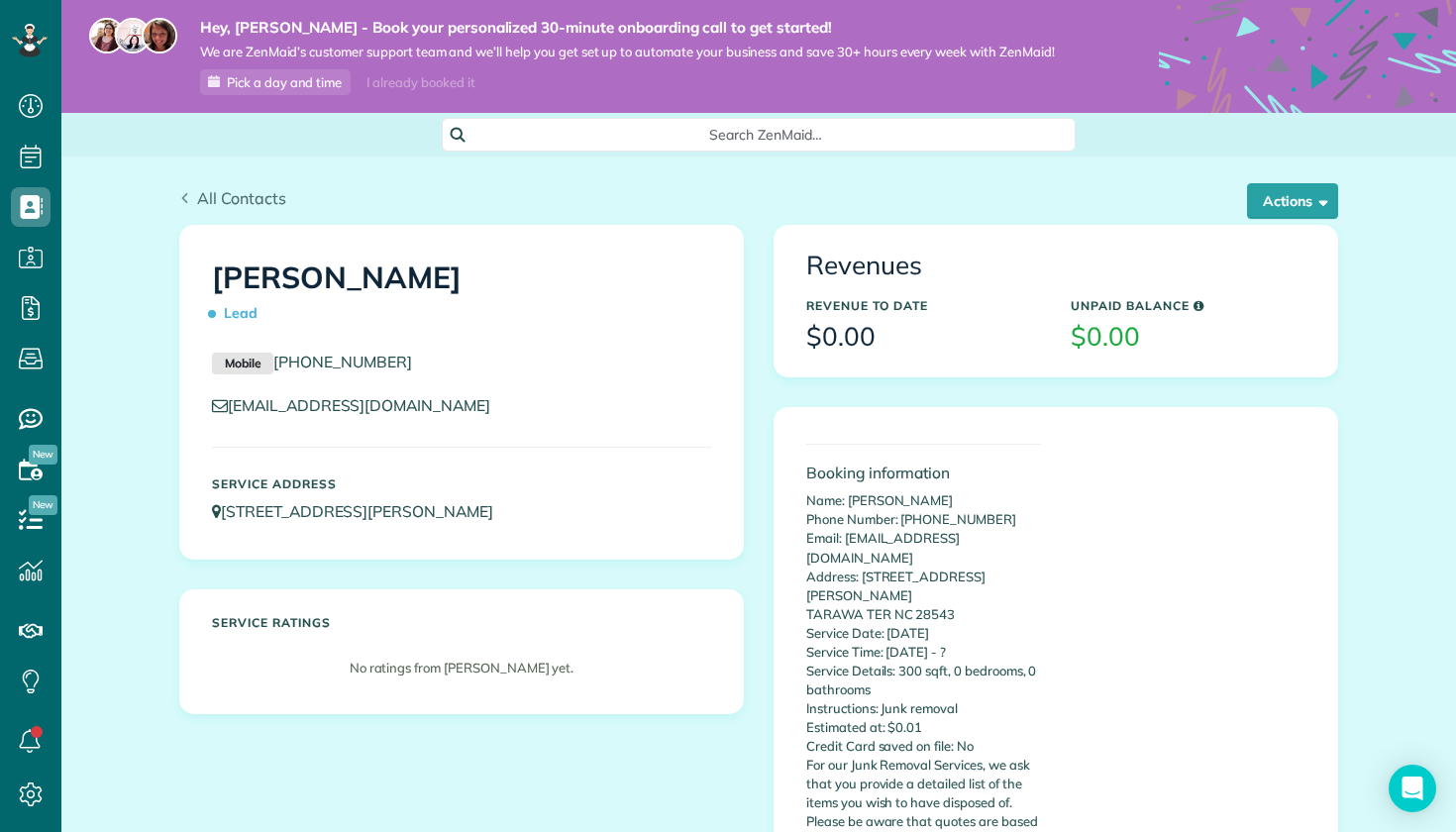click on "All Contacts" at bounding box center (242, 198) 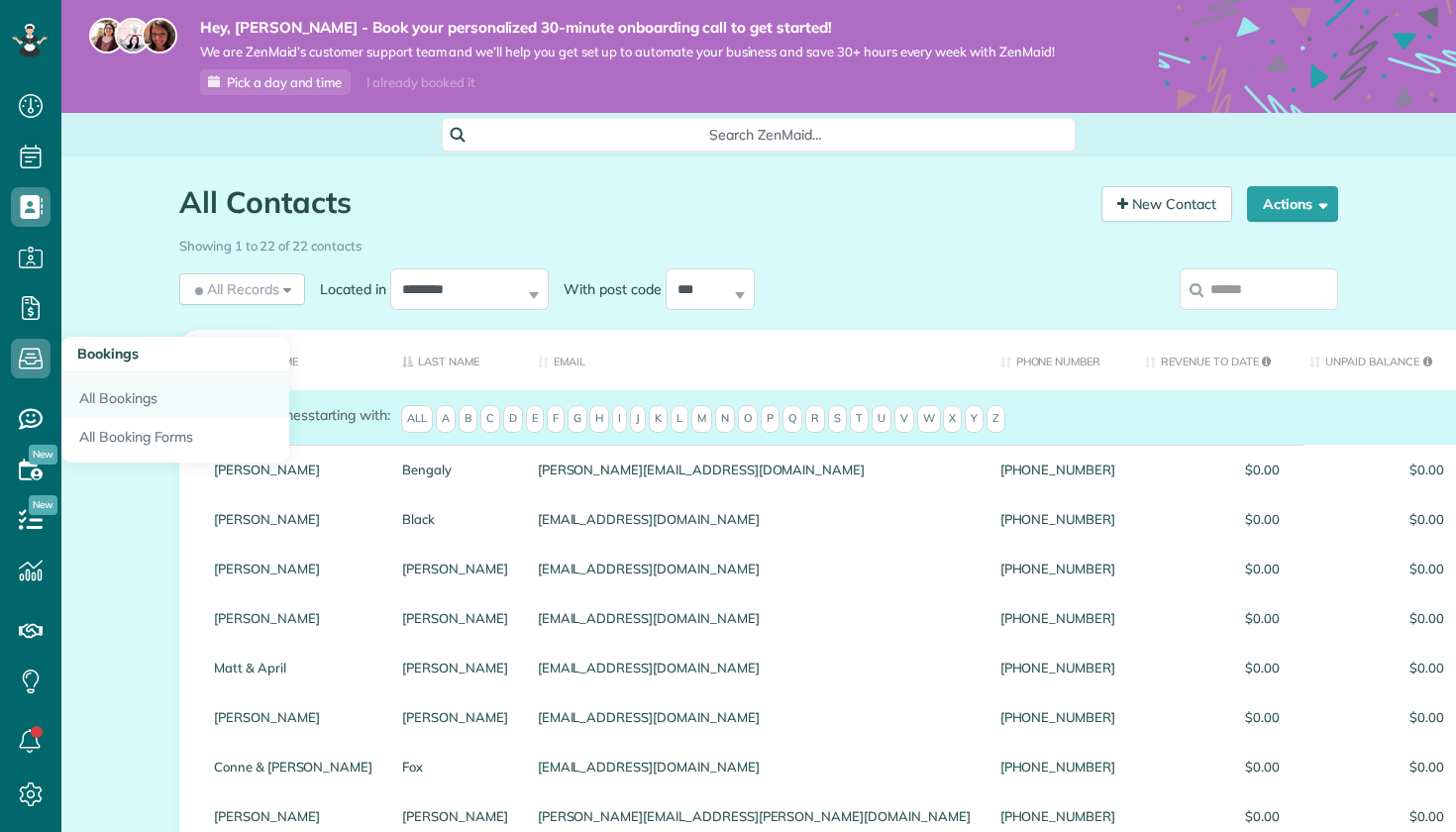 scroll, scrollTop: 0, scrollLeft: 0, axis: both 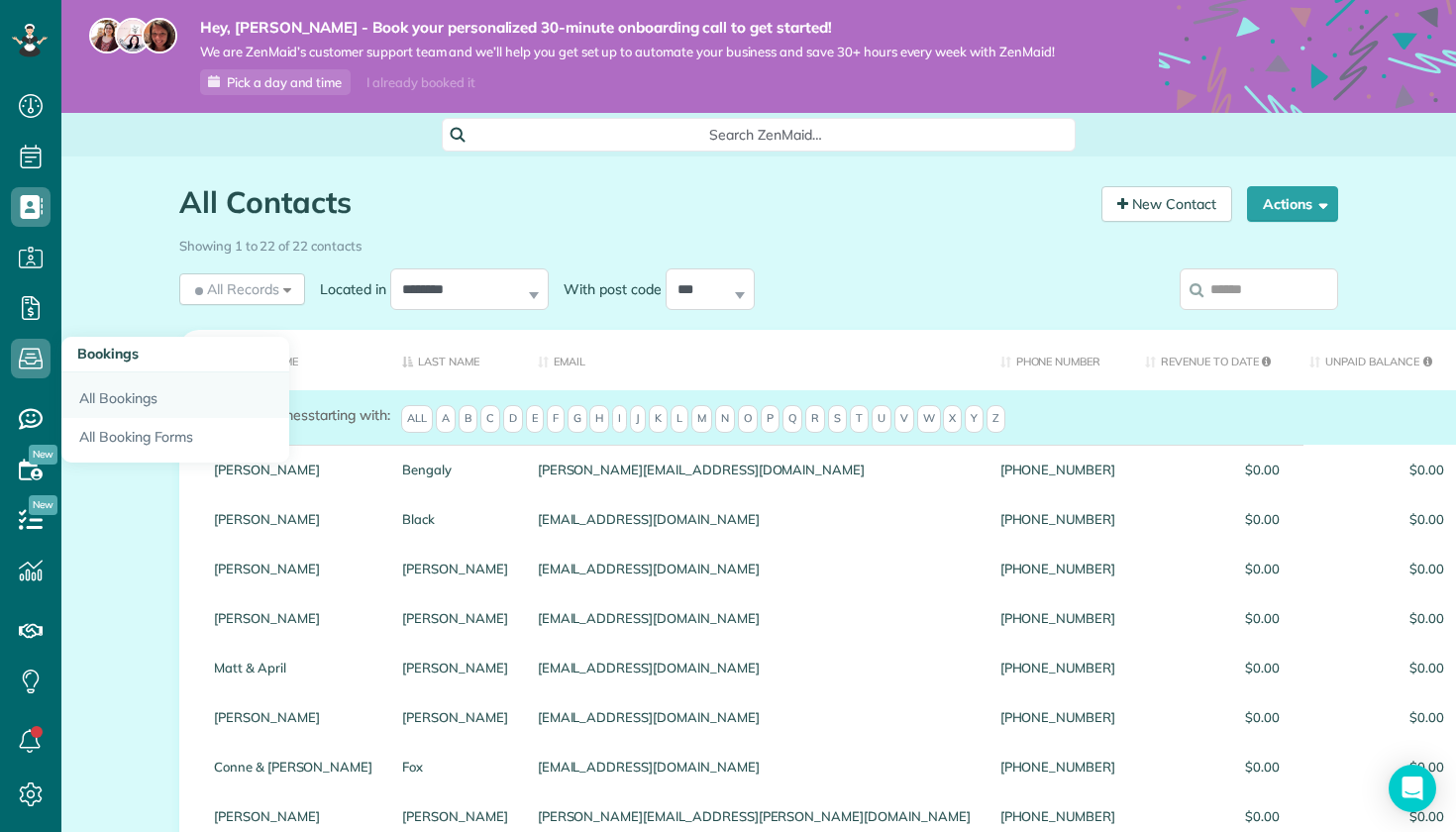 click on "All Bookings" at bounding box center [175, 395] 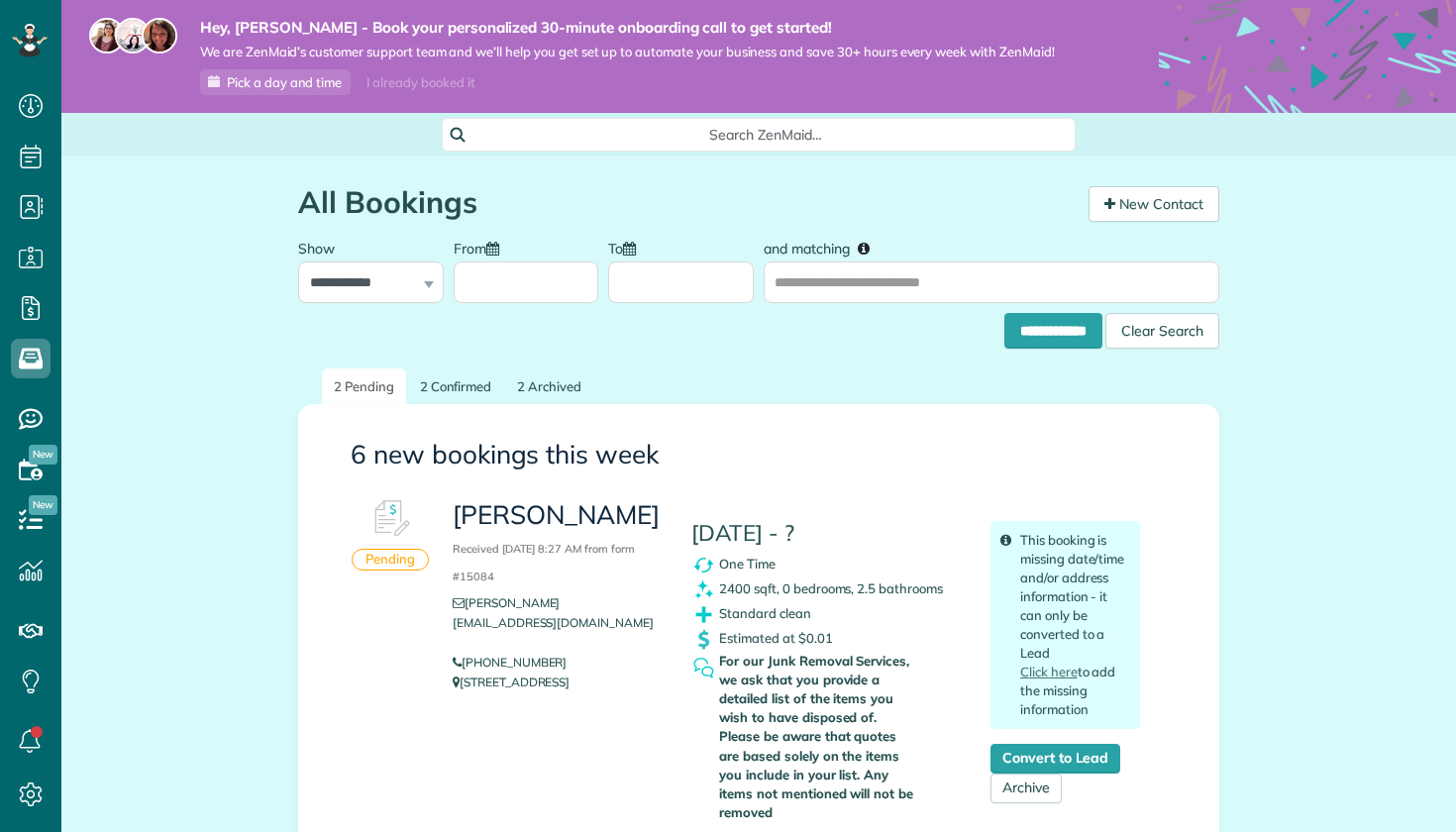 scroll, scrollTop: 0, scrollLeft: 0, axis: both 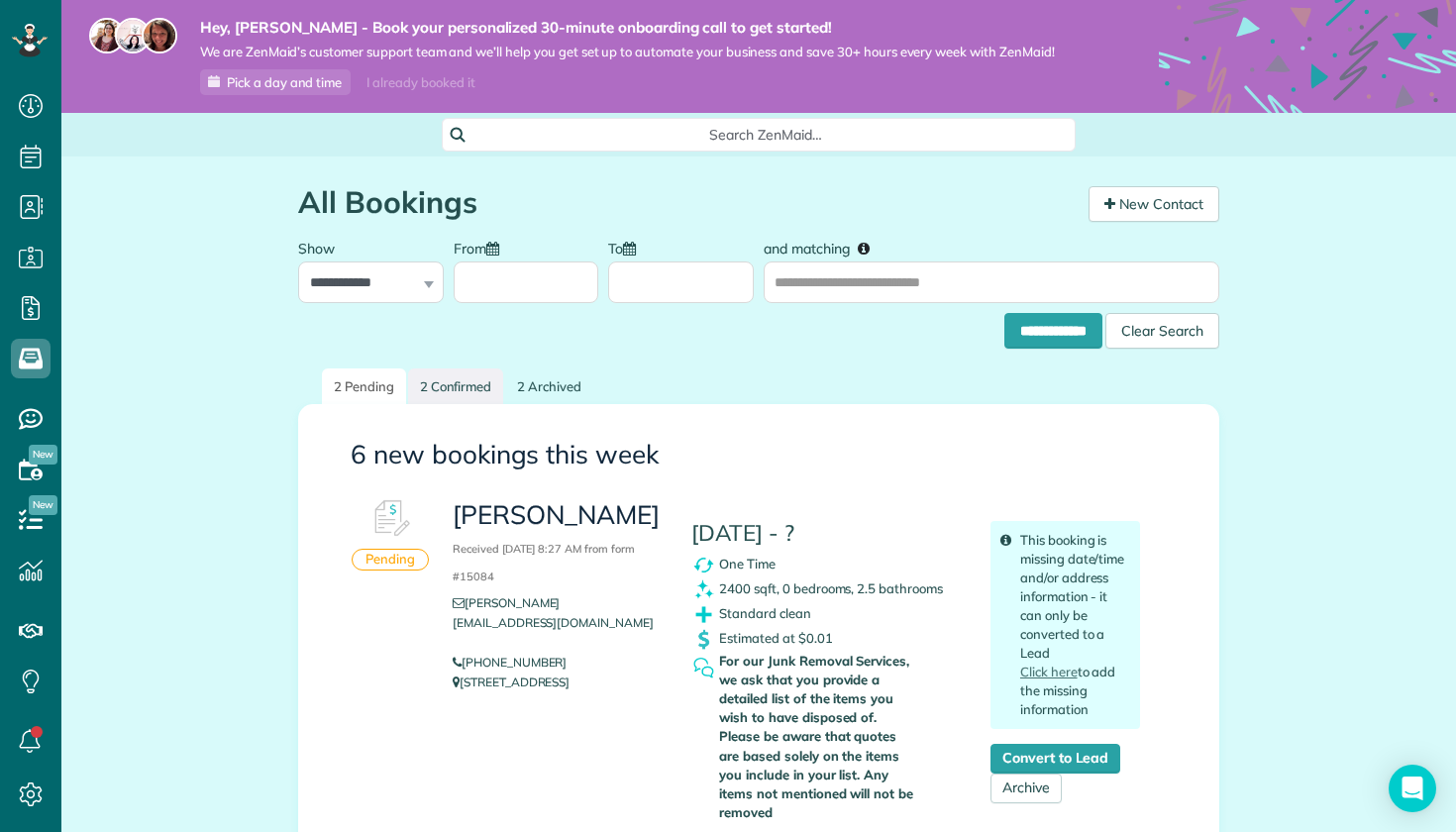 click on "2 Confirmed" at bounding box center [456, 386] 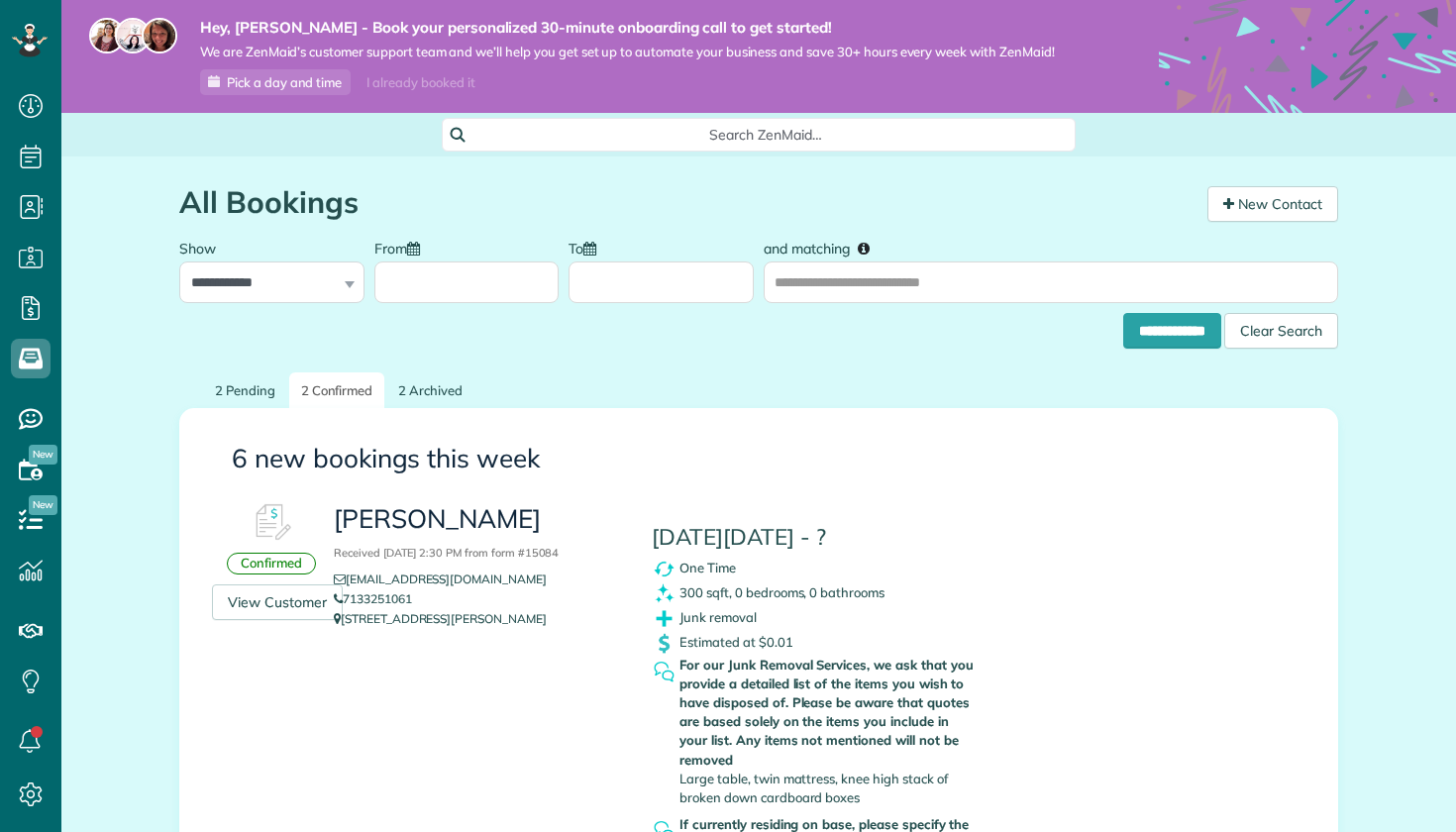 scroll, scrollTop: 0, scrollLeft: 0, axis: both 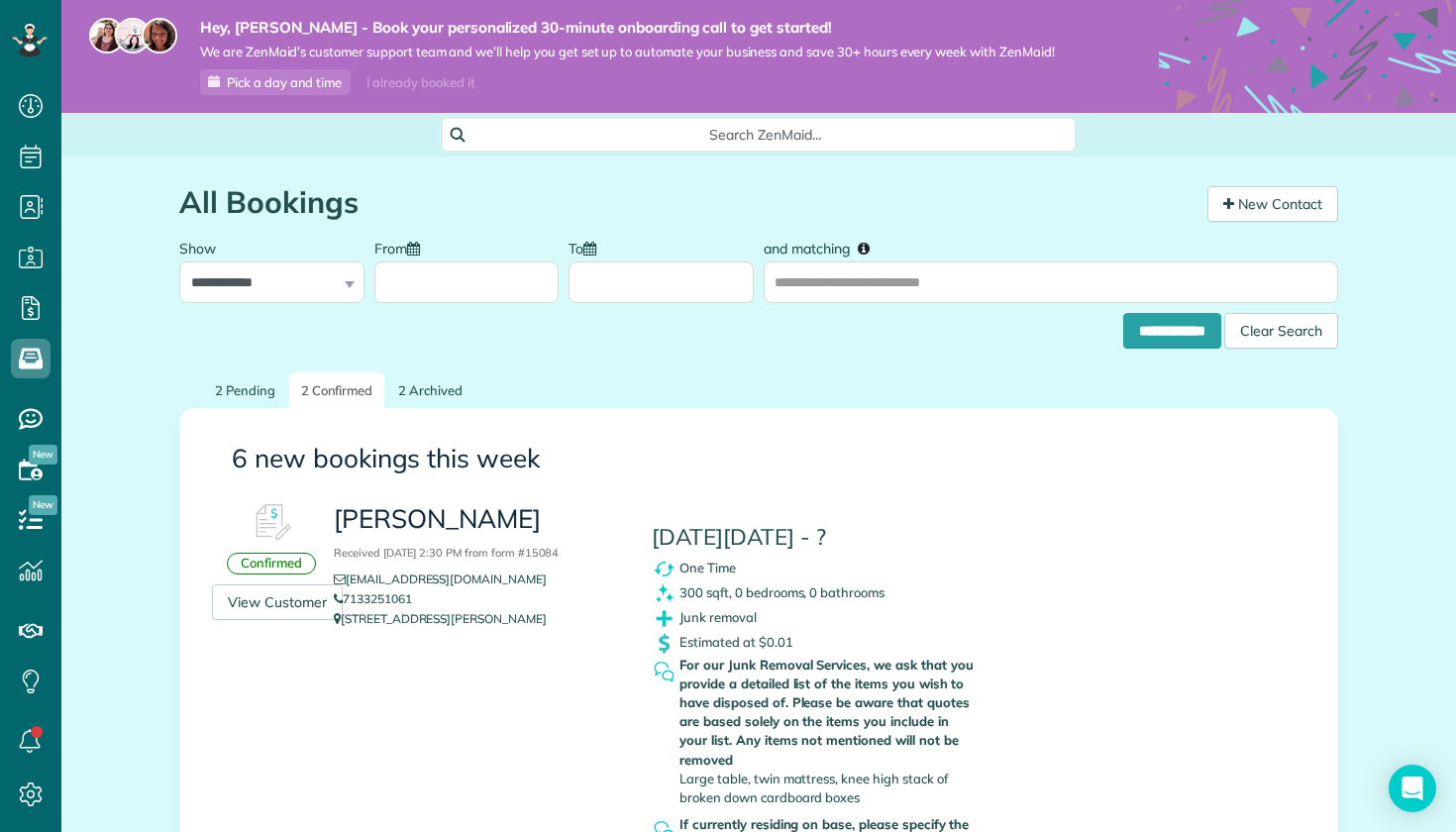click on "Confirmed" at bounding box center (271, 564) 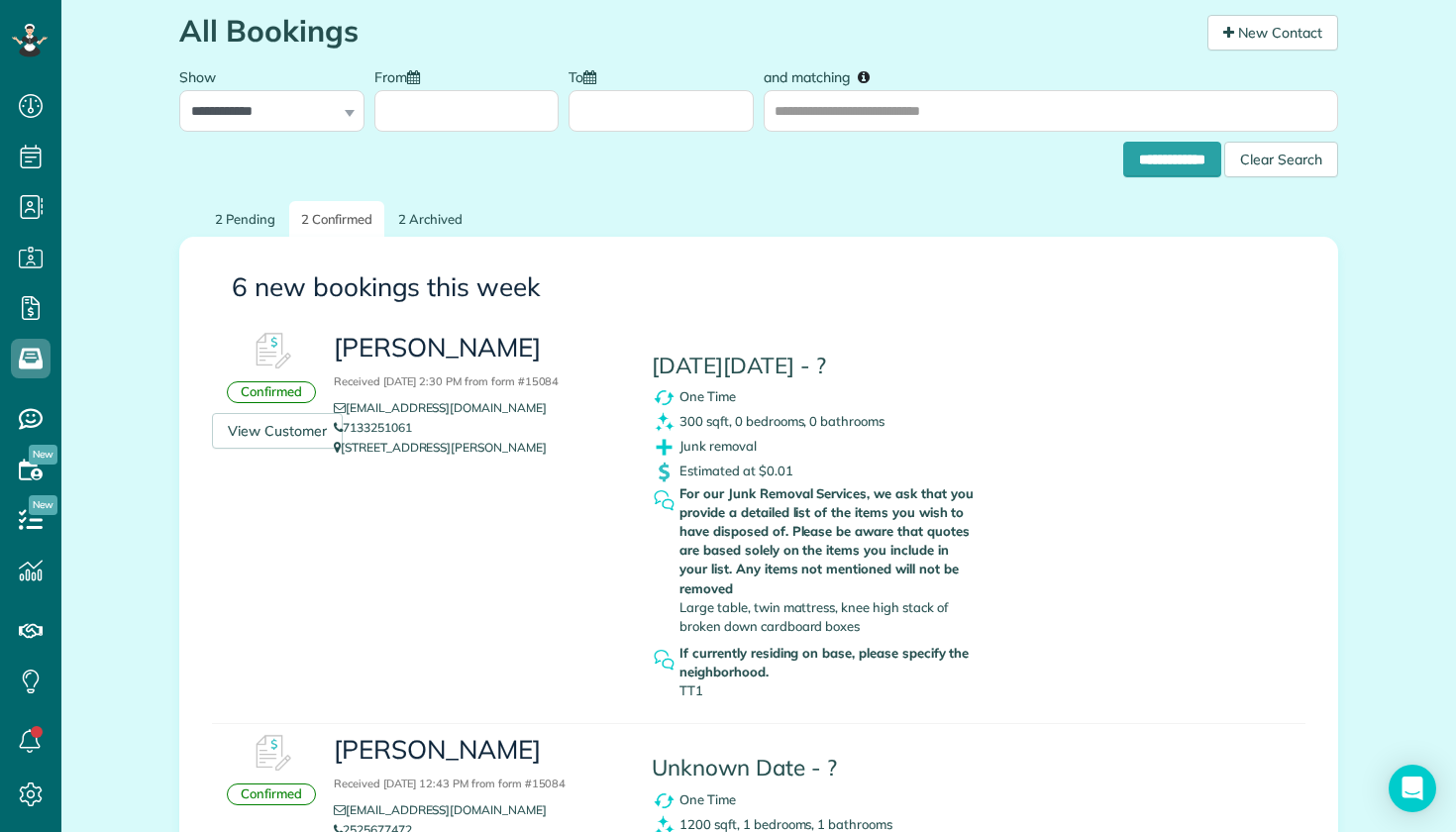 scroll, scrollTop: 175, scrollLeft: 0, axis: vertical 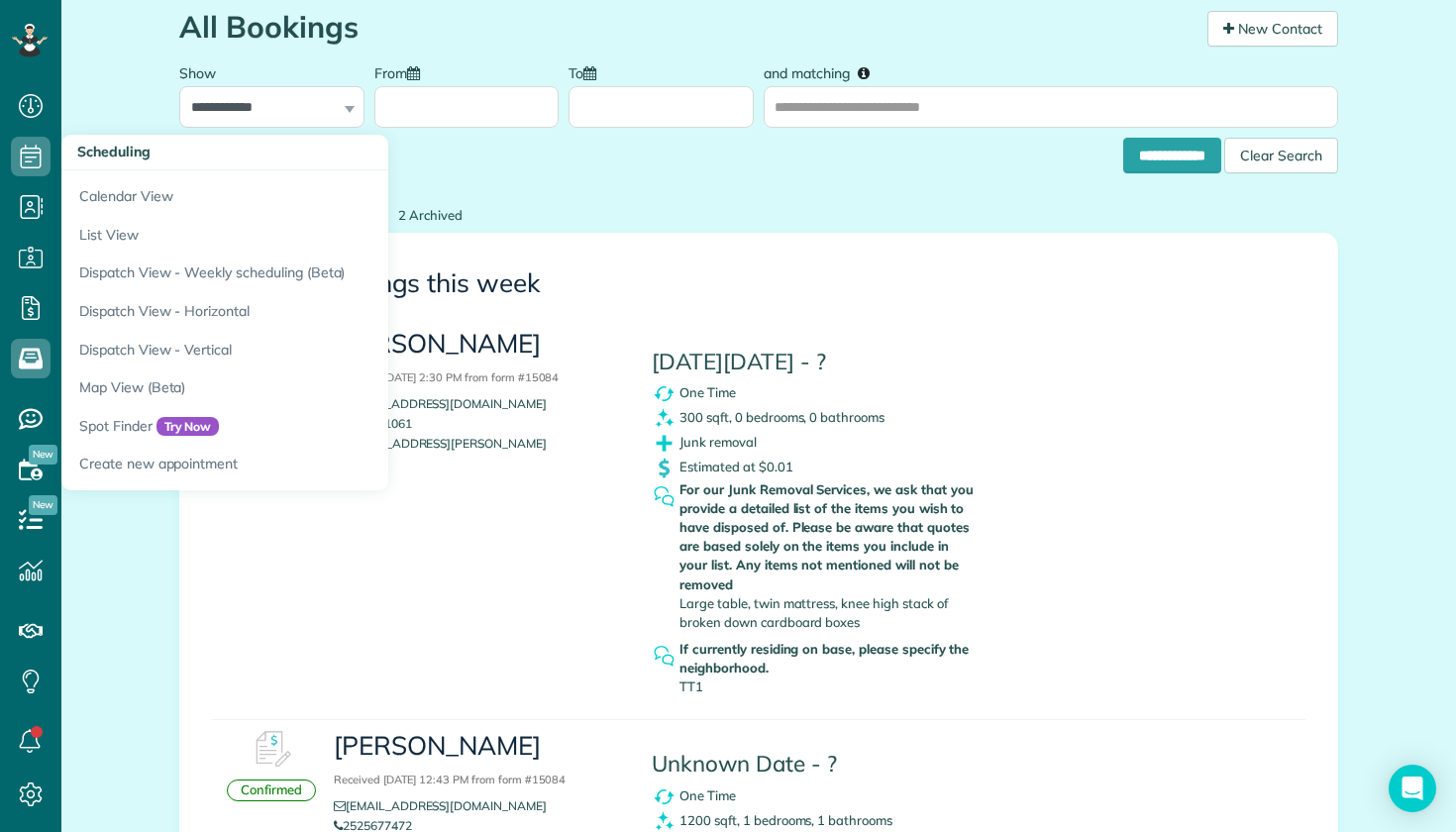 click 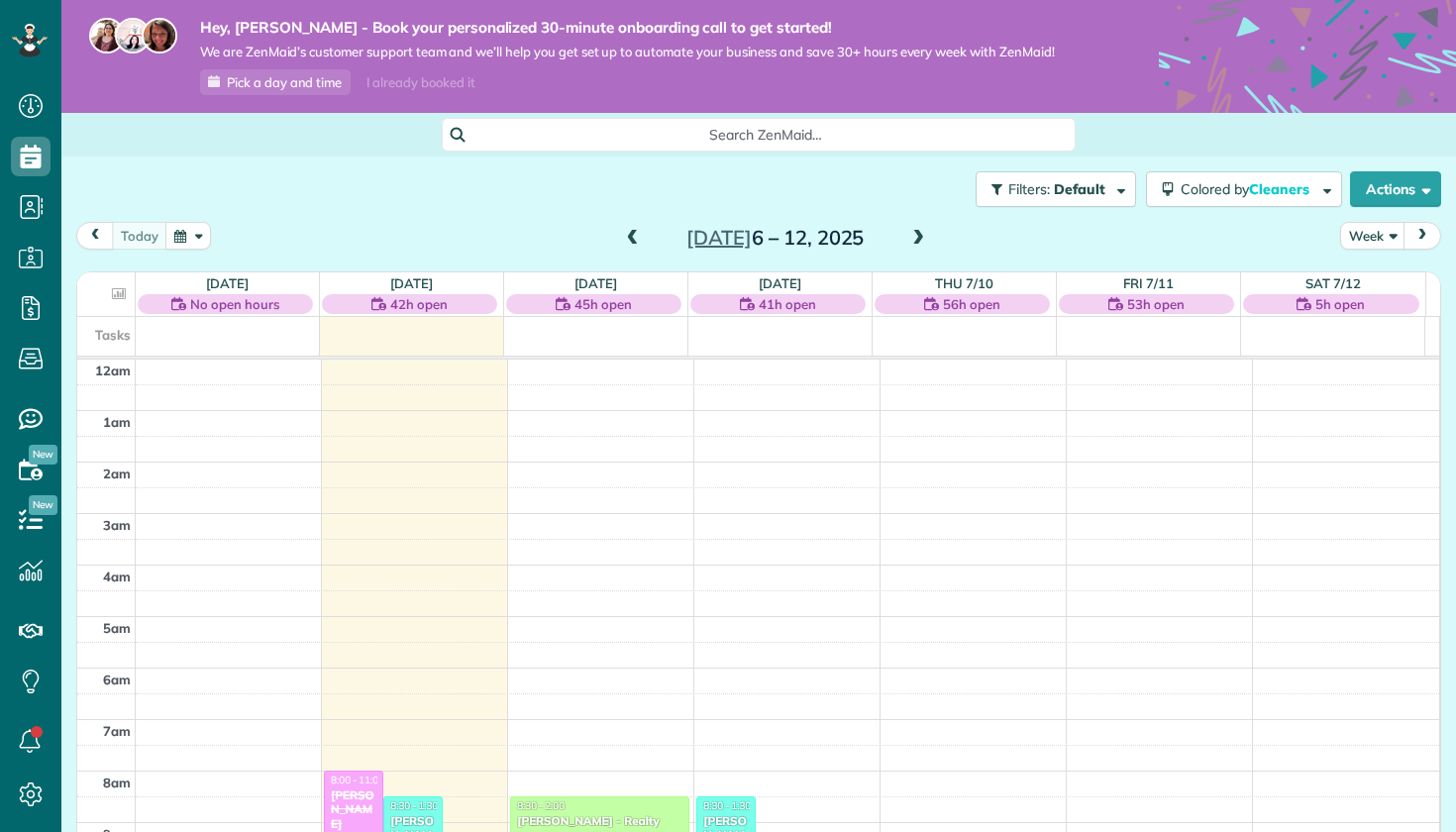 scroll, scrollTop: 0, scrollLeft: 0, axis: both 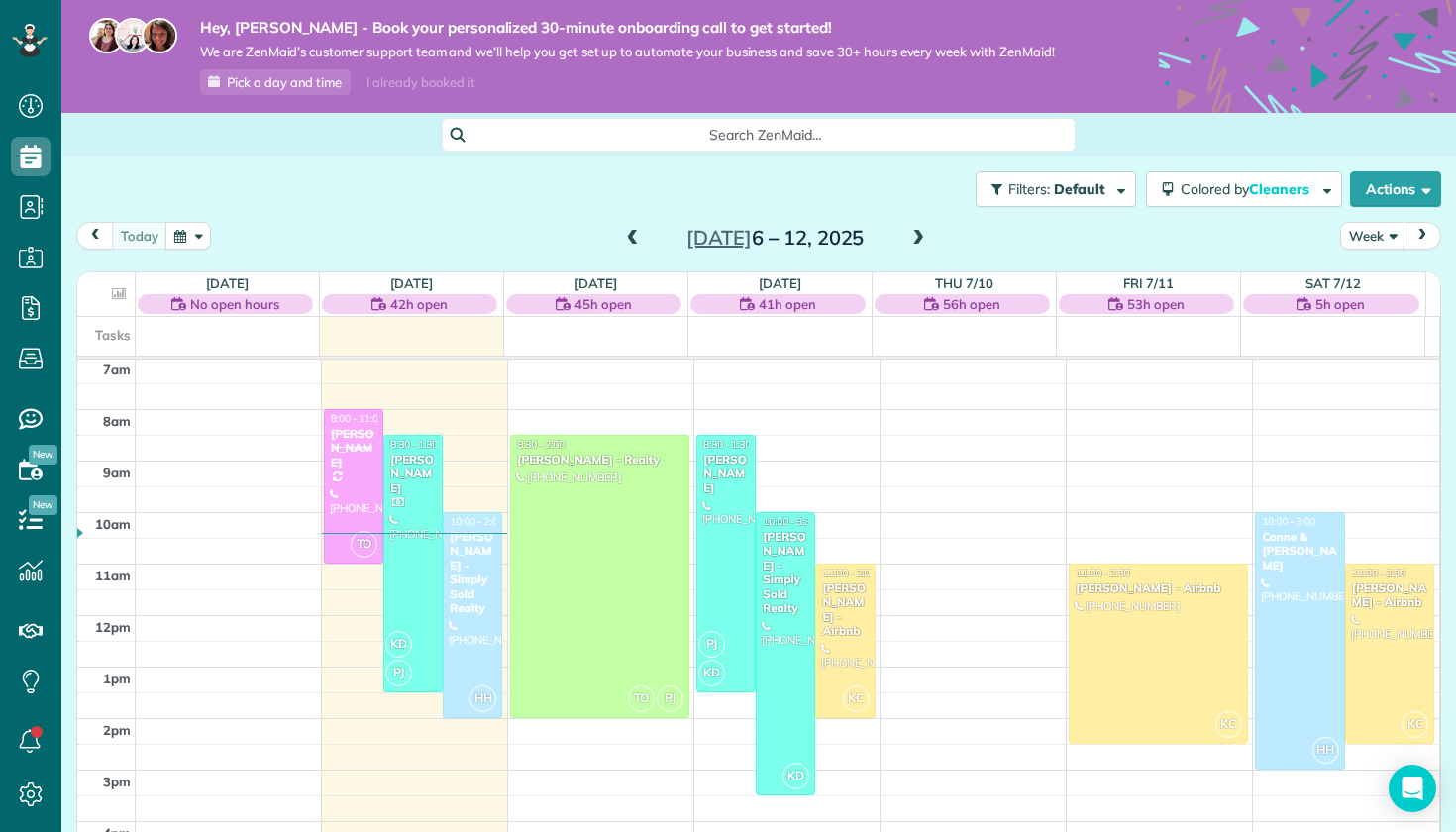 click on "12am 1am 2am 3am 4am 5am 6am 7am 8am 9am 10am 11am 12pm 1pm 2pm 3pm 4pm 5pm 6pm 7pm 8pm 9pm 10pm 11pm TO 8:00 - 11:00 [PERSON_NAME] [PHONE_NUMBER] [STREET_ADDRESS][PERSON_NAME] KD PJ 8:30 - 1:30 [PERSON_NAME] [PHONE_NUMBER] [STREET_ADDRESS] HH 10:00 - 2:00 [PERSON_NAME] - Simply Sold Realty [PHONE_NUMBER] [STREET_ADDRESS] ? TO PJ 8:30 - 2:00 [PERSON_NAME] - Realty [PHONE_NUMBER] [STREET_ADDRESS] ? PJ KD 8:30 - 1:30 [PERSON_NAME] [PHONE_NUMBER] [STREET_ADDRESS] KD 10:00 - 3:30 [PERSON_NAME] - Simply Sold Realty [PHONE_NUMBER] [GEOGRAPHIC_DATA], [GEOGRAPHIC_DATA] ? KC 11:00 - 2:00 [PERSON_NAME] - Airbnb [PHONE_NUMBER] [GEOGRAPHIC_DATA][PERSON_NAME] KC 11:00 - 2:30 [PERSON_NAME] - Airbnb [PHONE_NUMBER] [GEOGRAPHIC_DATA][PERSON_NAME] HH 10:00 - 3:00 Conne & [PERSON_NAME] [PHONE_NUMBER] [STREET_ADDRESS] KC 11:00 - 2:30" at bounding box center [758, 615] 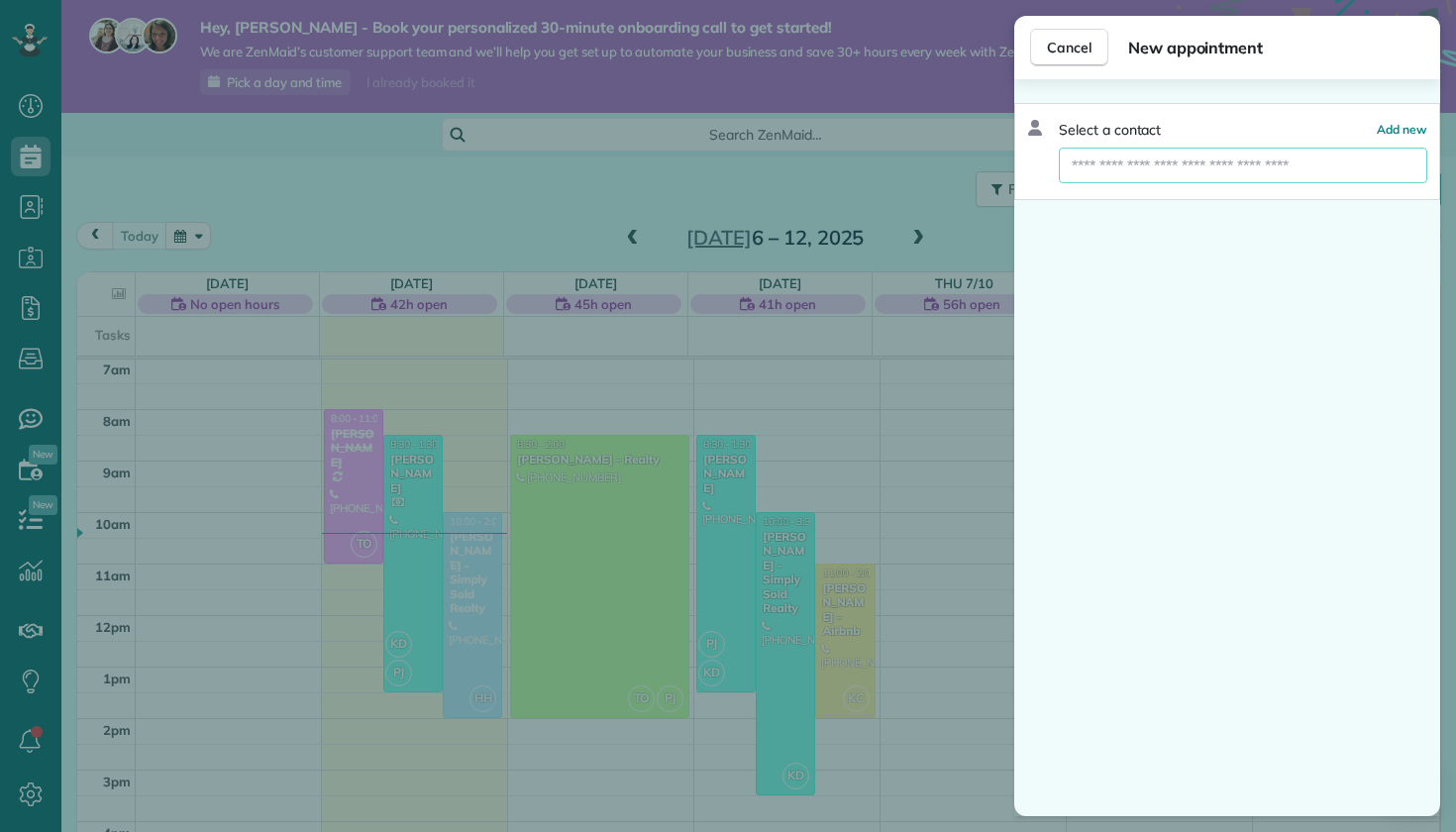 click at bounding box center [1243, 165] 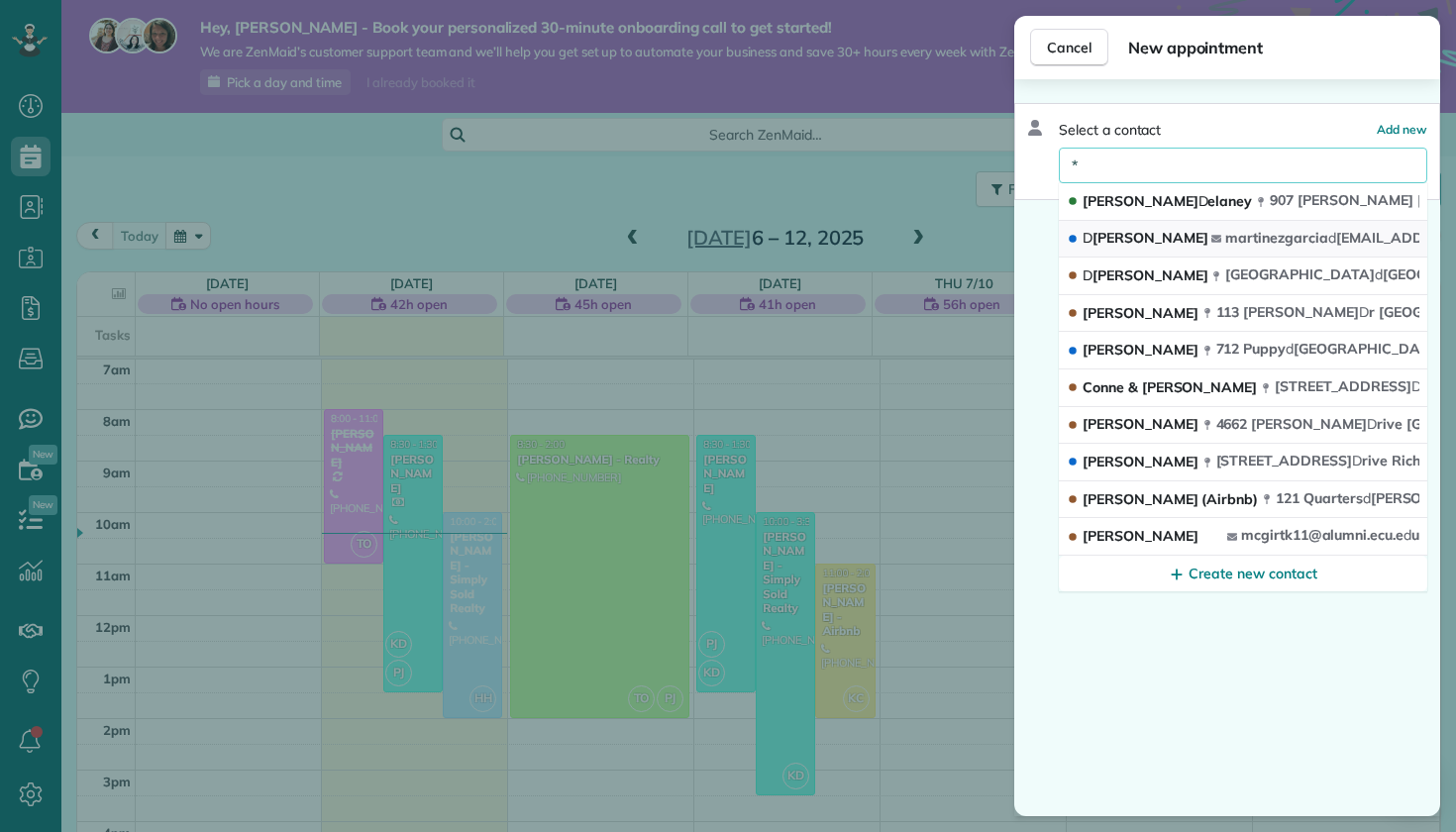 type on "*" 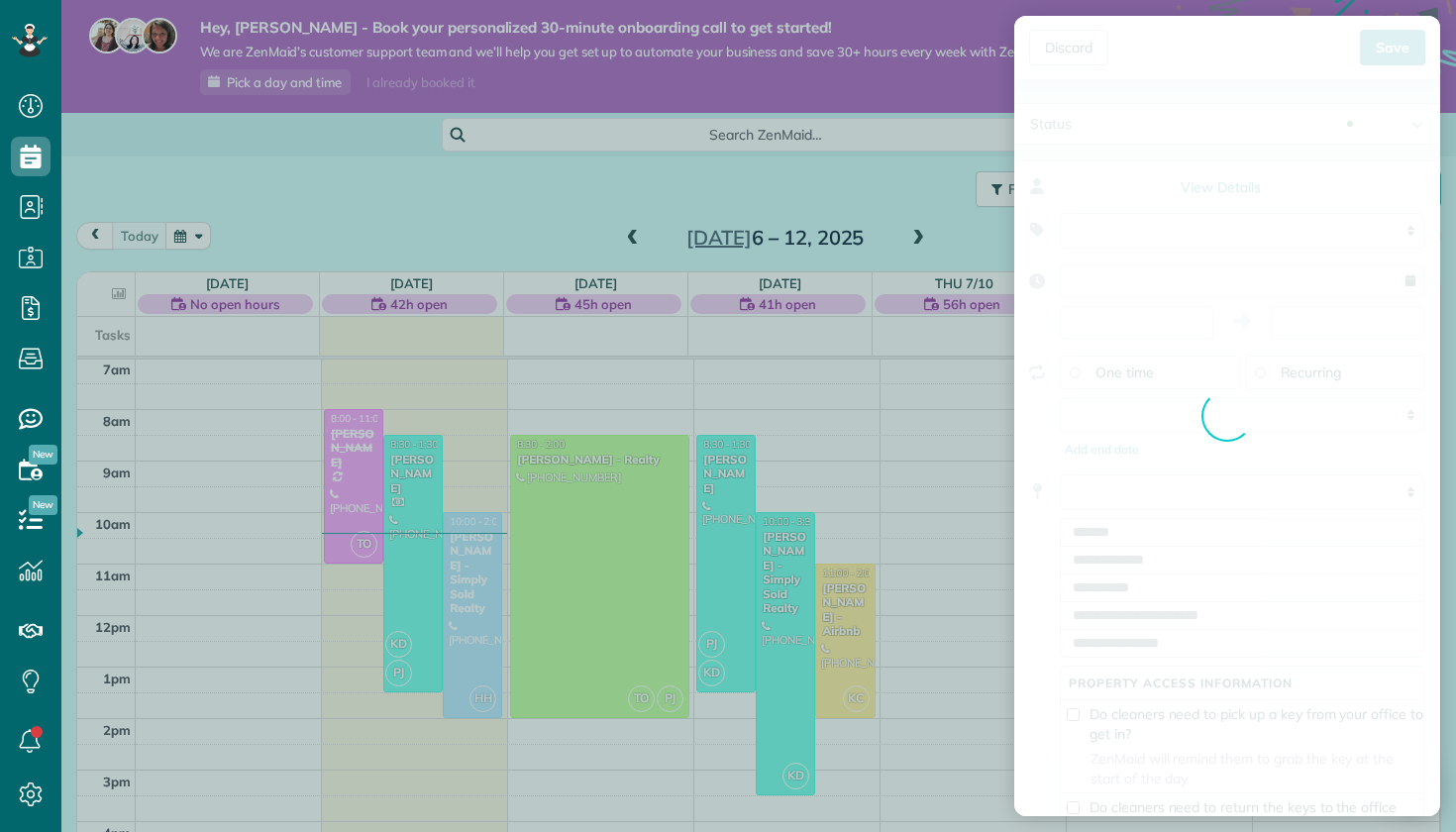 type on "**********" 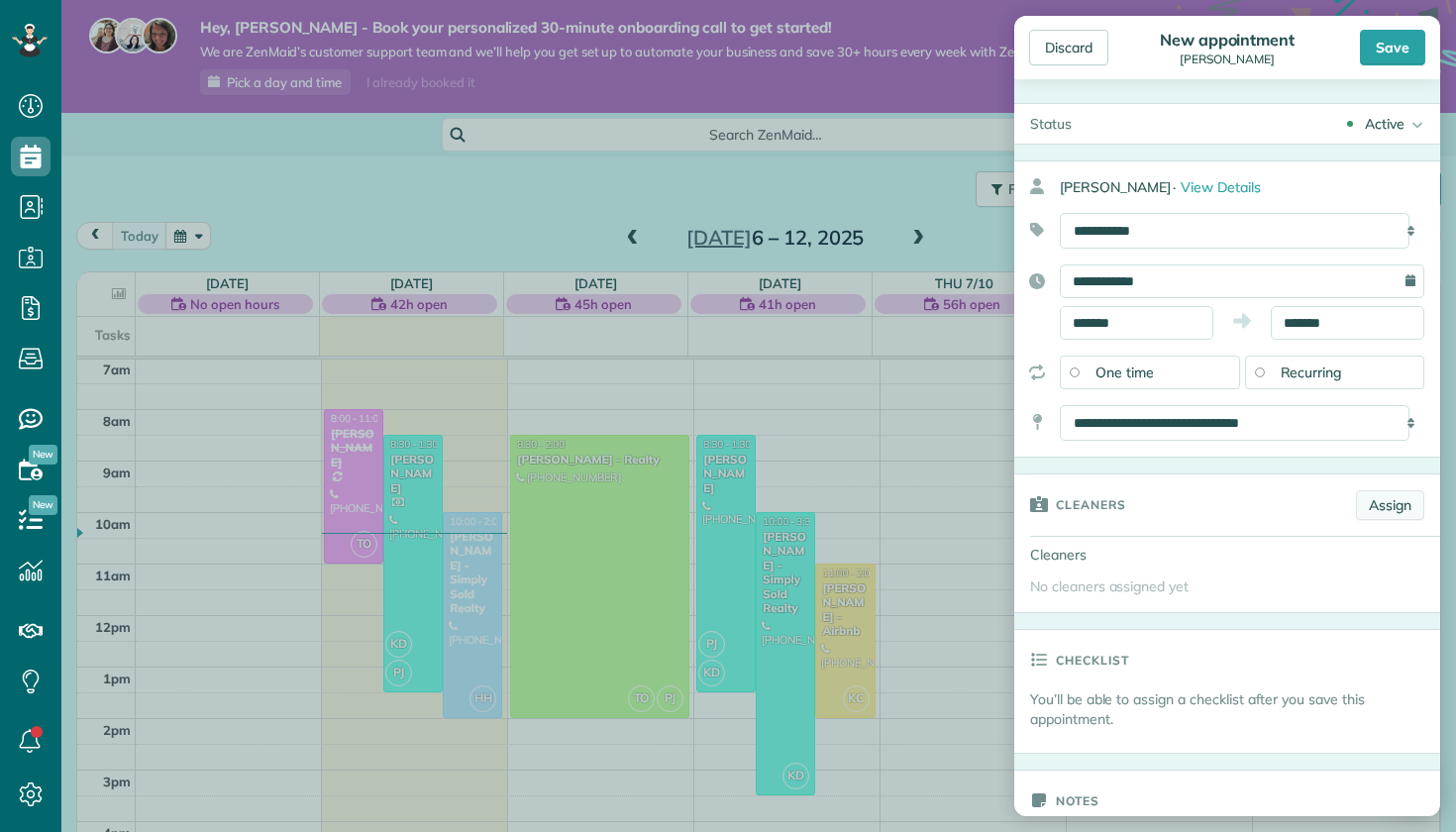 click on "Assign" at bounding box center (1390, 505) 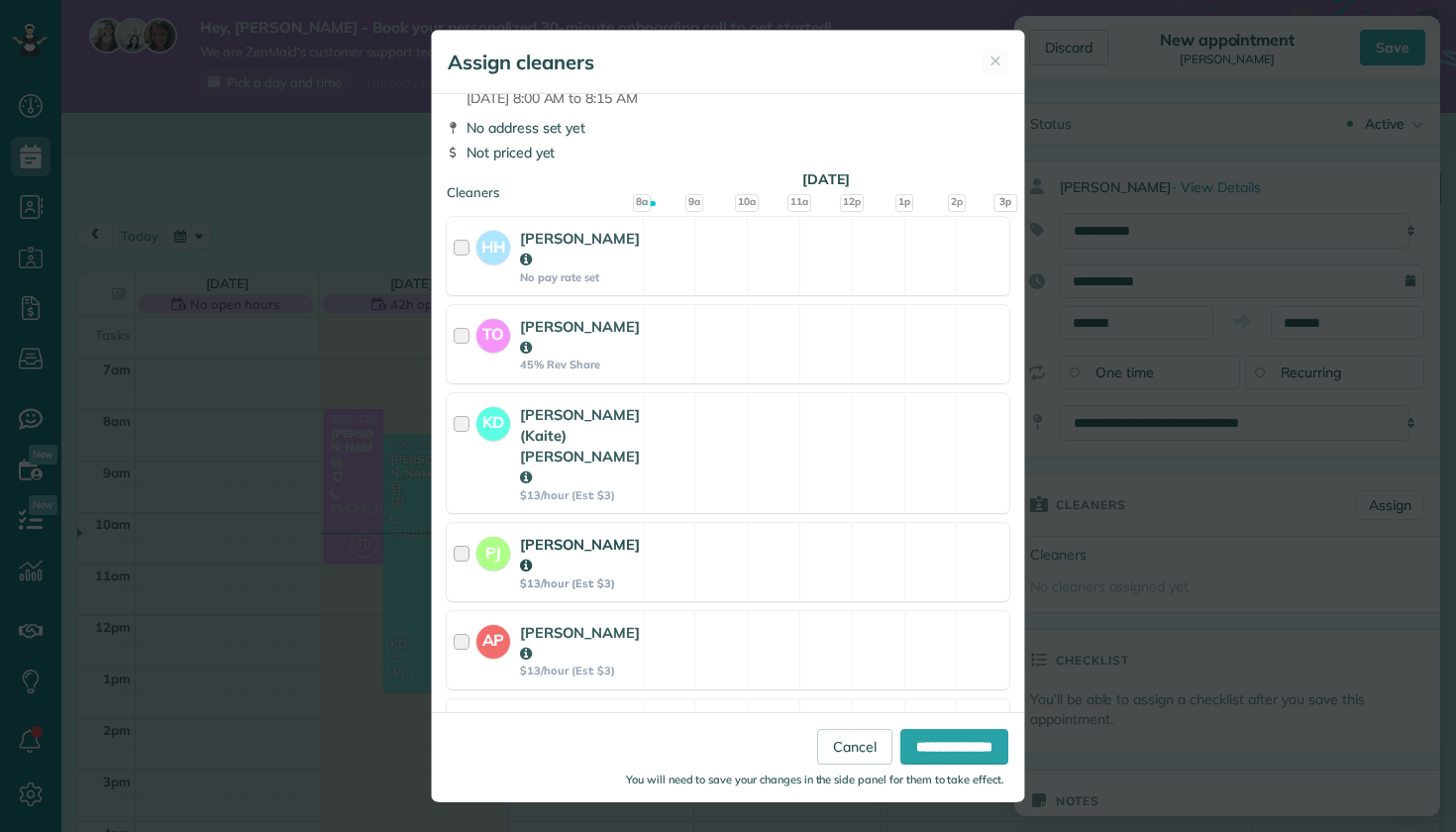 scroll, scrollTop: 168, scrollLeft: 0, axis: vertical 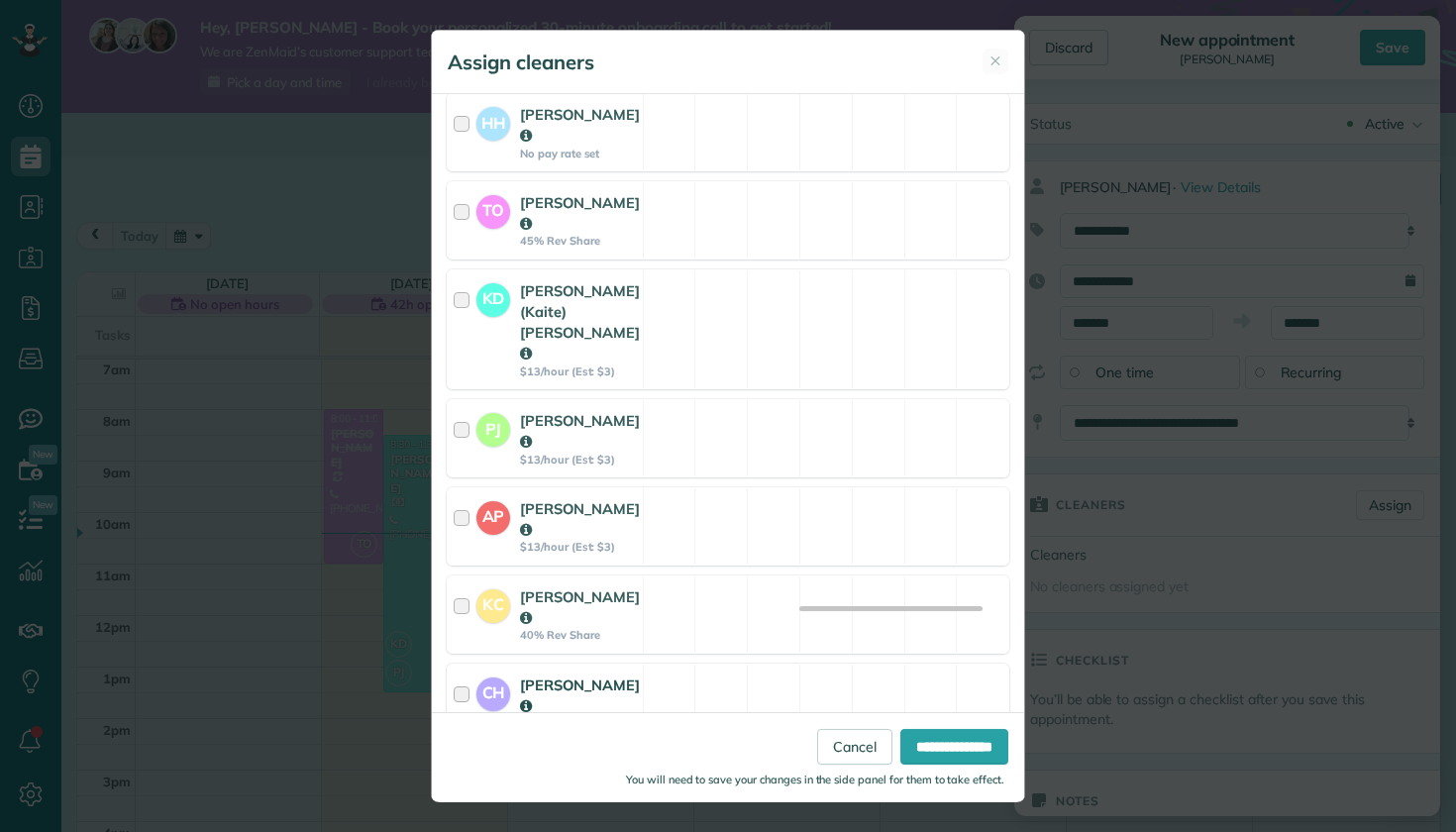 click on "[PERSON_NAME]" at bounding box center (579, 695) 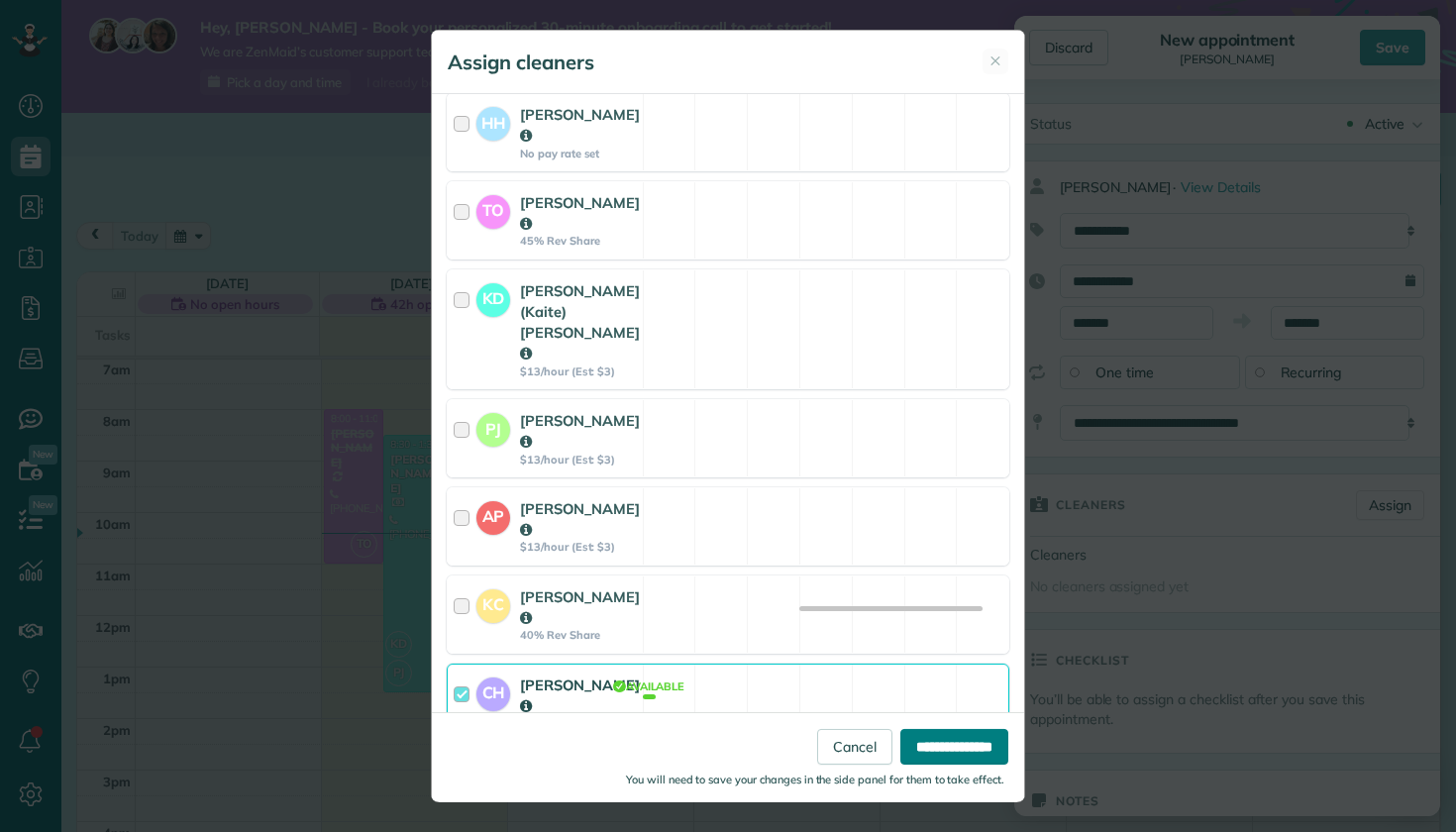 click on "**********" at bounding box center [954, 747] 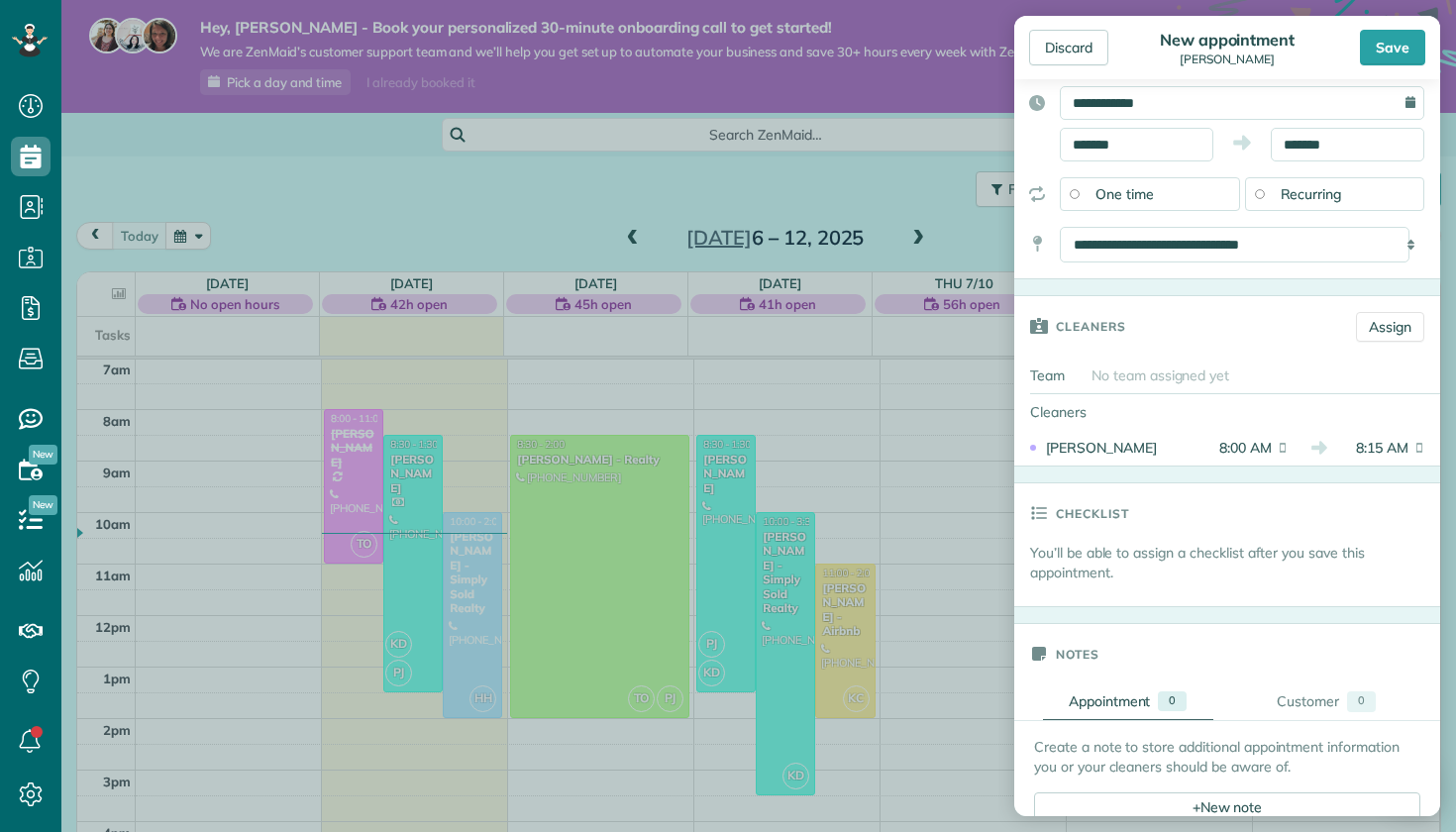 scroll, scrollTop: 345, scrollLeft: 0, axis: vertical 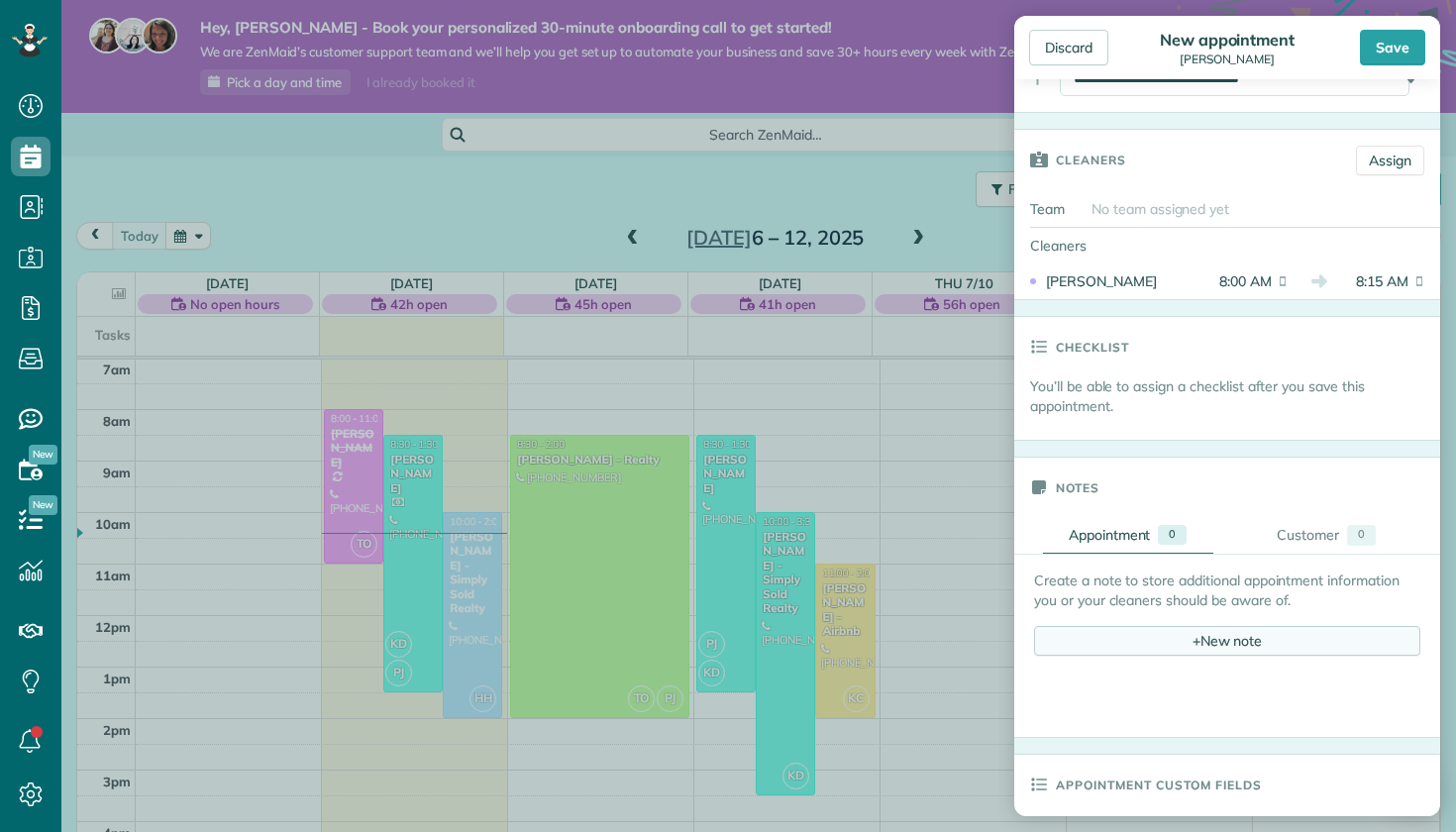 click on "+ New note" at bounding box center (1227, 641) 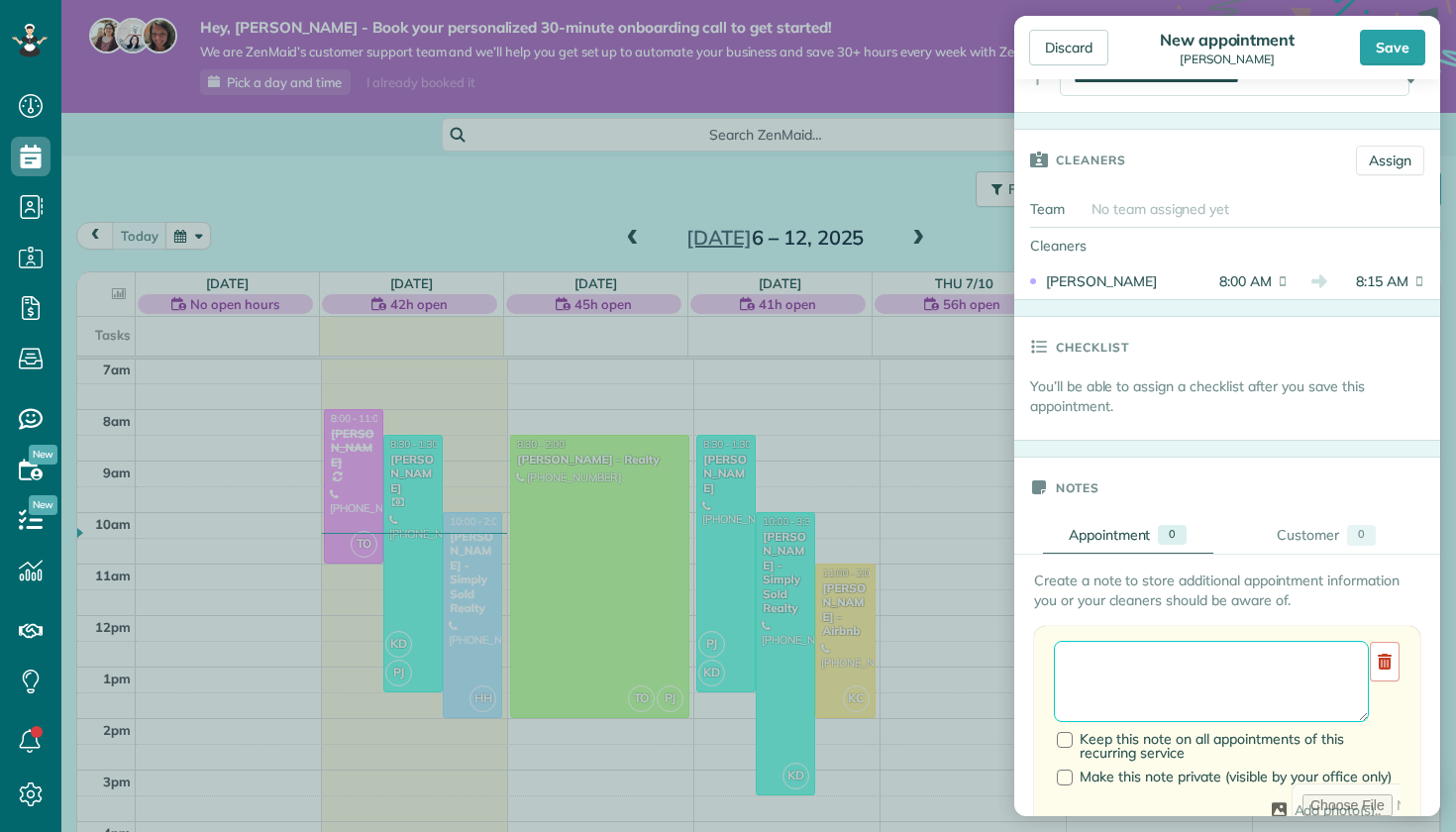 click at bounding box center (1211, 681) 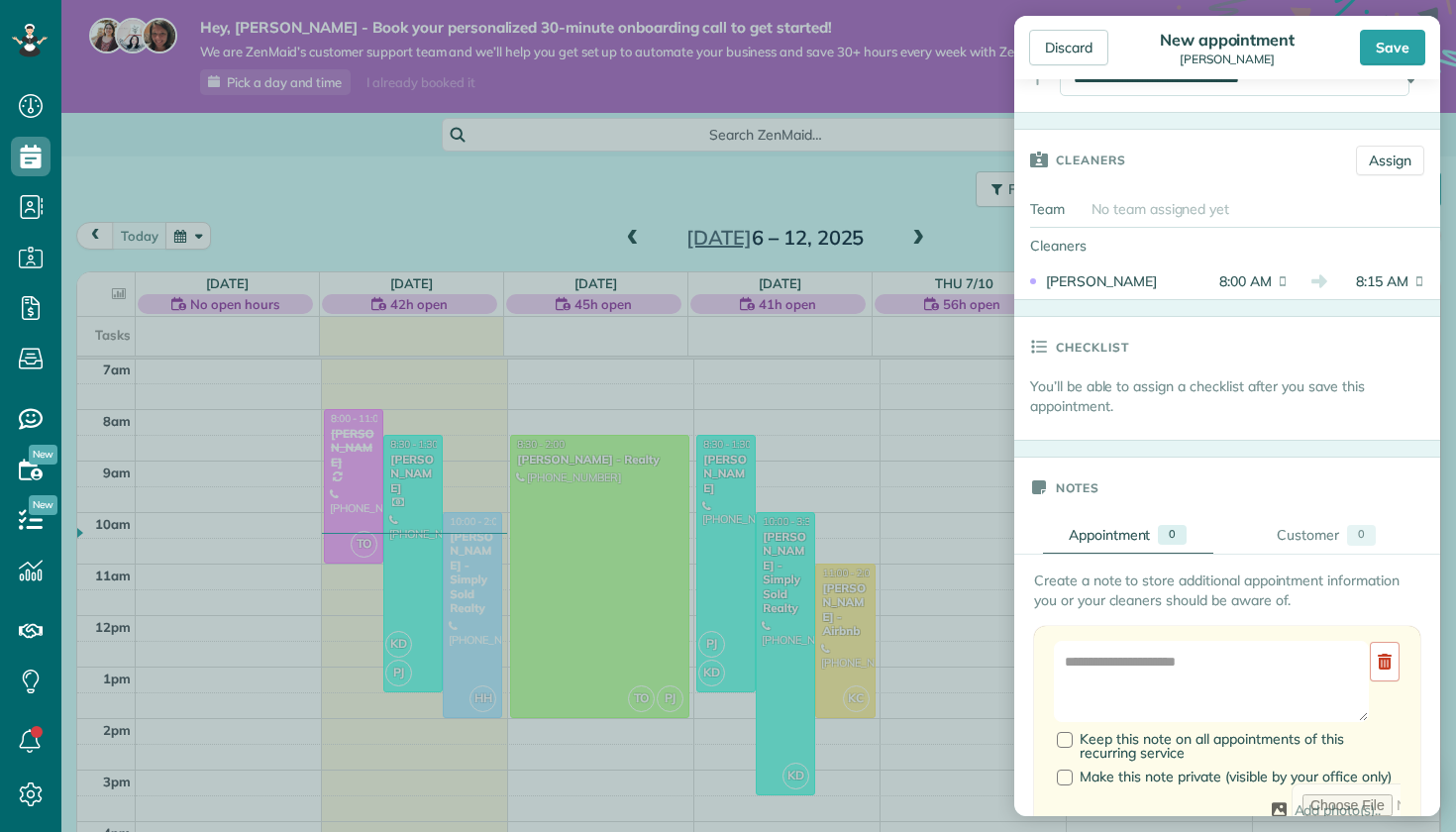 click on "Notes" at bounding box center (1227, 487) 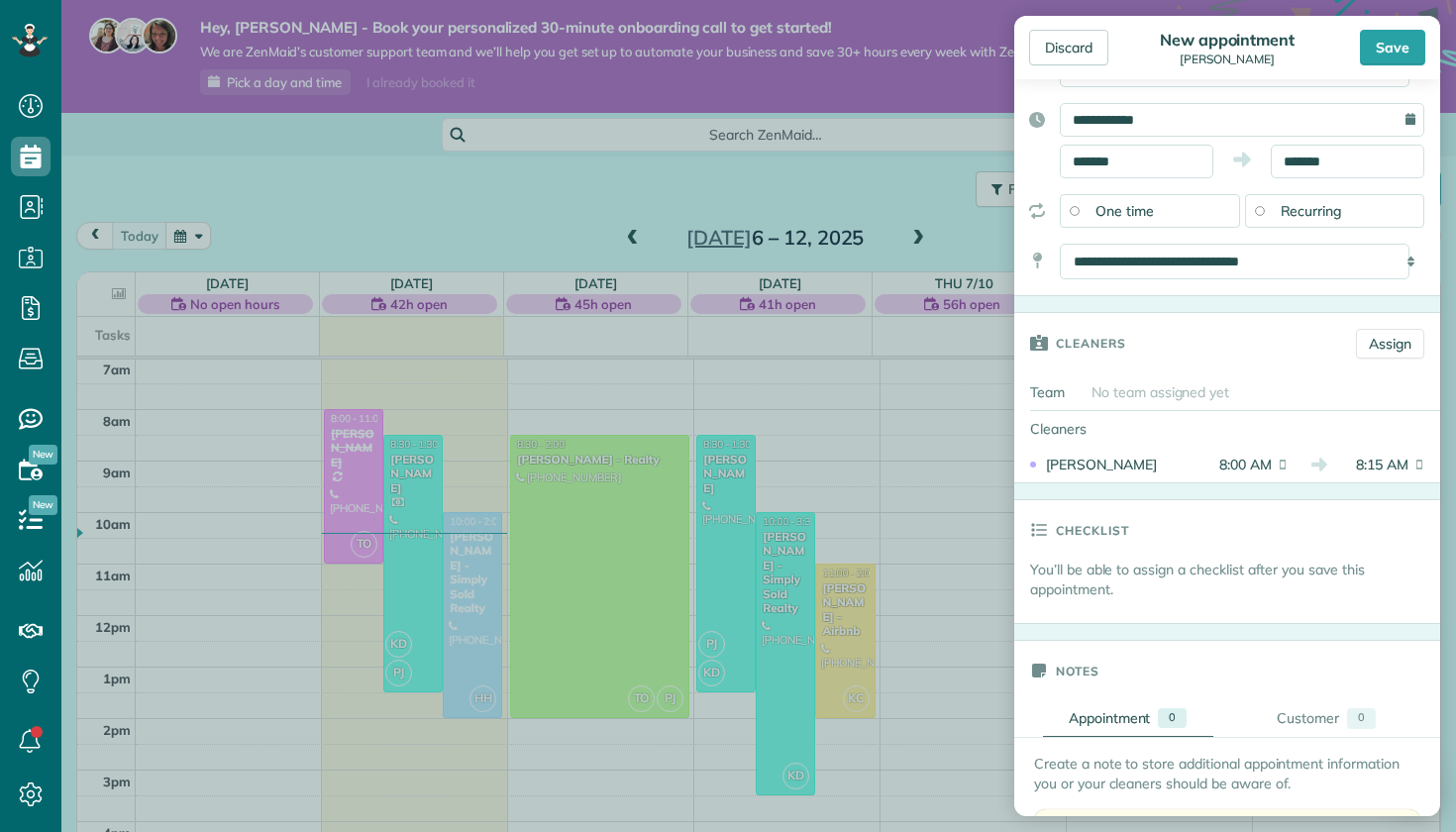 scroll, scrollTop: 0, scrollLeft: 0, axis: both 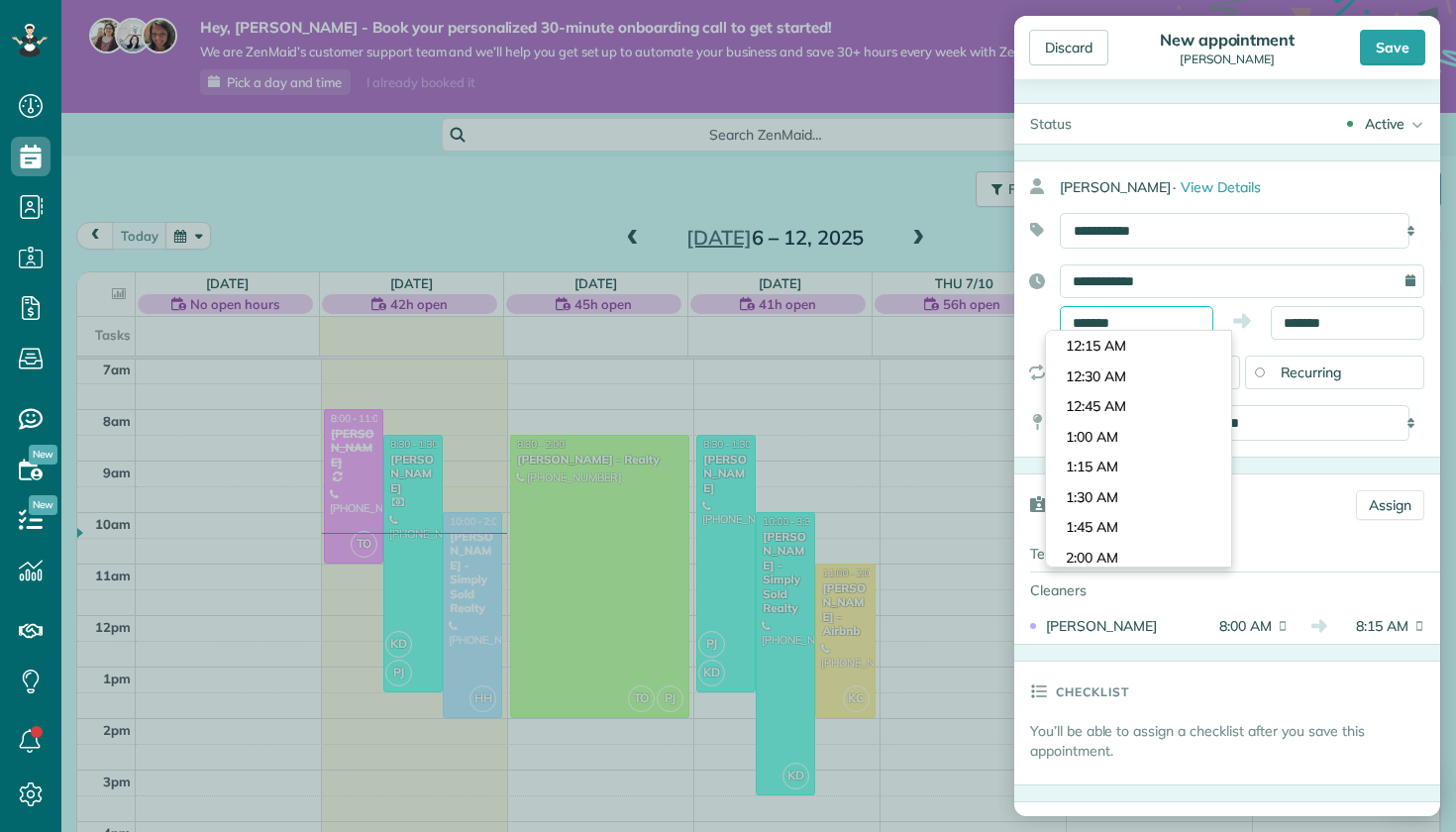 click on "*******" at bounding box center [1136, 323] 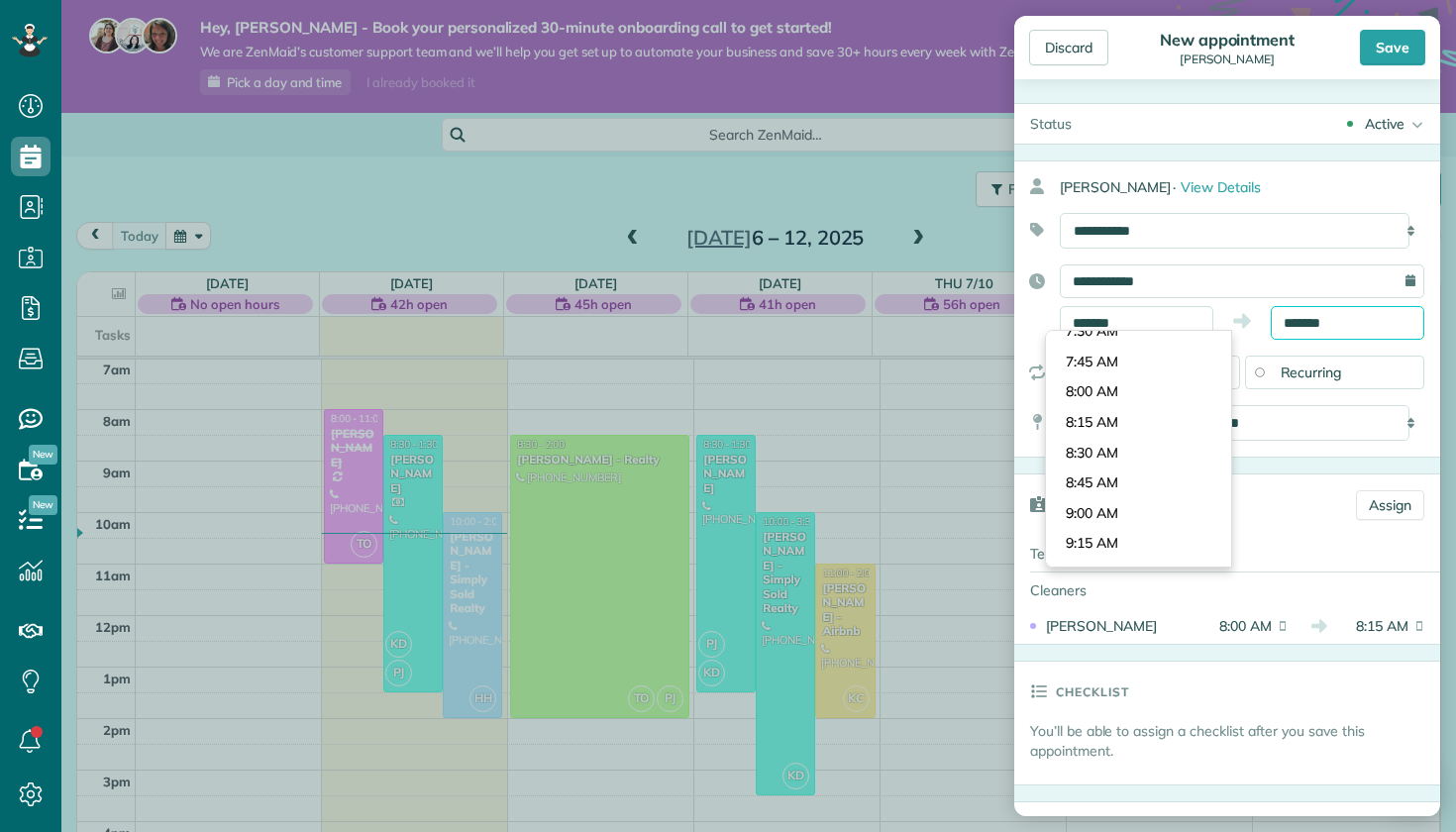 click on "*******" at bounding box center (1347, 323) 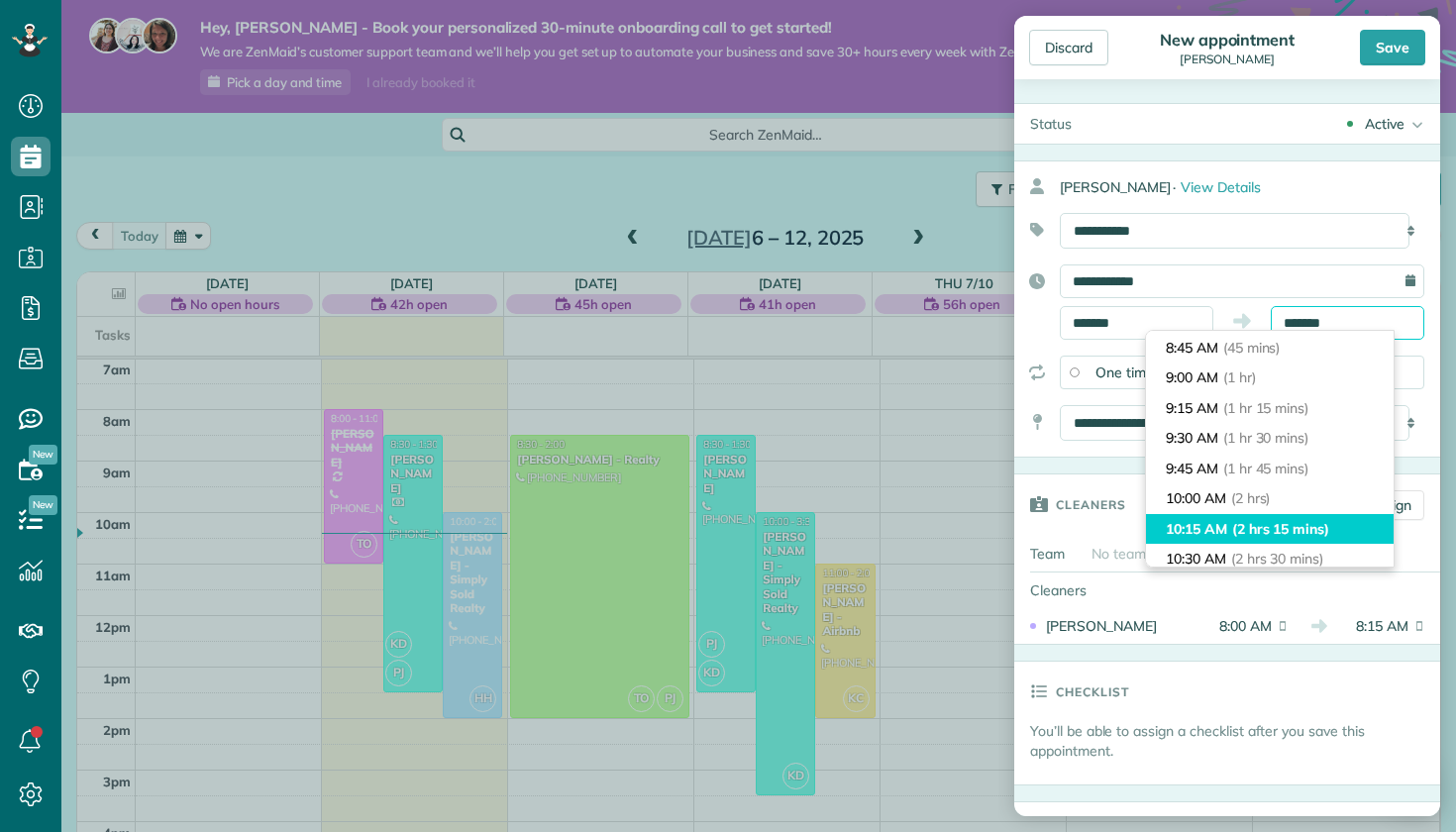 scroll, scrollTop: 163, scrollLeft: 0, axis: vertical 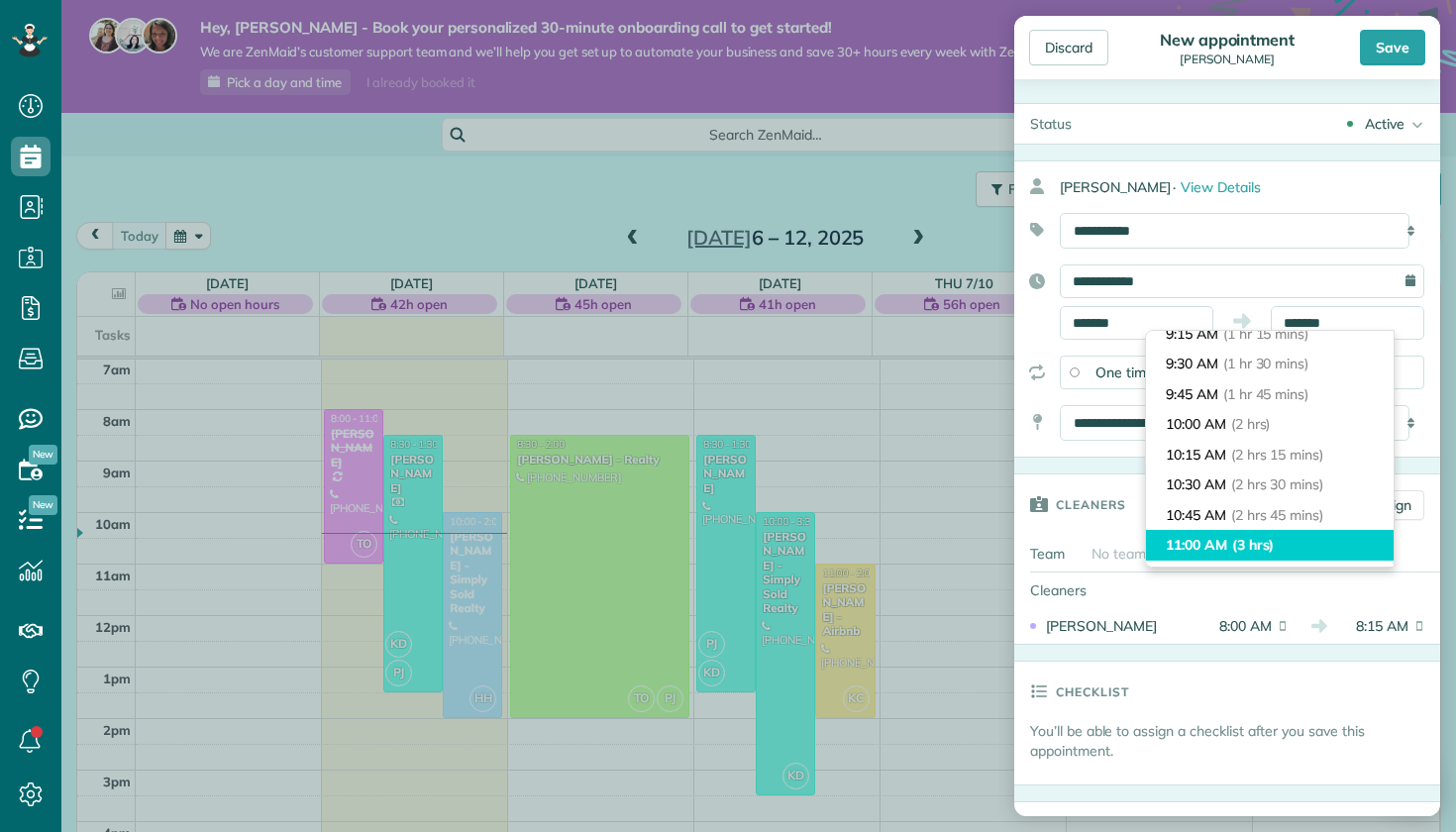 type on "********" 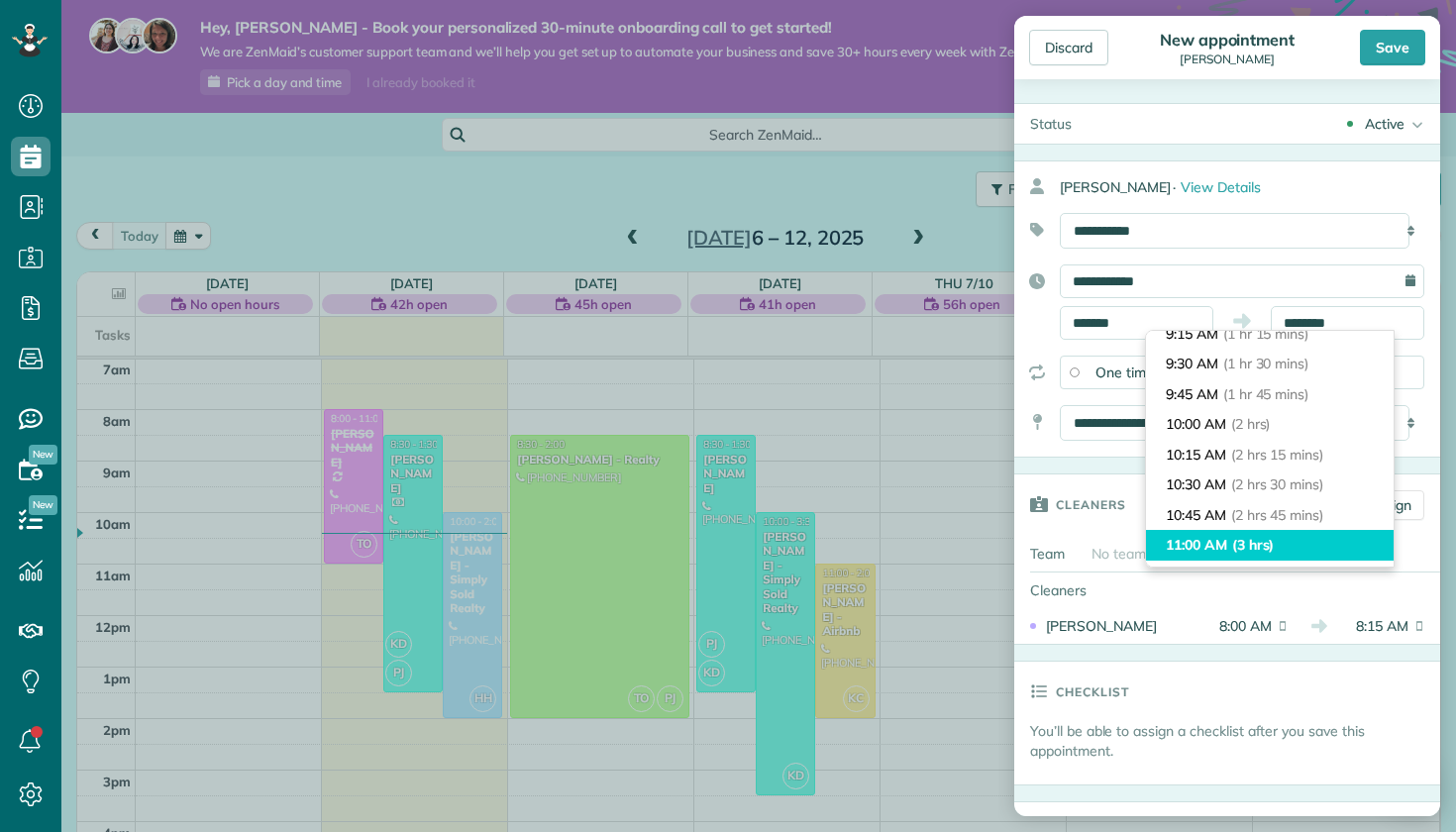 click on "11:00 AM  (3 hrs)" at bounding box center (1270, 545) 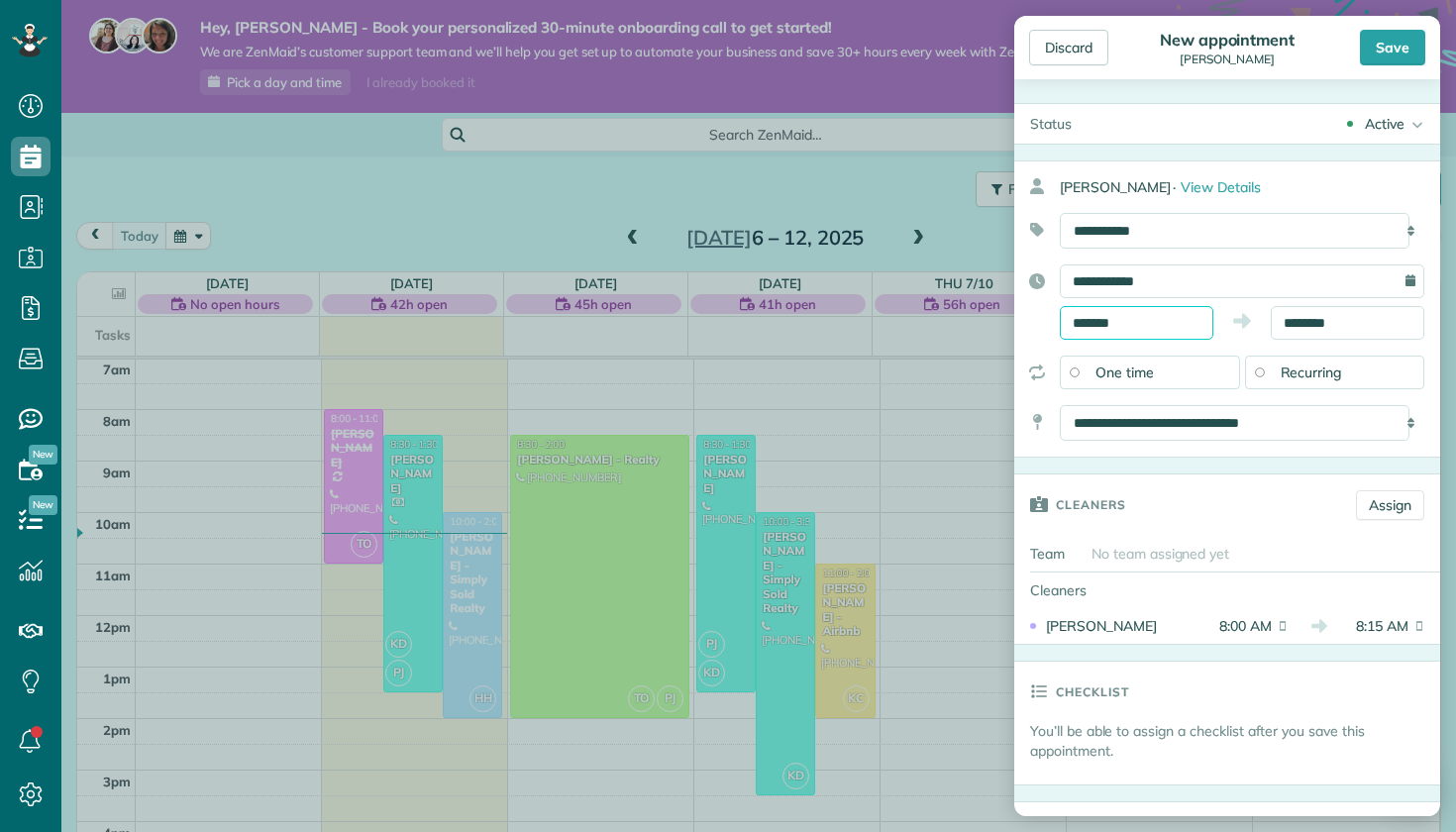 click on "Dashboard
Scheduling
Calendar View
List View
Dispatch View - Weekly scheduling (Beta)" at bounding box center (728, 416) 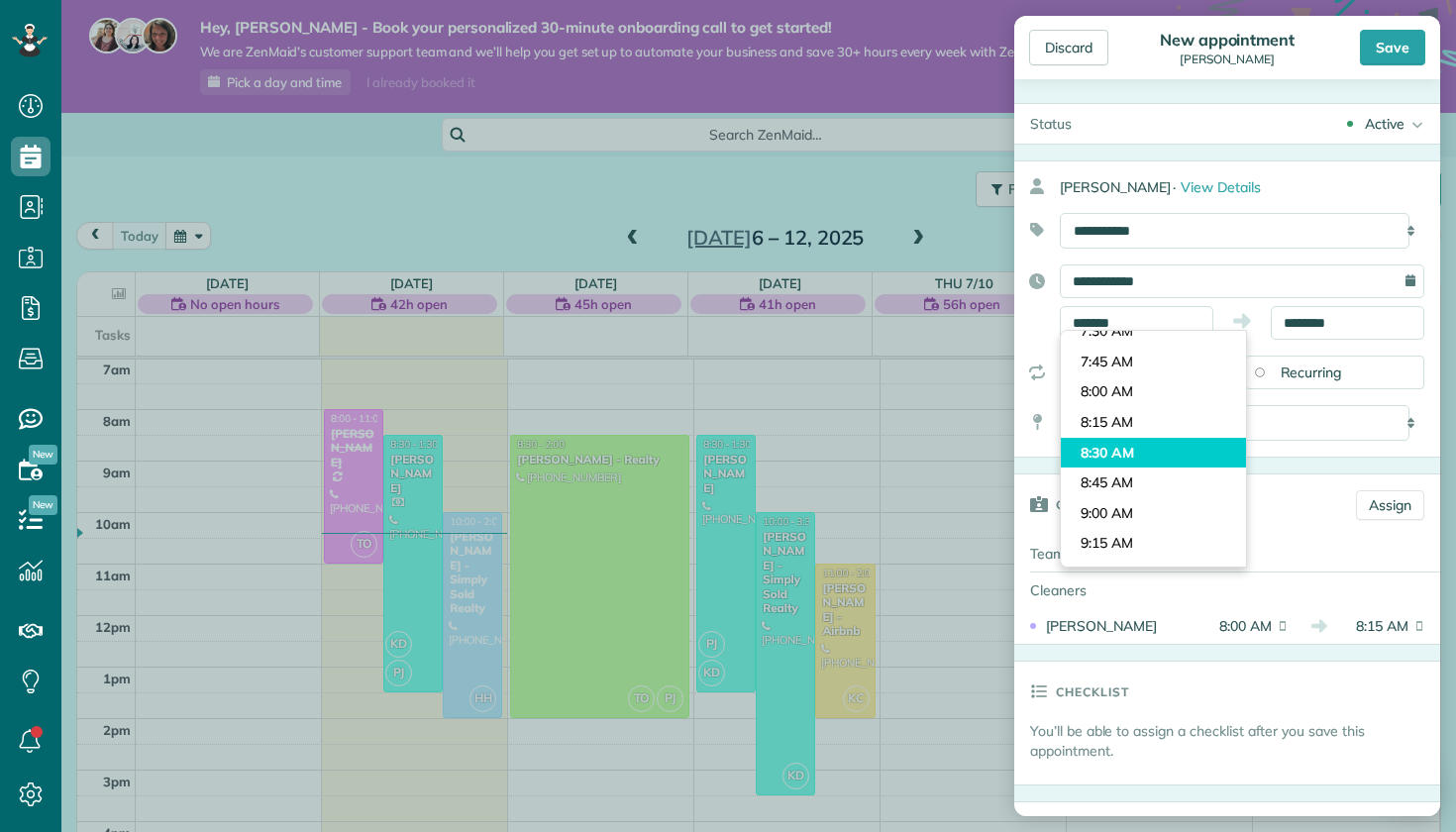 type on "*******" 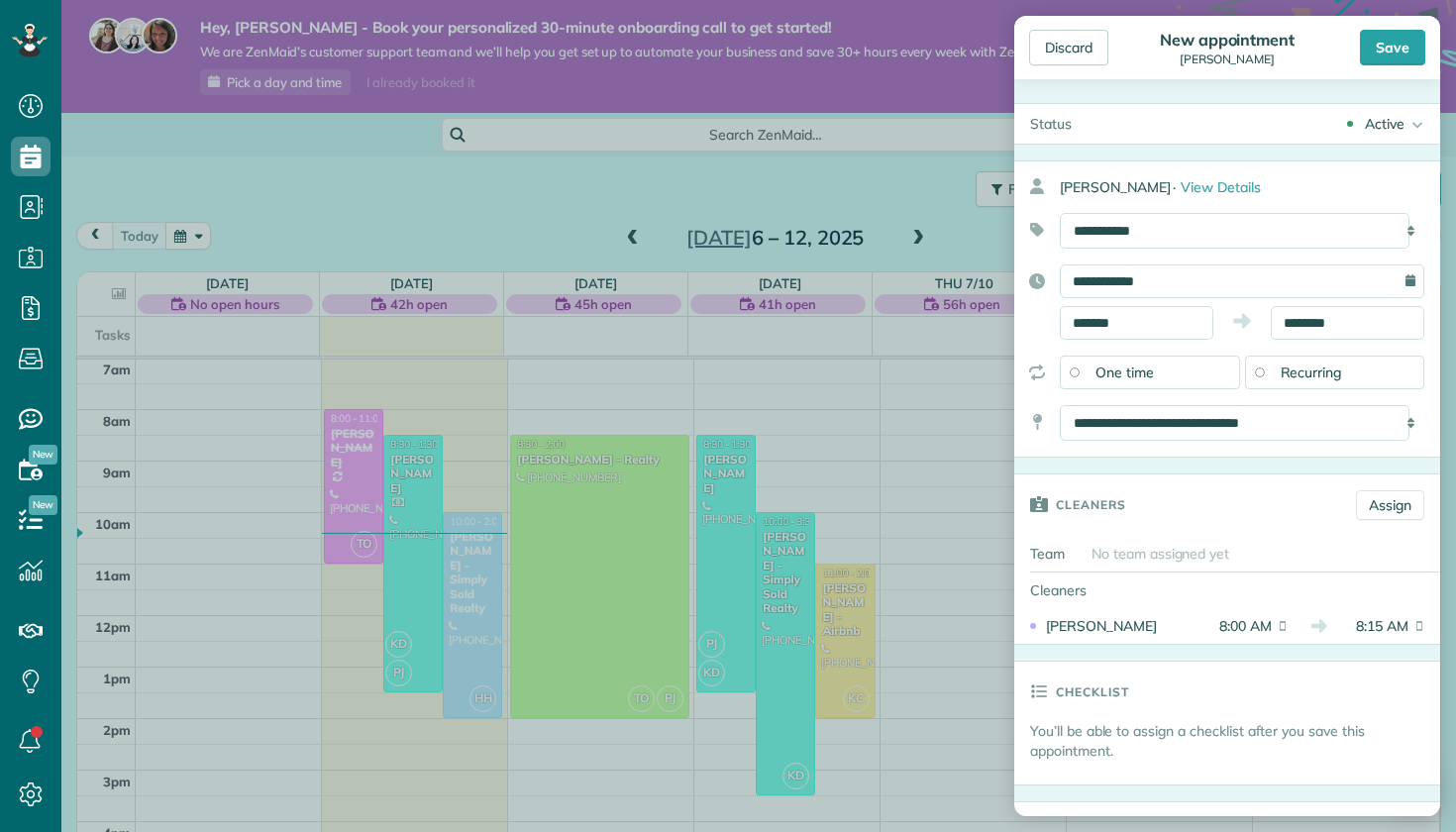 click on "Dashboard
Scheduling
Calendar View
List View
Dispatch View - Weekly scheduling (Beta)" at bounding box center [728, 416] 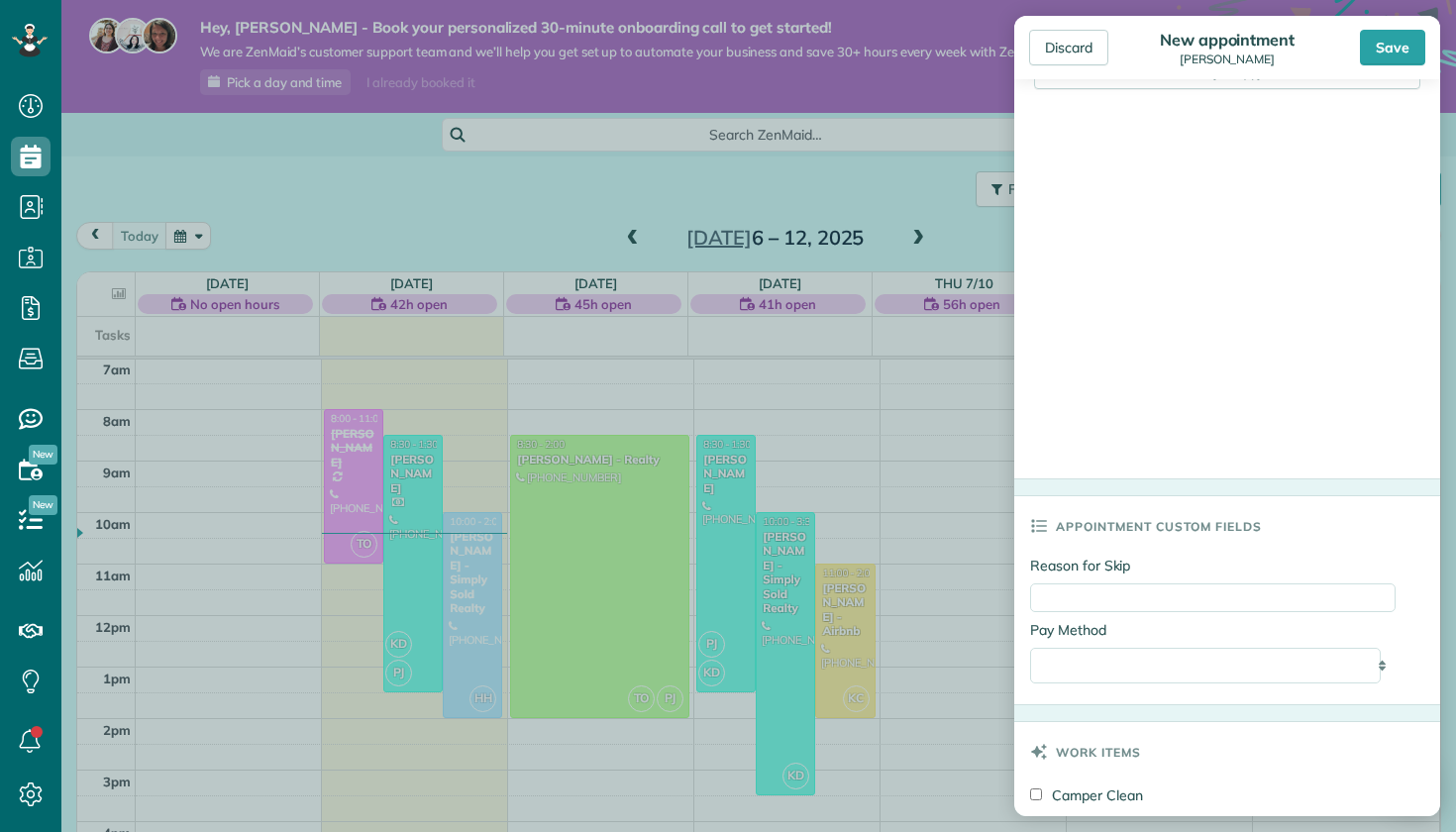 scroll, scrollTop: 1299, scrollLeft: 0, axis: vertical 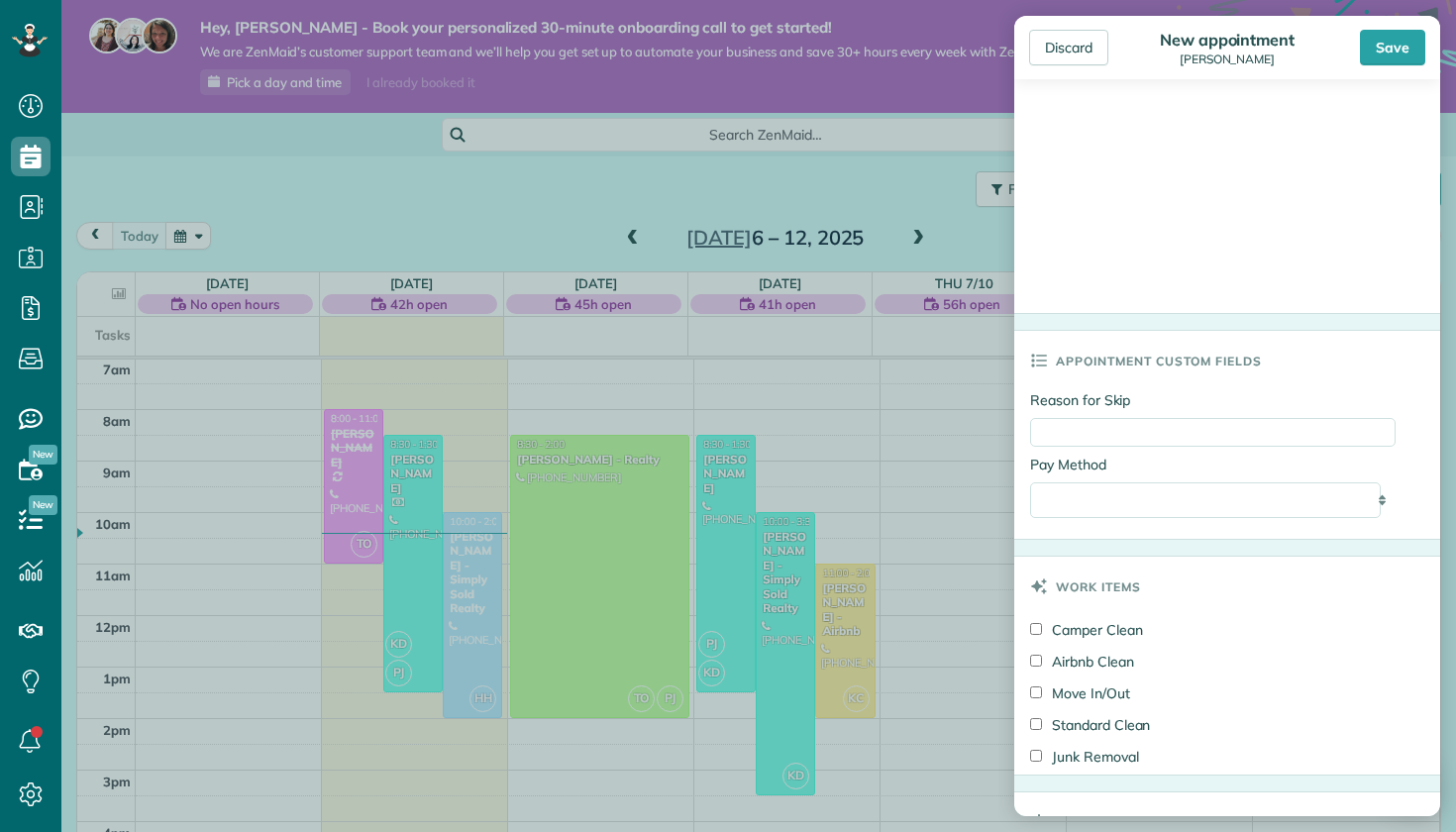 click on "Junk Removal" at bounding box center [1085, 757] 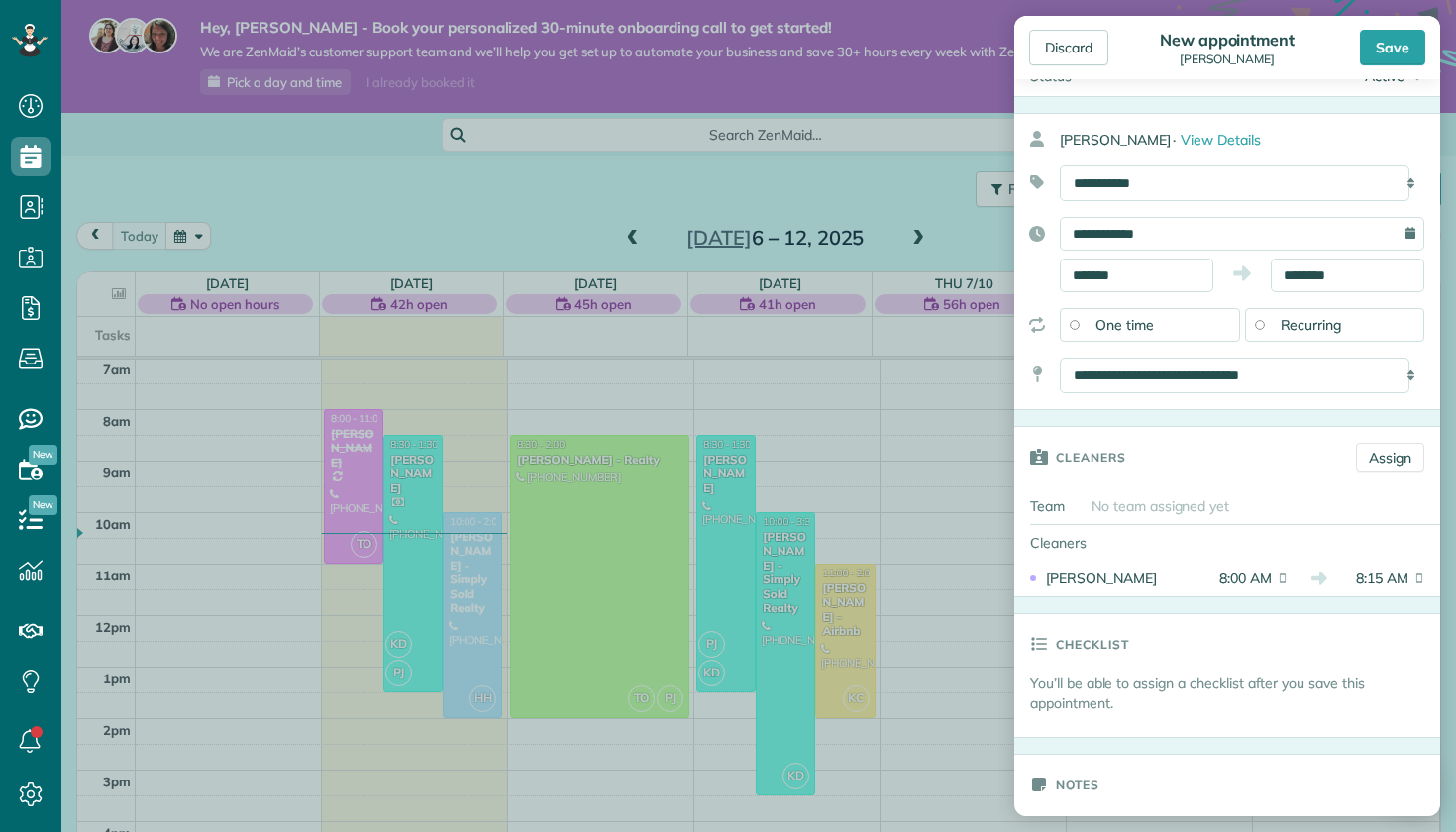 scroll, scrollTop: 0, scrollLeft: 0, axis: both 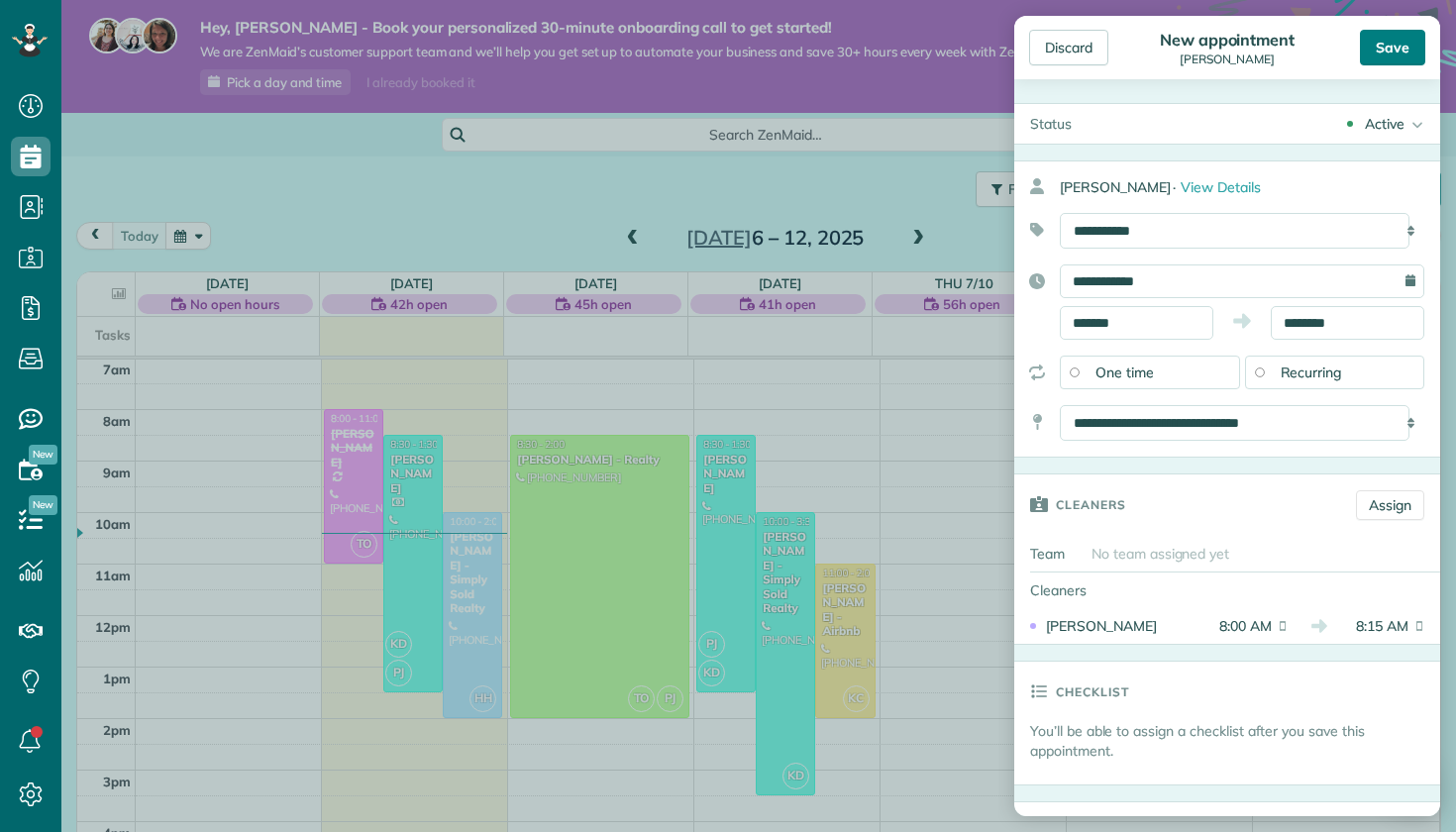click on "Save" at bounding box center (1393, 48) 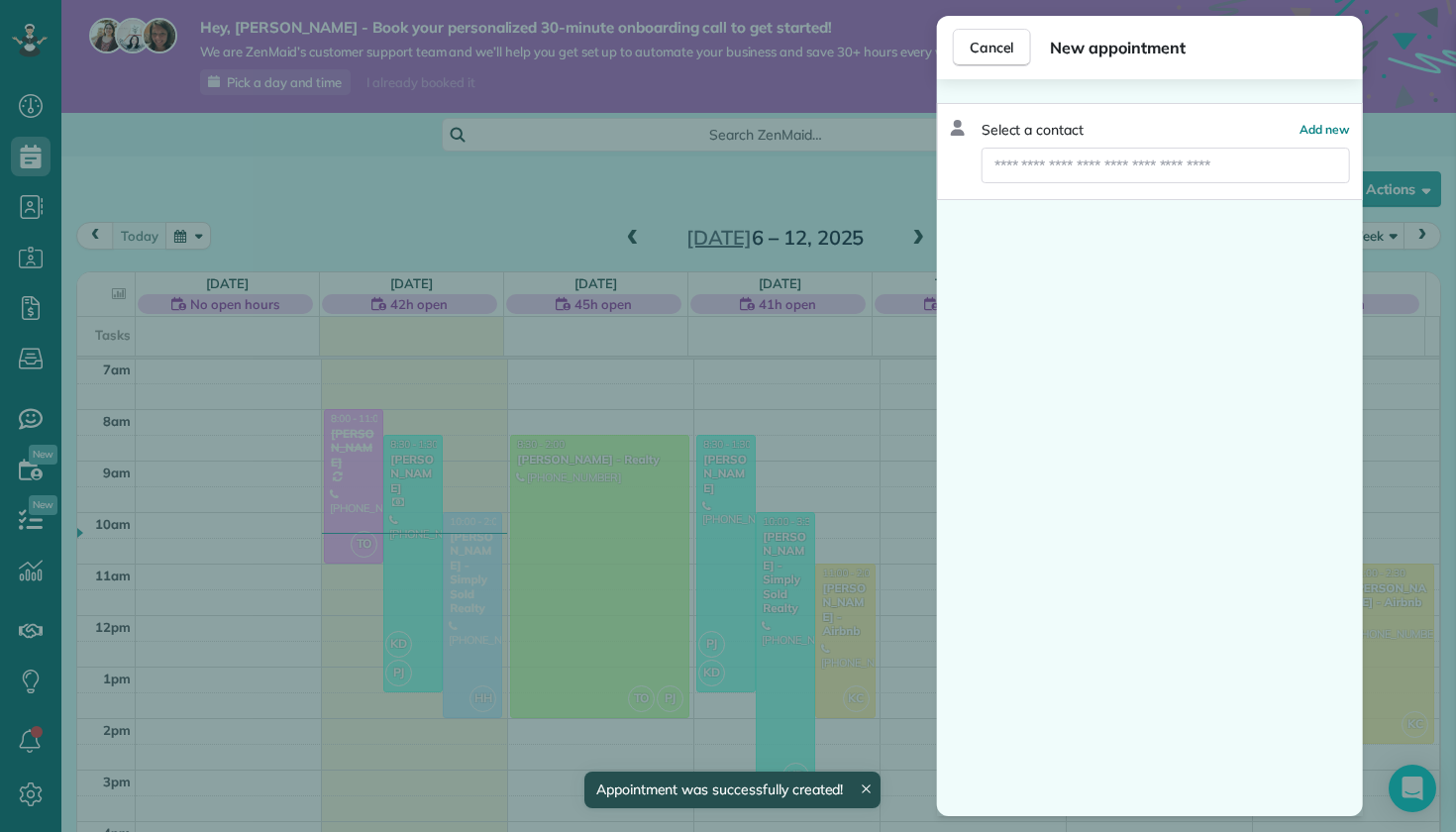 scroll, scrollTop: 362, scrollLeft: 0, axis: vertical 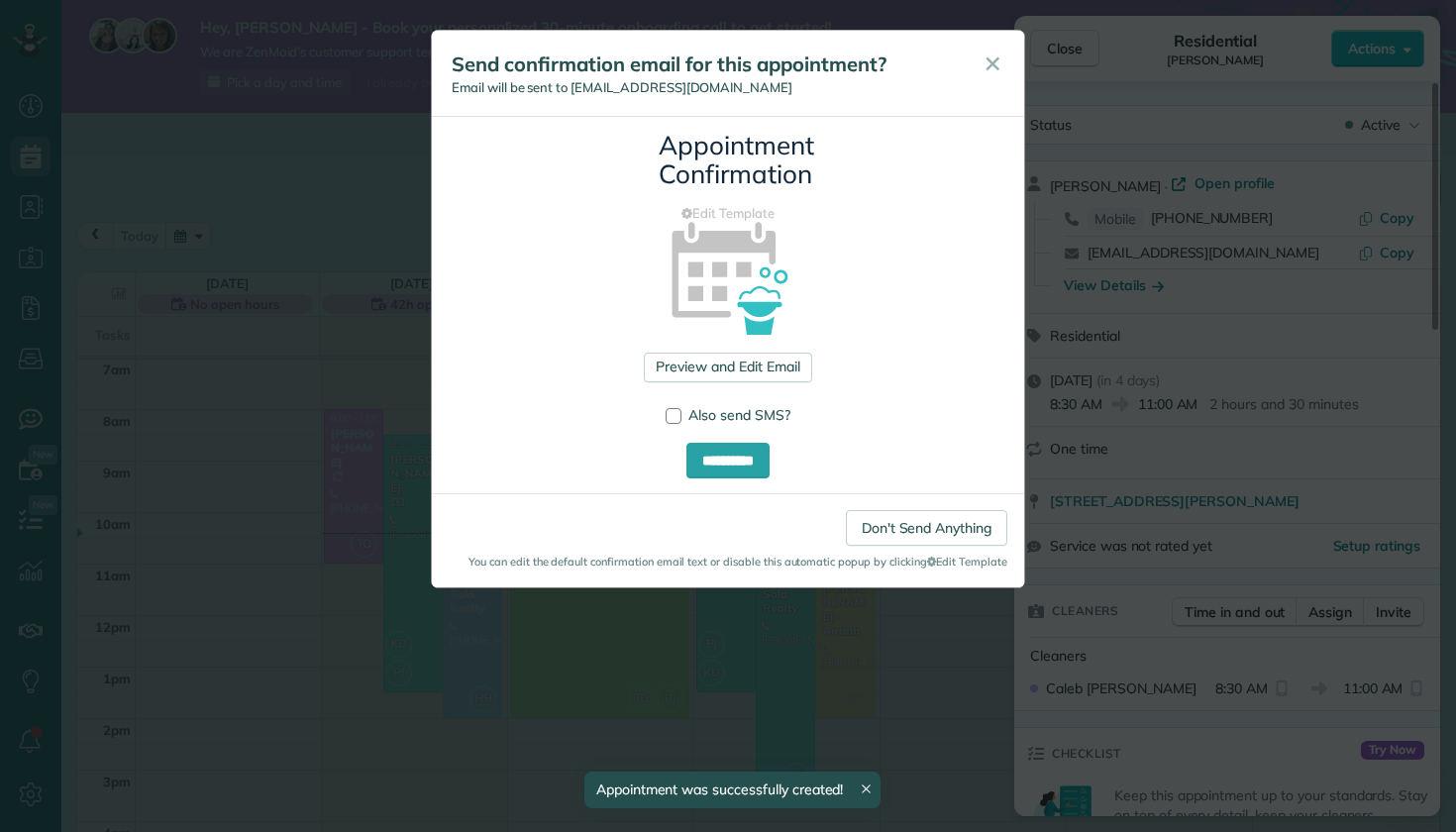 click on "Don't Send Anything" at bounding box center [926, 528] 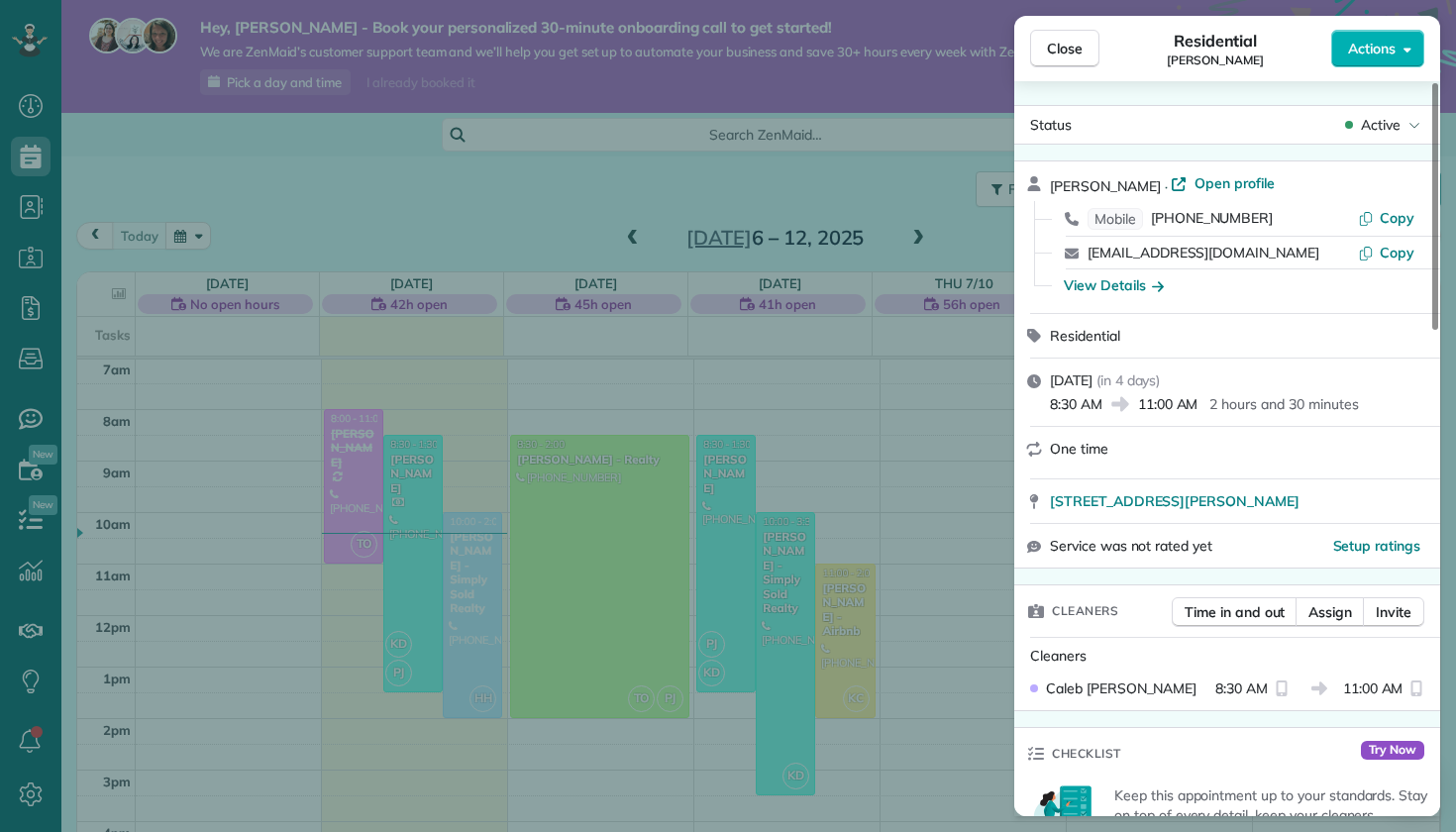 click on "Close Residential [PERSON_NAME] Actions" at bounding box center (1227, 49) 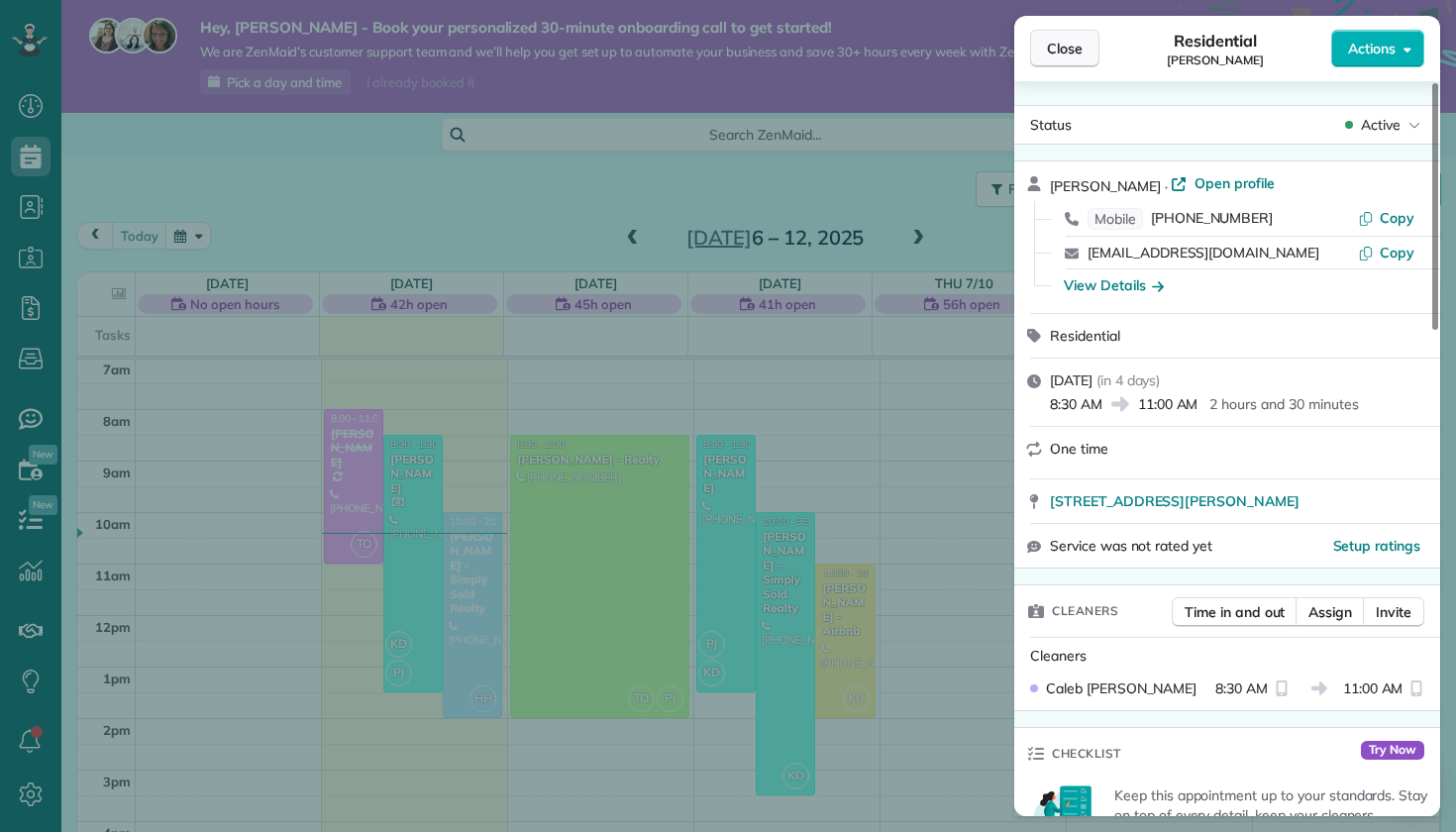 click on "Close" at bounding box center [1065, 49] 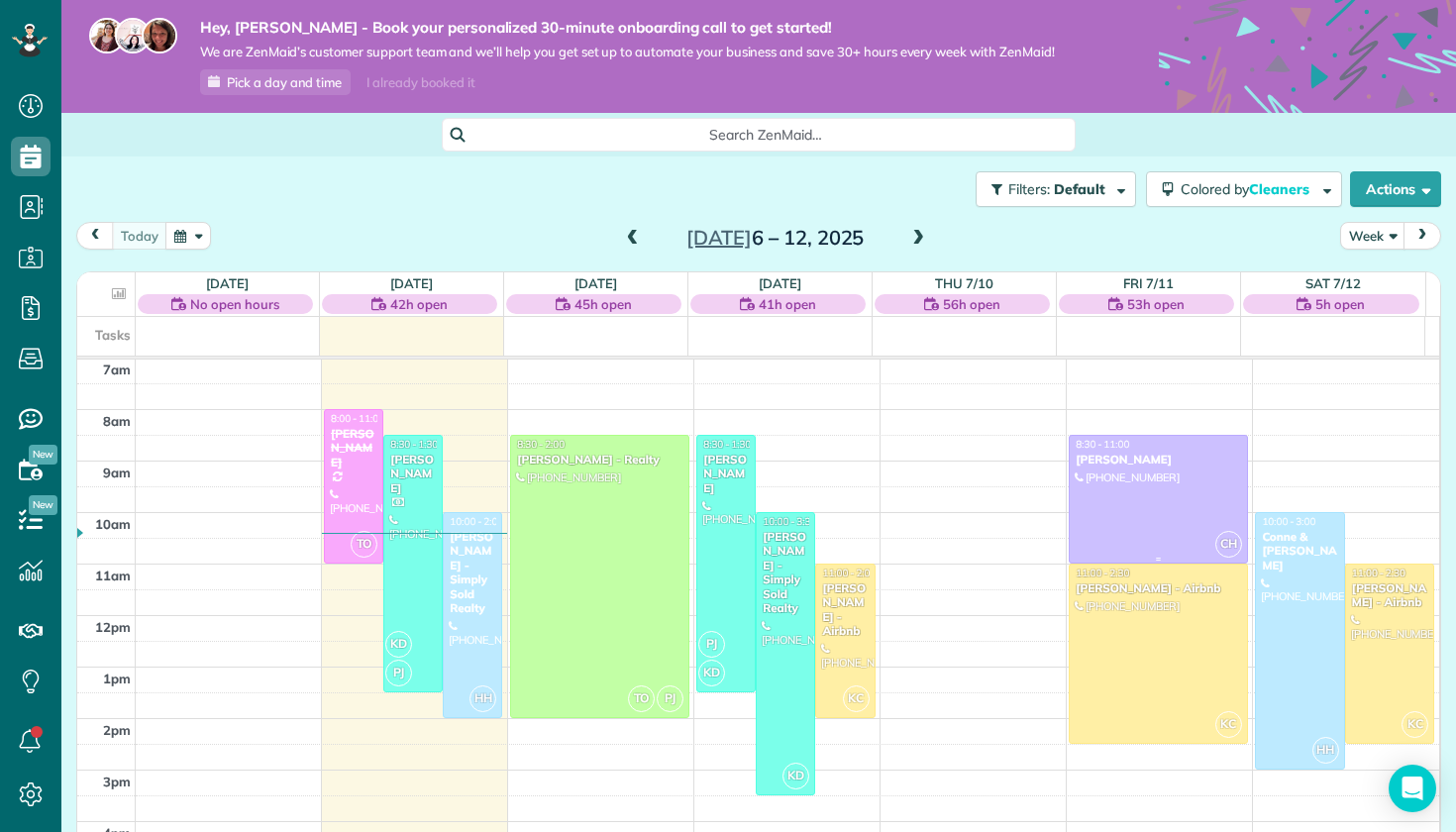 click at bounding box center (1158, 499) 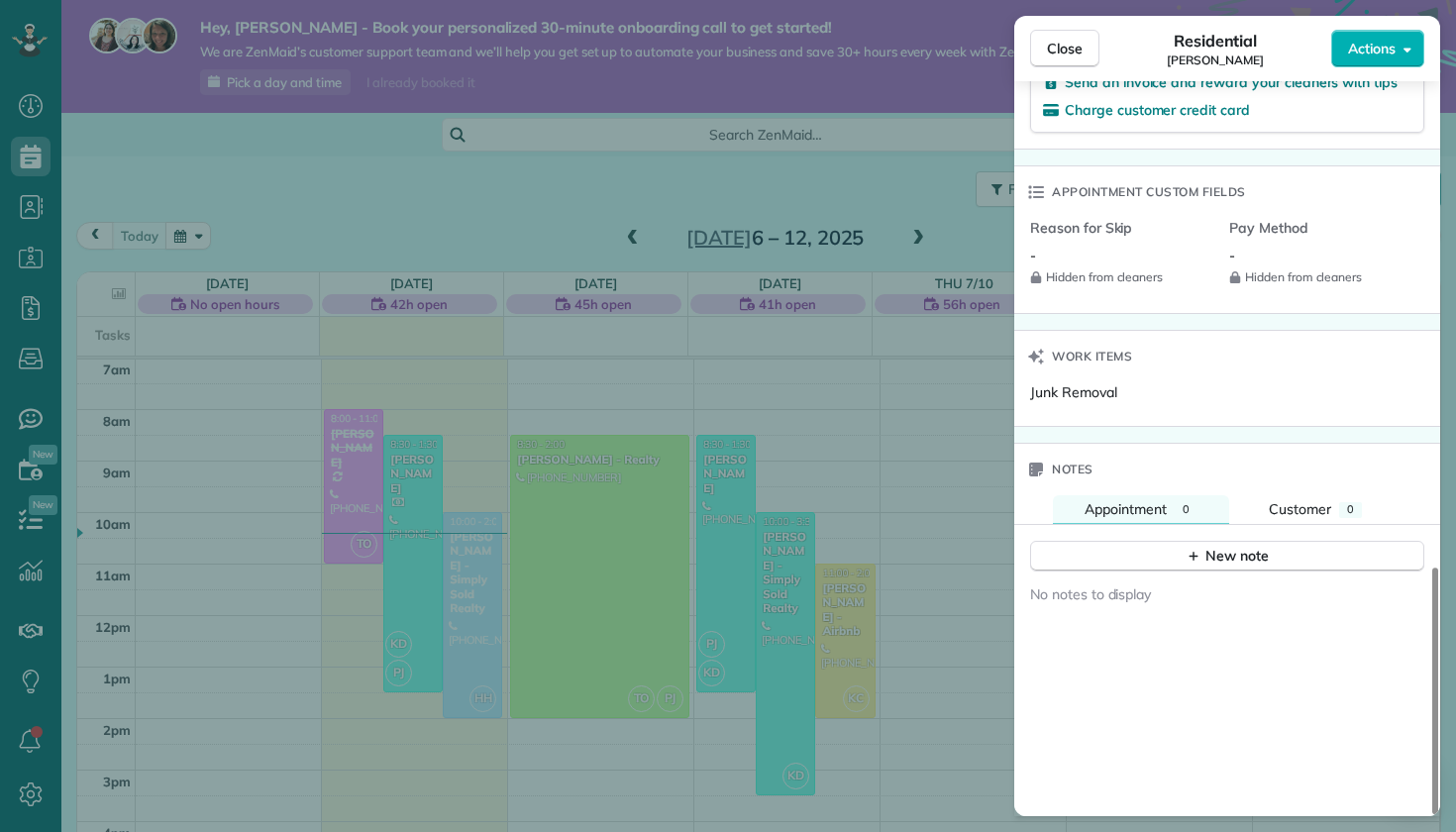 scroll, scrollTop: 1446, scrollLeft: 0, axis: vertical 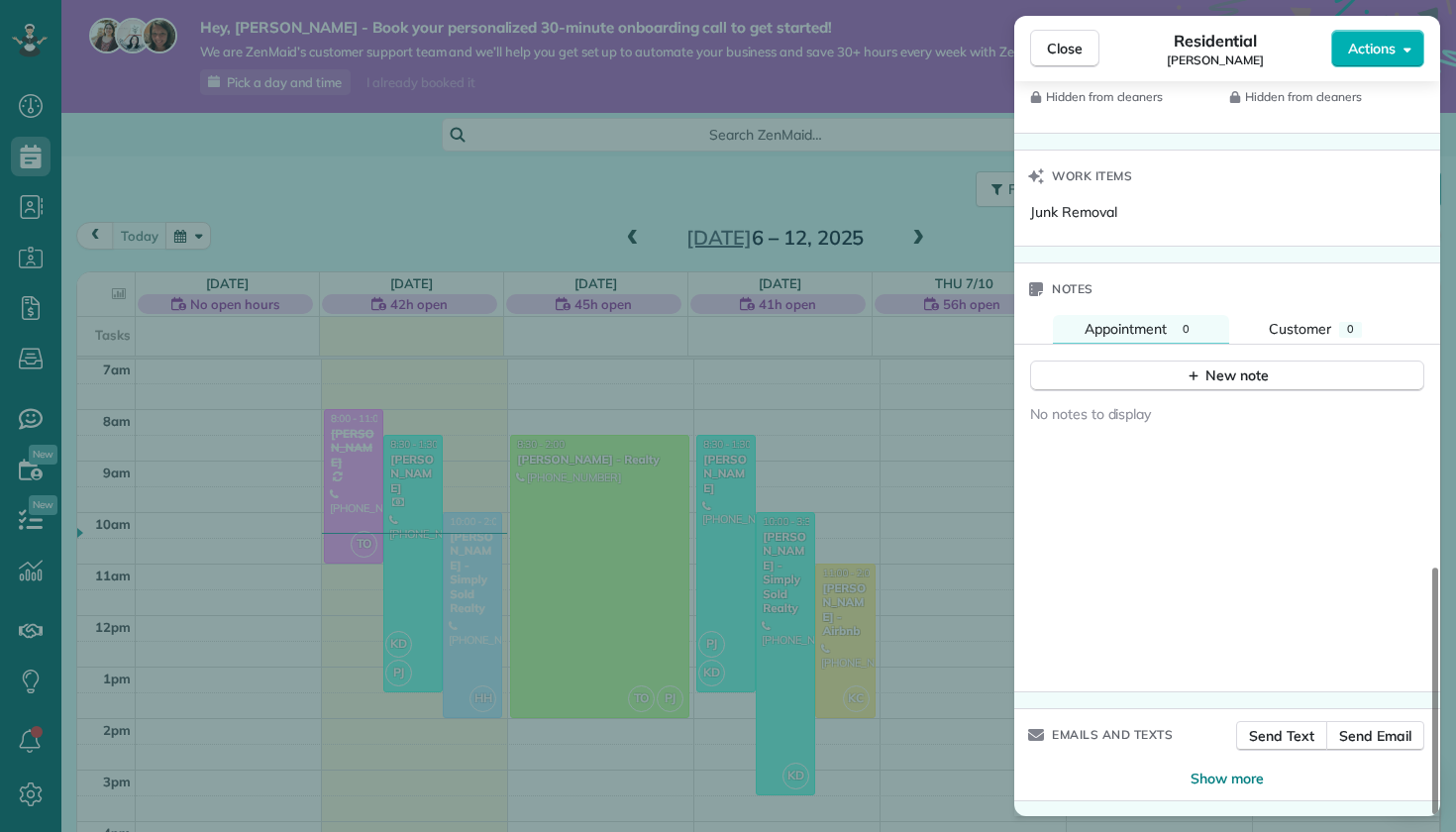 click on "Show more" at bounding box center [1227, 784] 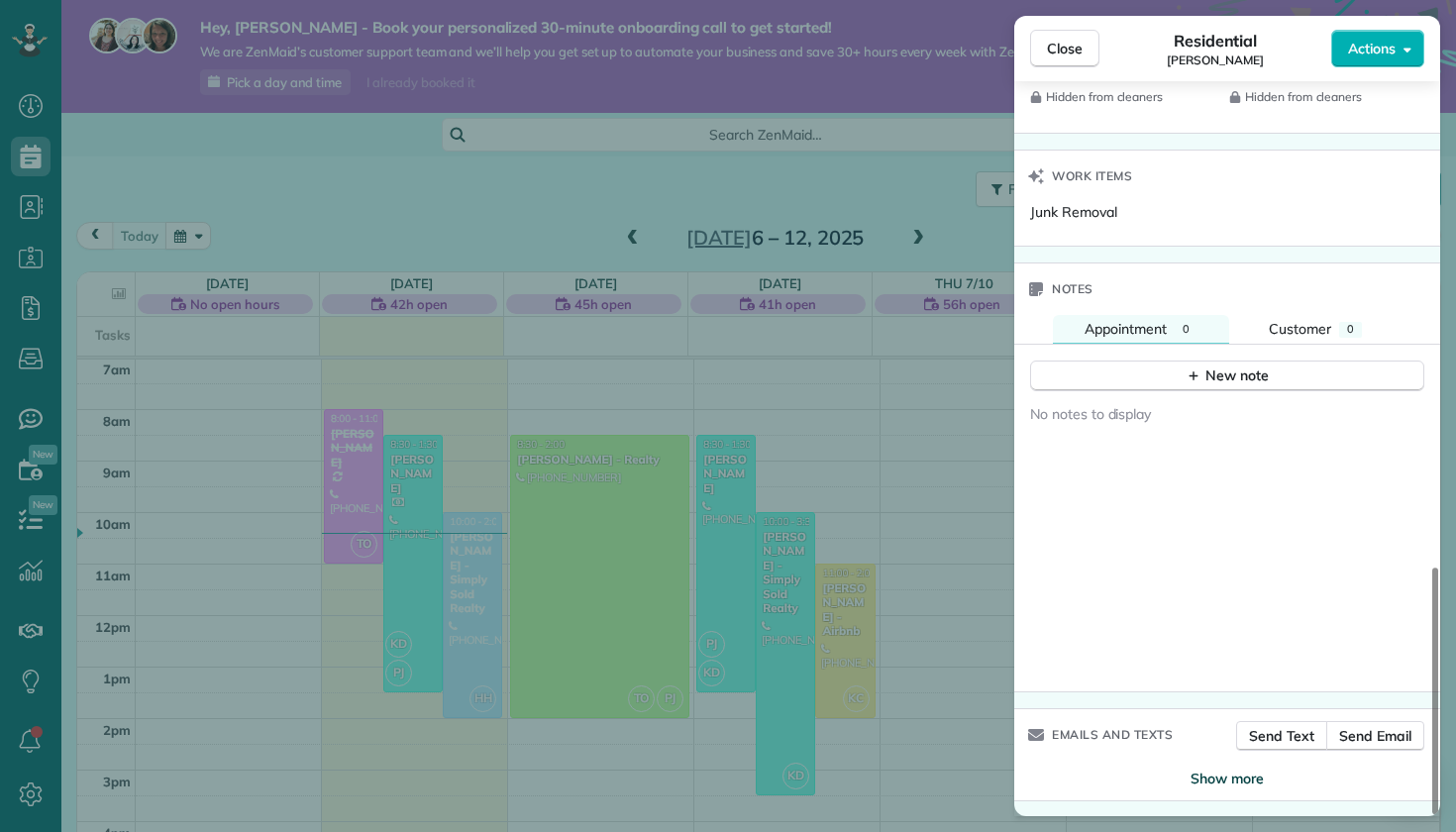 click on "Show more" at bounding box center [1227, 779] 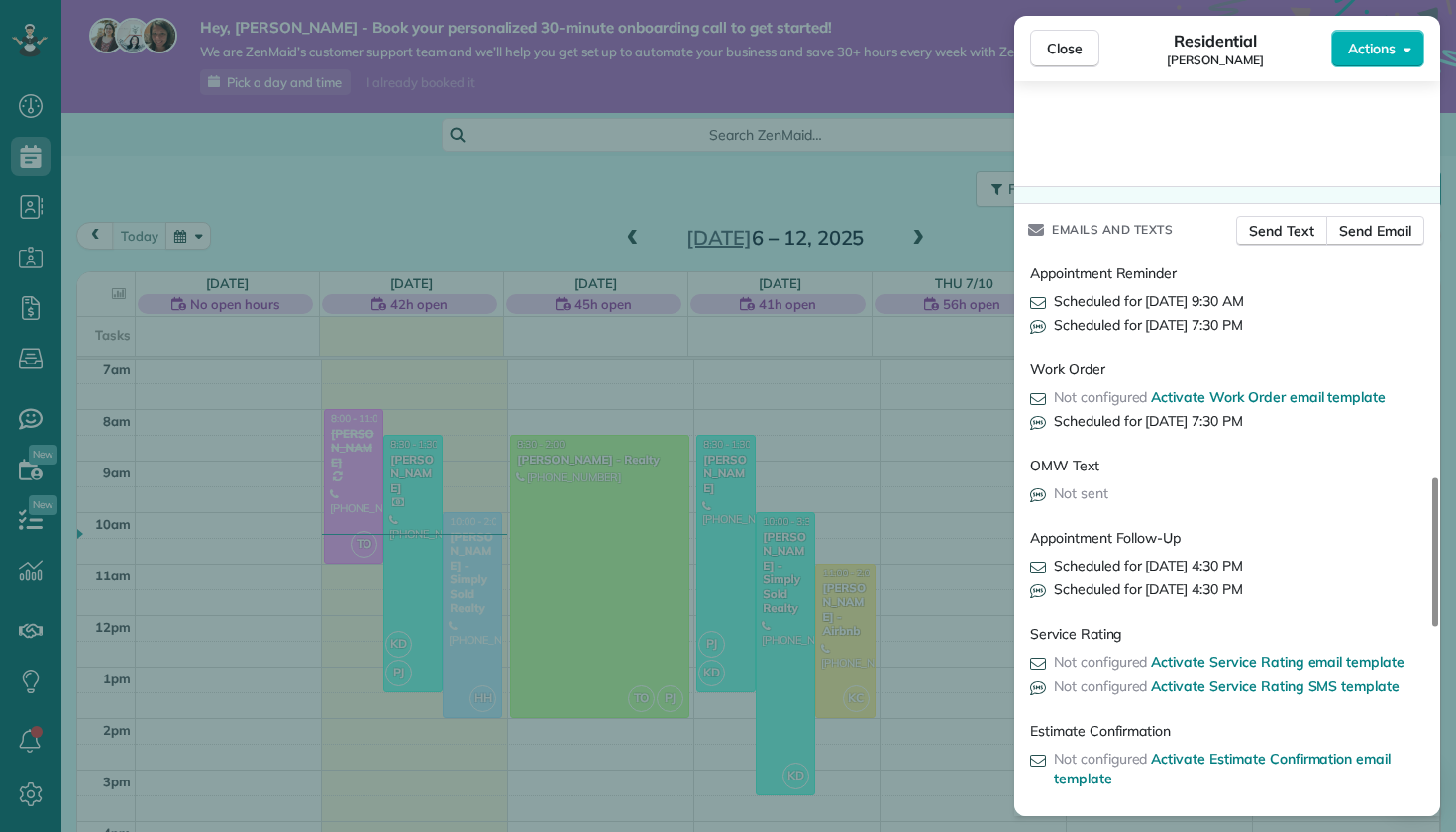 scroll, scrollTop: 1955, scrollLeft: 0, axis: vertical 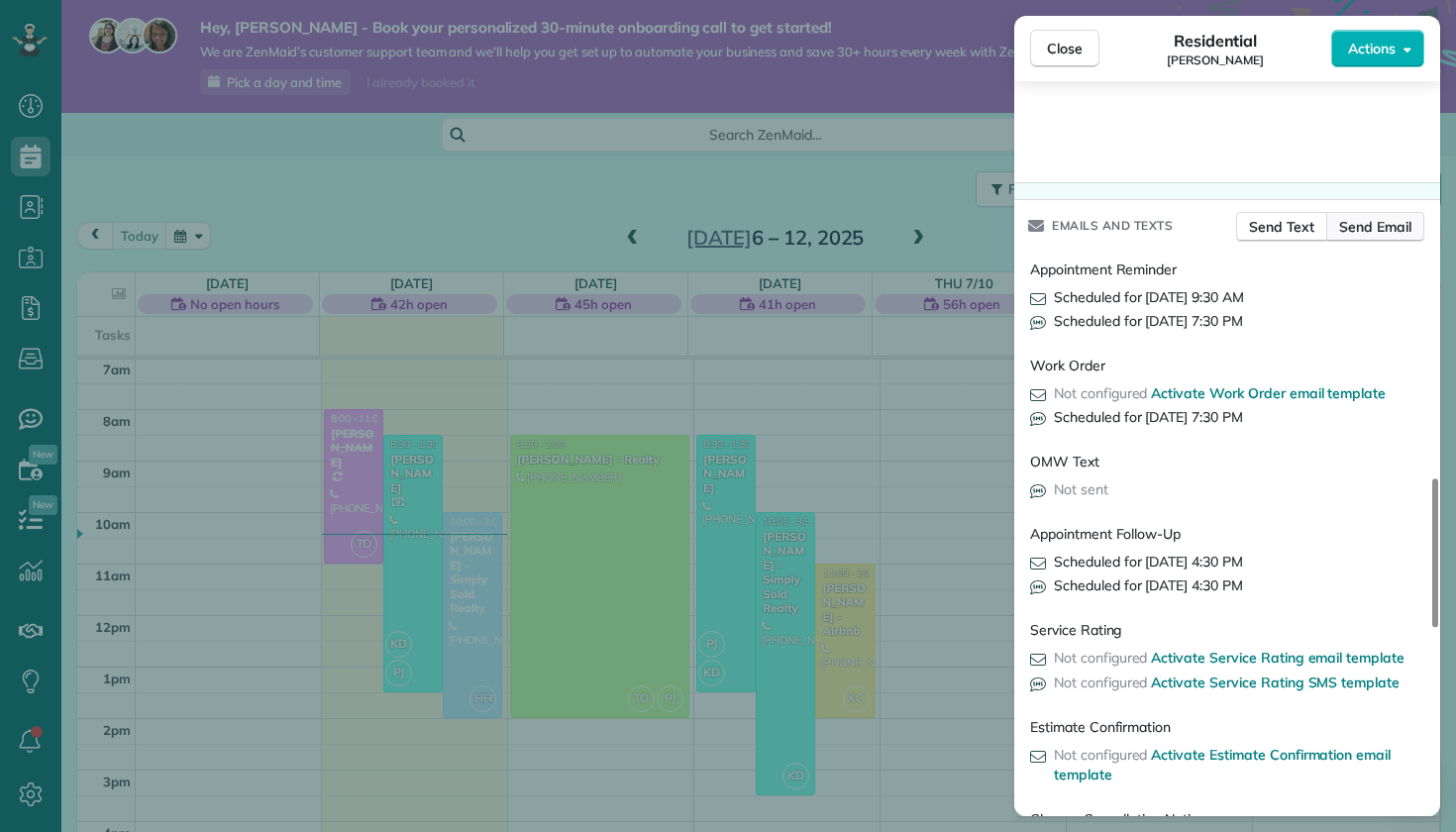 click on "Send Email" at bounding box center [1375, 227] 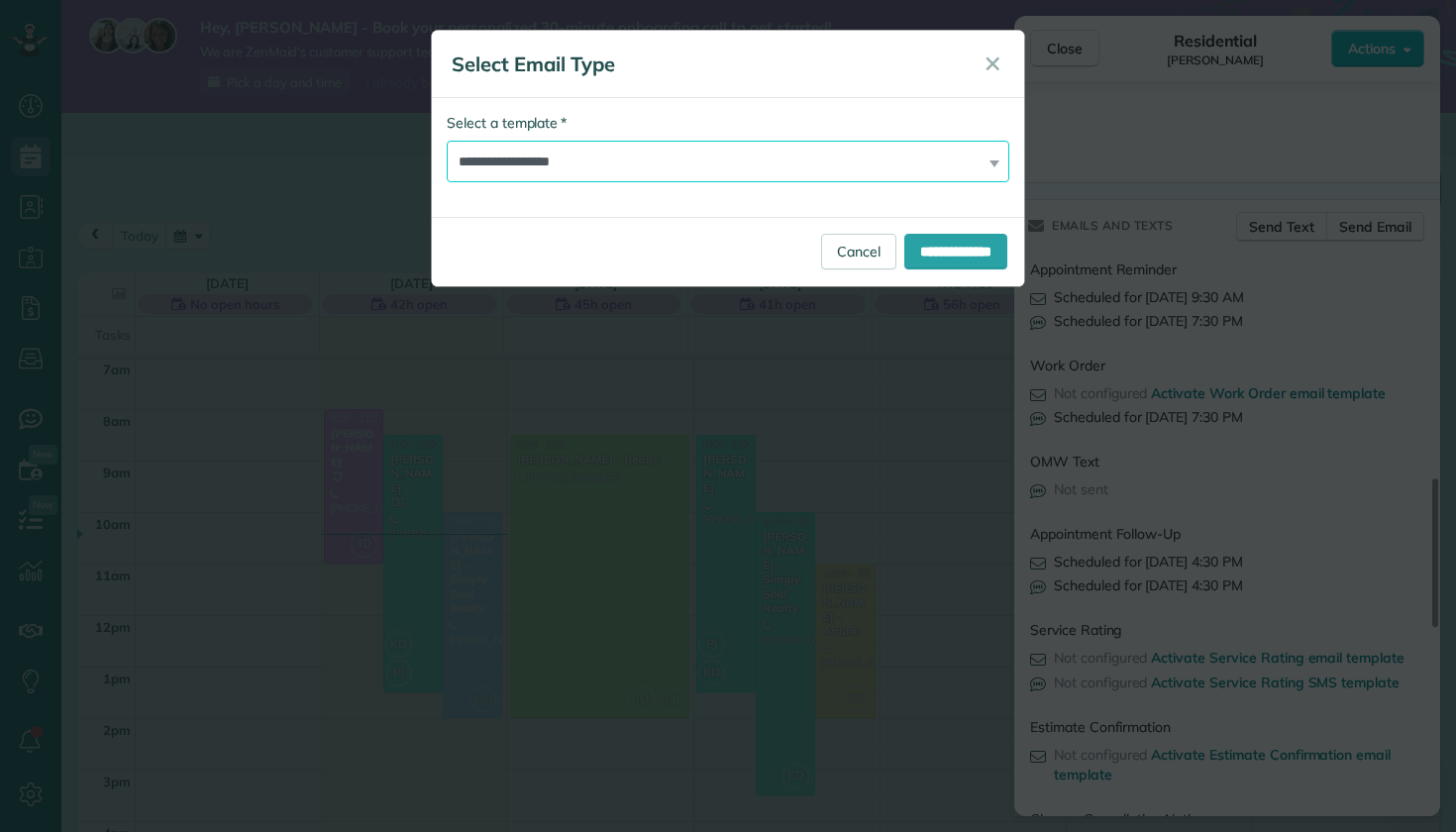 select on "*******" 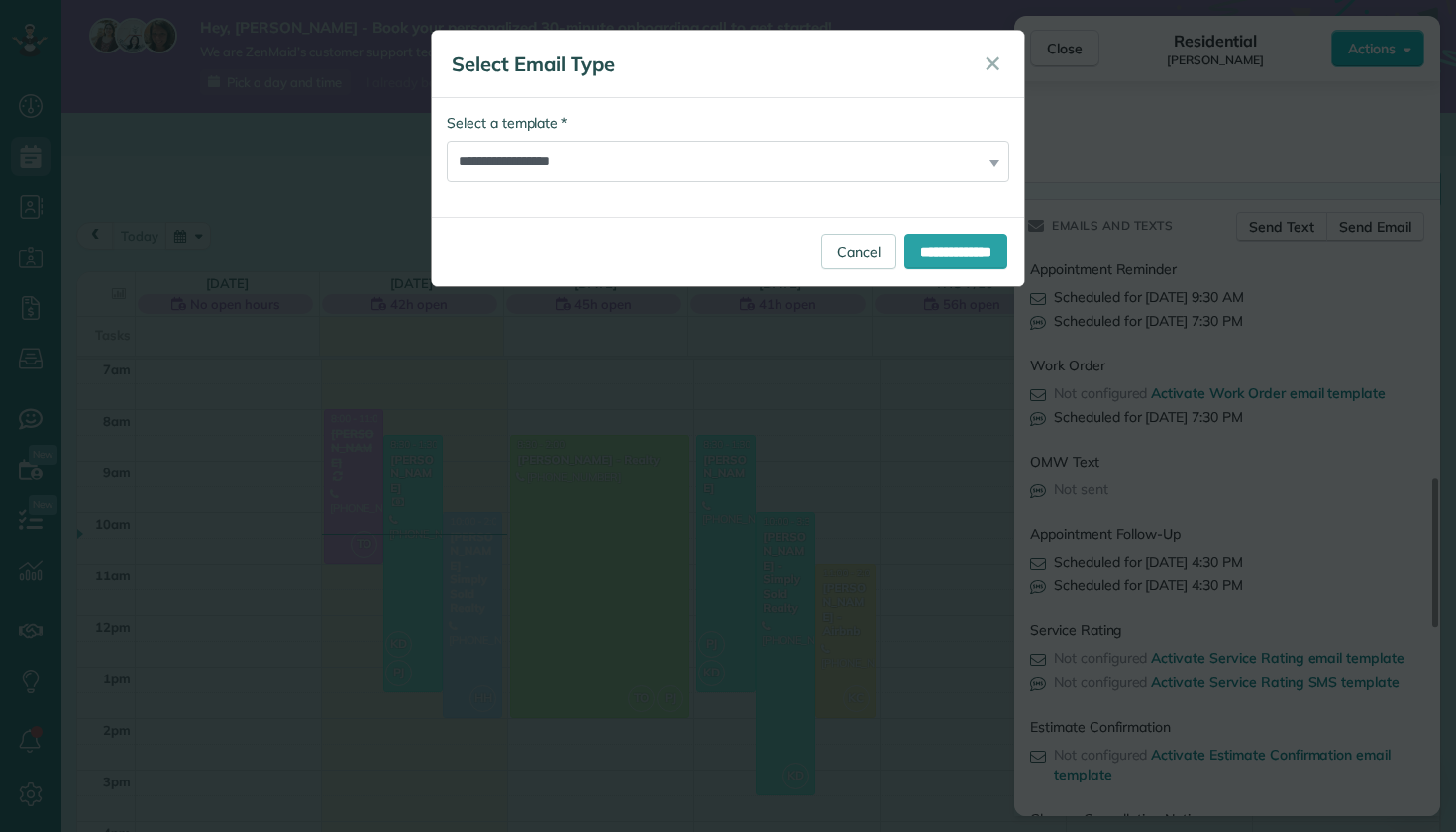 click on "**********" at bounding box center [728, 157] 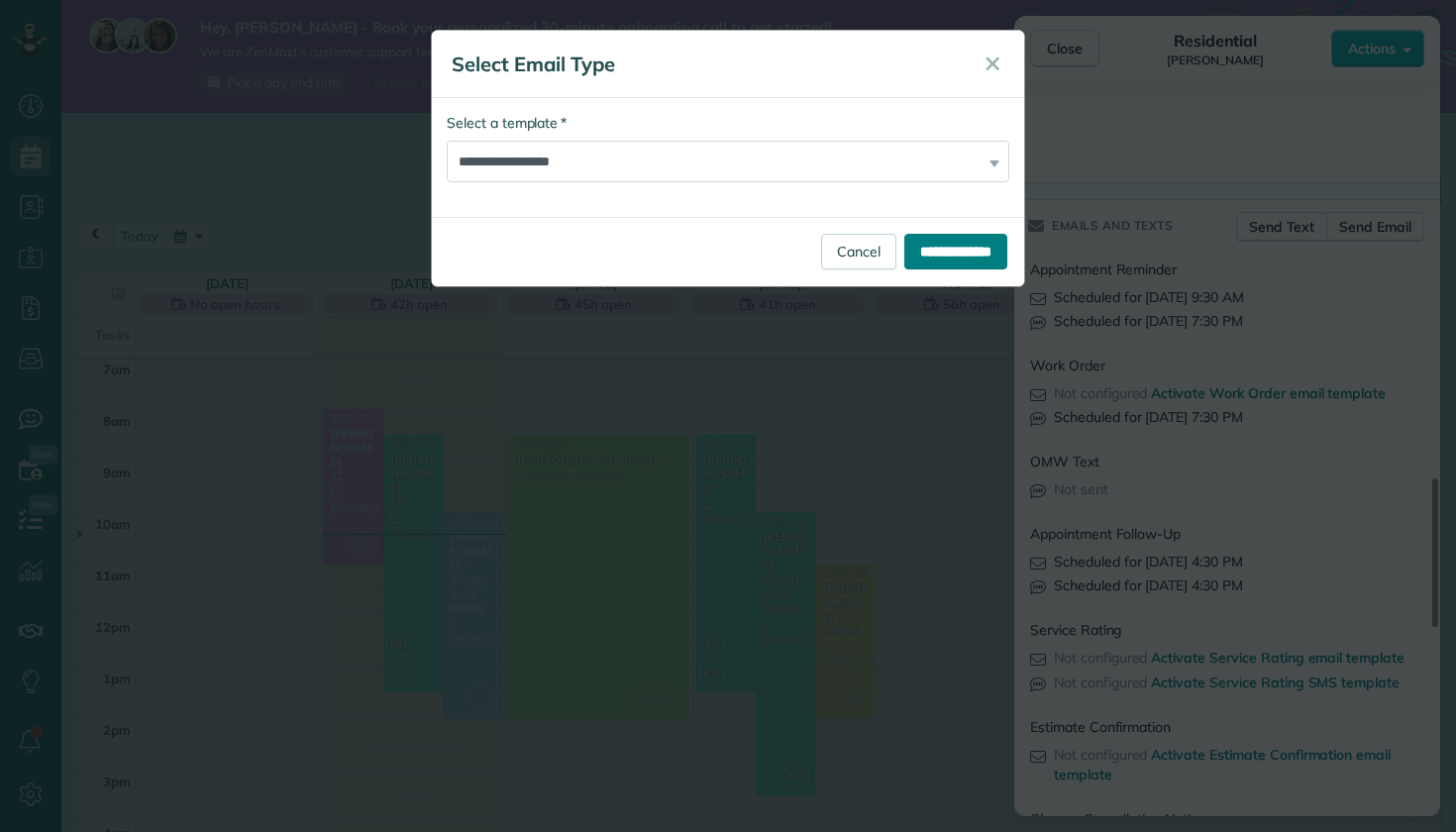 click on "**********" at bounding box center [956, 252] 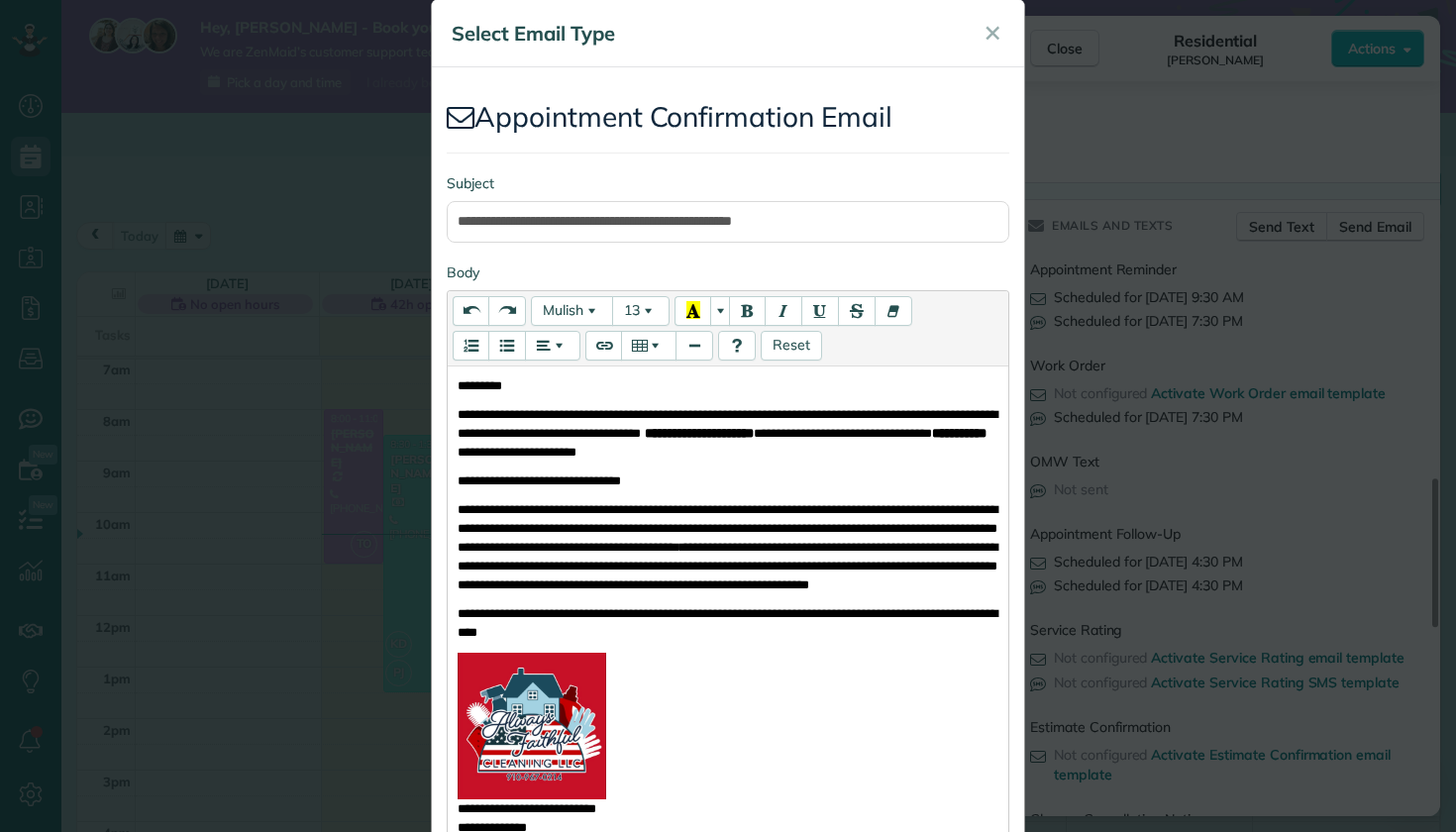 scroll, scrollTop: 88, scrollLeft: 0, axis: vertical 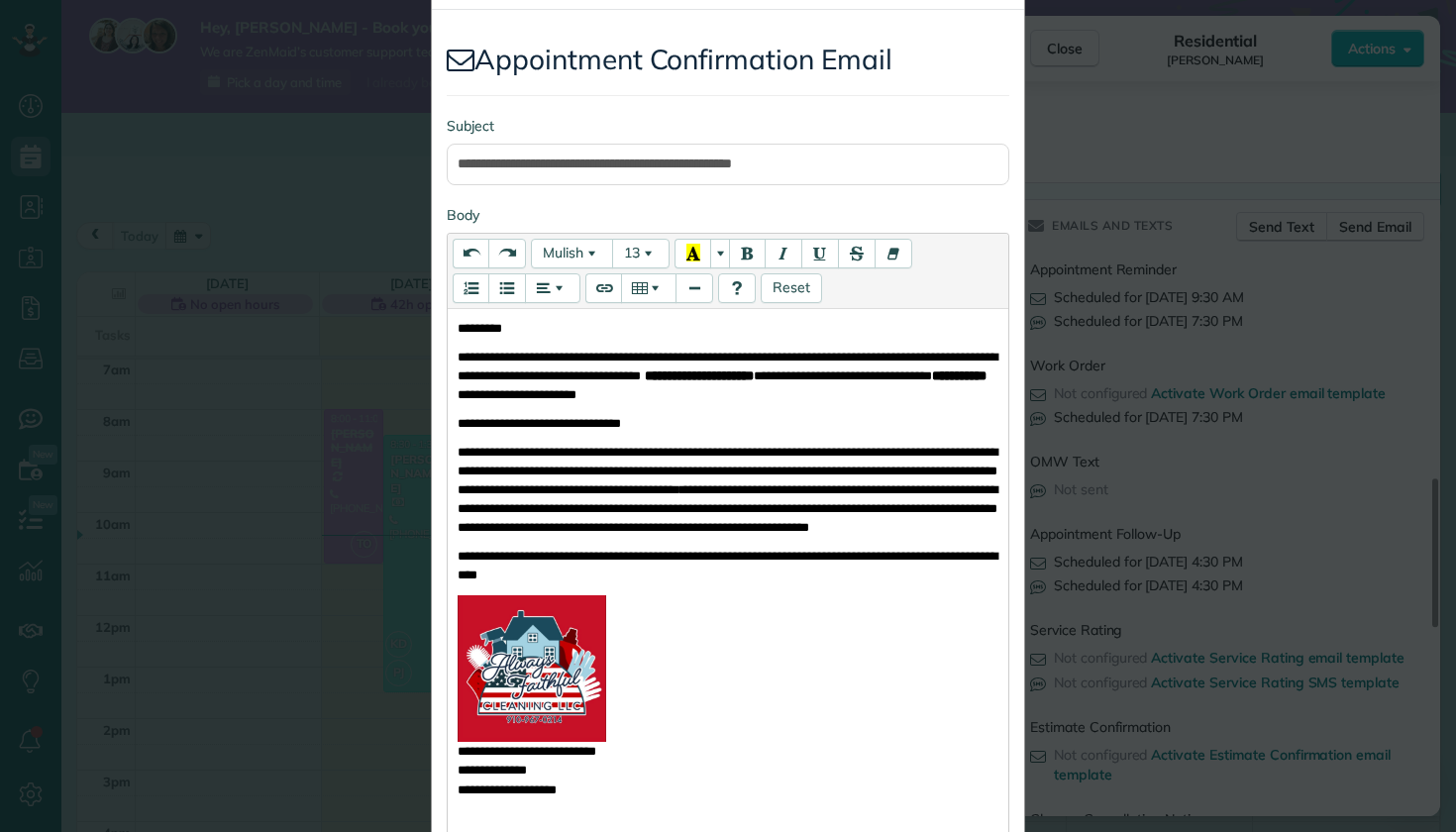 click on "**********" at bounding box center [959, 375] 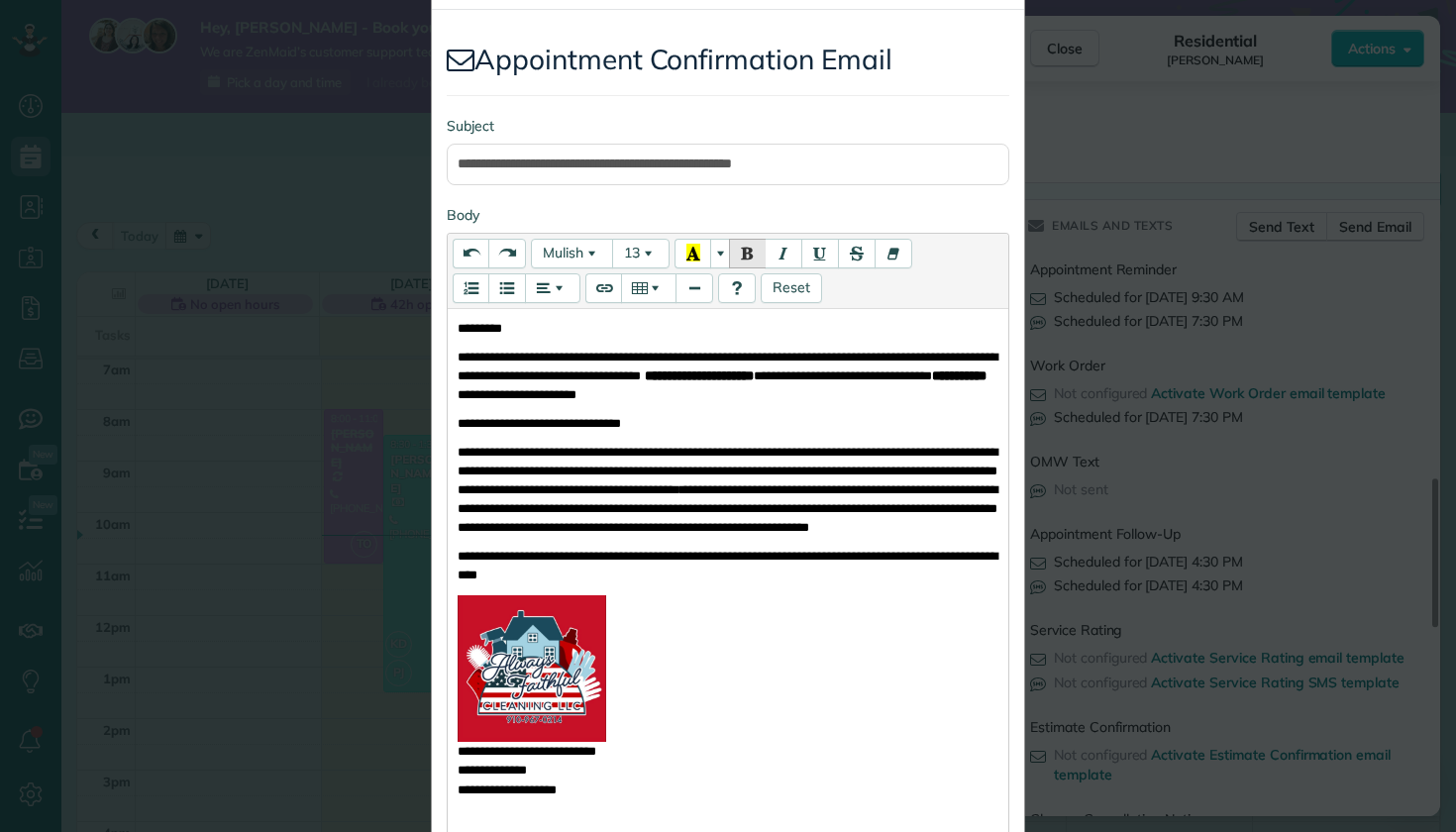 type 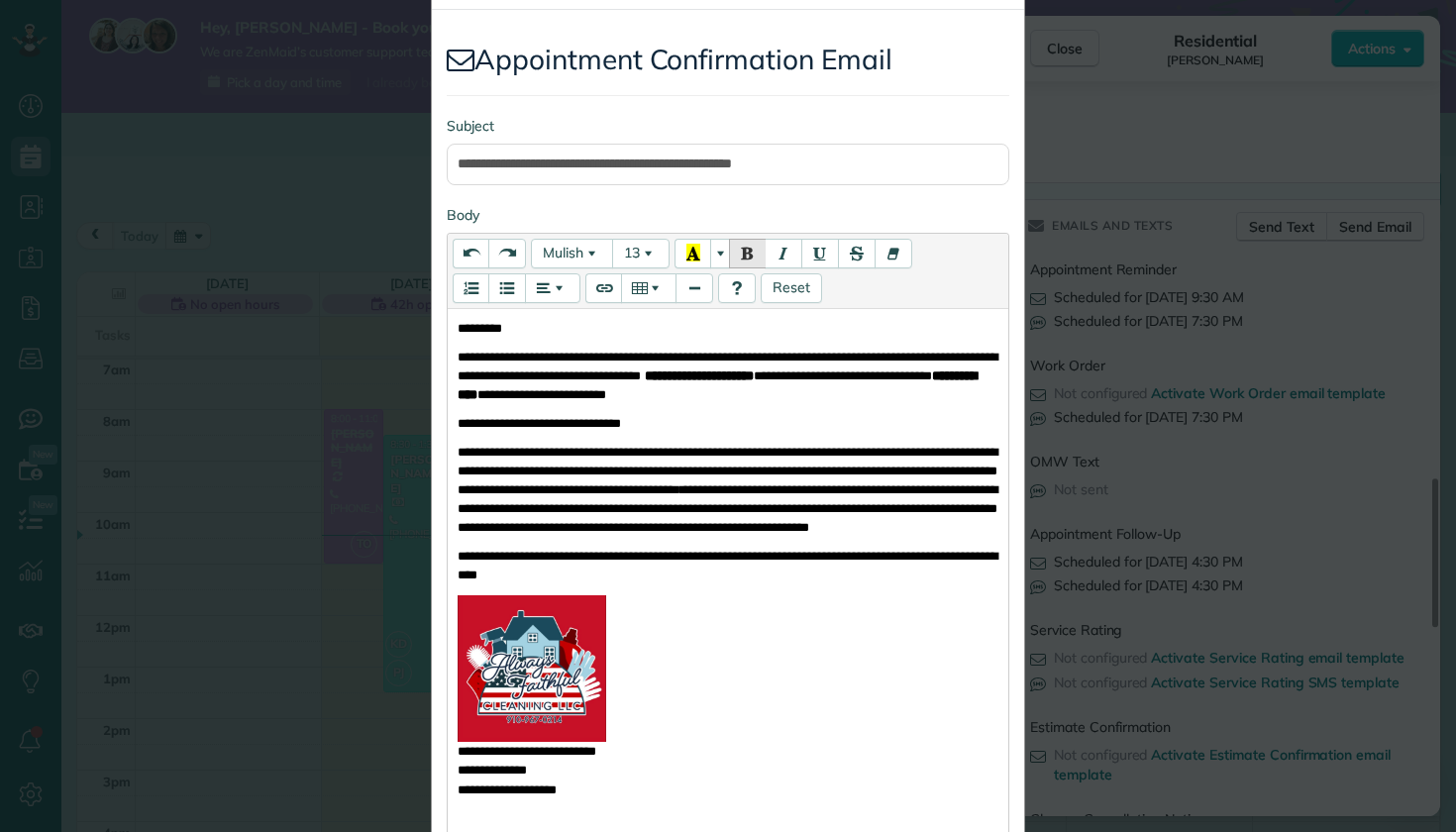 drag, startPoint x: 507, startPoint y: 488, endPoint x: 861, endPoint y: 471, distance: 354.40796 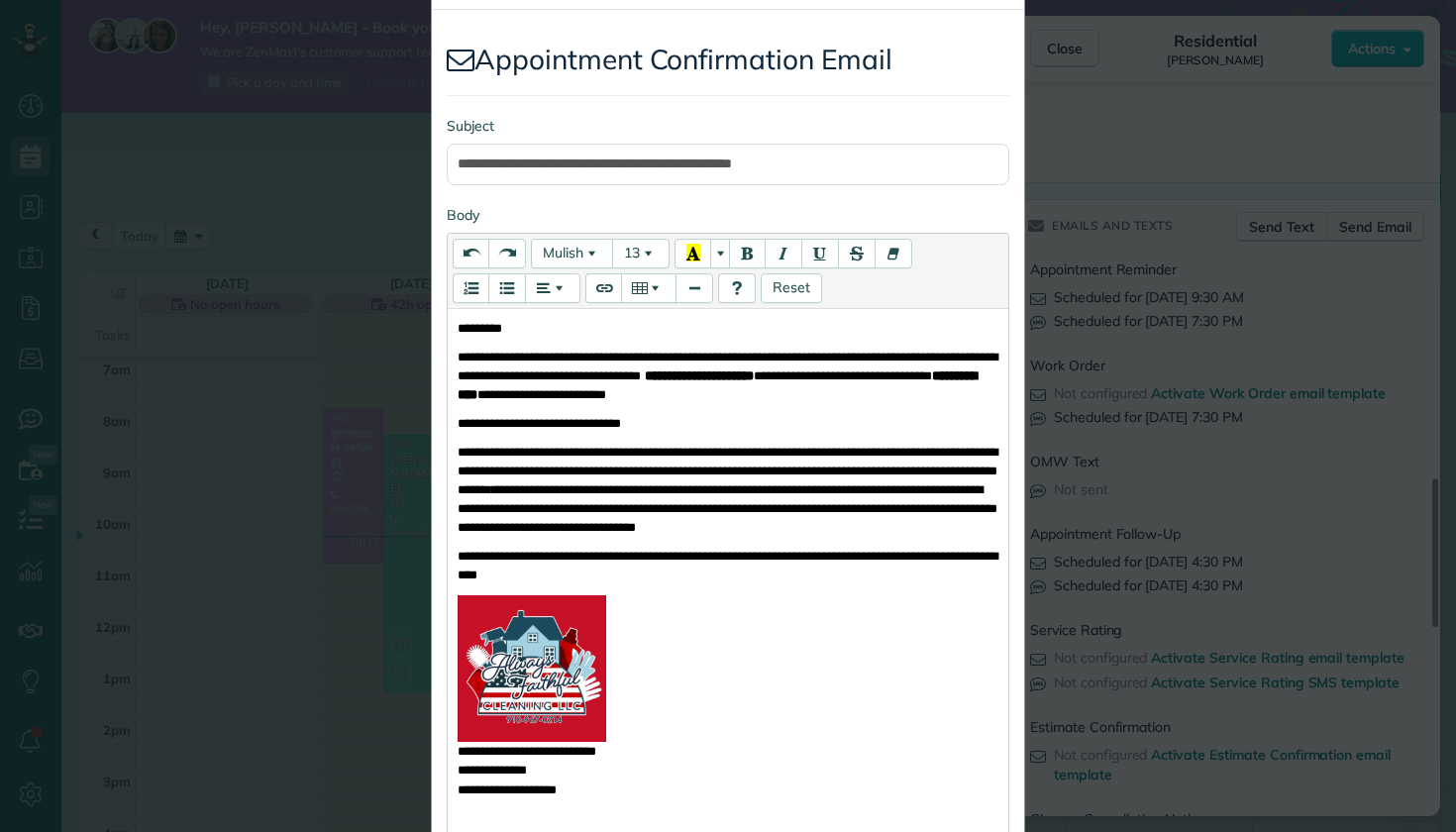 click on "**********" at bounding box center (727, 508) 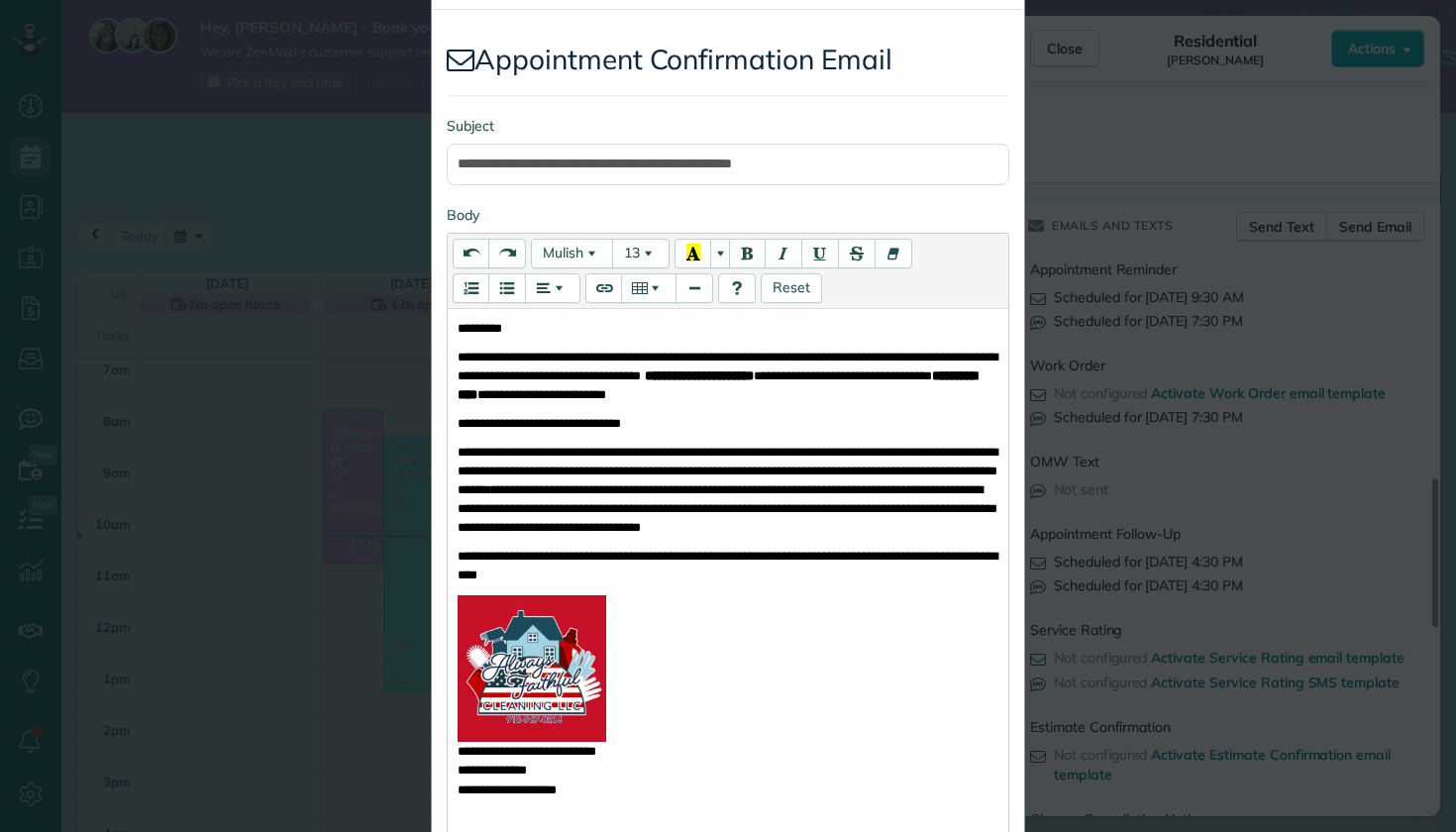 drag, startPoint x: 682, startPoint y: 528, endPoint x: 635, endPoint y: 520, distance: 47.676 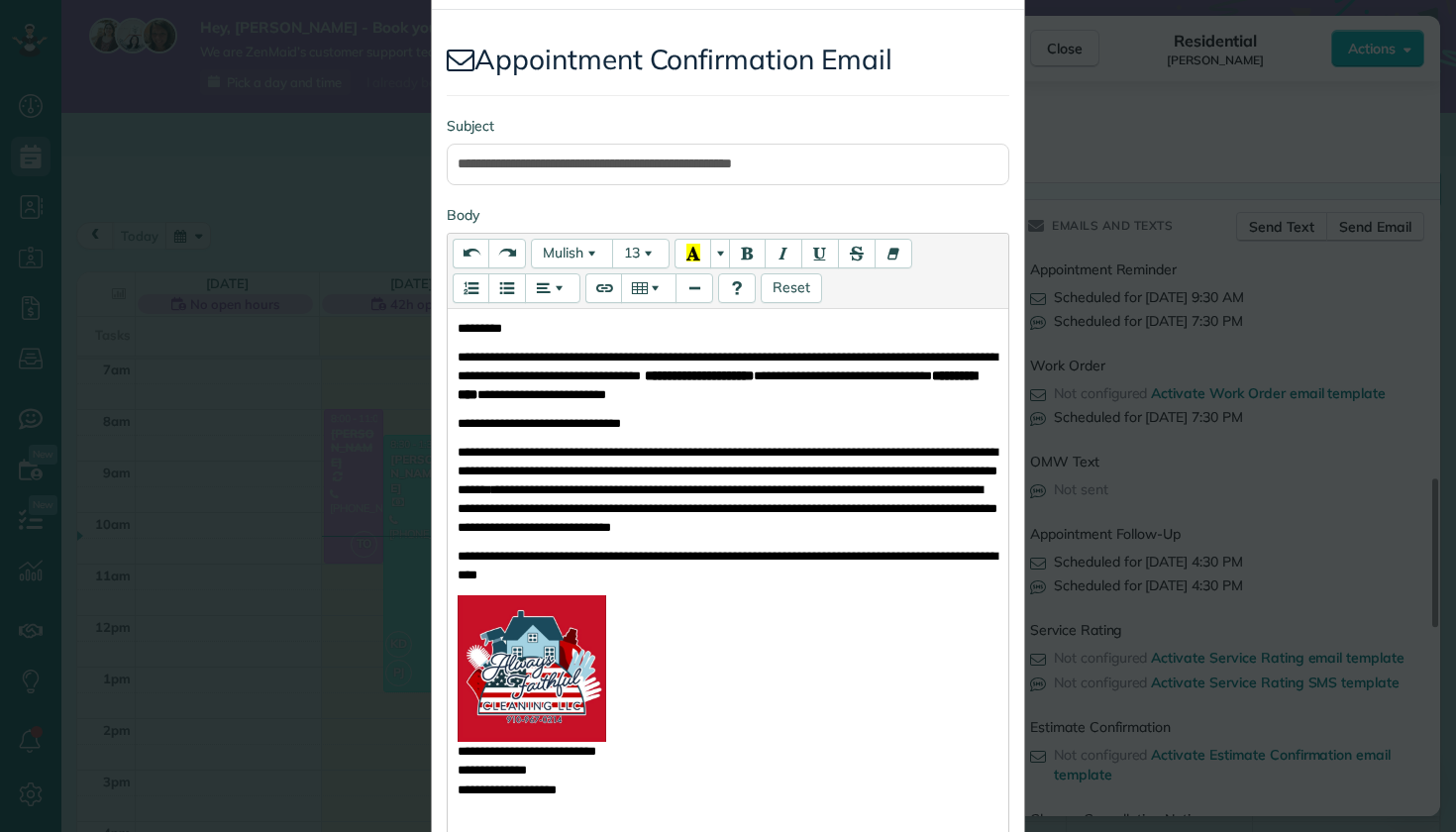 click on "**********" at bounding box center (727, 508) 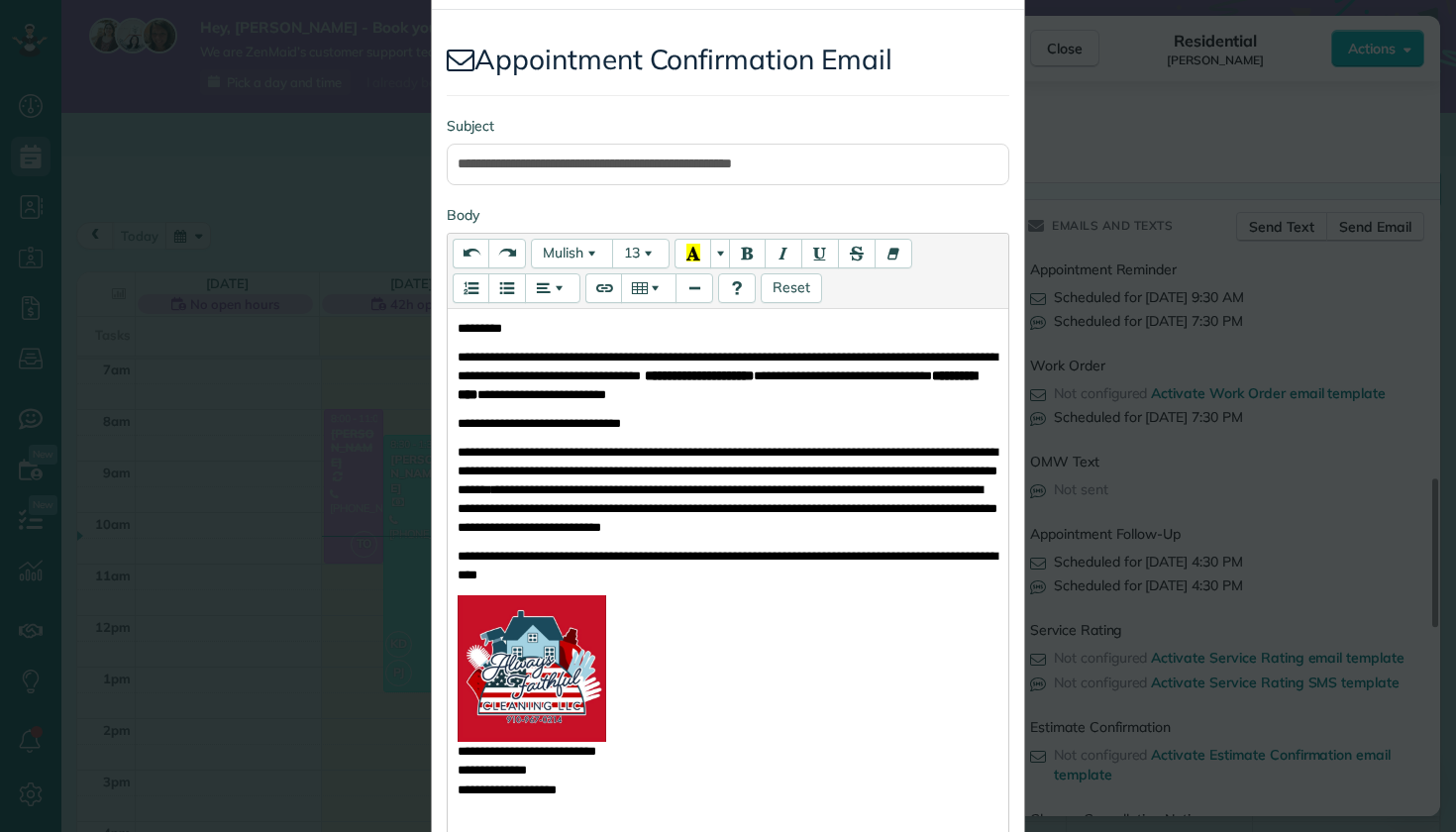click on "**********" at bounding box center [727, 566] 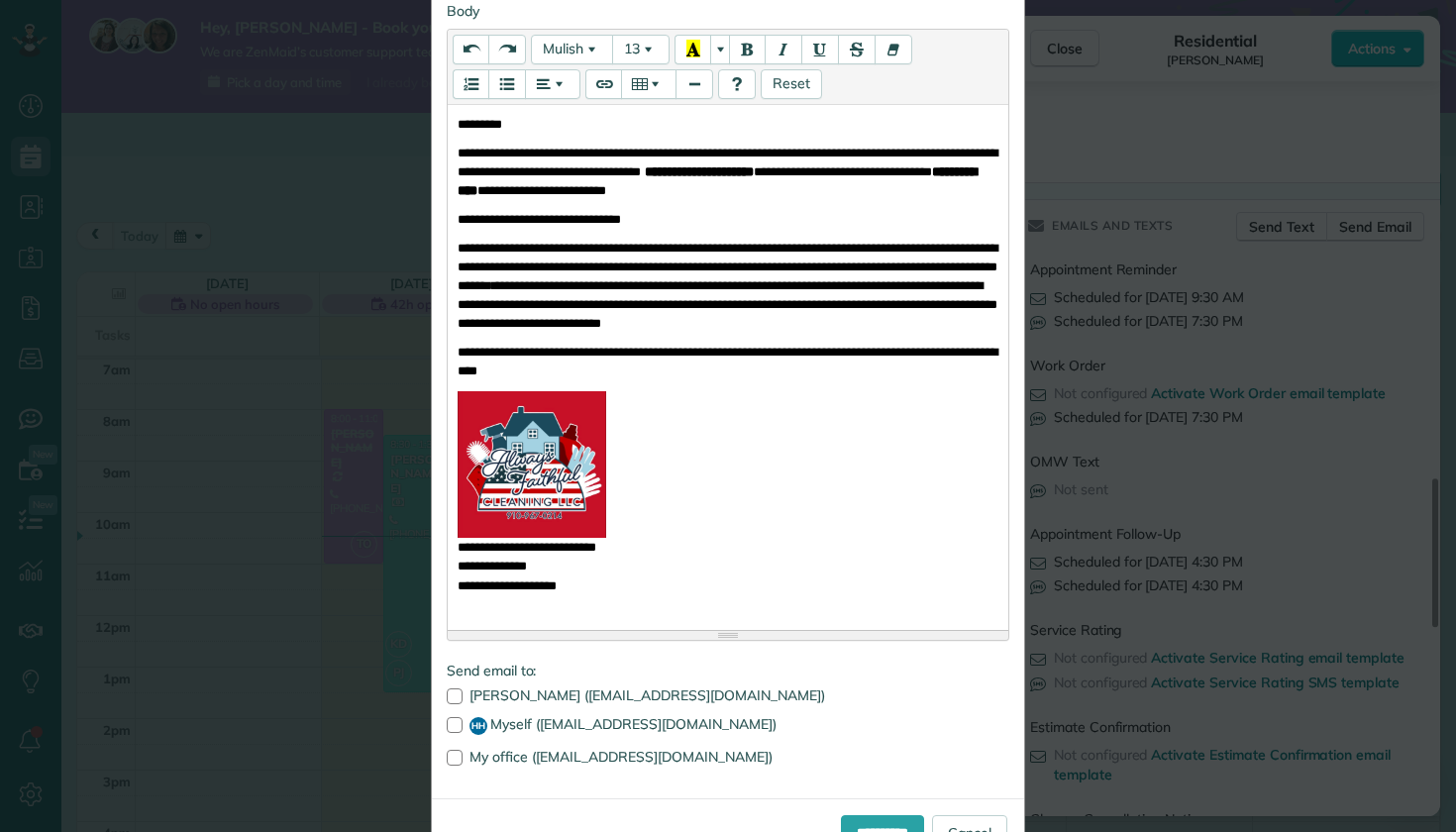 drag, startPoint x: 578, startPoint y: 602, endPoint x: 451, endPoint y: 587, distance: 127.88276 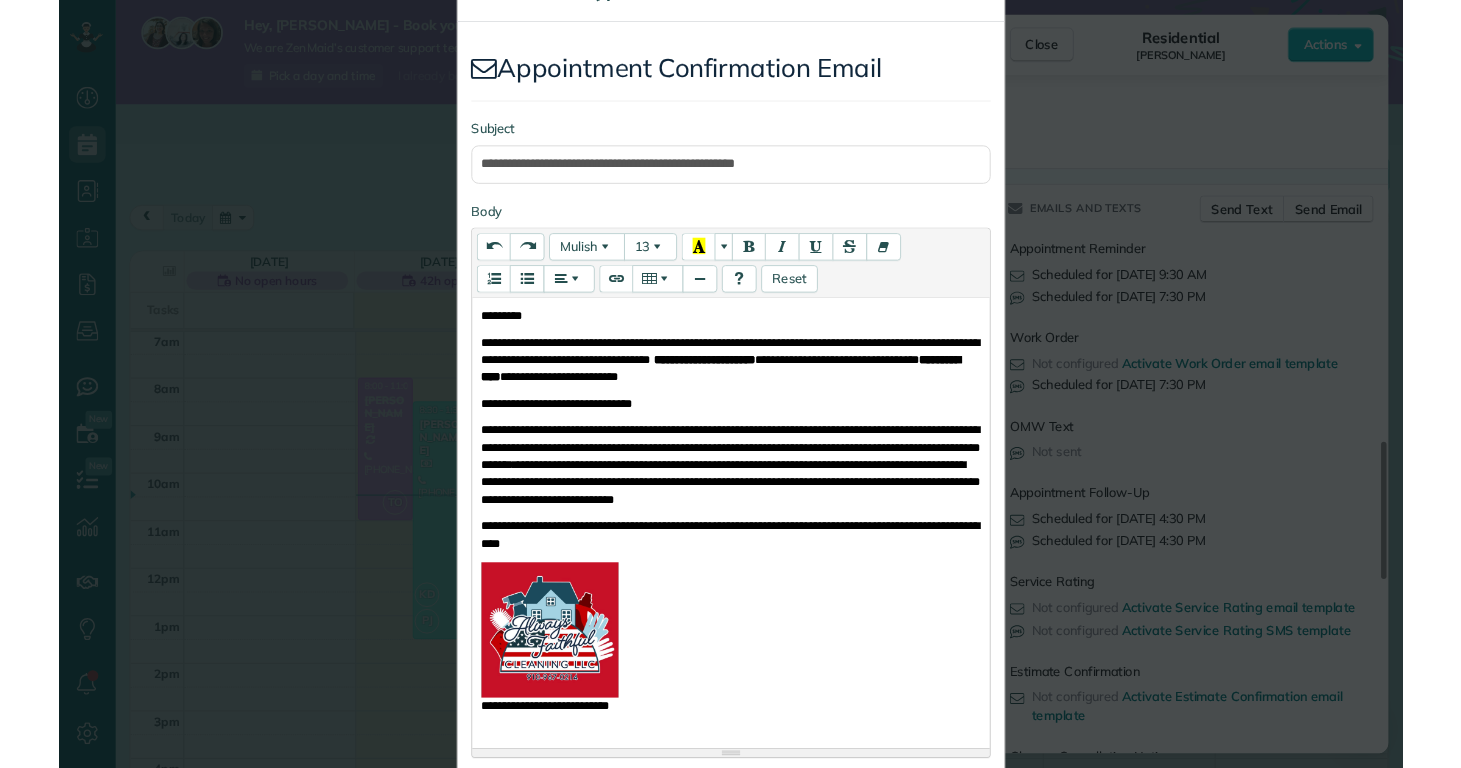 scroll, scrollTop: 114, scrollLeft: 0, axis: vertical 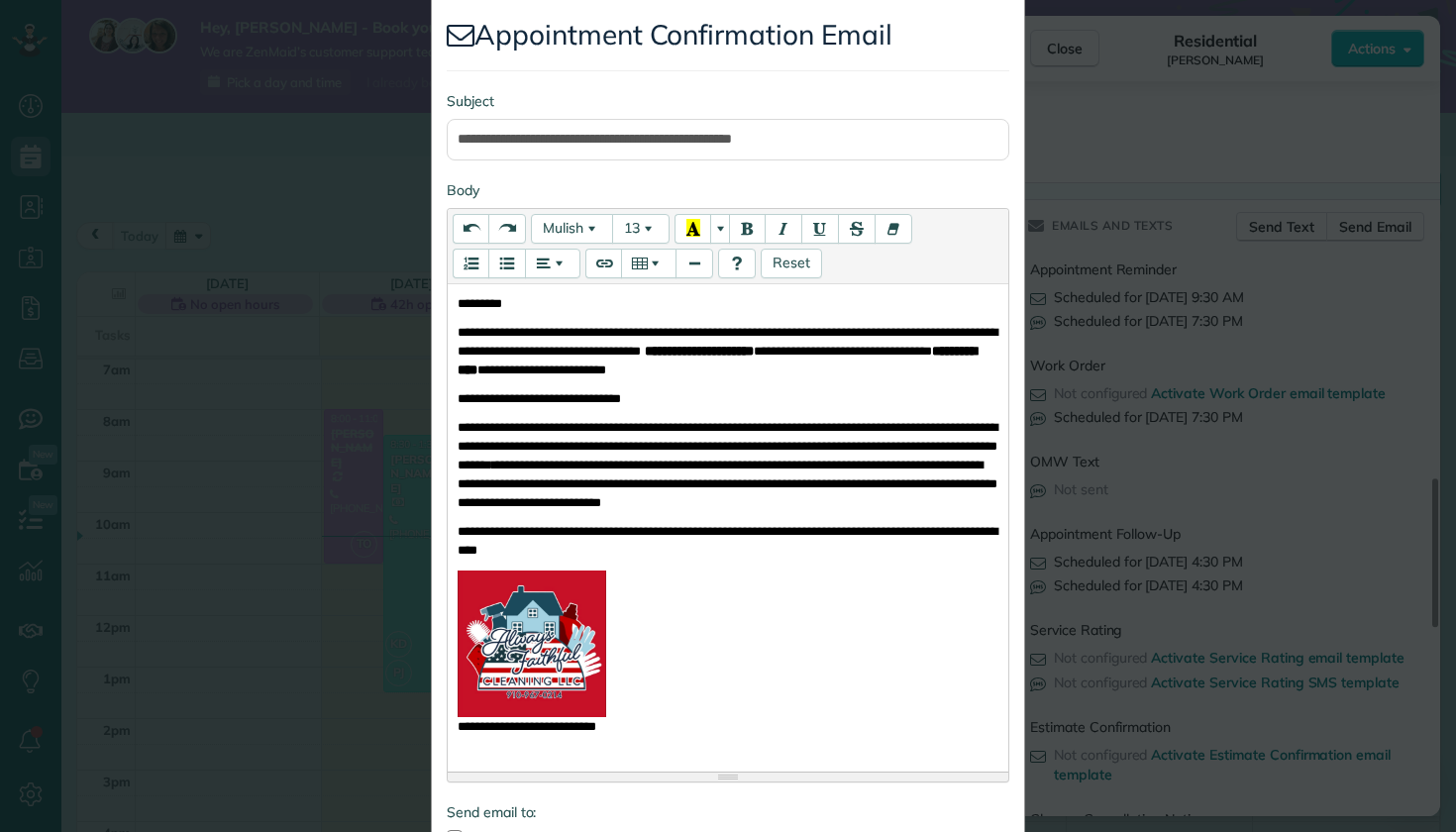 click on "******" at bounding box center [487, 303] 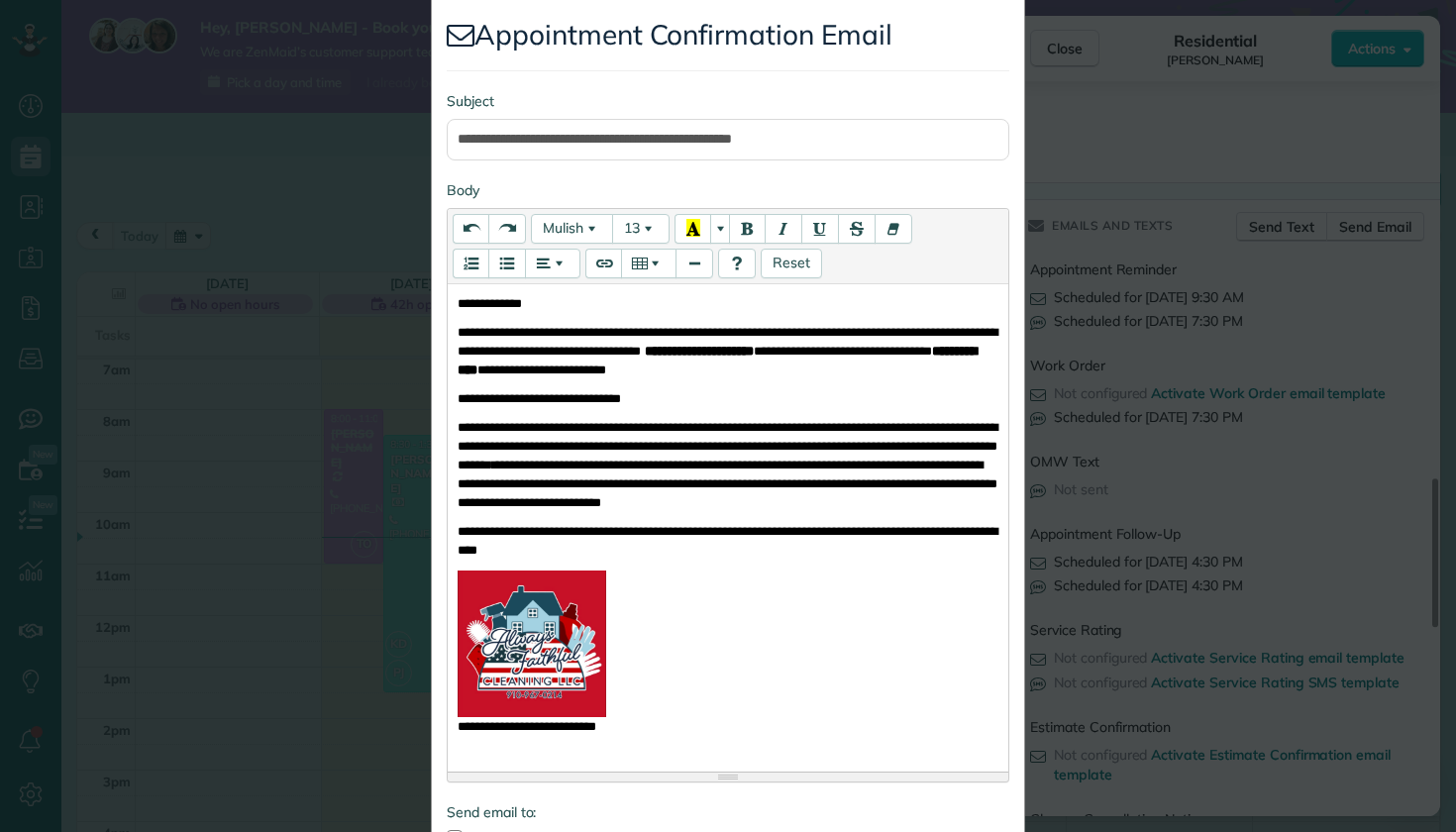 drag, startPoint x: 982, startPoint y: 331, endPoint x: 893, endPoint y: 333, distance: 89.02247 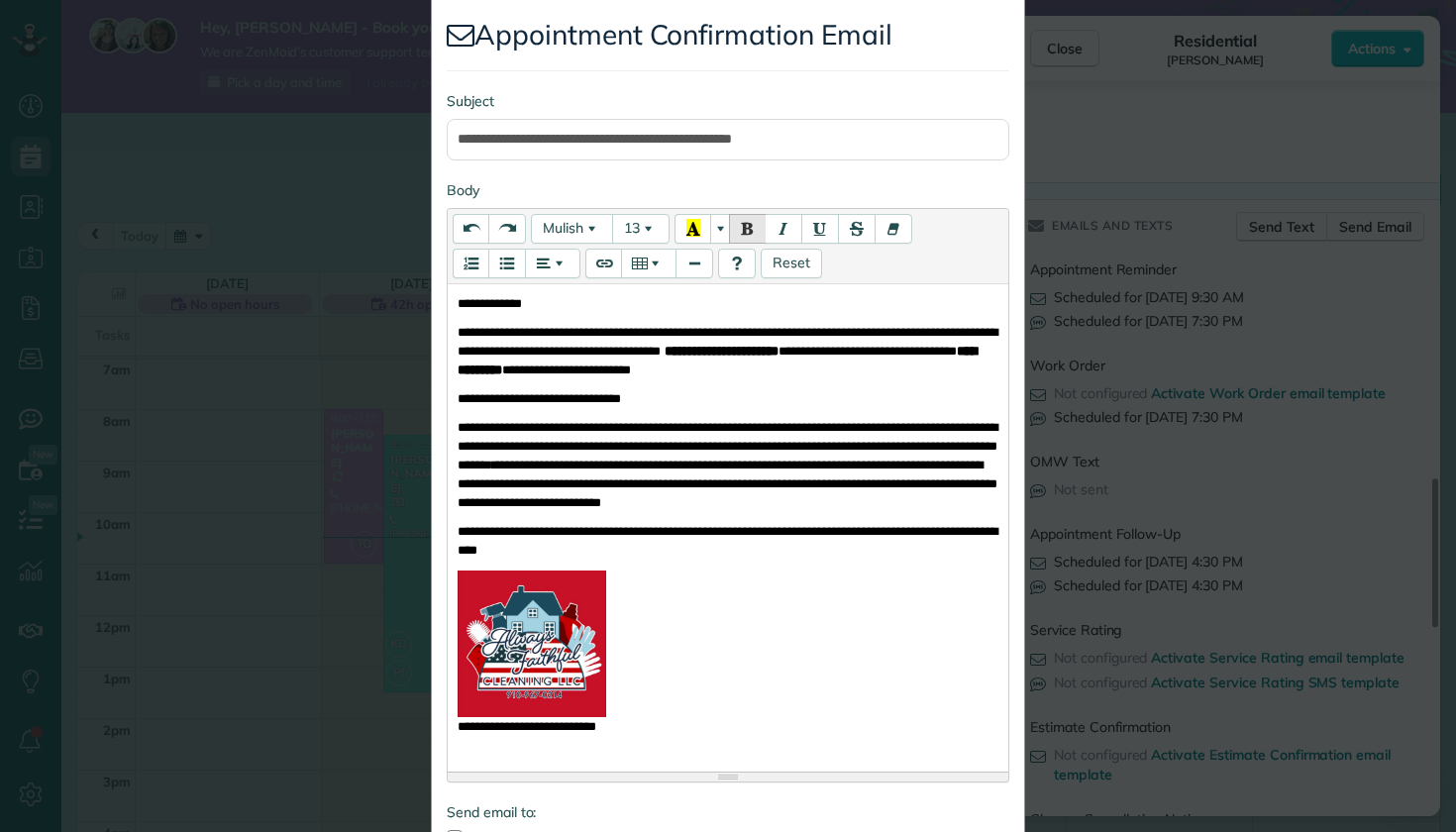 click on "**********" at bounding box center [728, 351] 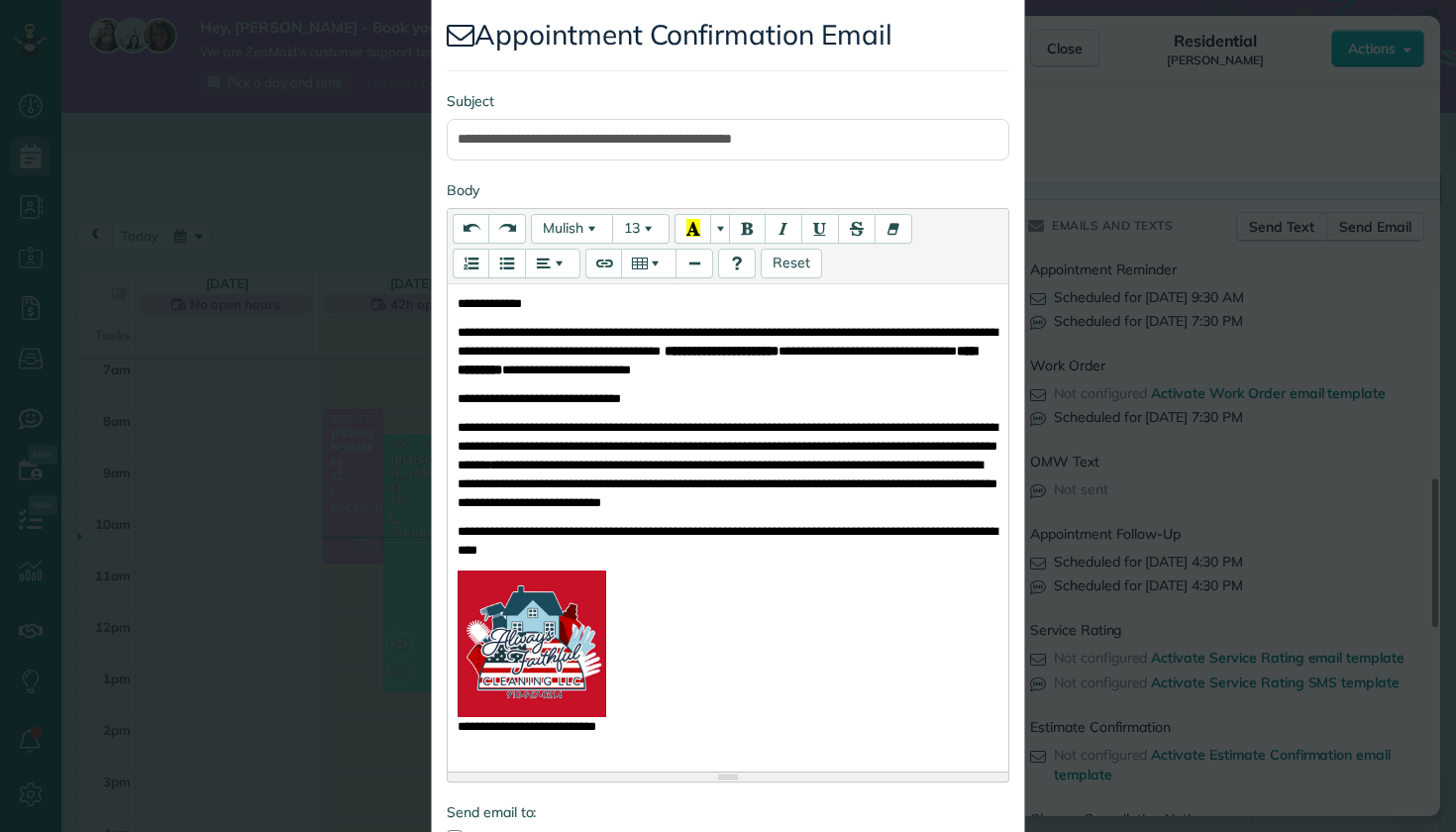 click on "**********" at bounding box center (810, 351) 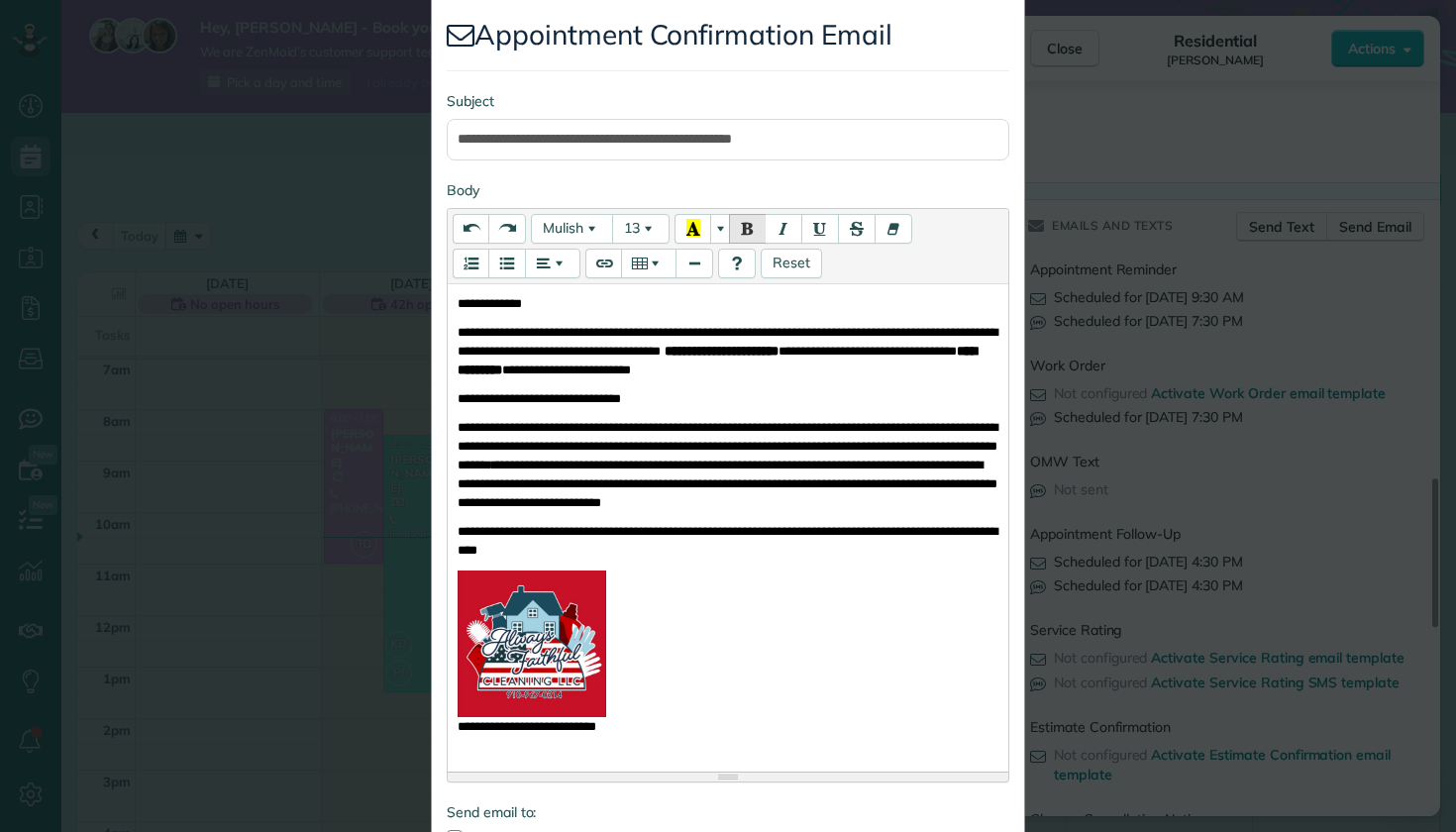 click on "**********" at bounding box center (728, 524) 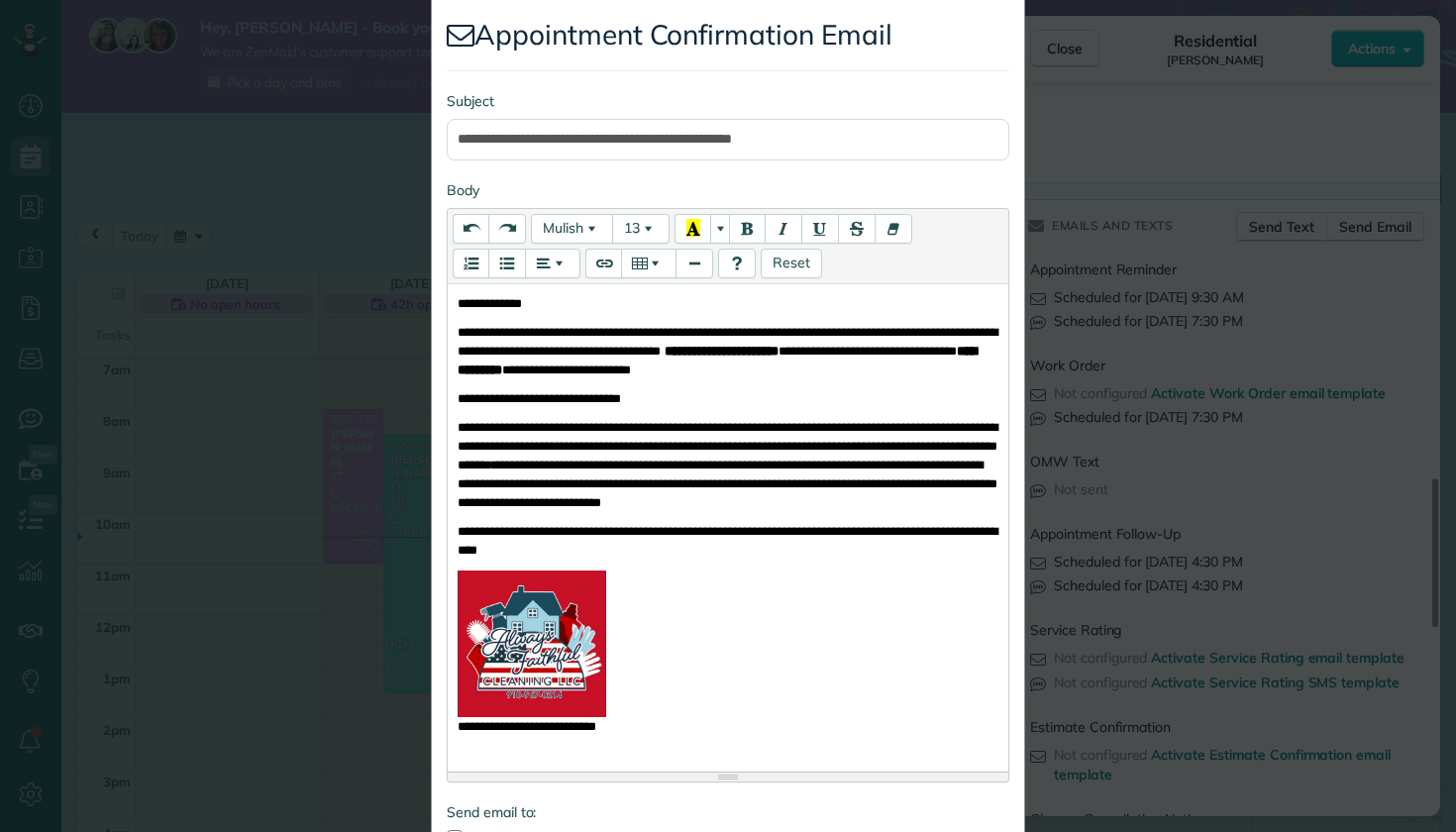 click on "**********" at bounding box center [539, 398] 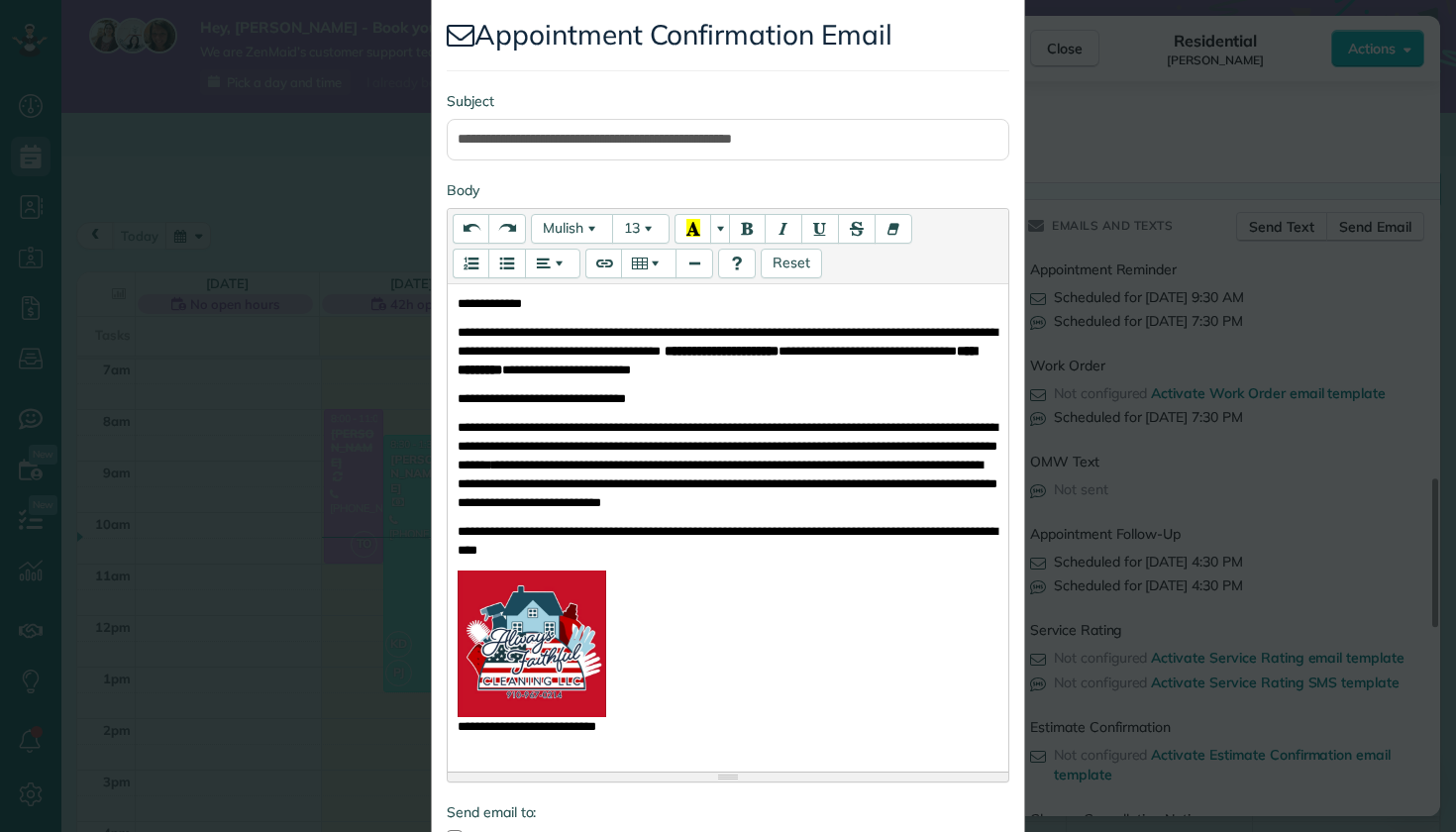 click on "**********" at bounding box center (542, 398) 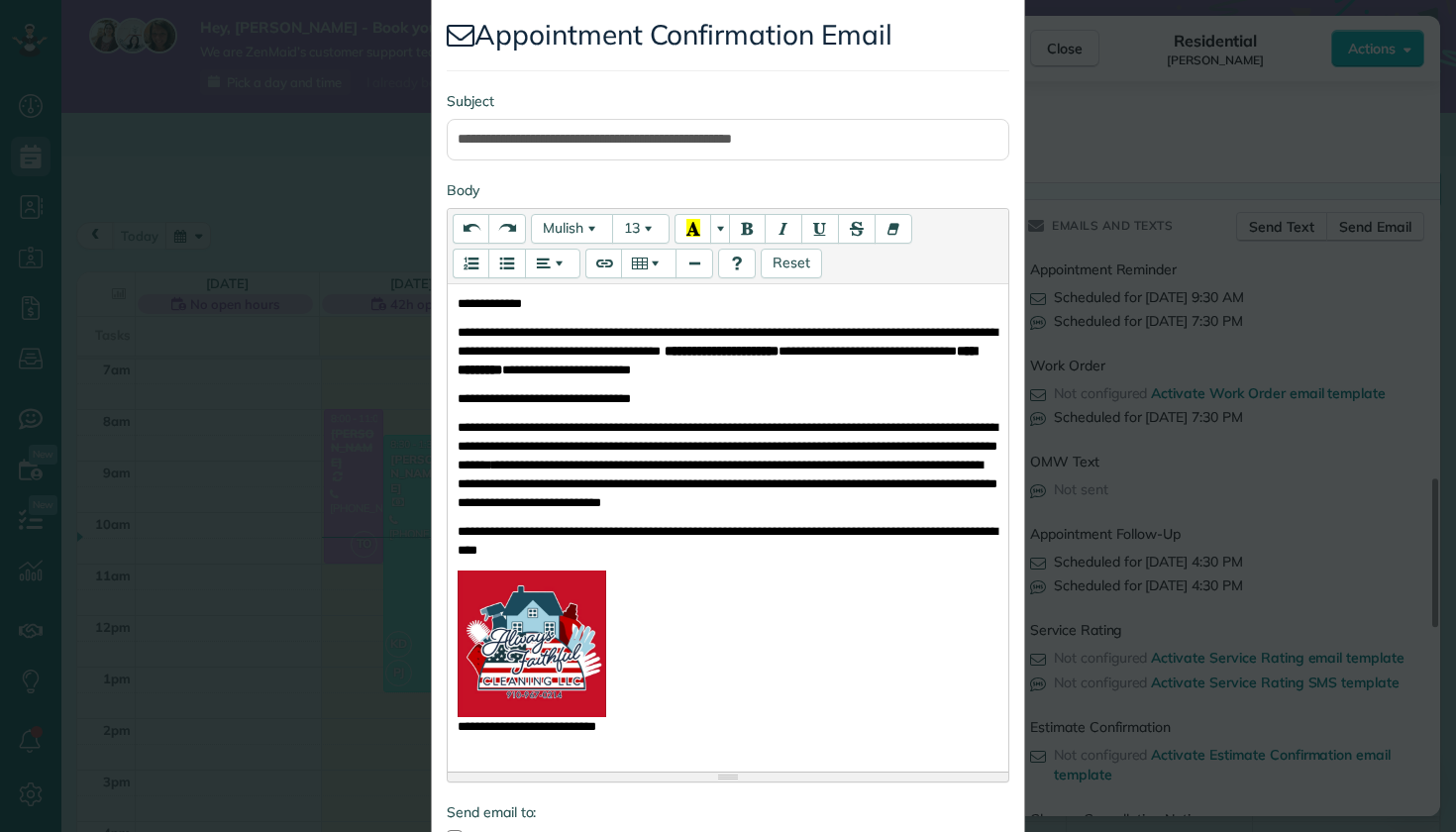 click on "**********" at bounding box center [544, 398] 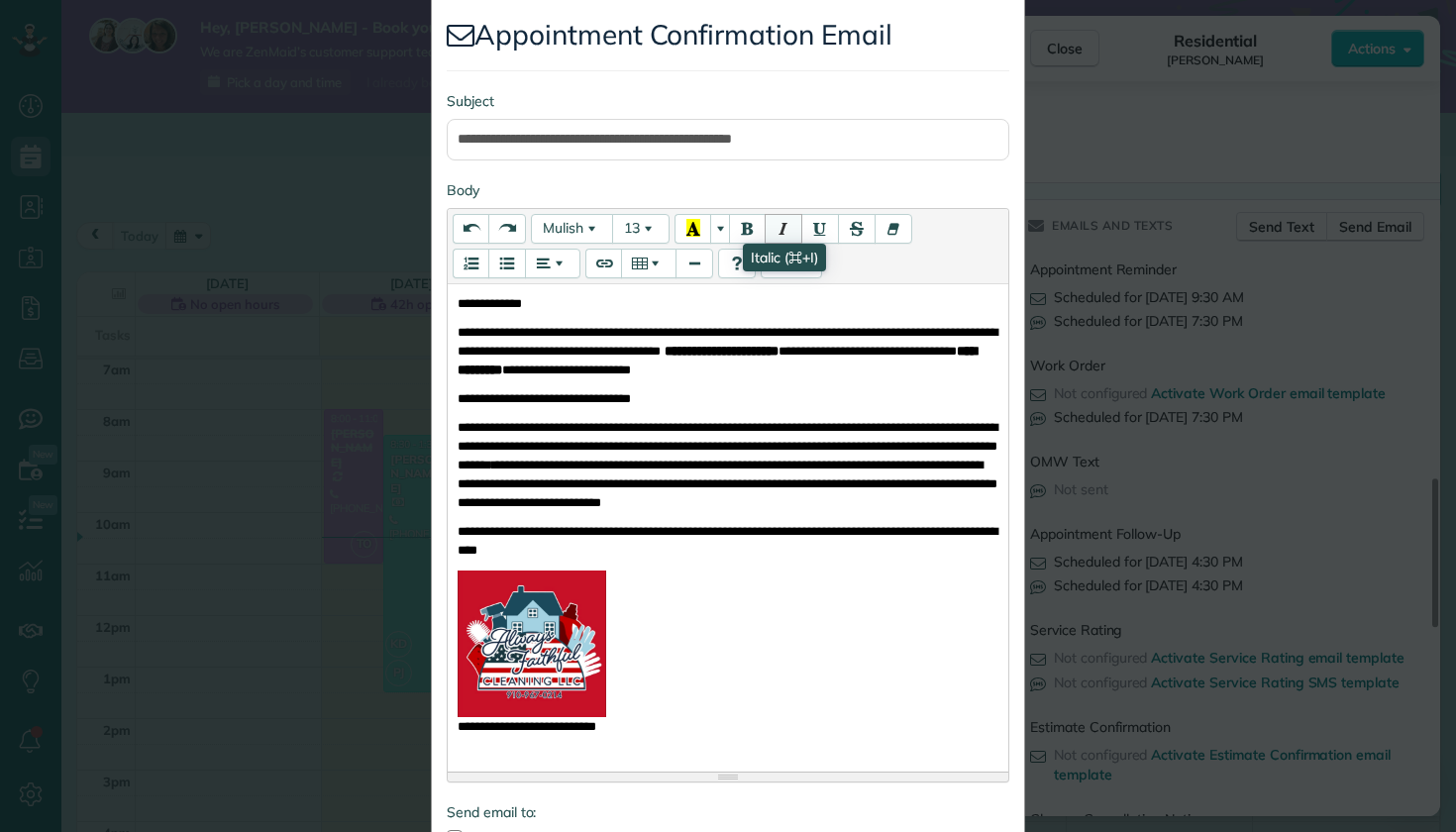 click at bounding box center (783, 229) 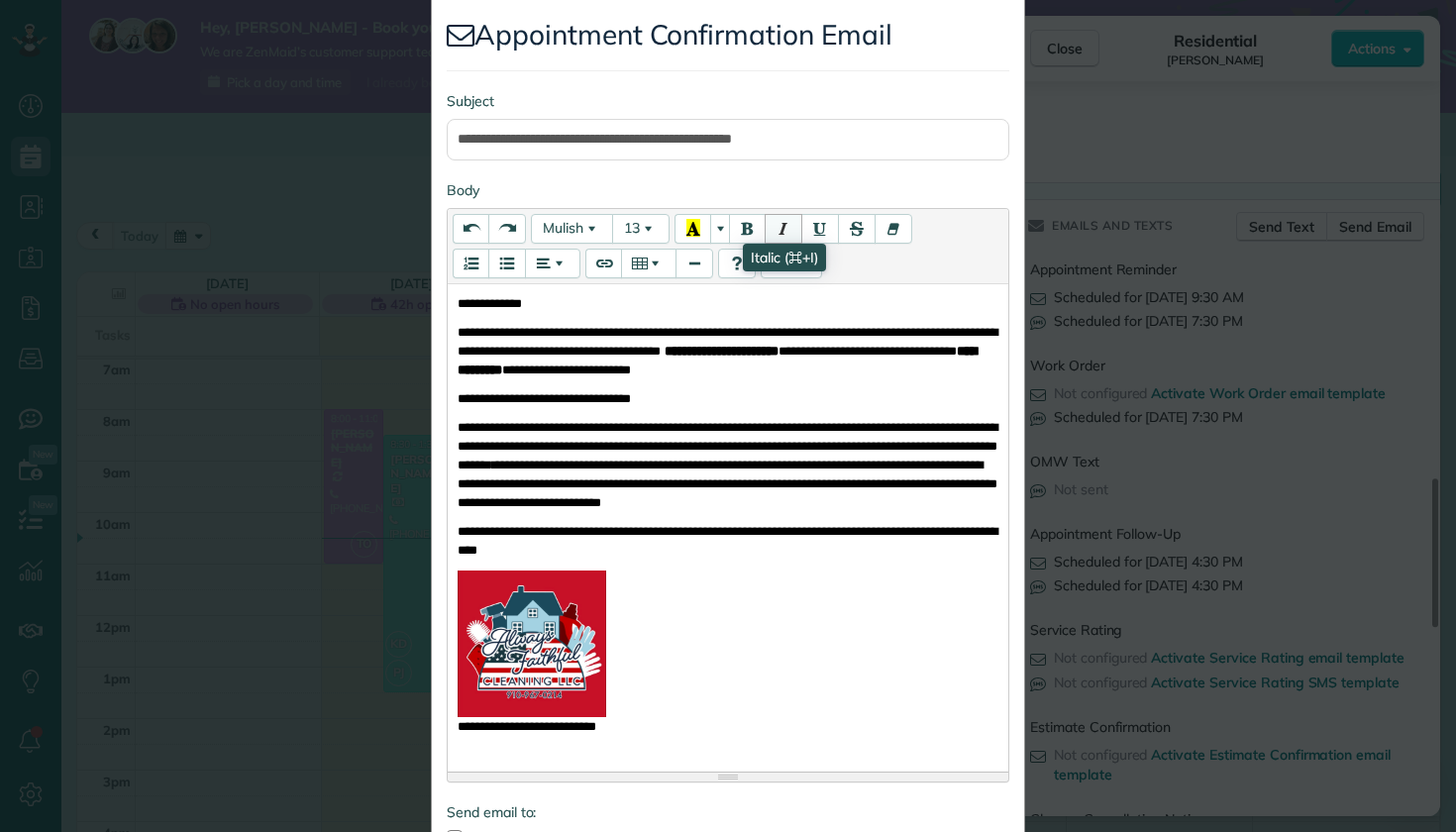 click at bounding box center [783, 228] 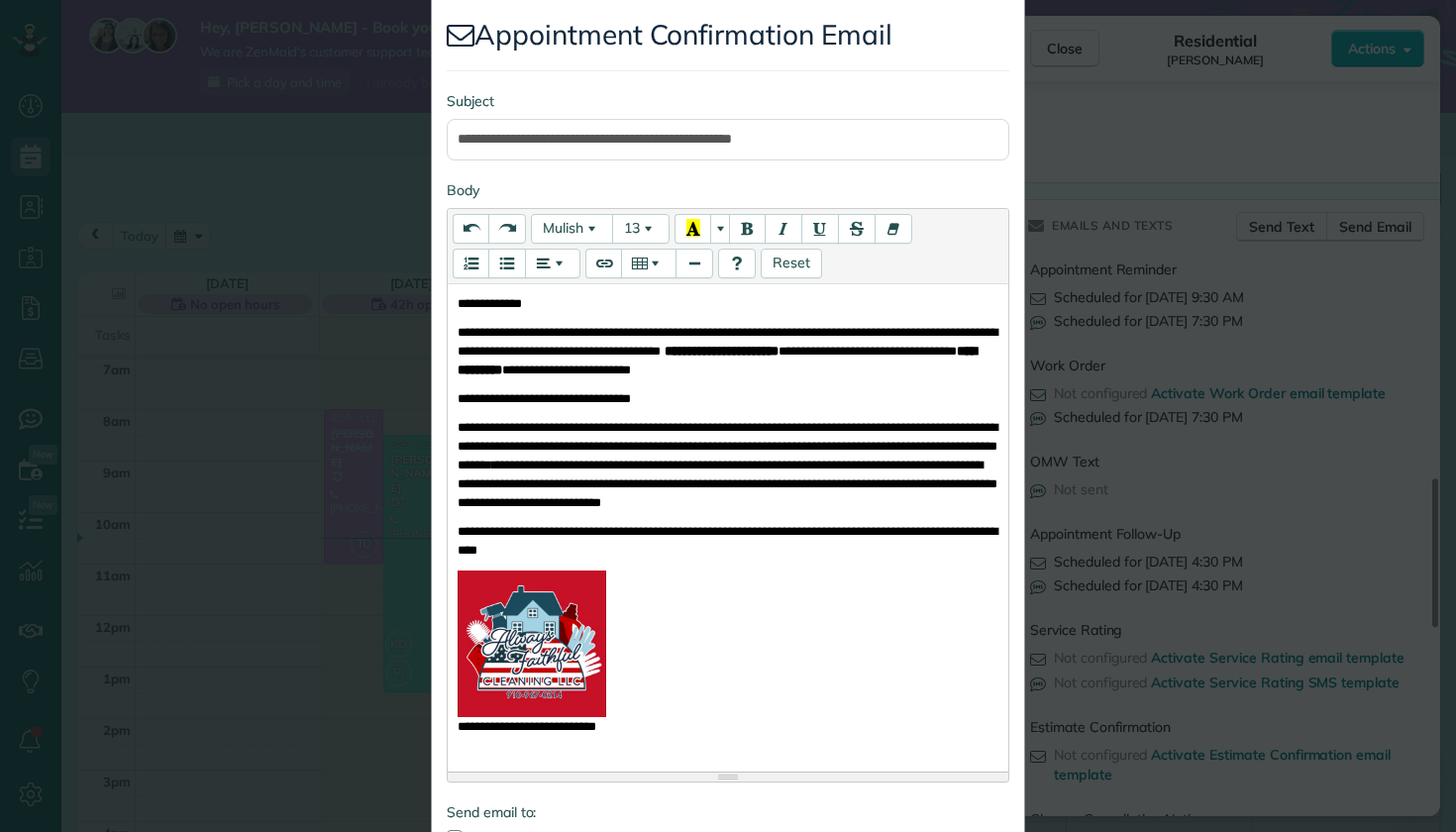 click on "**********" at bounding box center (544, 398) 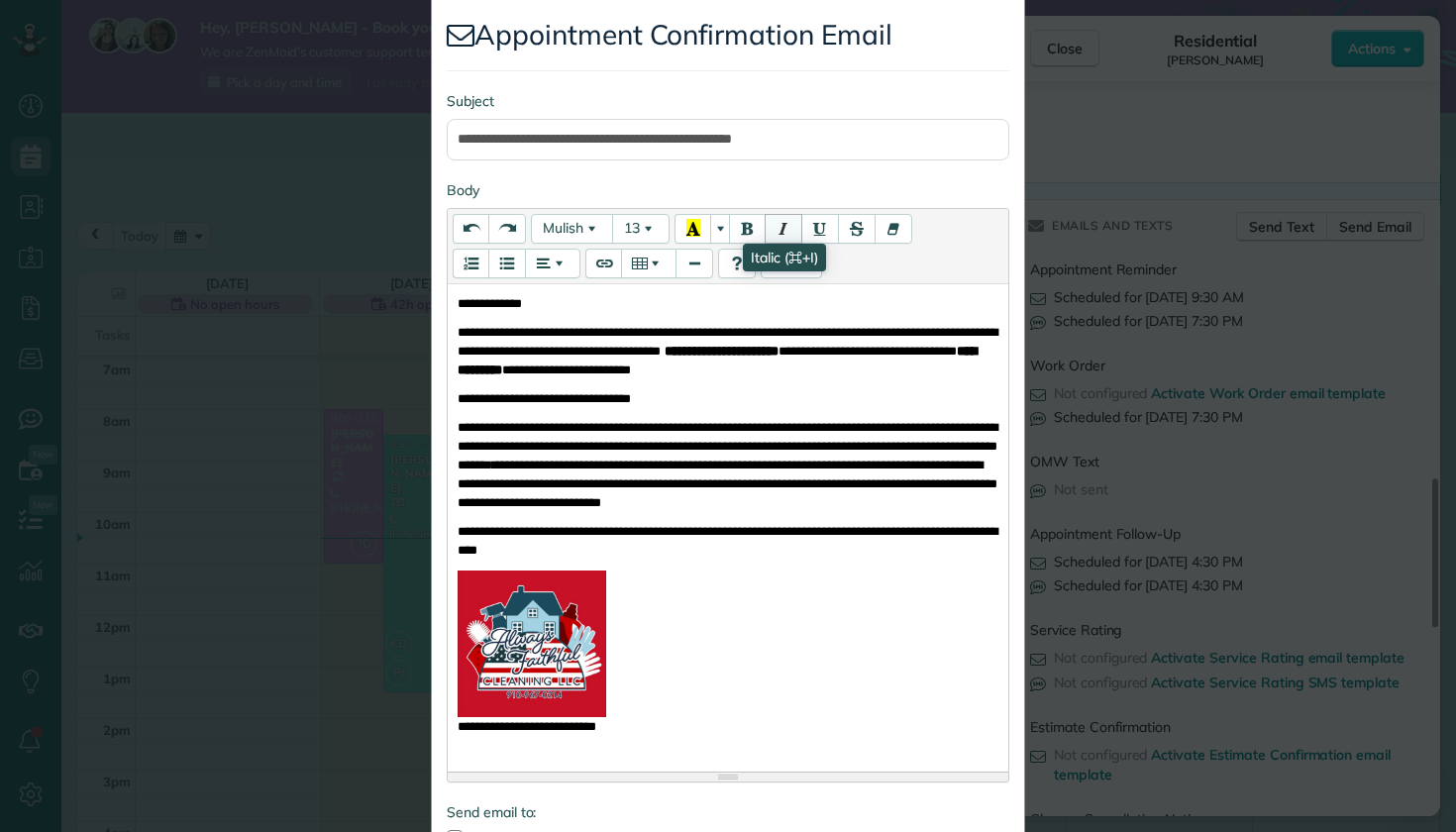 click at bounding box center [783, 228] 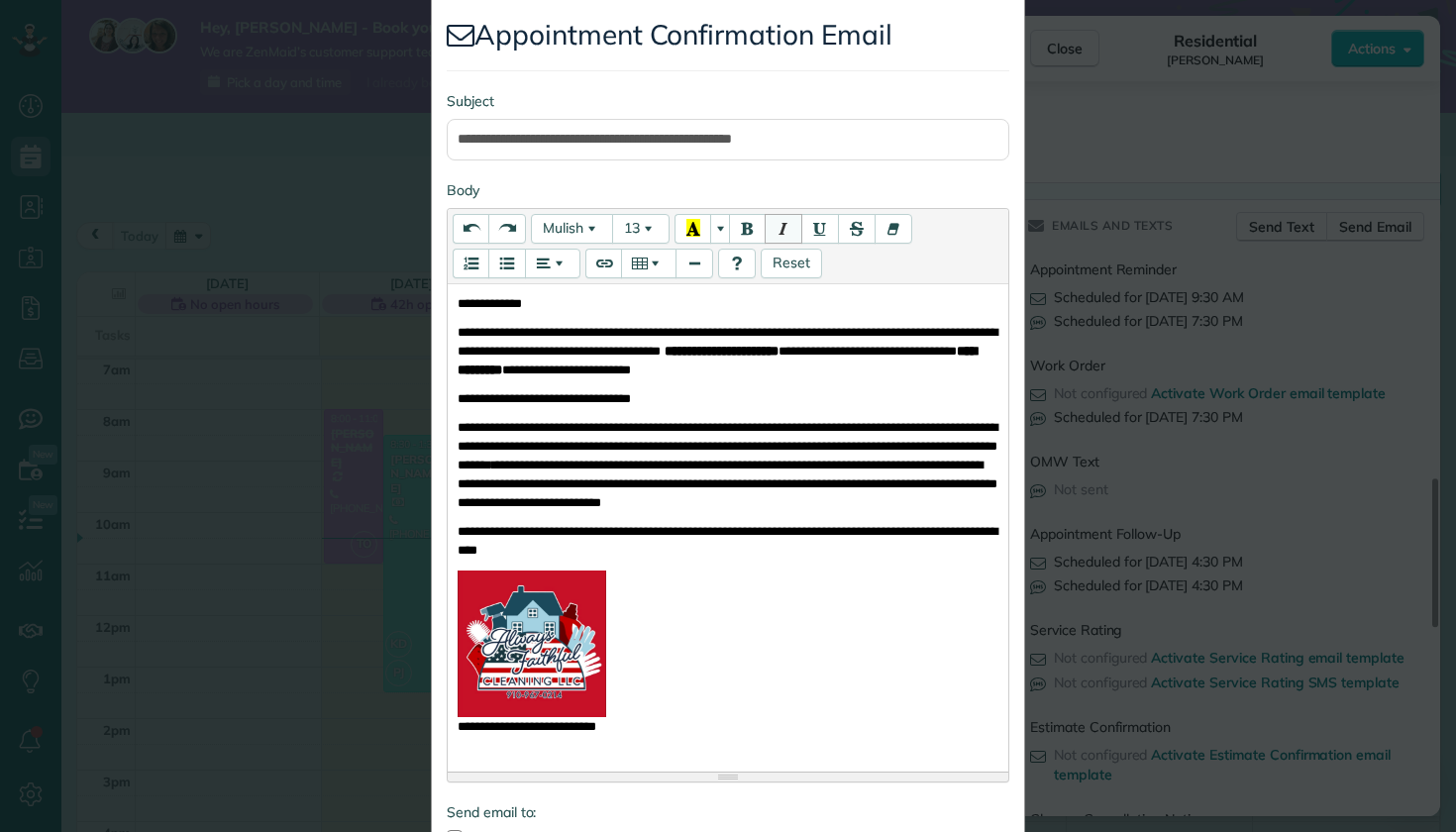 click at bounding box center (783, 228) 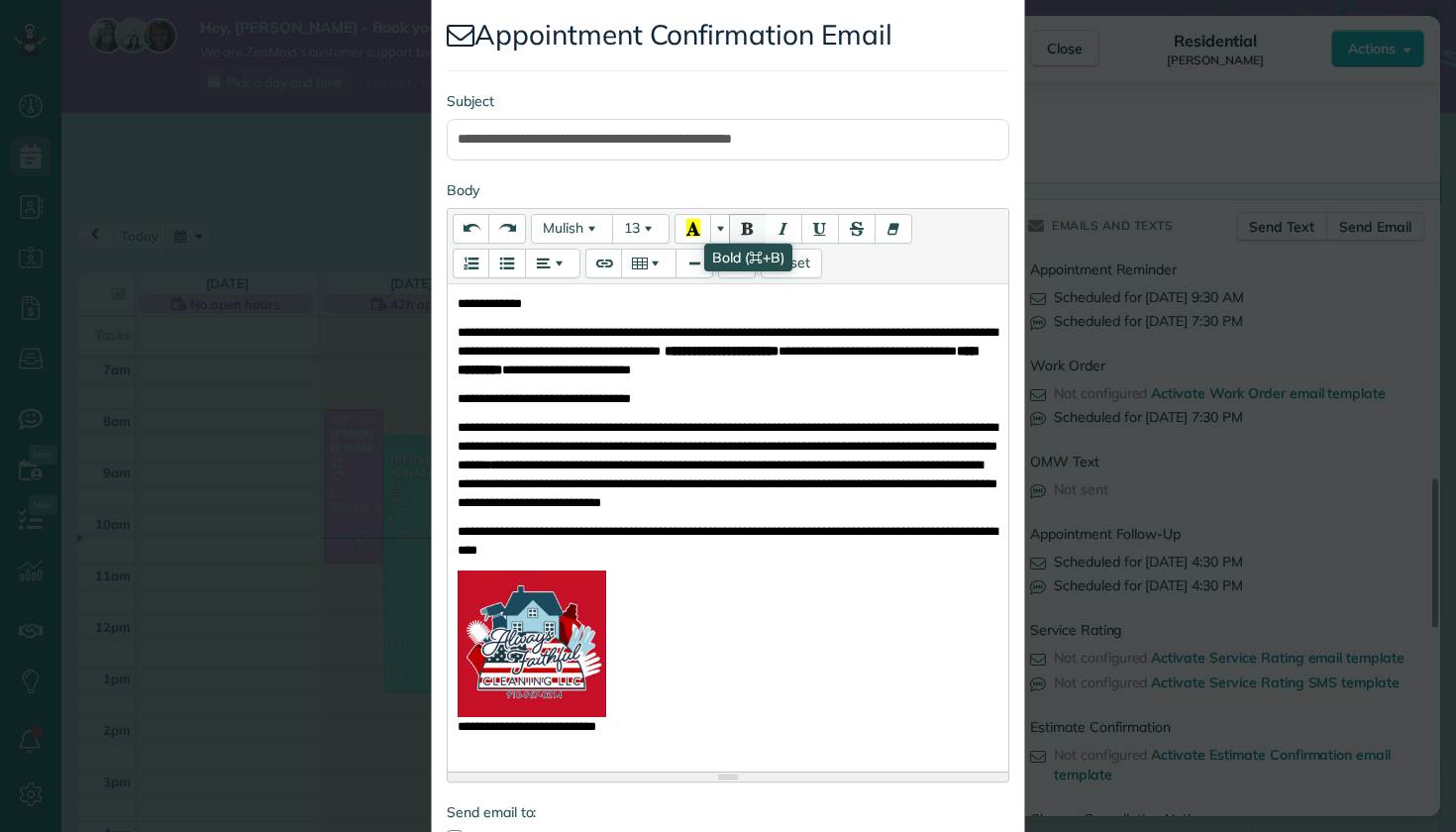 click at bounding box center (748, 228) 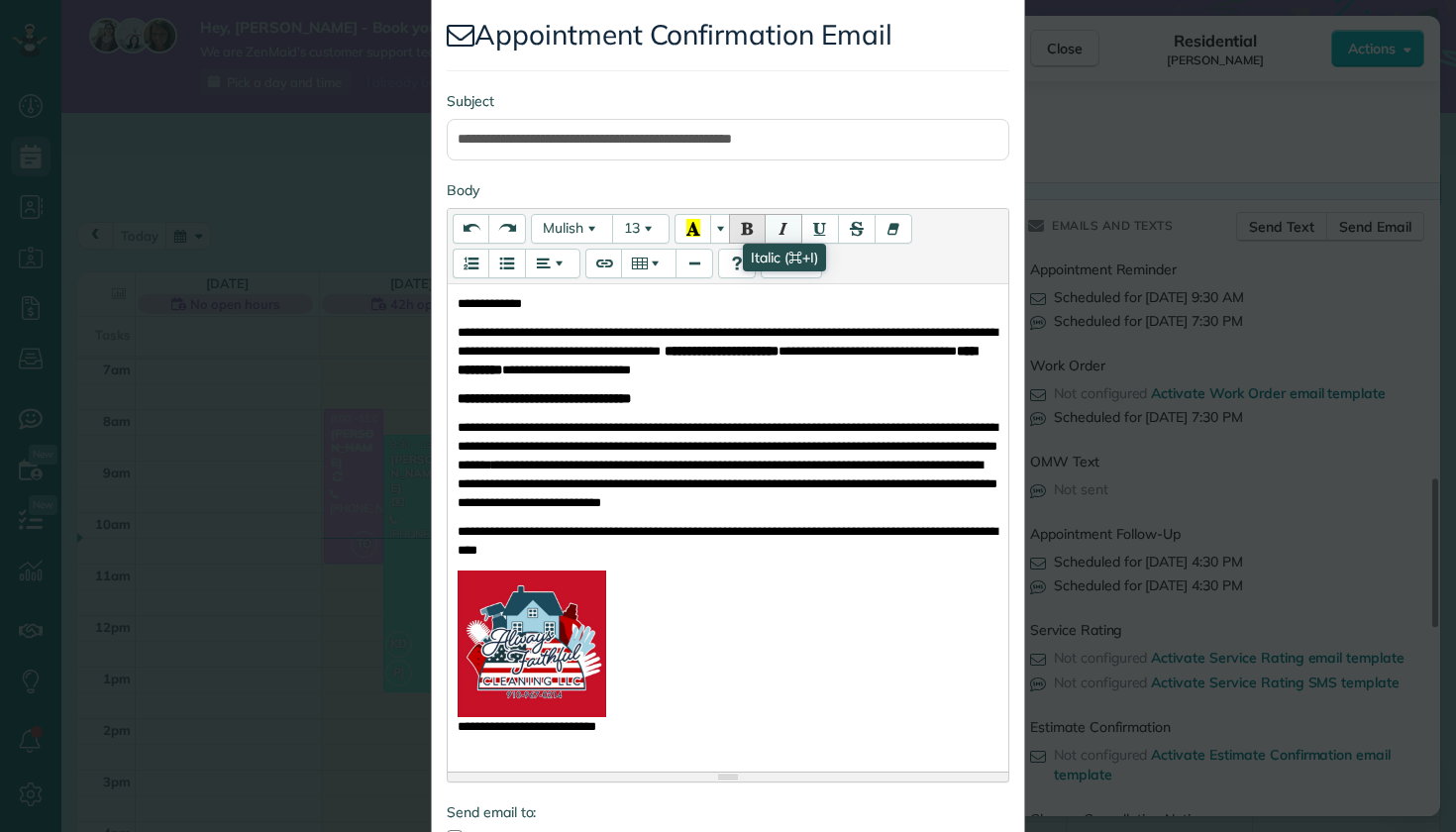 click at bounding box center (783, 228) 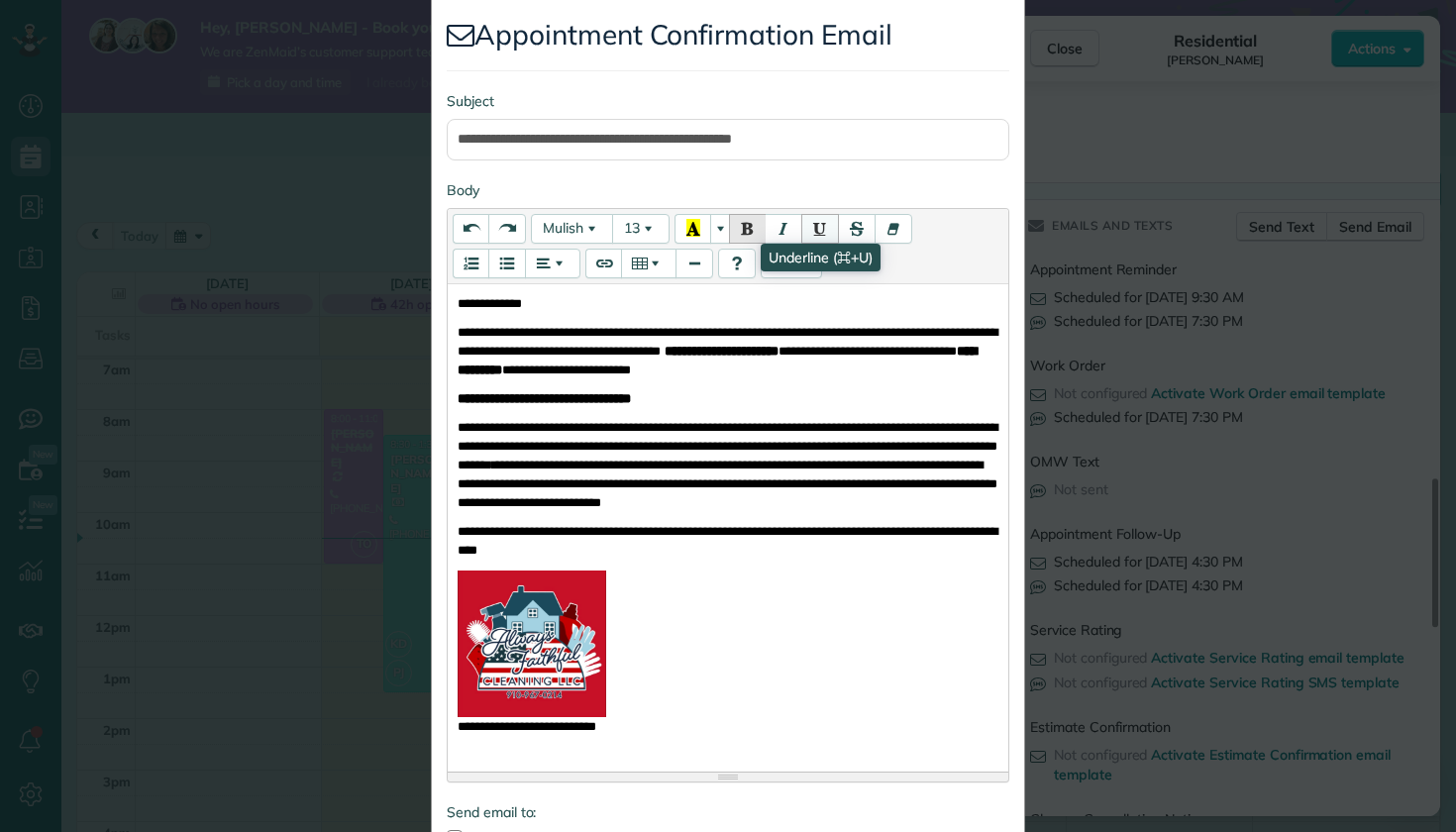 click at bounding box center [820, 228] 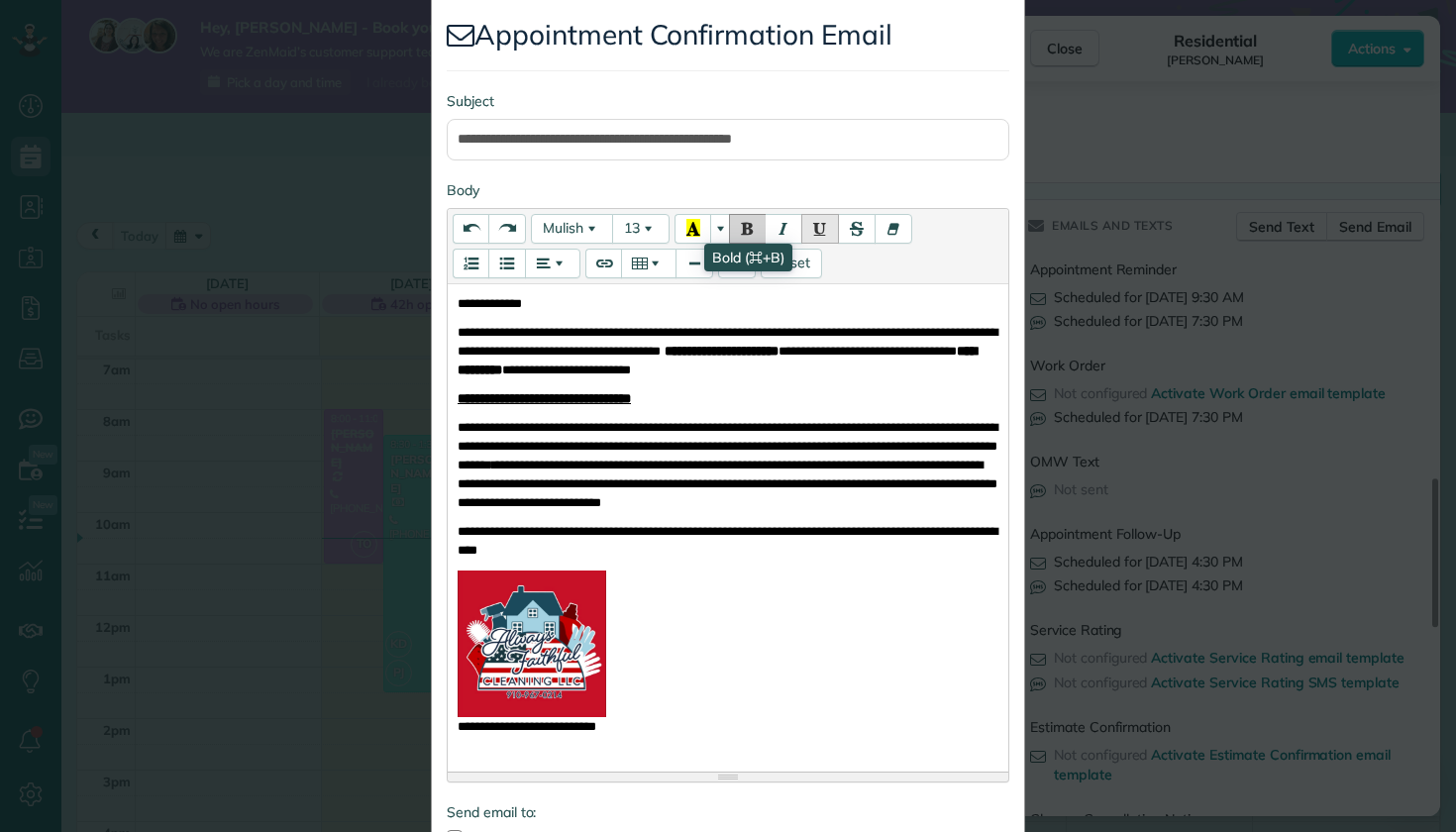 click at bounding box center (748, 228) 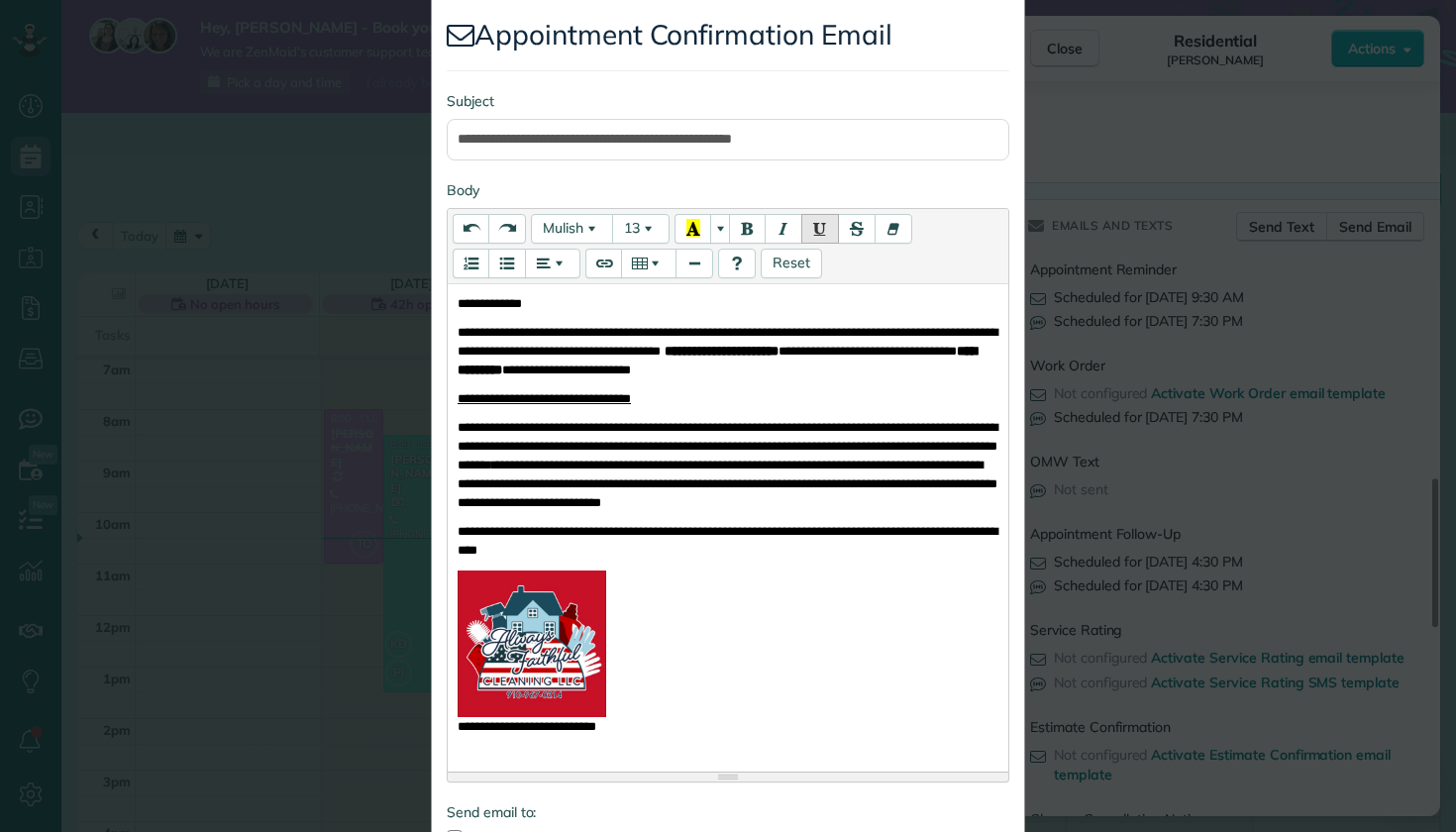 click on "**********" at bounding box center [727, 465] 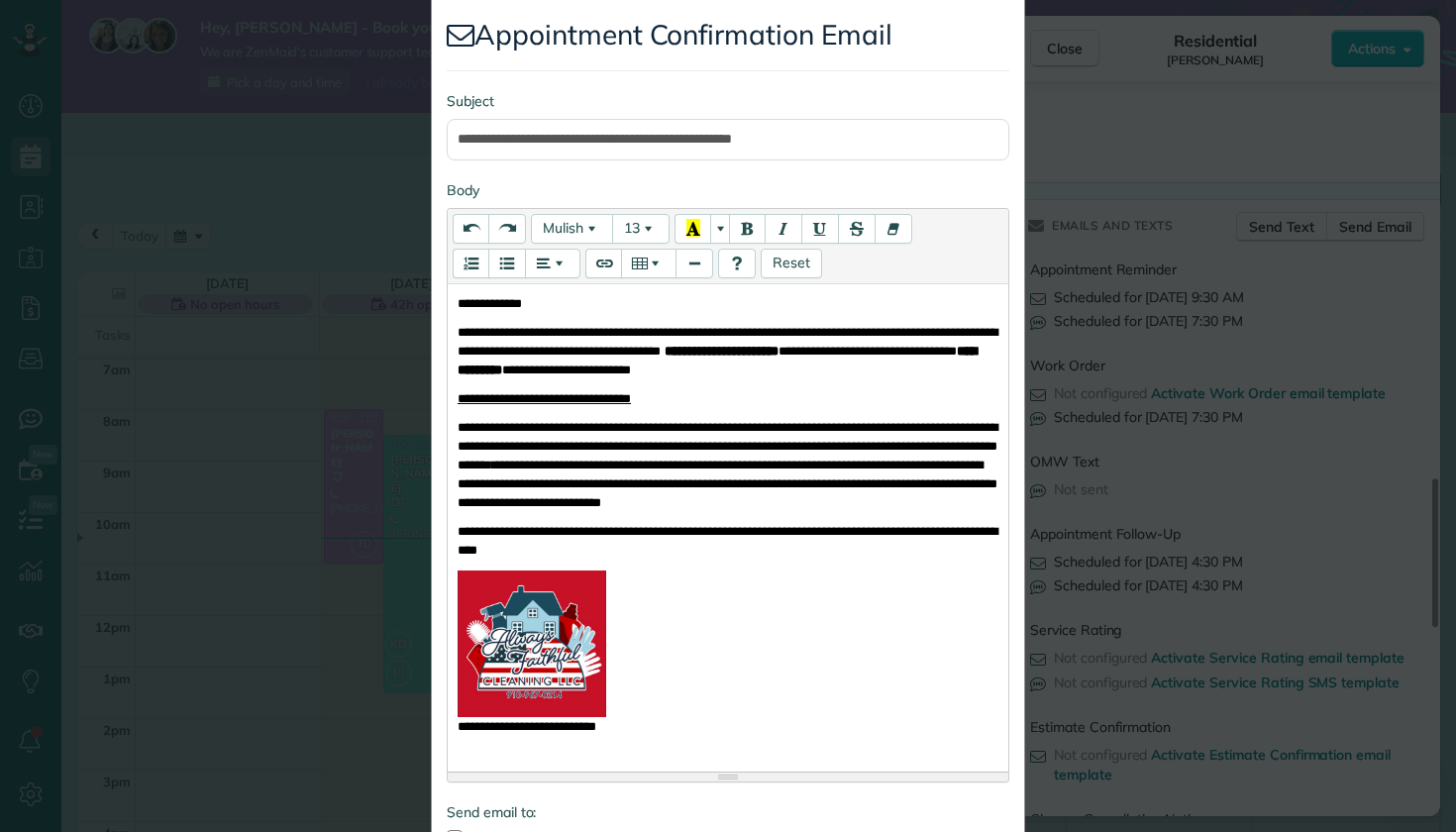 click on "**********" at bounding box center (727, 465) 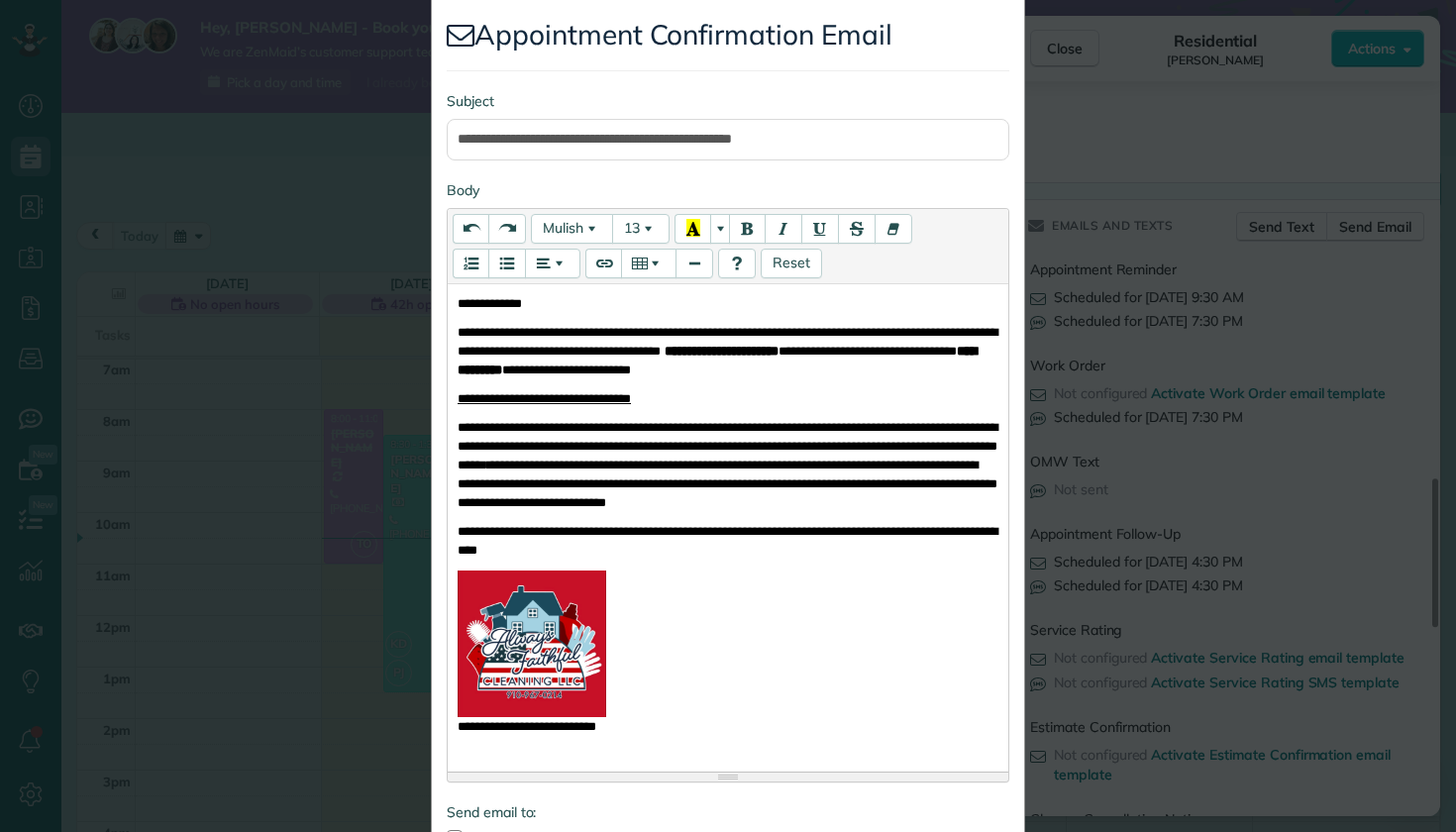 click on "**********" at bounding box center [728, 465] 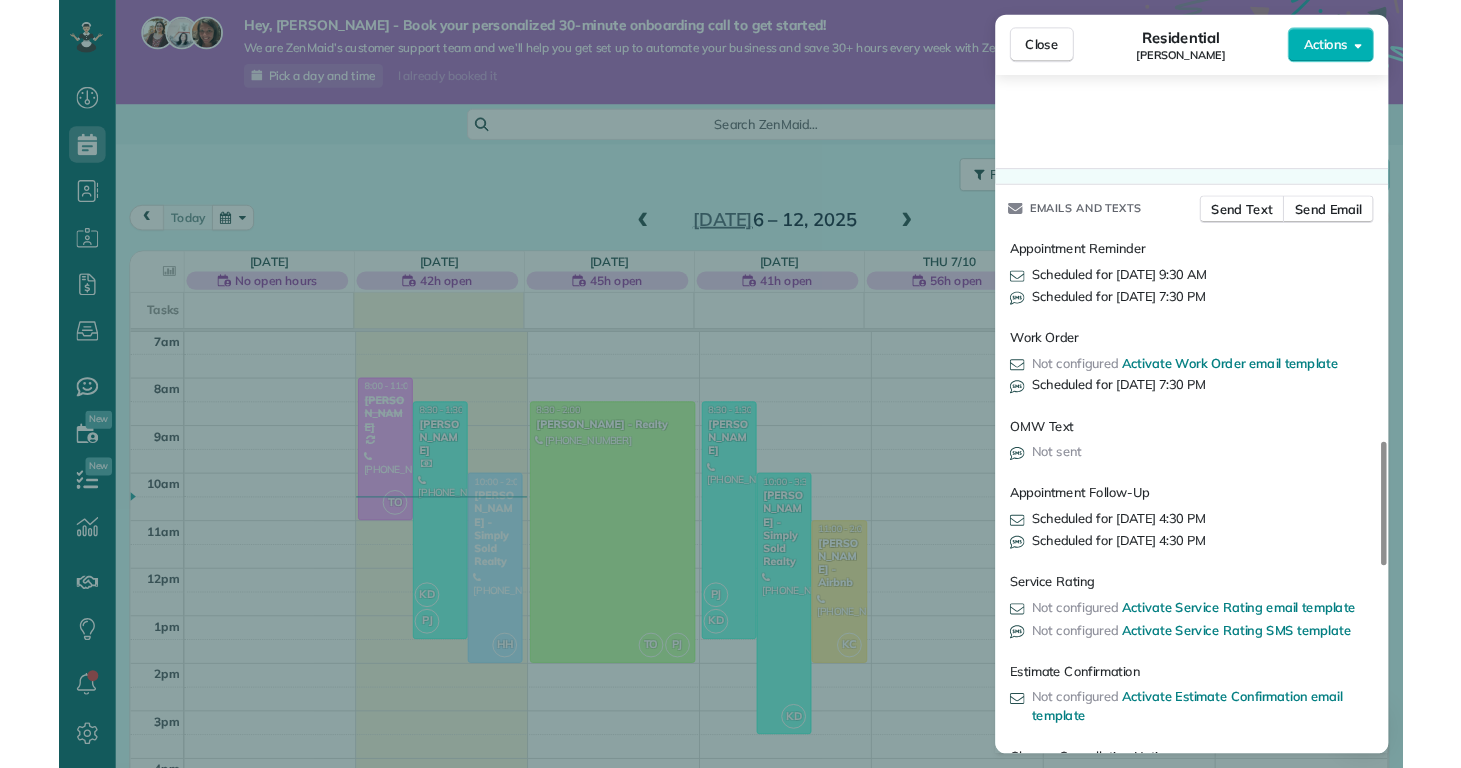 scroll, scrollTop: 768, scrollLeft: 62, axis: both 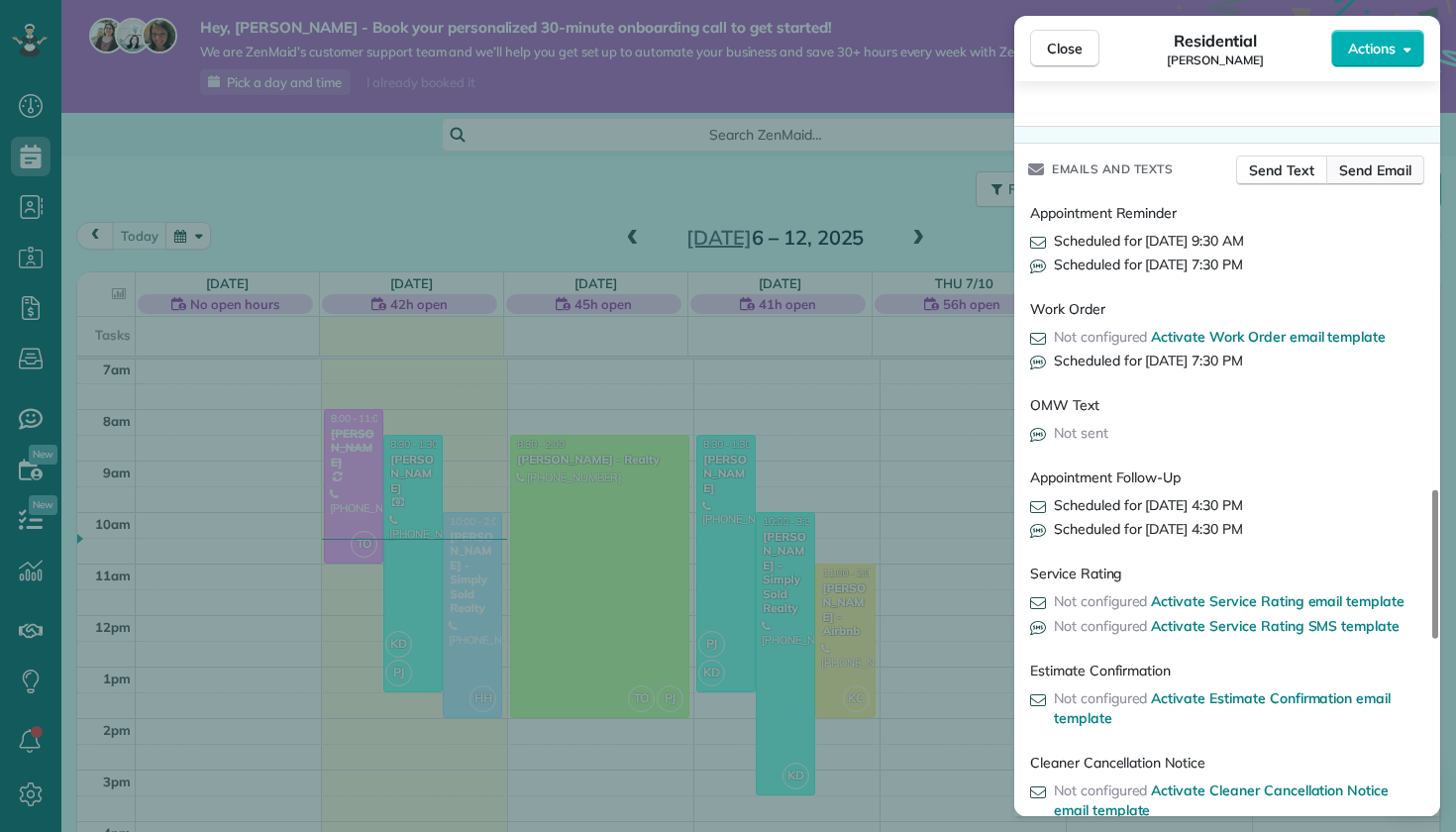 click on "Send Email" at bounding box center (1375, 170) 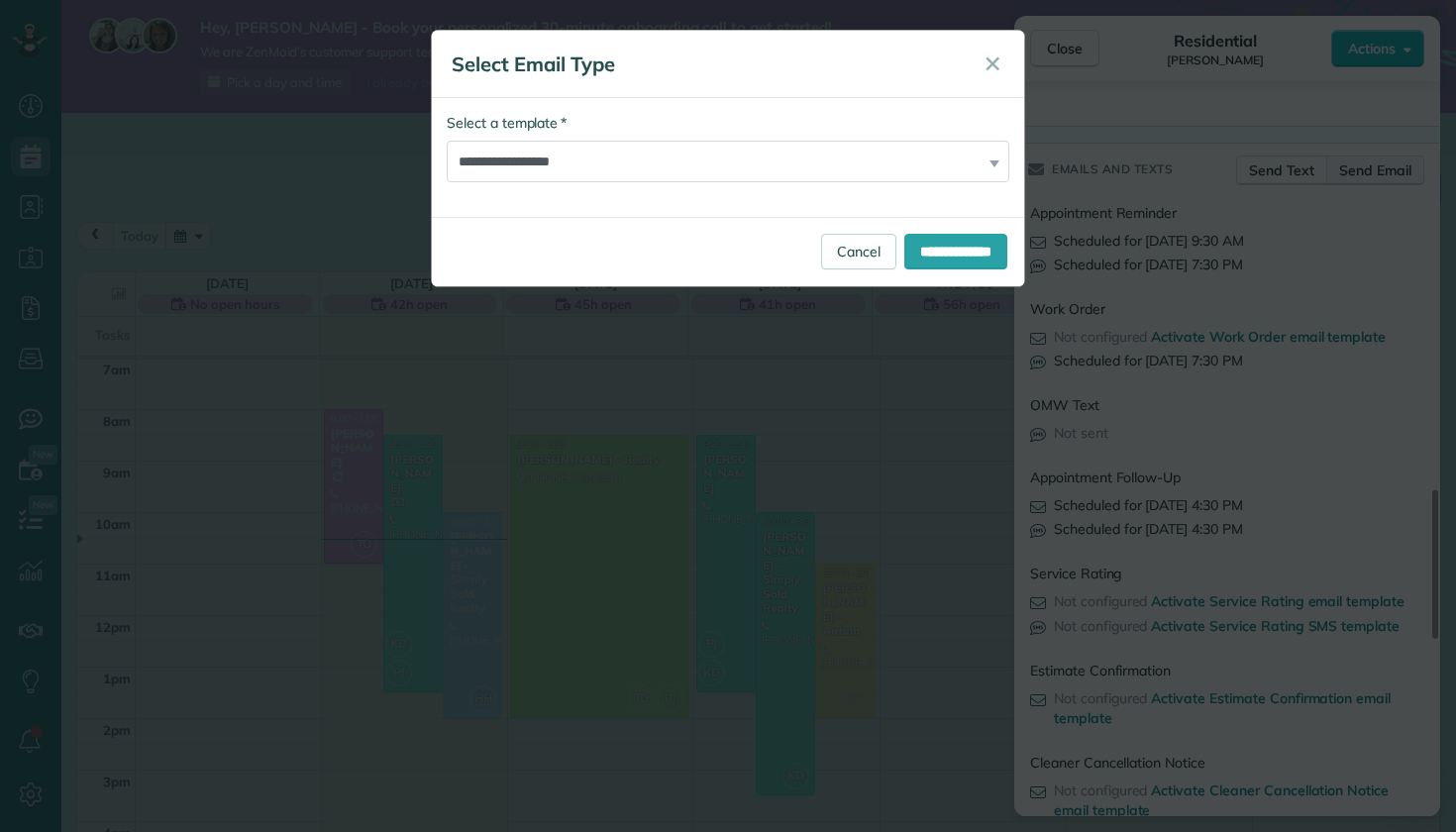 scroll, scrollTop: 0, scrollLeft: 0, axis: both 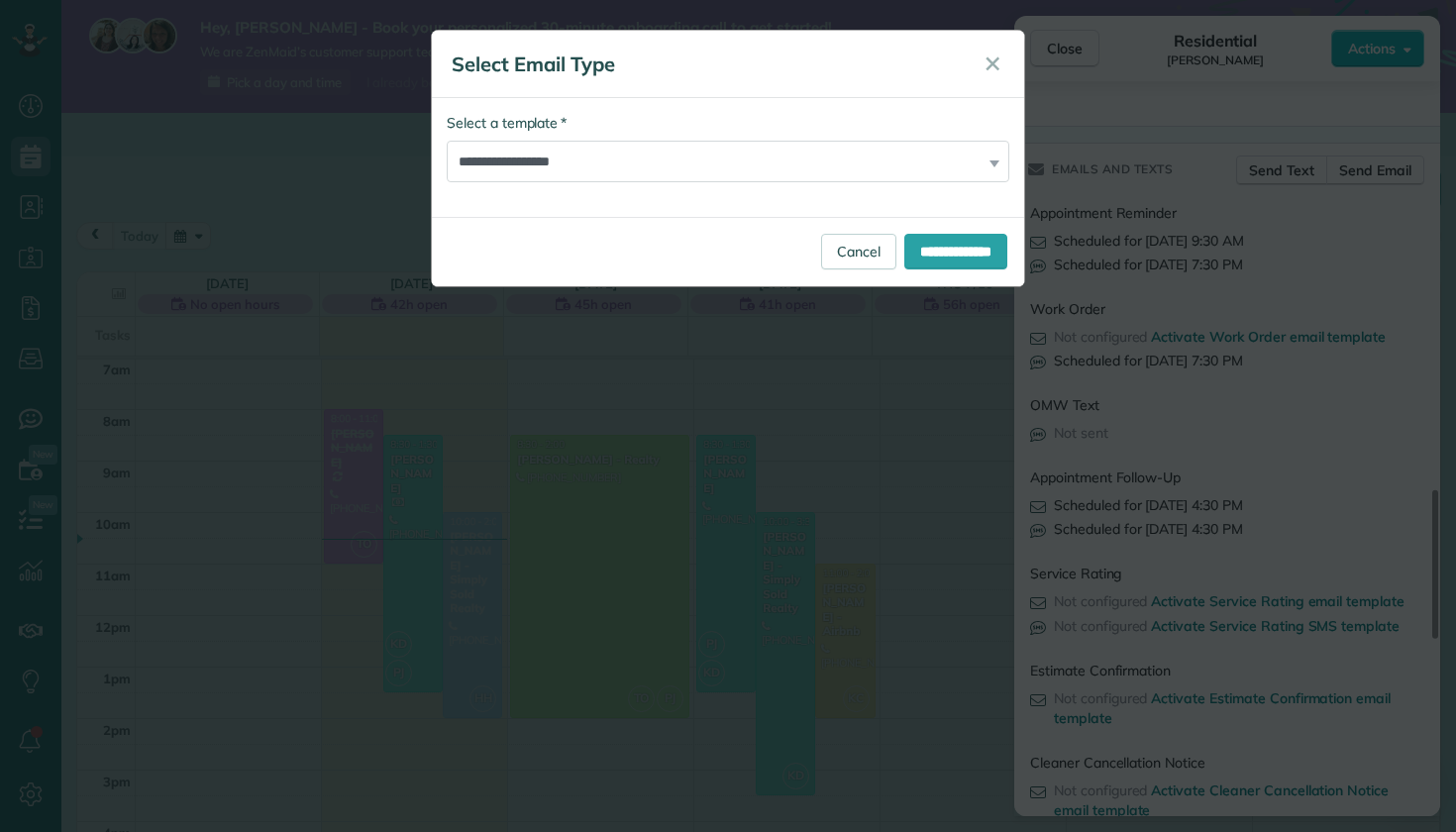 click on "**********" at bounding box center [728, 157] 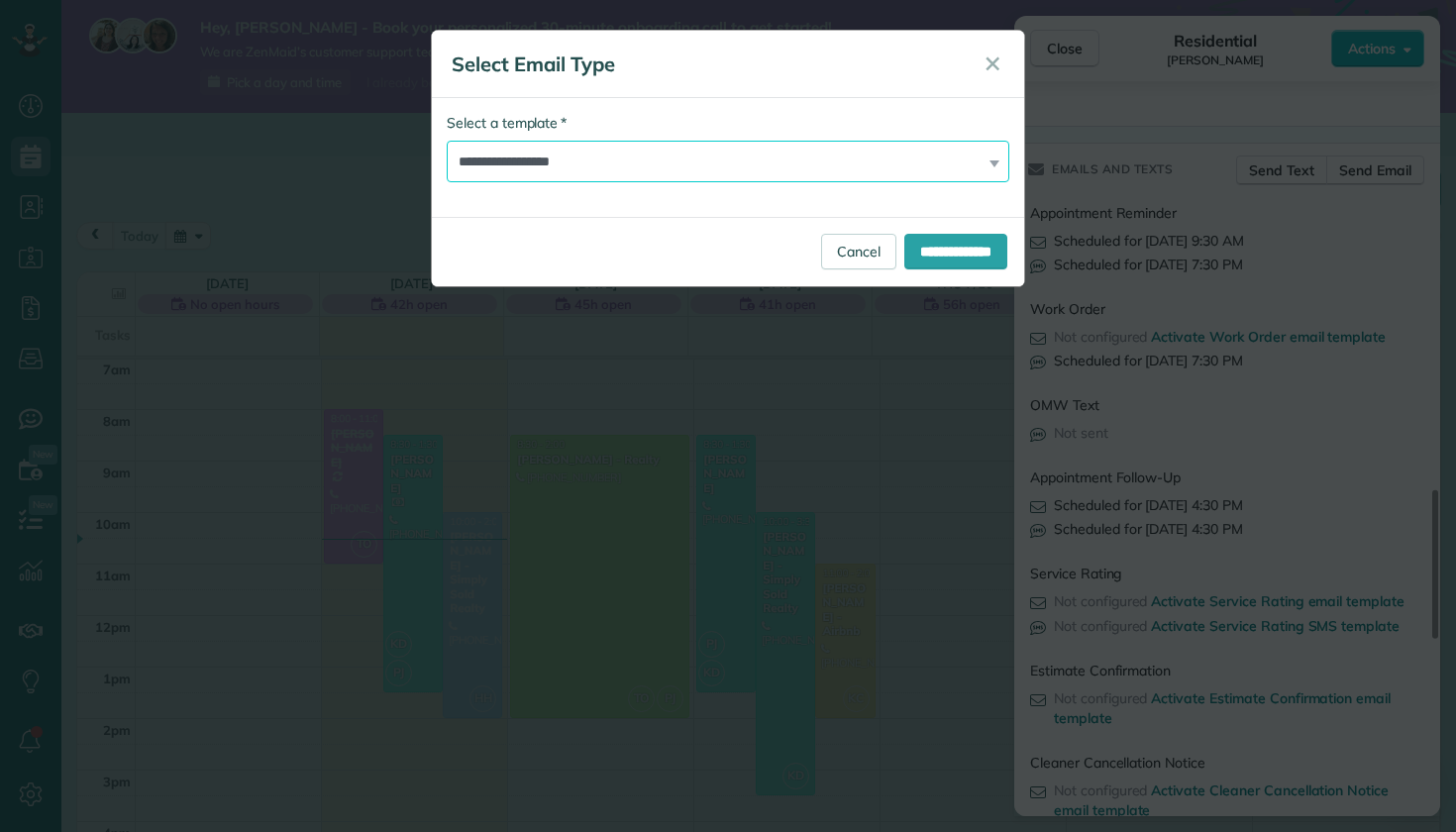 select on "*******" 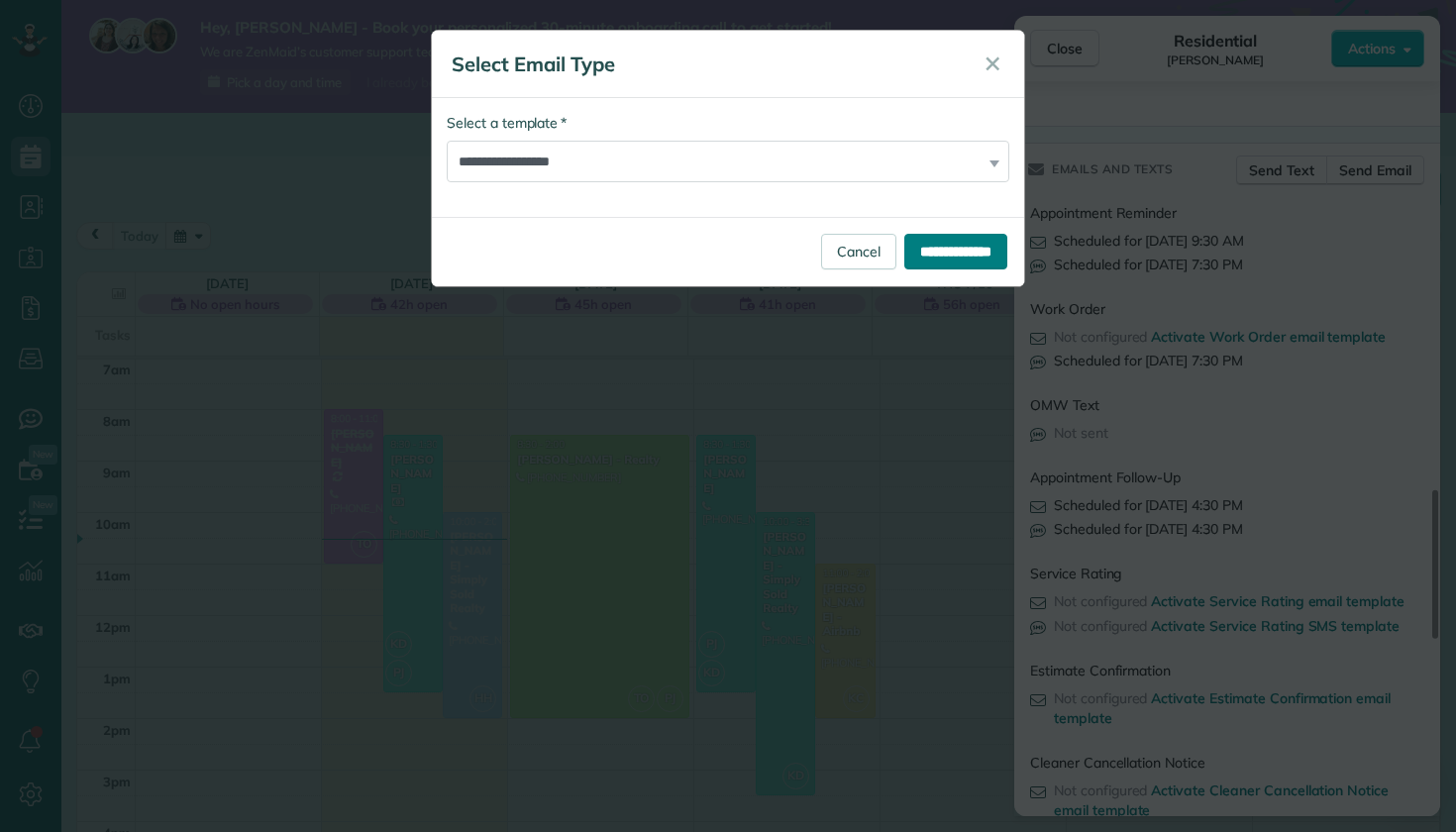 click on "**********" at bounding box center [956, 252] 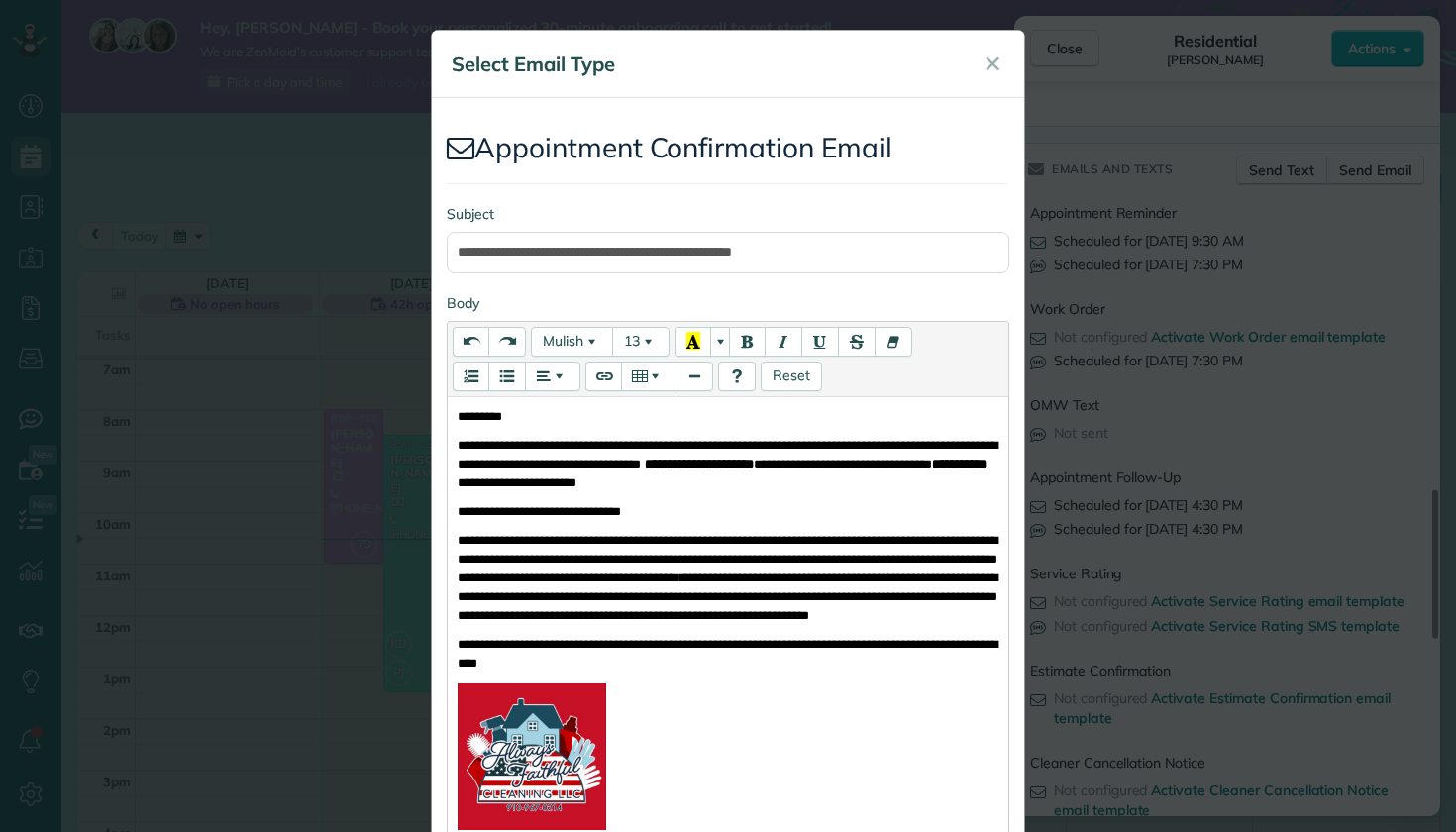 scroll, scrollTop: 358, scrollLeft: 0, axis: vertical 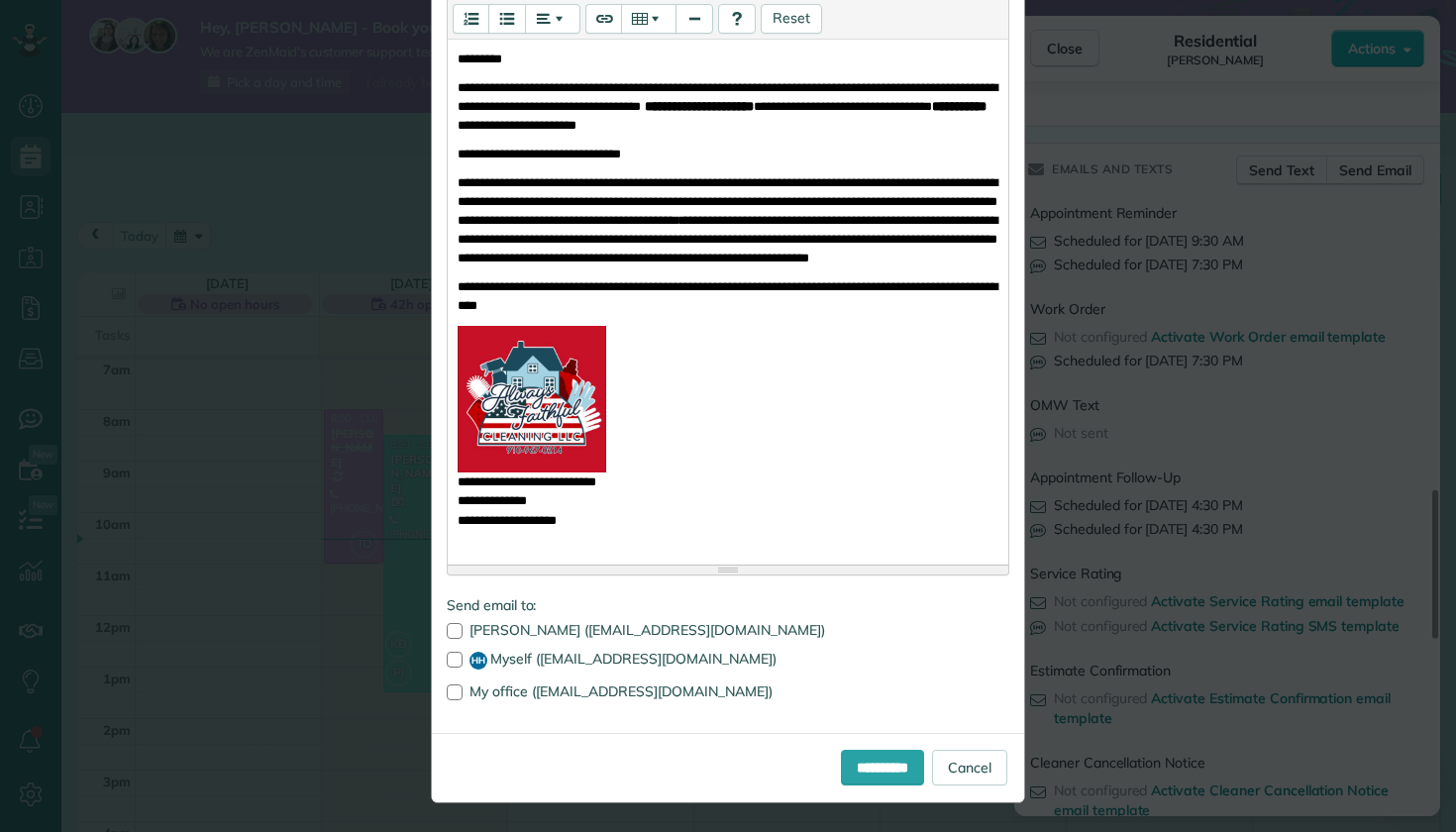 drag, startPoint x: 981, startPoint y: 89, endPoint x: 895, endPoint y: 86, distance: 86.05231 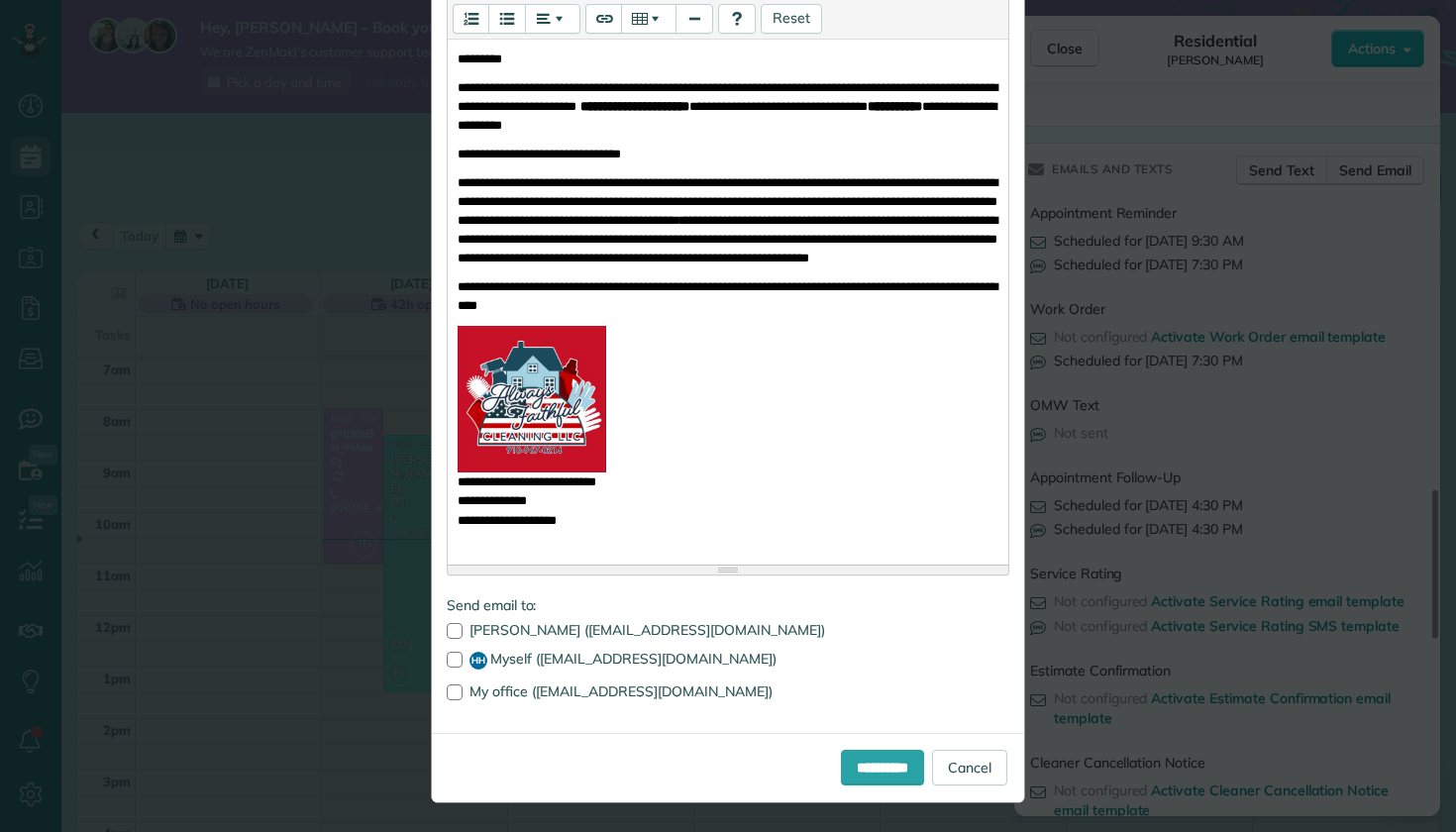 type 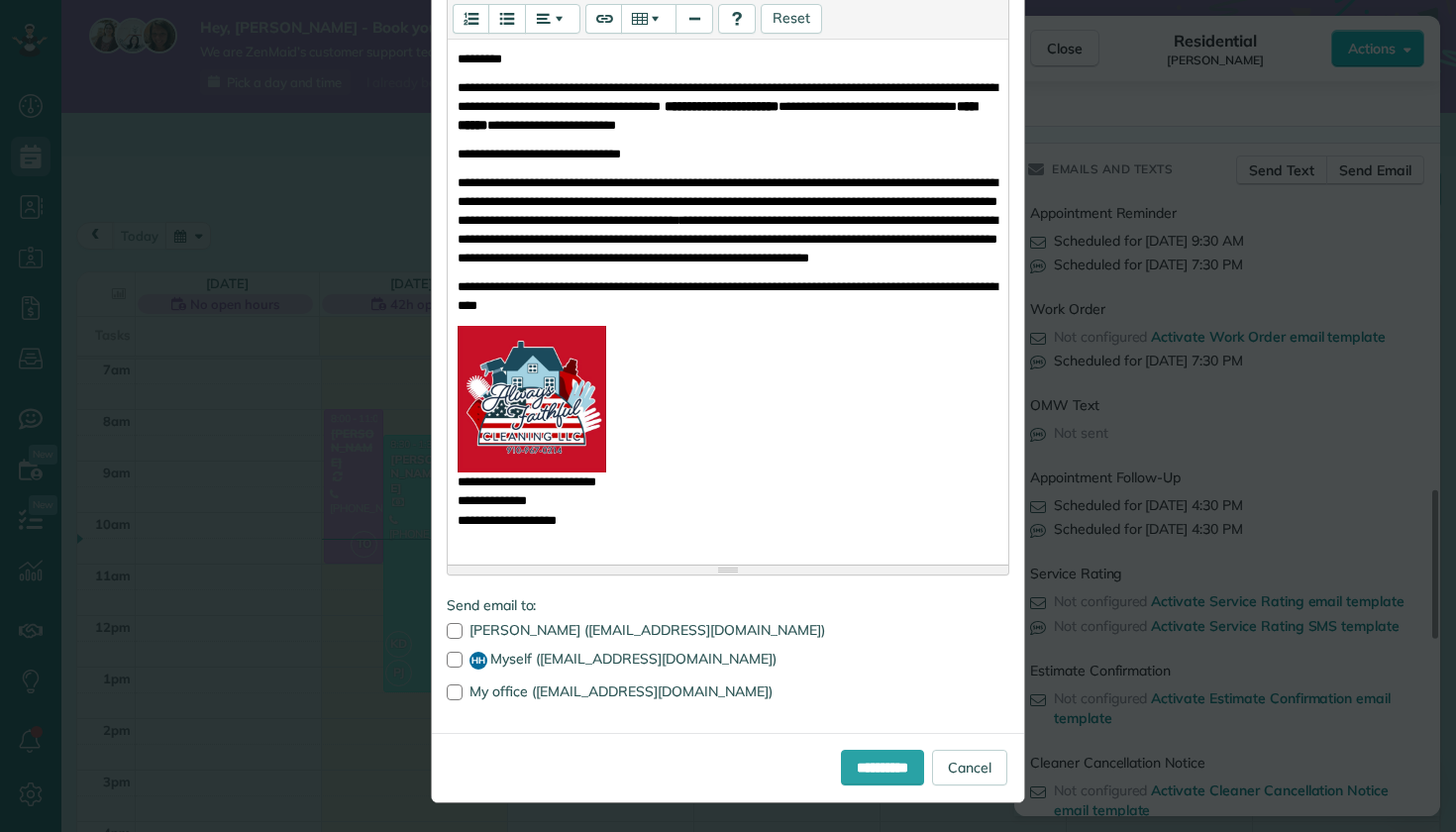 click on "**********" at bounding box center (717, 116) 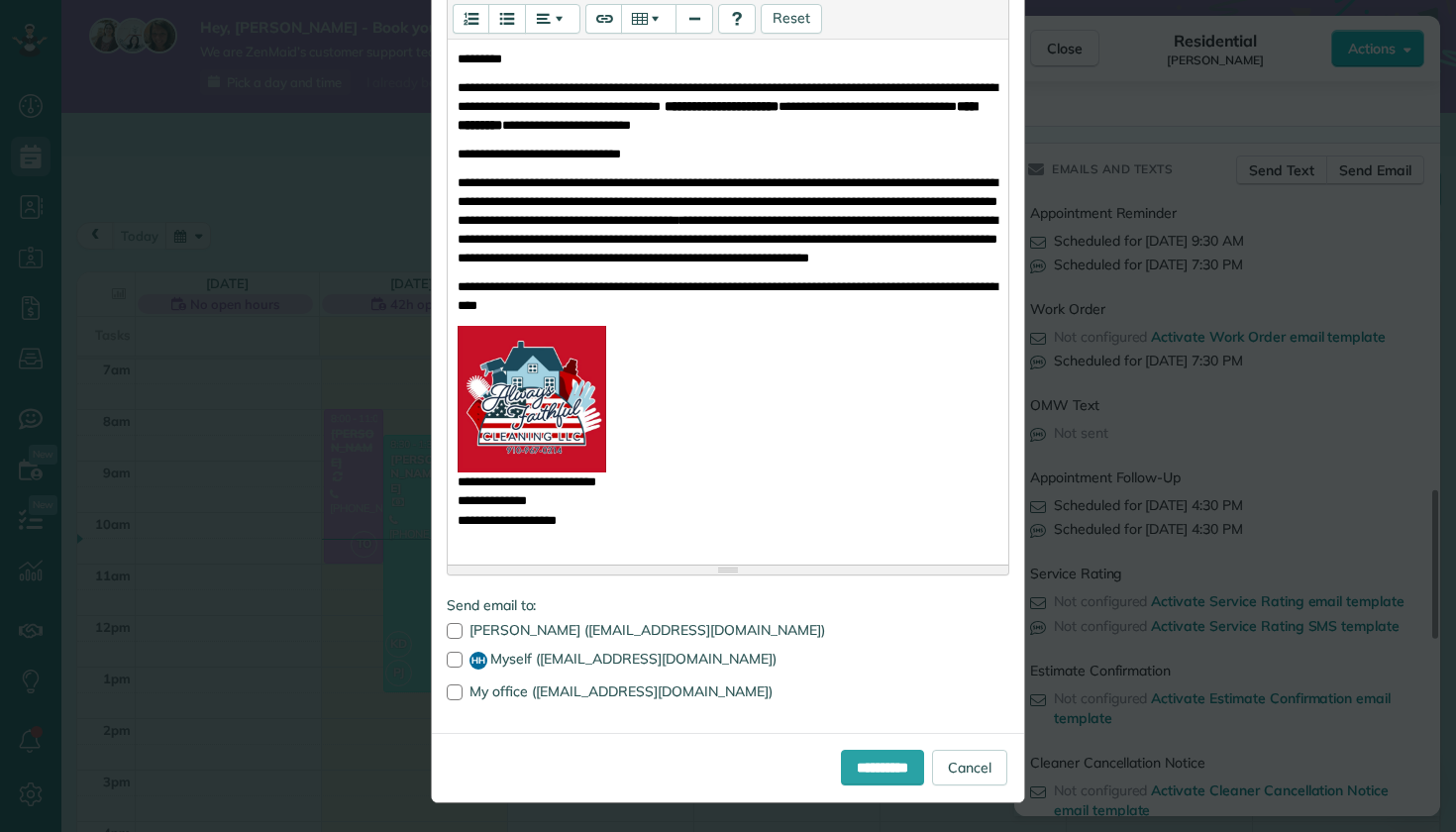 click on "**********" at bounding box center (728, 298) 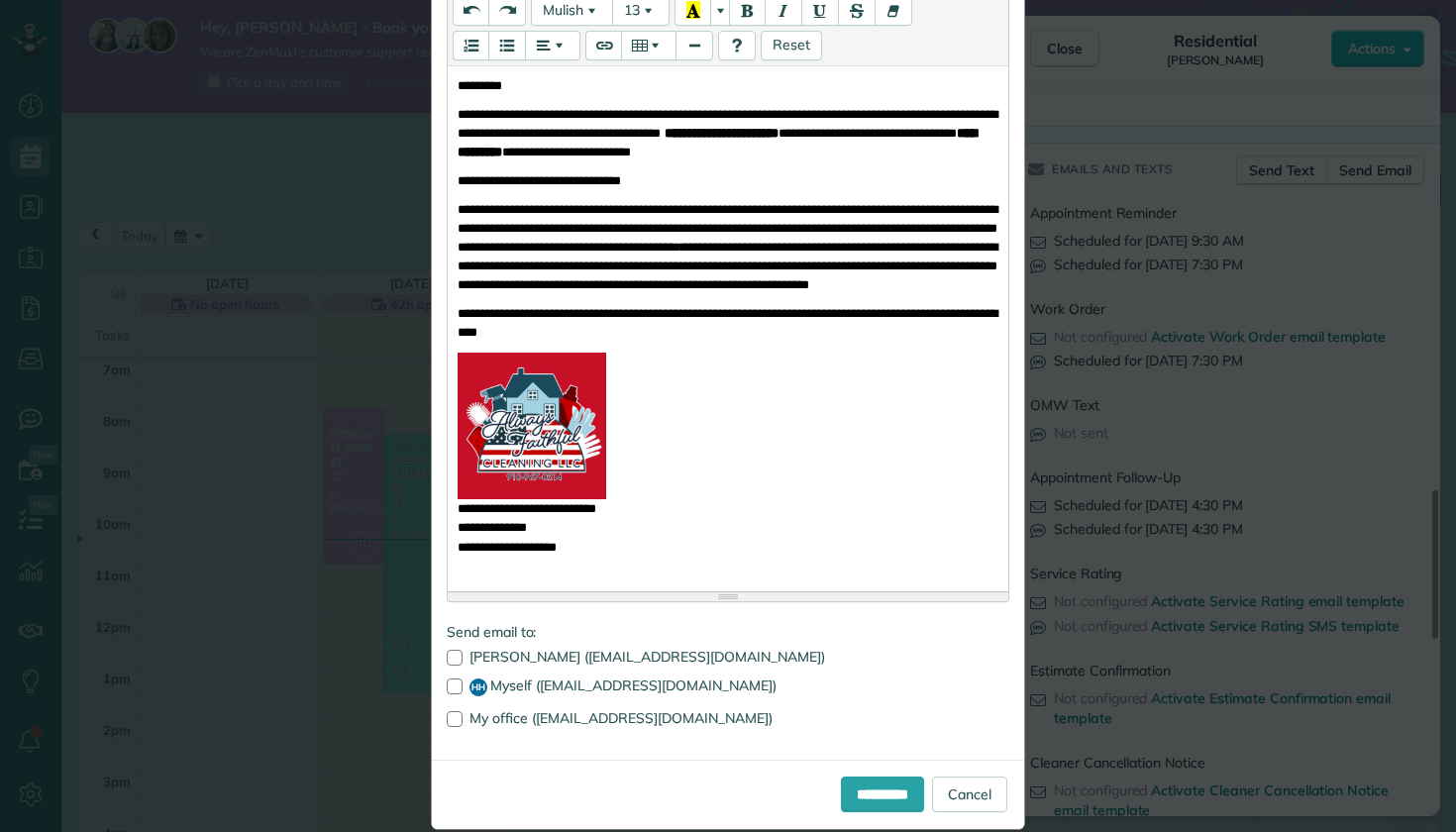 click on "**********" at bounding box center (539, 180) 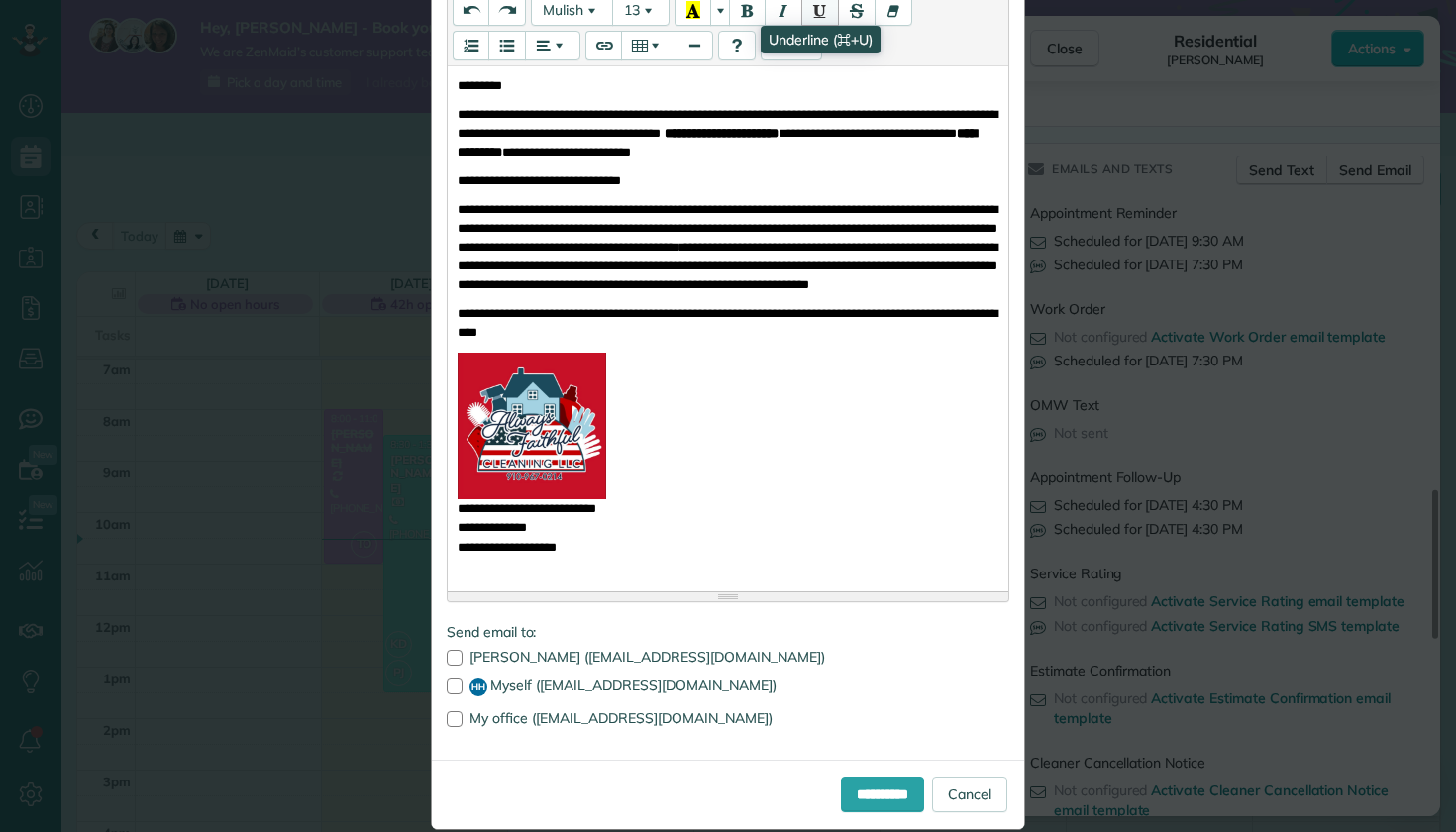 click at bounding box center [820, 11] 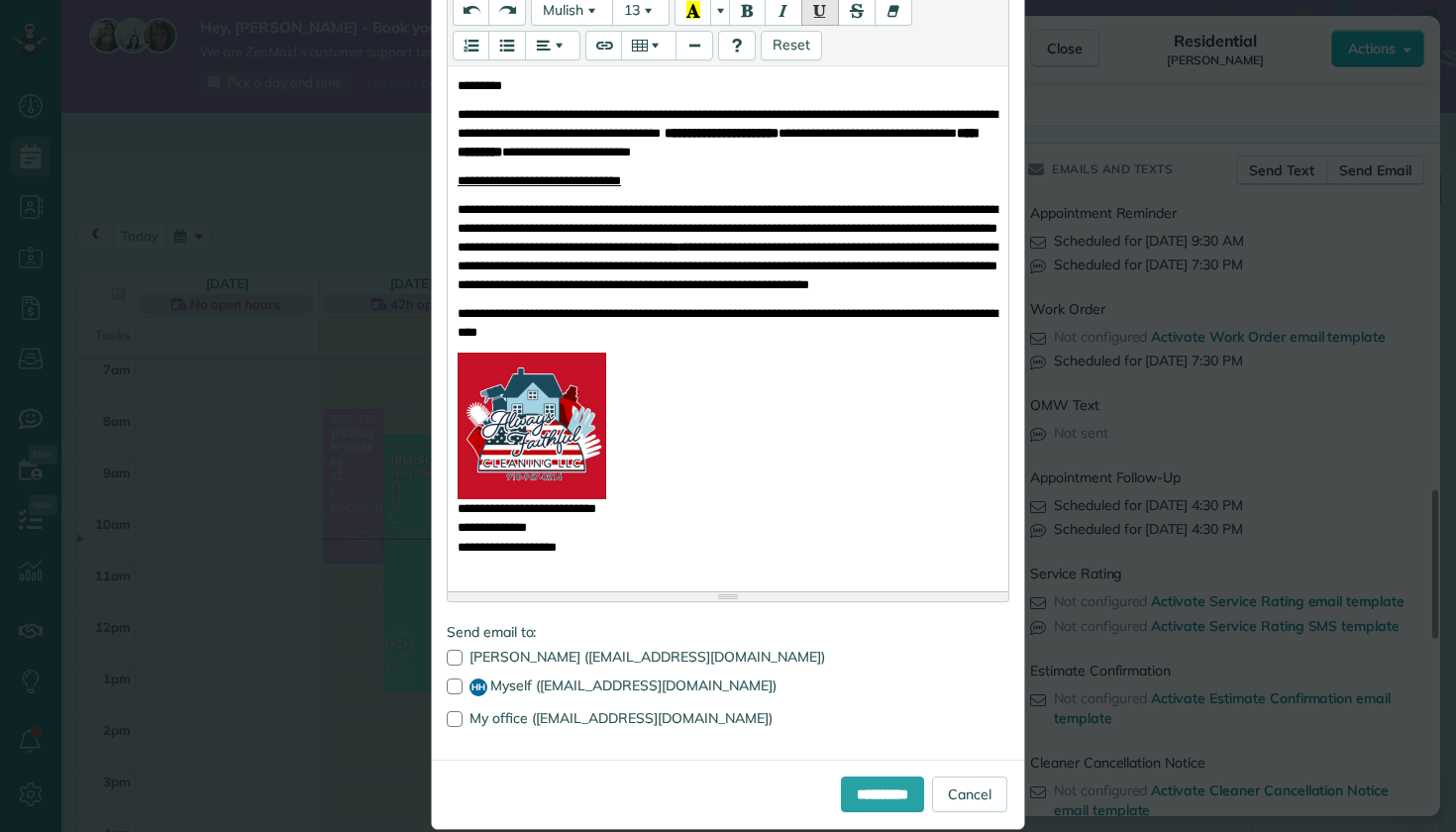 click on "**********" at bounding box center (728, 180) 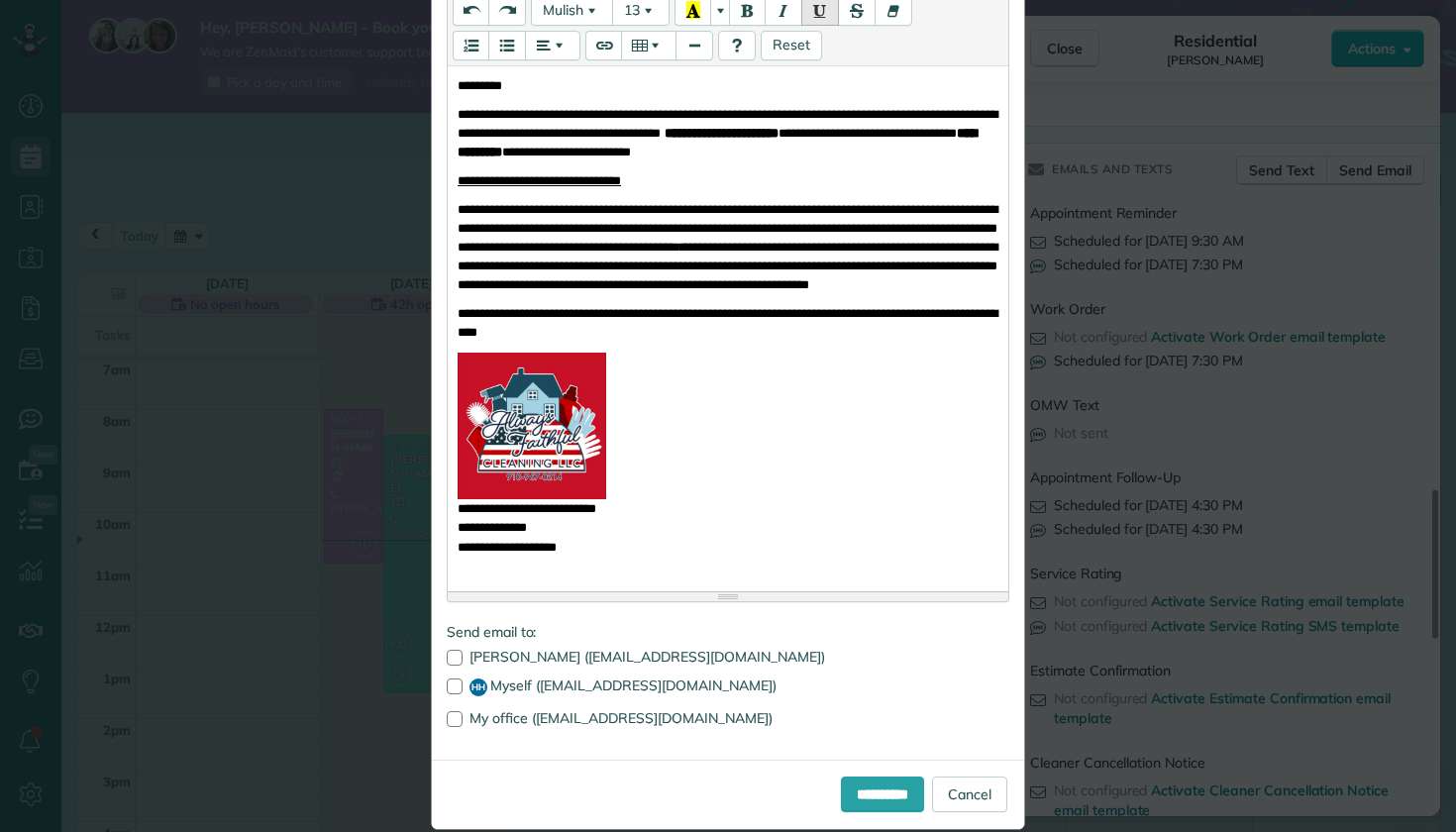 click on "**********" at bounding box center [539, 180] 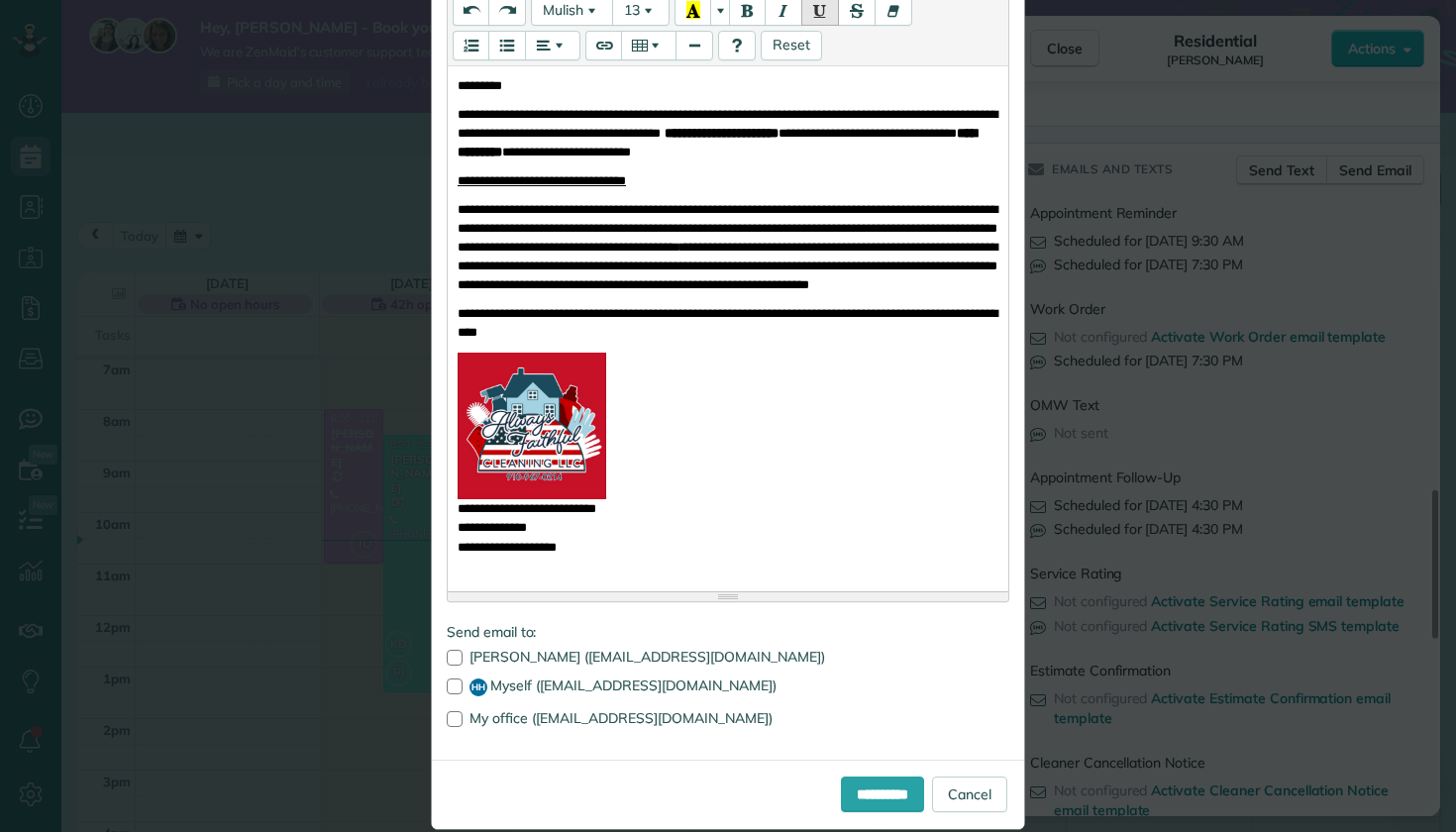 click on "**********" at bounding box center [542, 180] 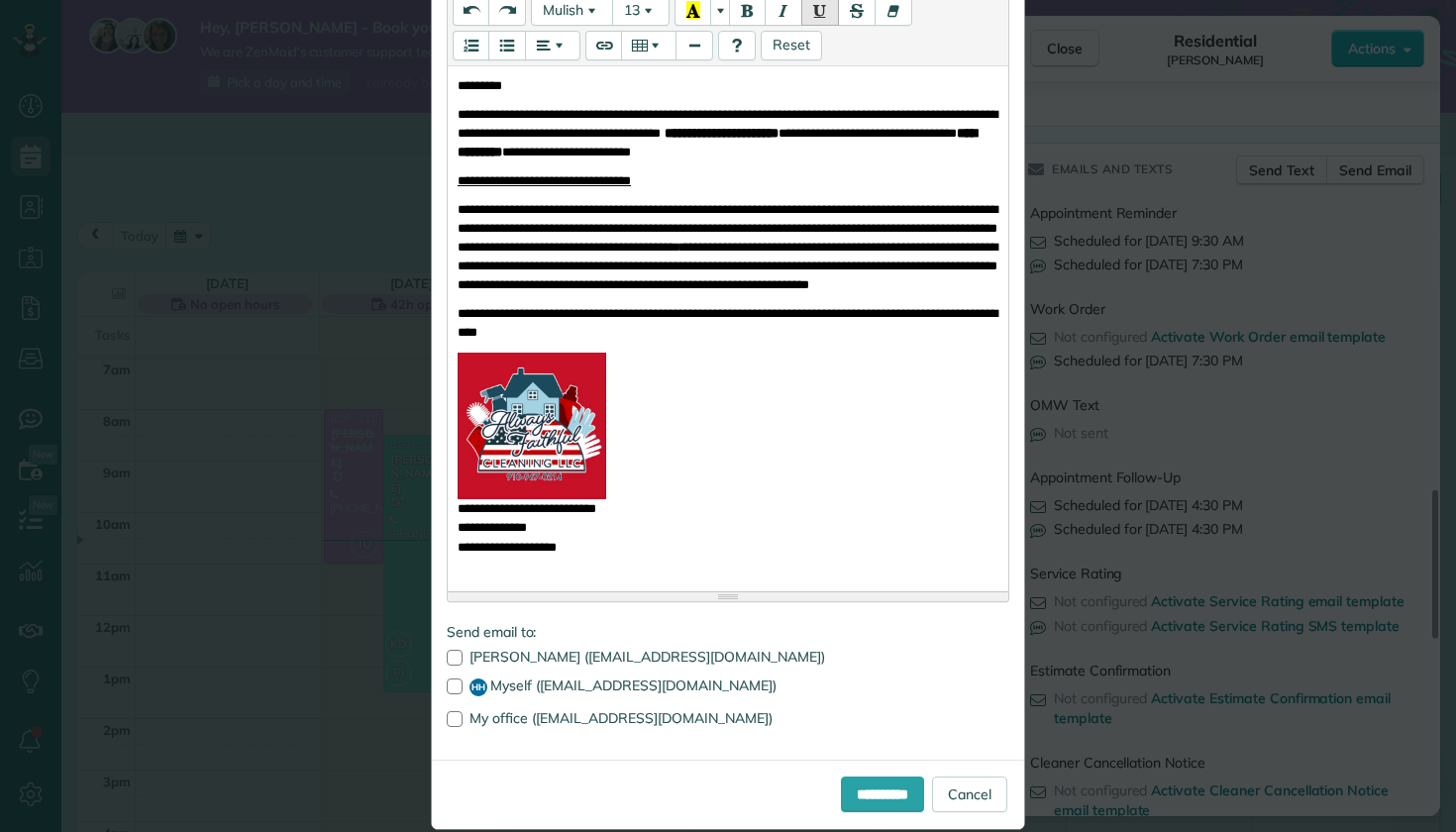 drag, startPoint x: 509, startPoint y: 244, endPoint x: 864, endPoint y: 232, distance: 355.20276 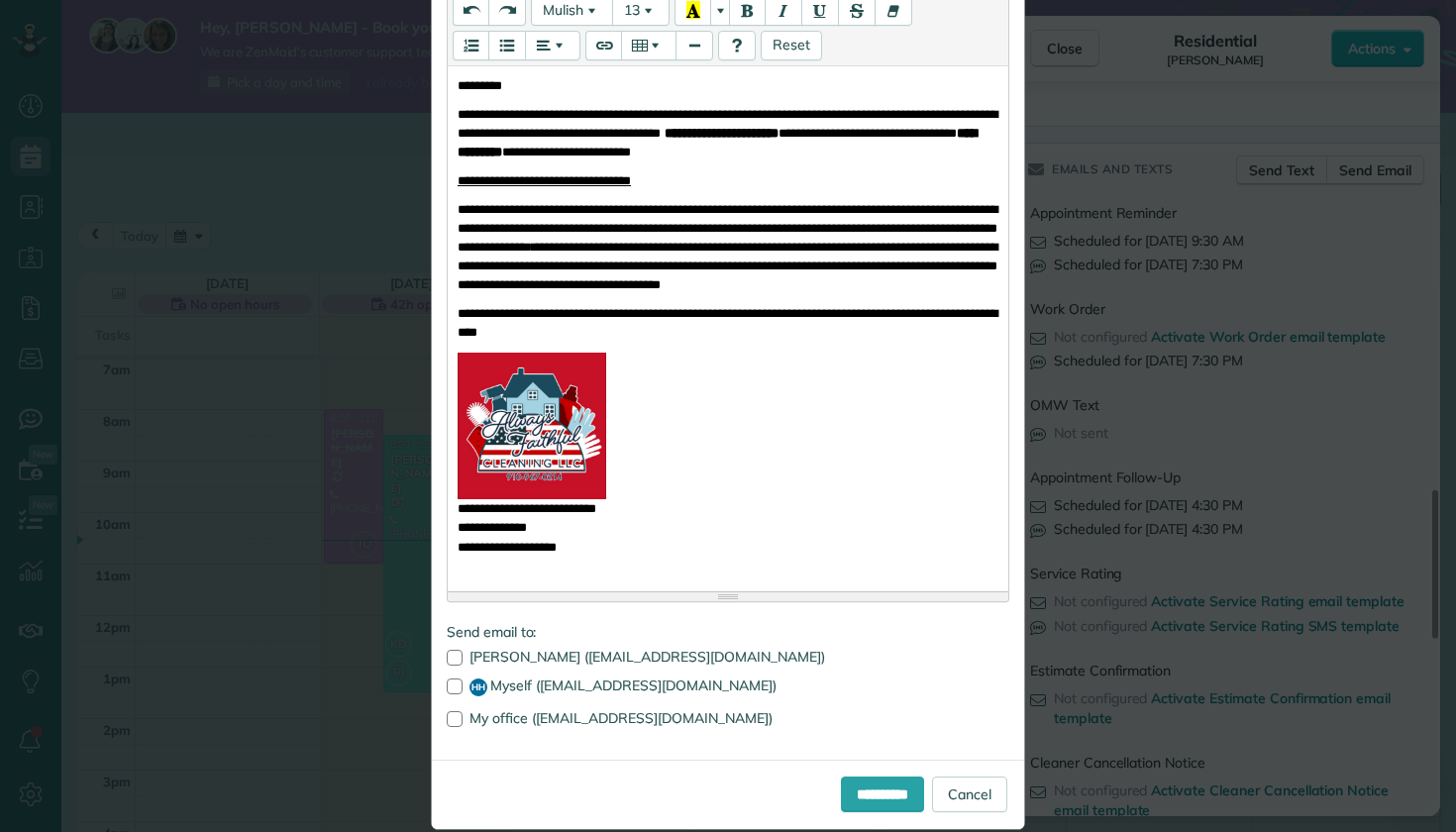 click on "**********" at bounding box center [727, 247] 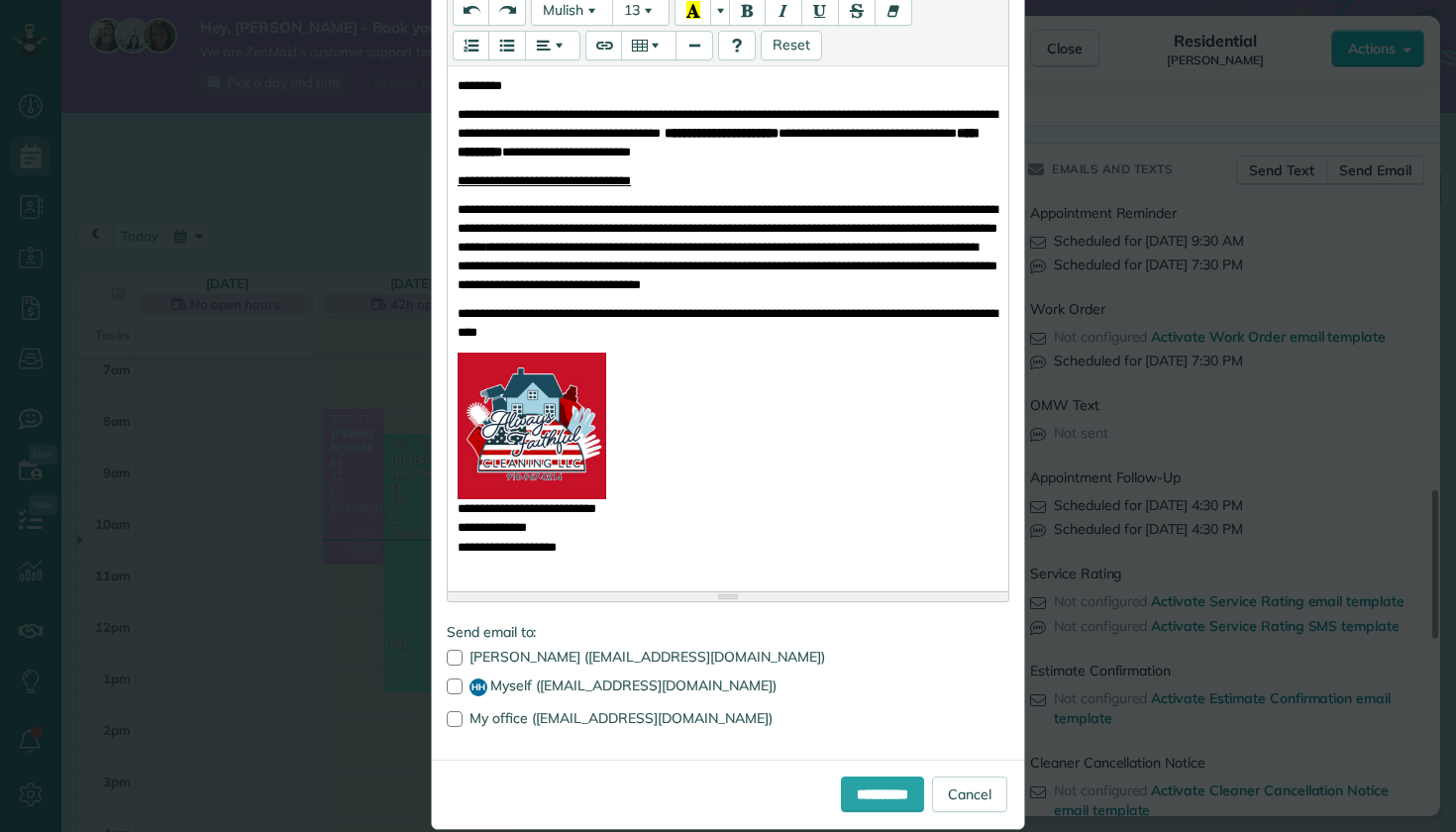click on "**********" at bounding box center [727, 323] 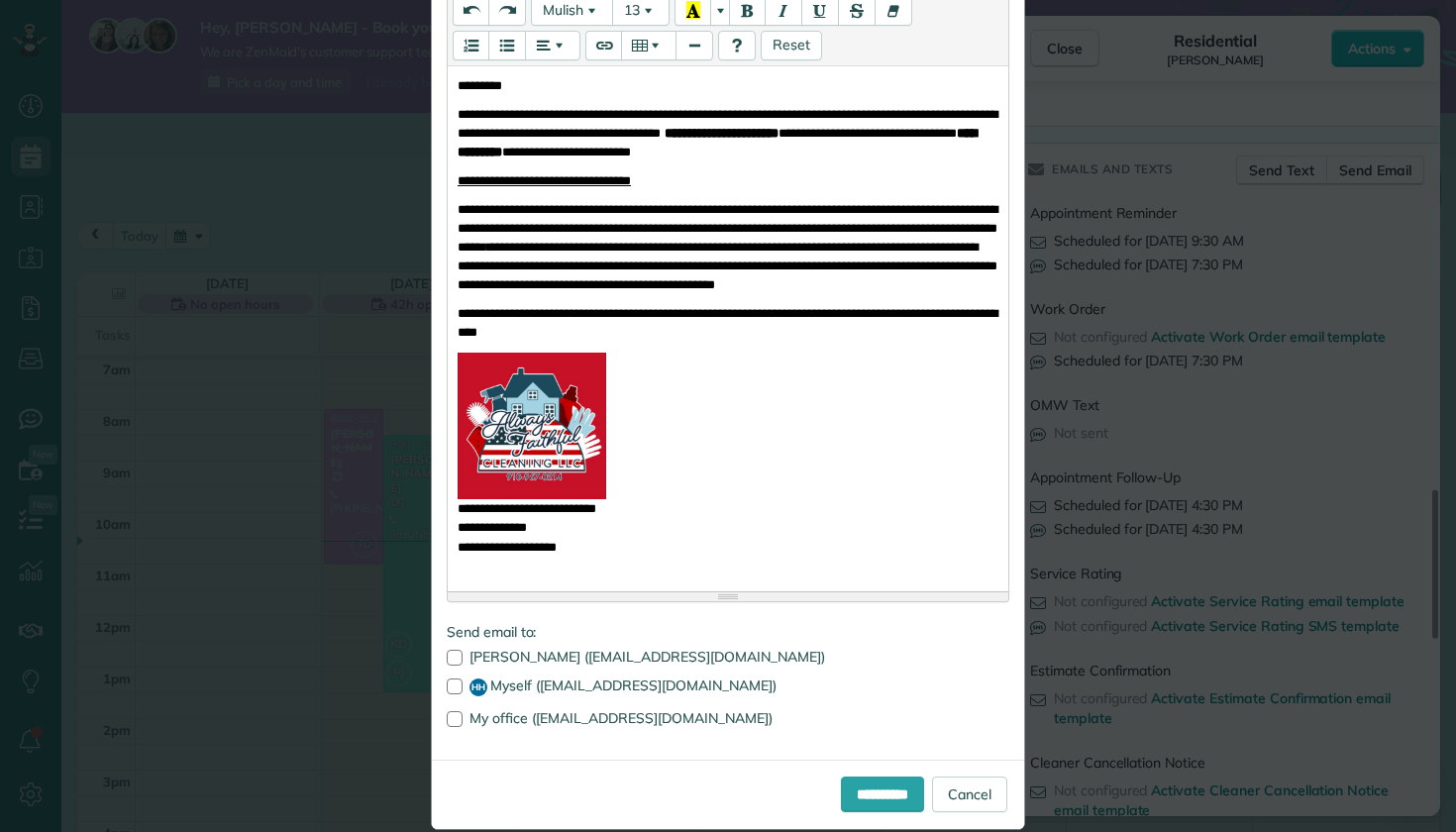 drag, startPoint x: 751, startPoint y: 279, endPoint x: 705, endPoint y: 272, distance: 46.52956 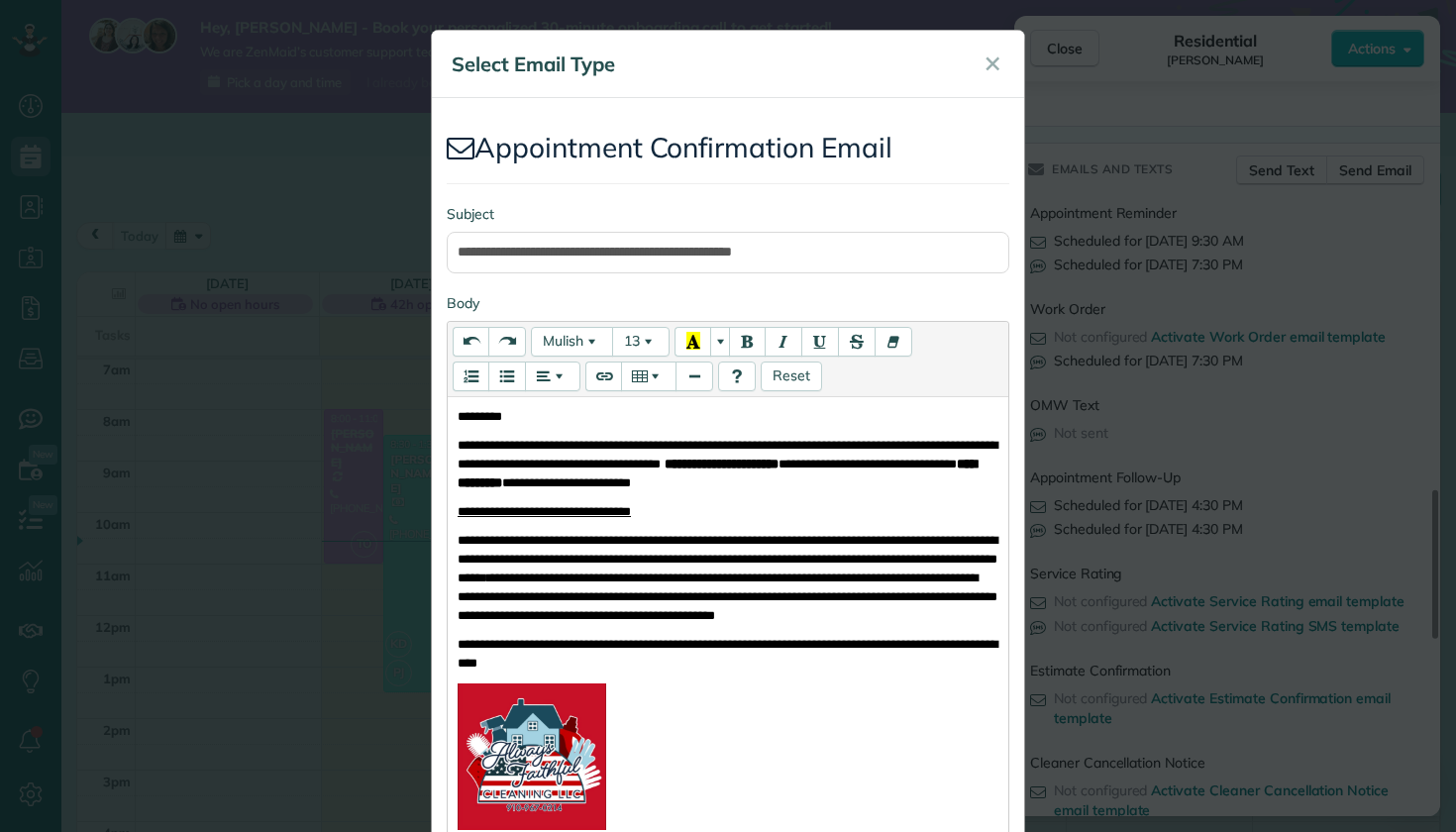 scroll, scrollTop: 320, scrollLeft: 0, axis: vertical 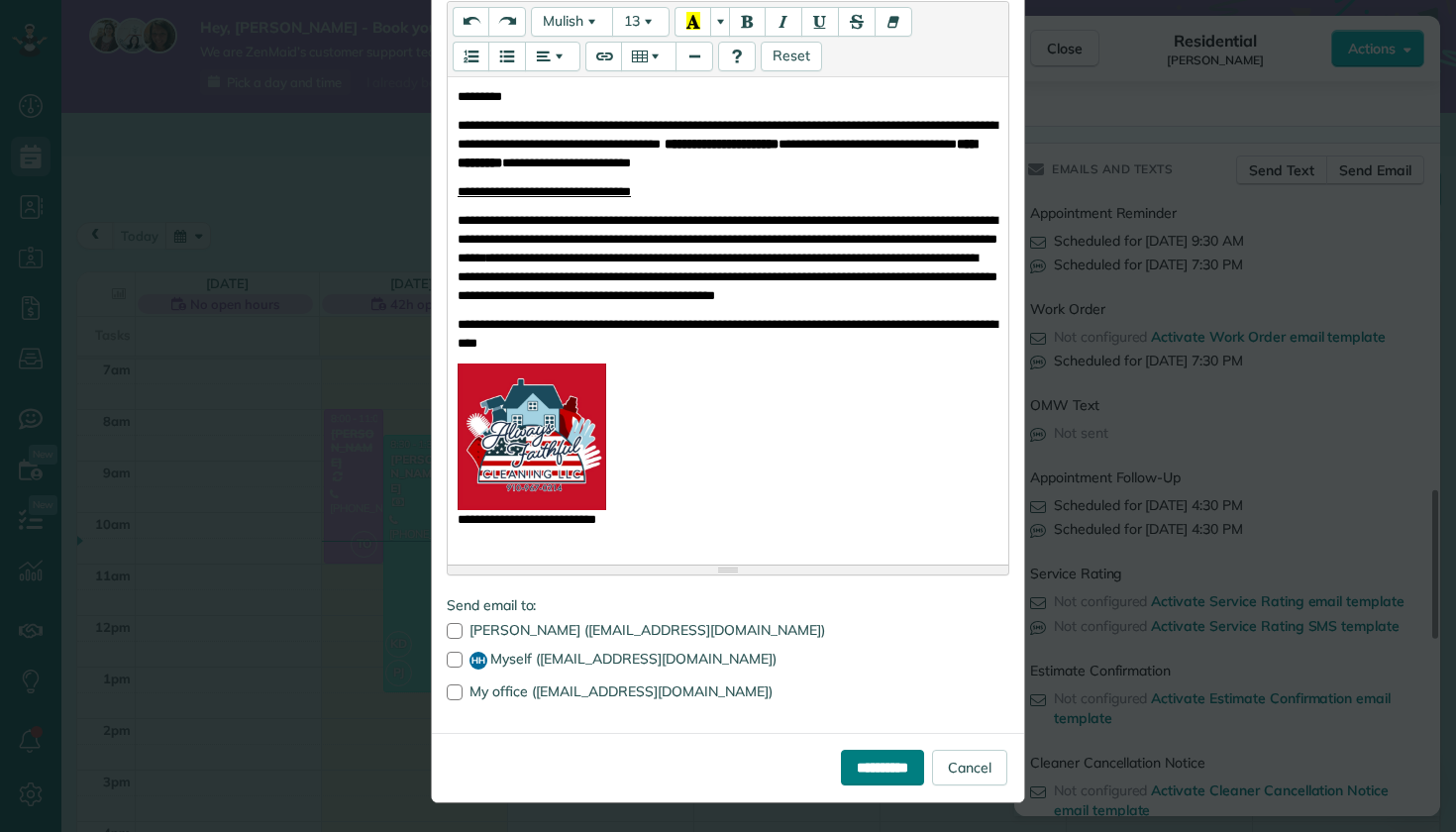 click on "**********" at bounding box center (883, 768) 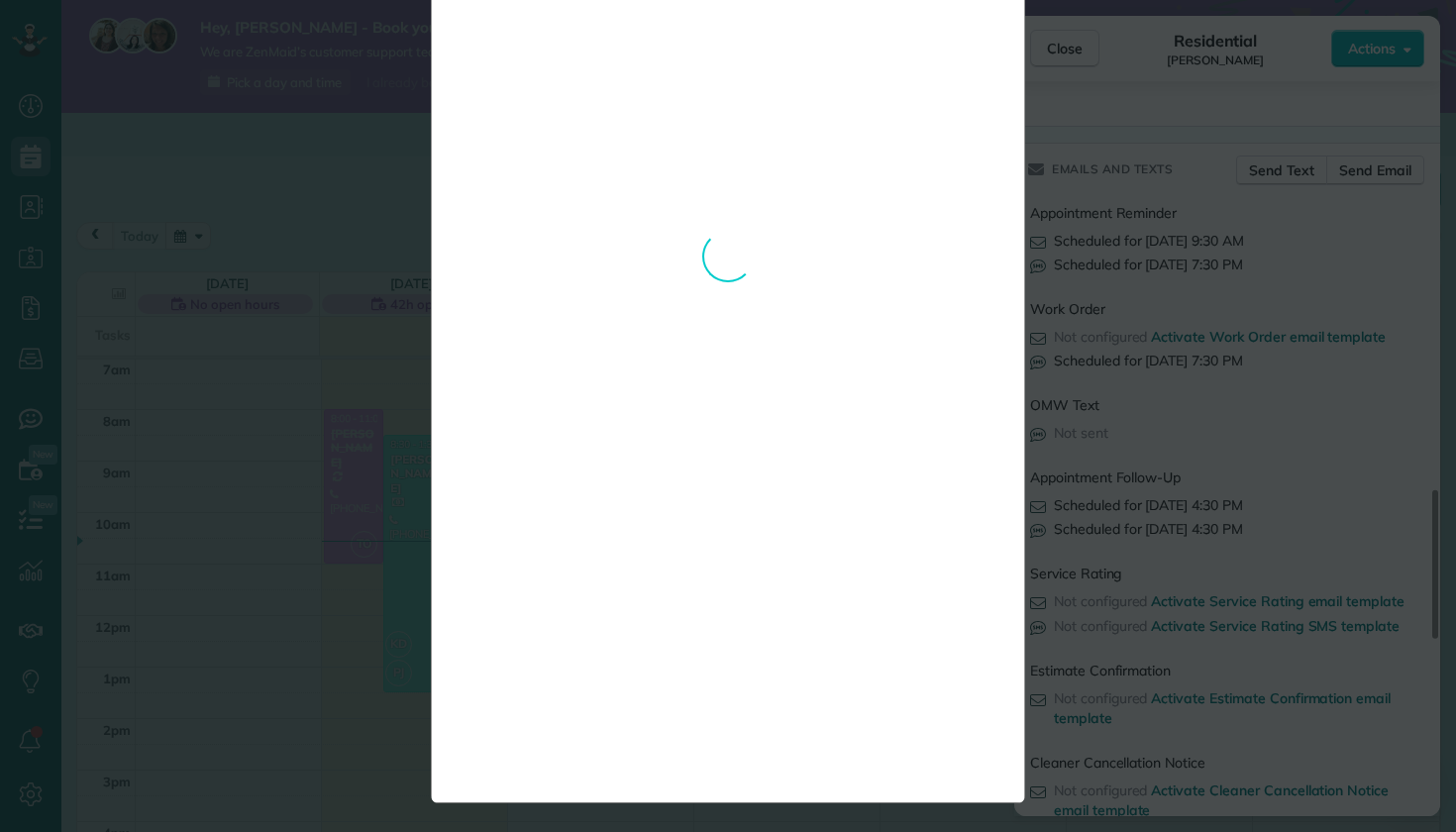scroll, scrollTop: 0, scrollLeft: 0, axis: both 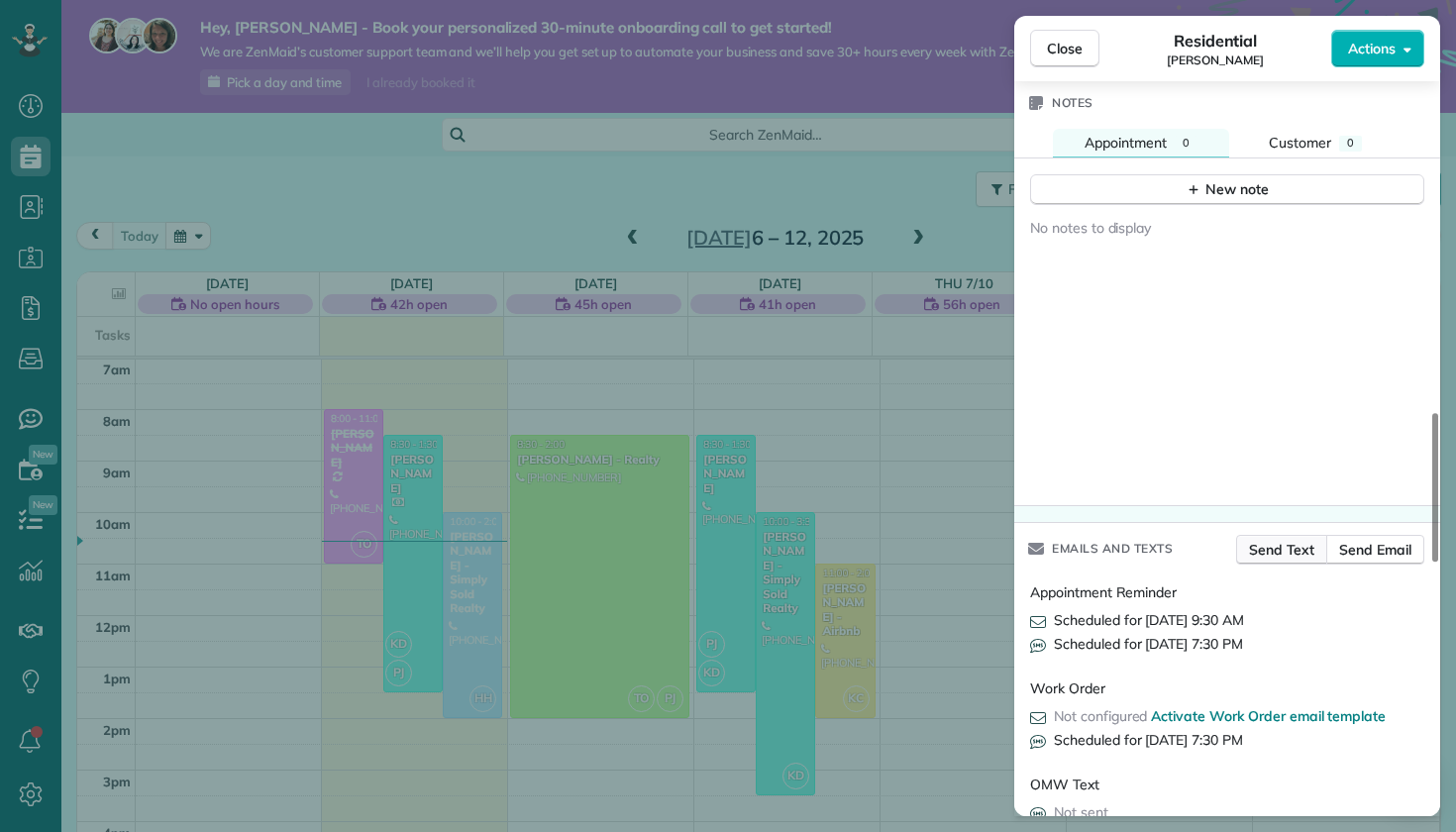 click on "Send Text" at bounding box center [1282, 550] 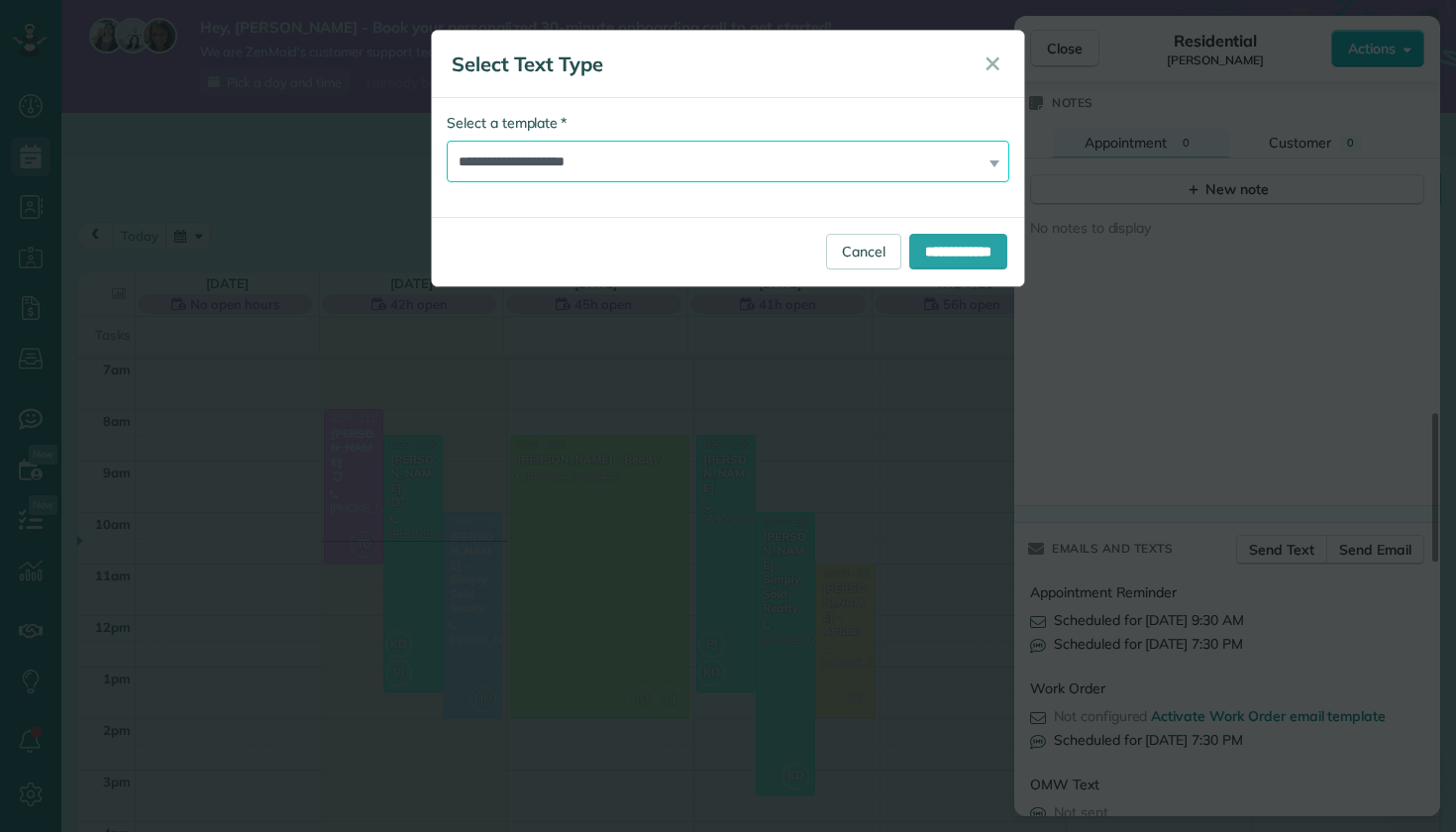 select on "*******" 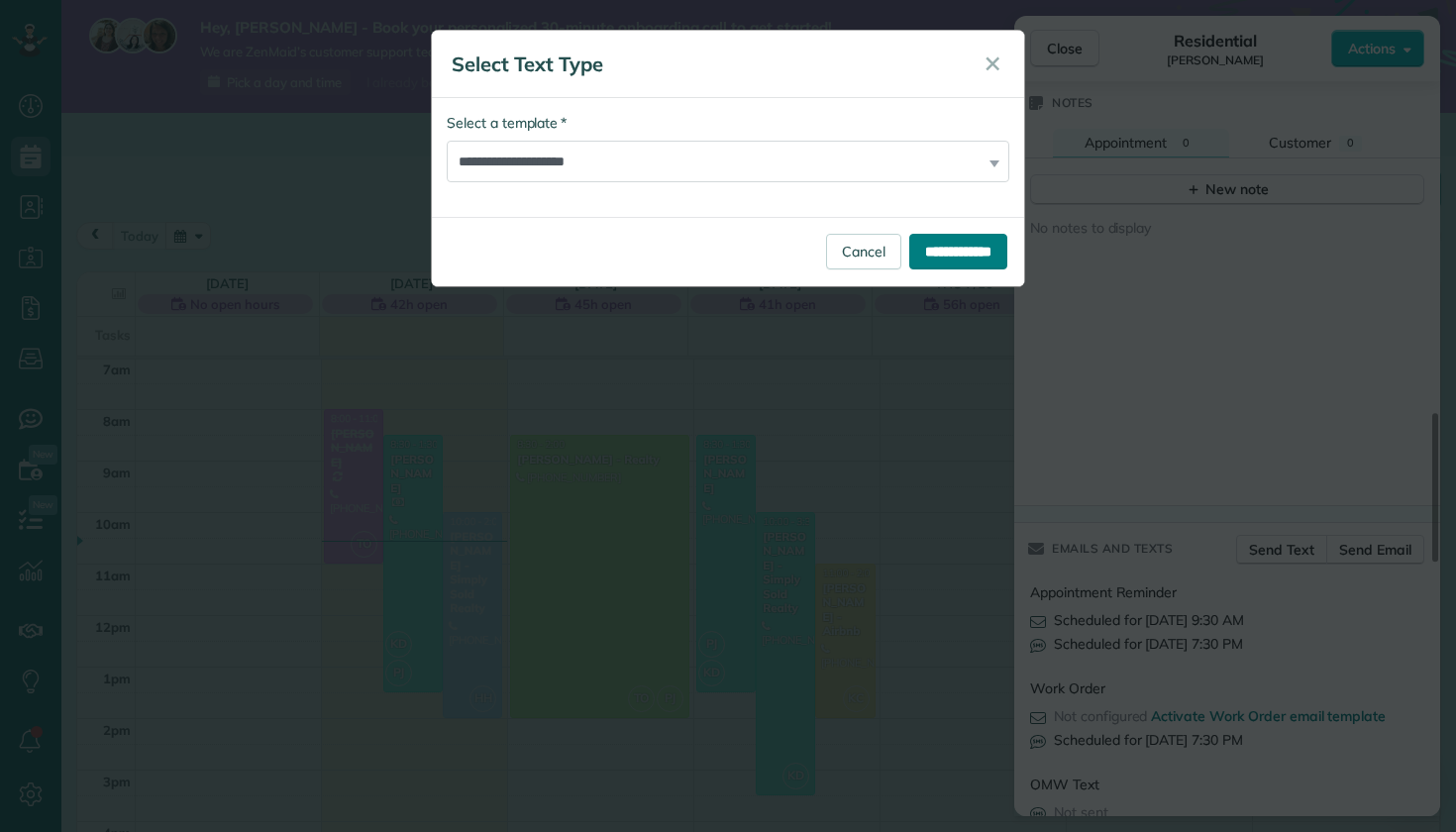 click on "**********" at bounding box center (958, 252) 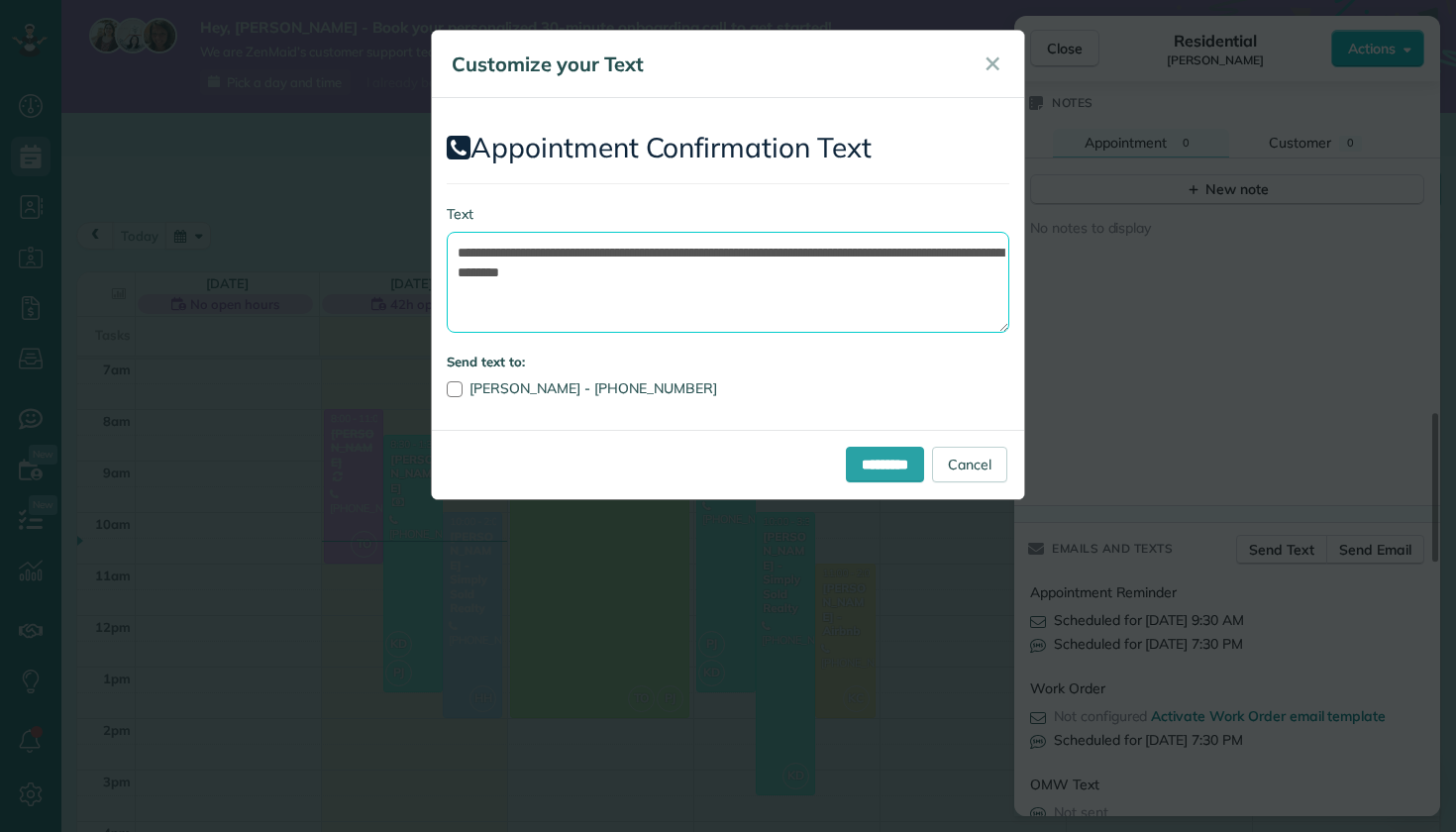 click on "**********" at bounding box center [728, 282] 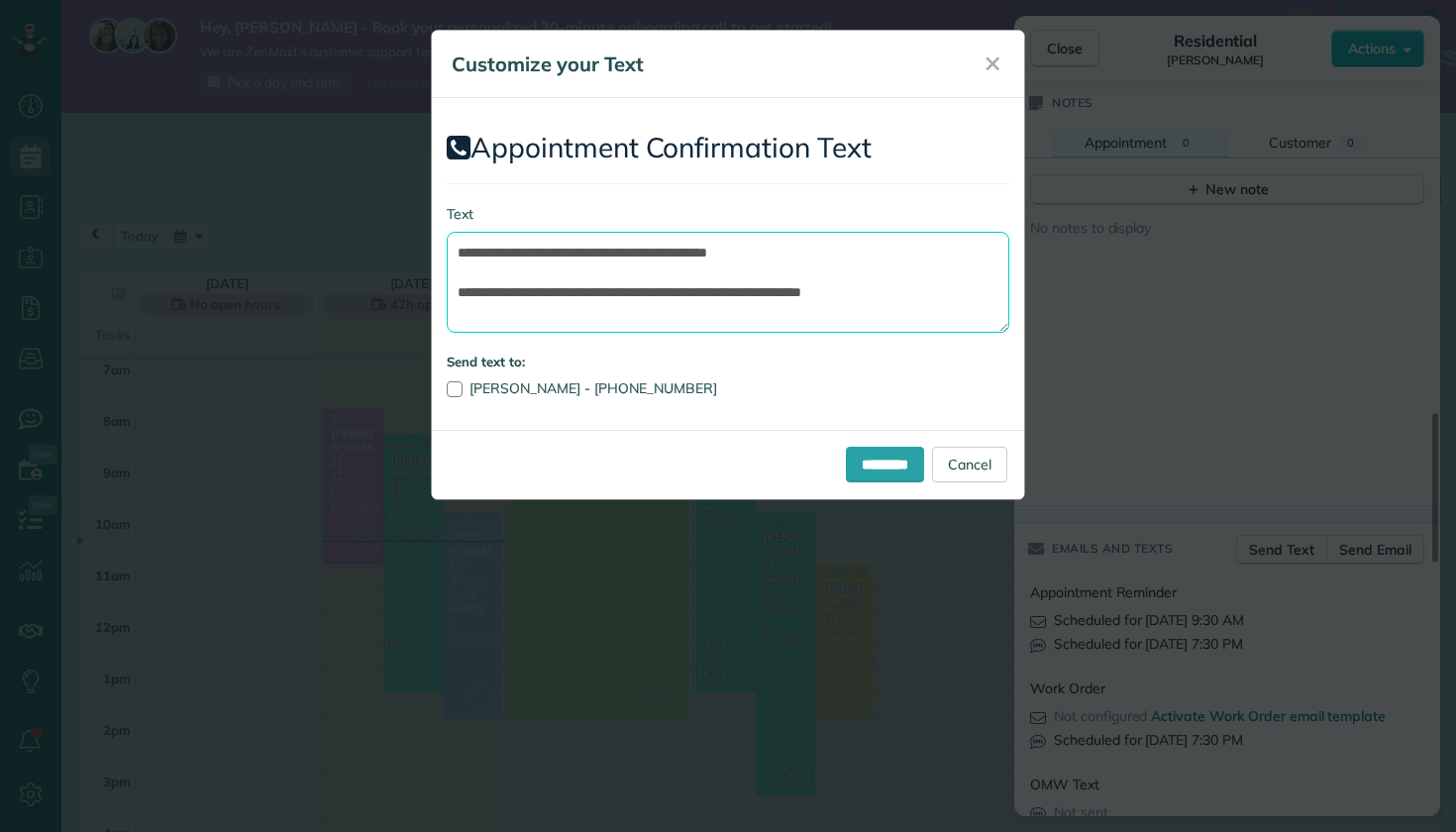 click on "**********" at bounding box center [728, 282] 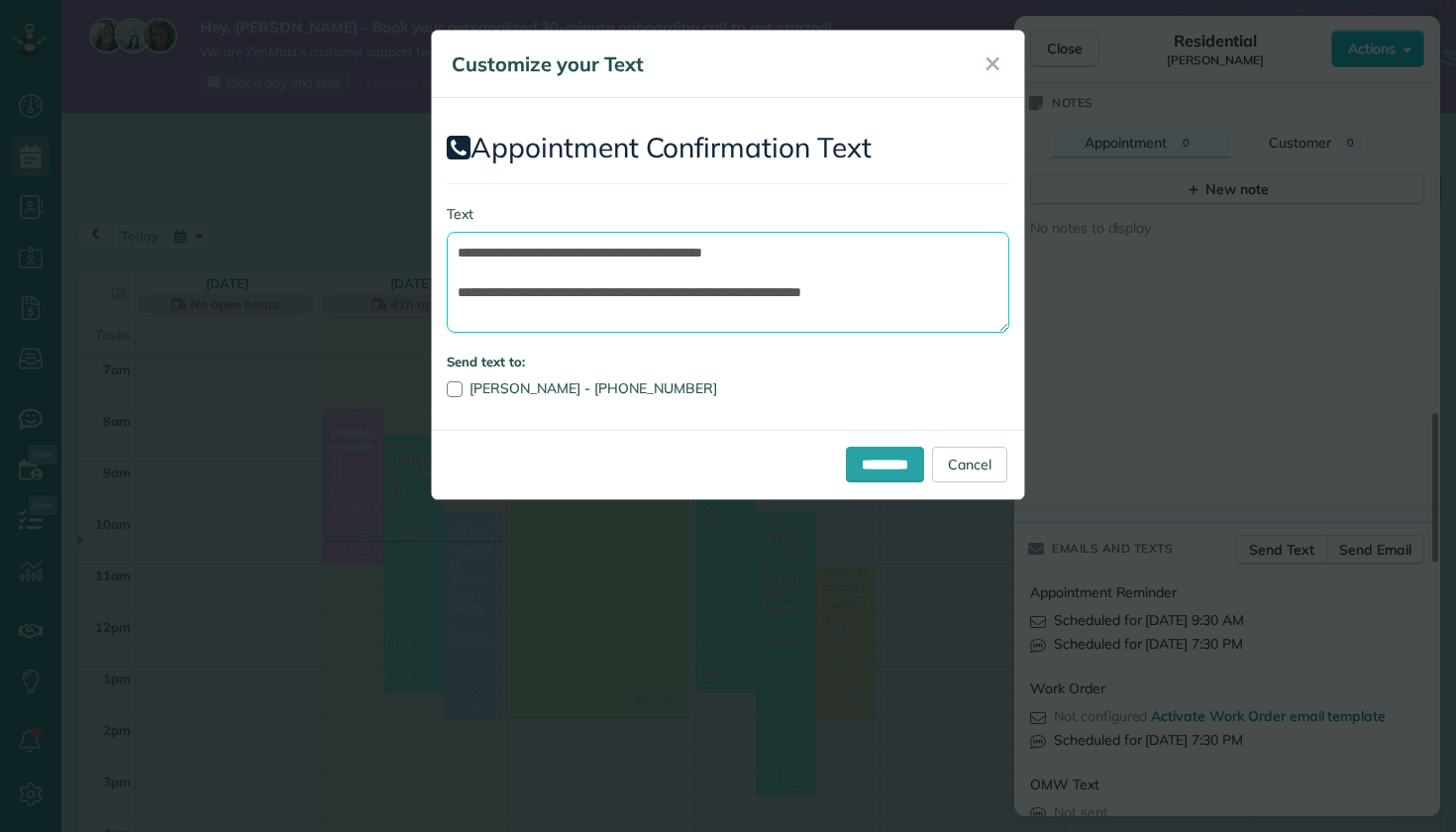 click on "**********" at bounding box center (728, 282) 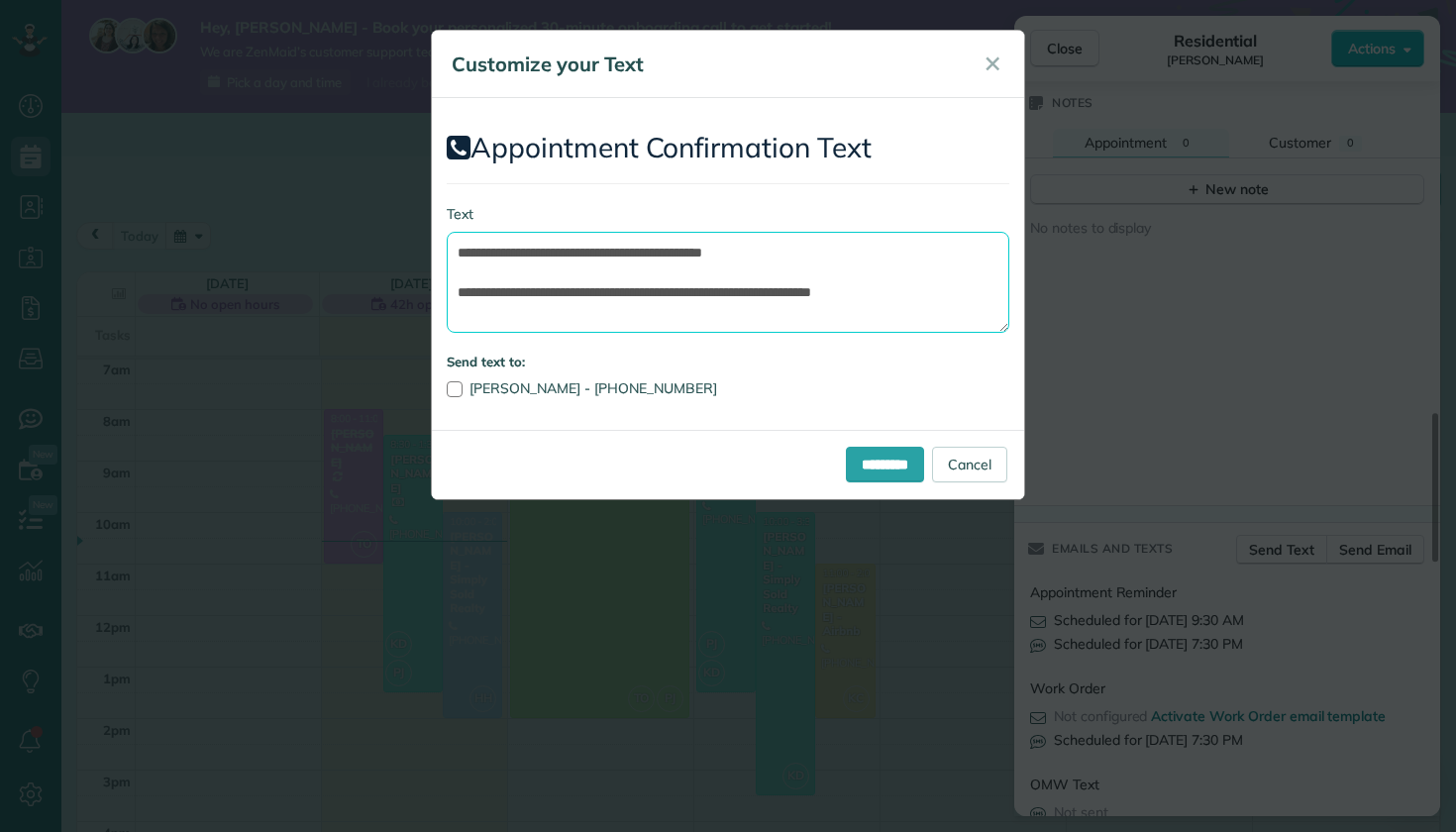 scroll, scrollTop: 9, scrollLeft: 0, axis: vertical 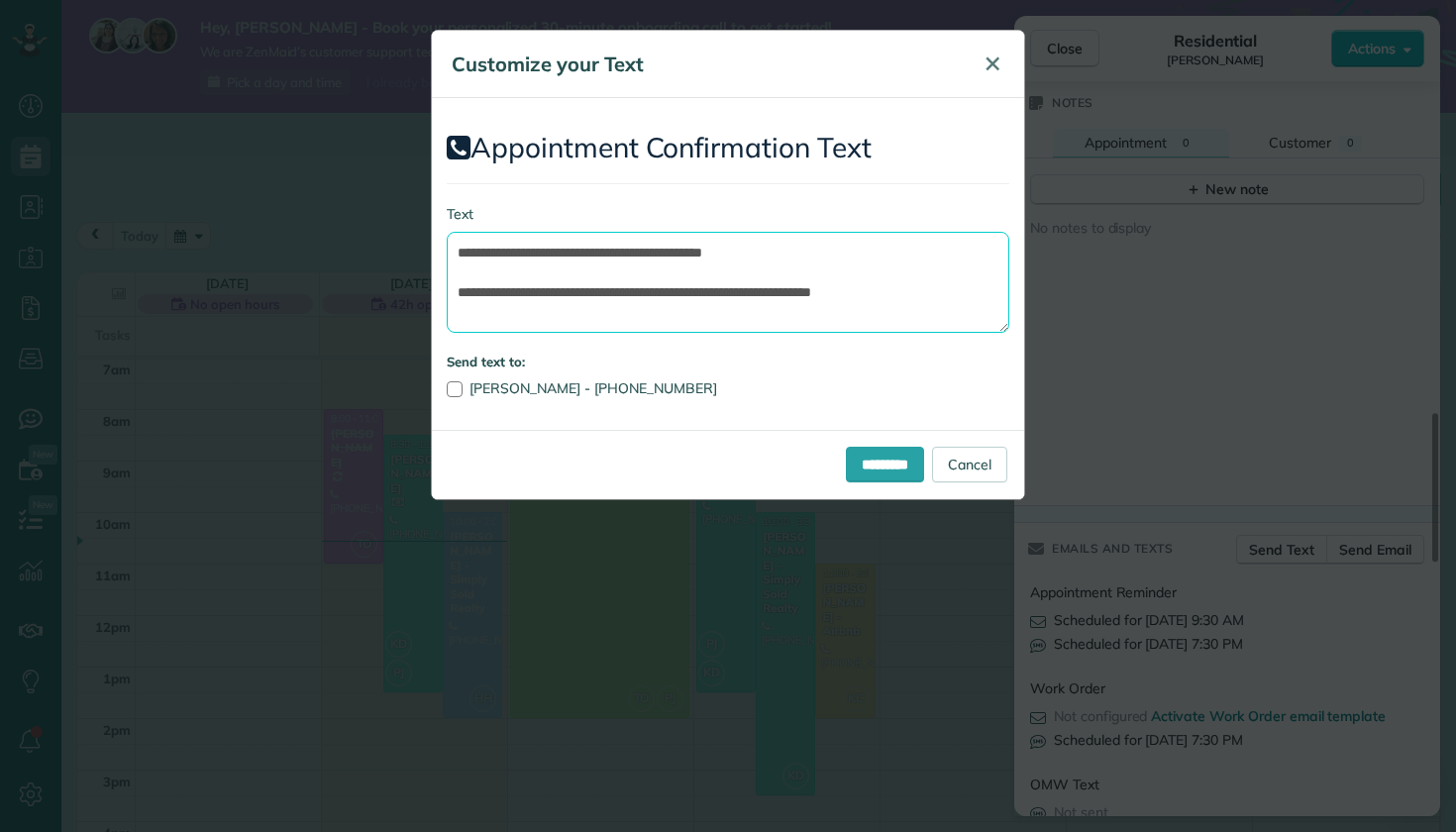 type on "**********" 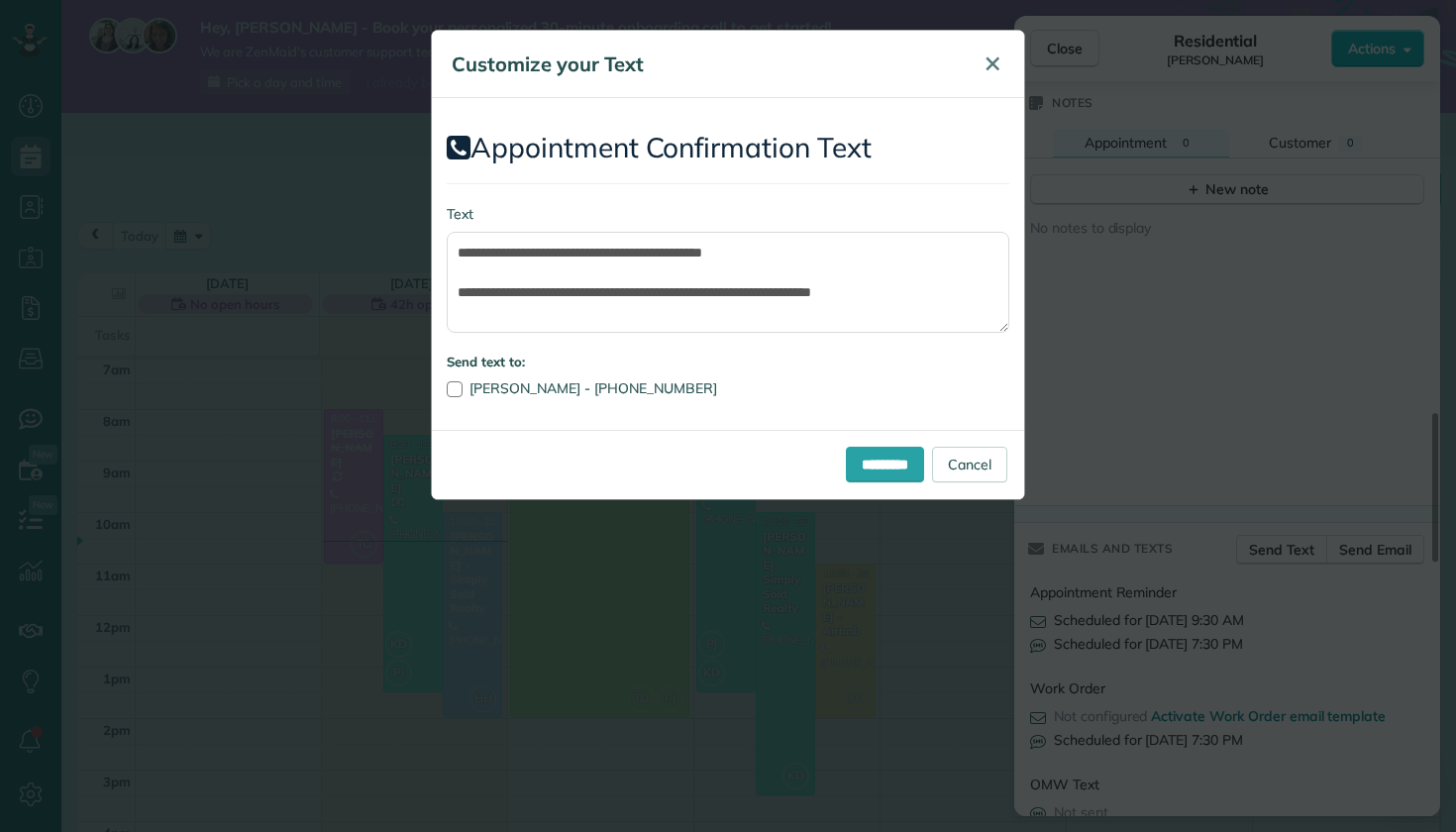 click on "✕" at bounding box center (992, 63) 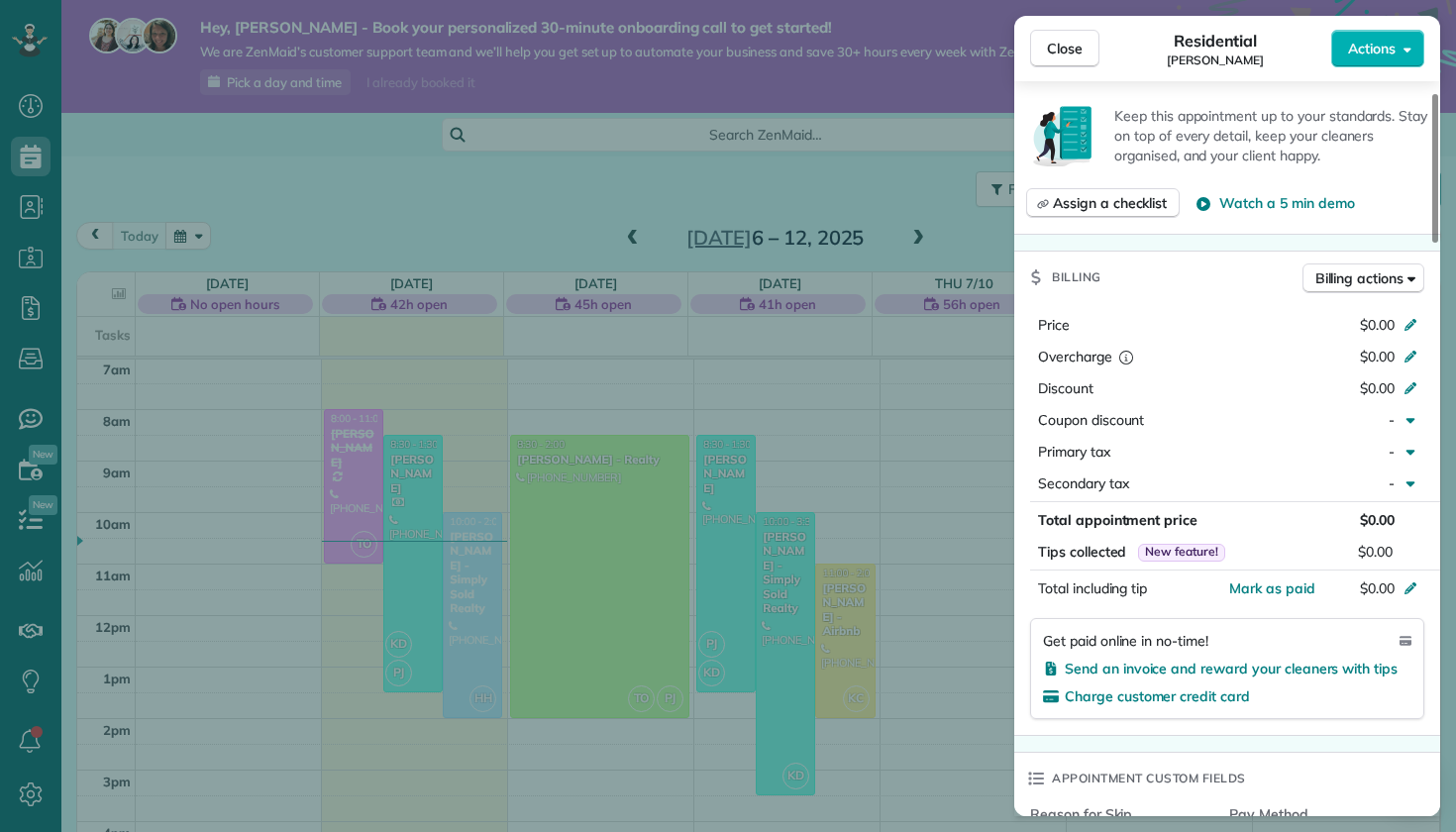 scroll, scrollTop: 0, scrollLeft: 0, axis: both 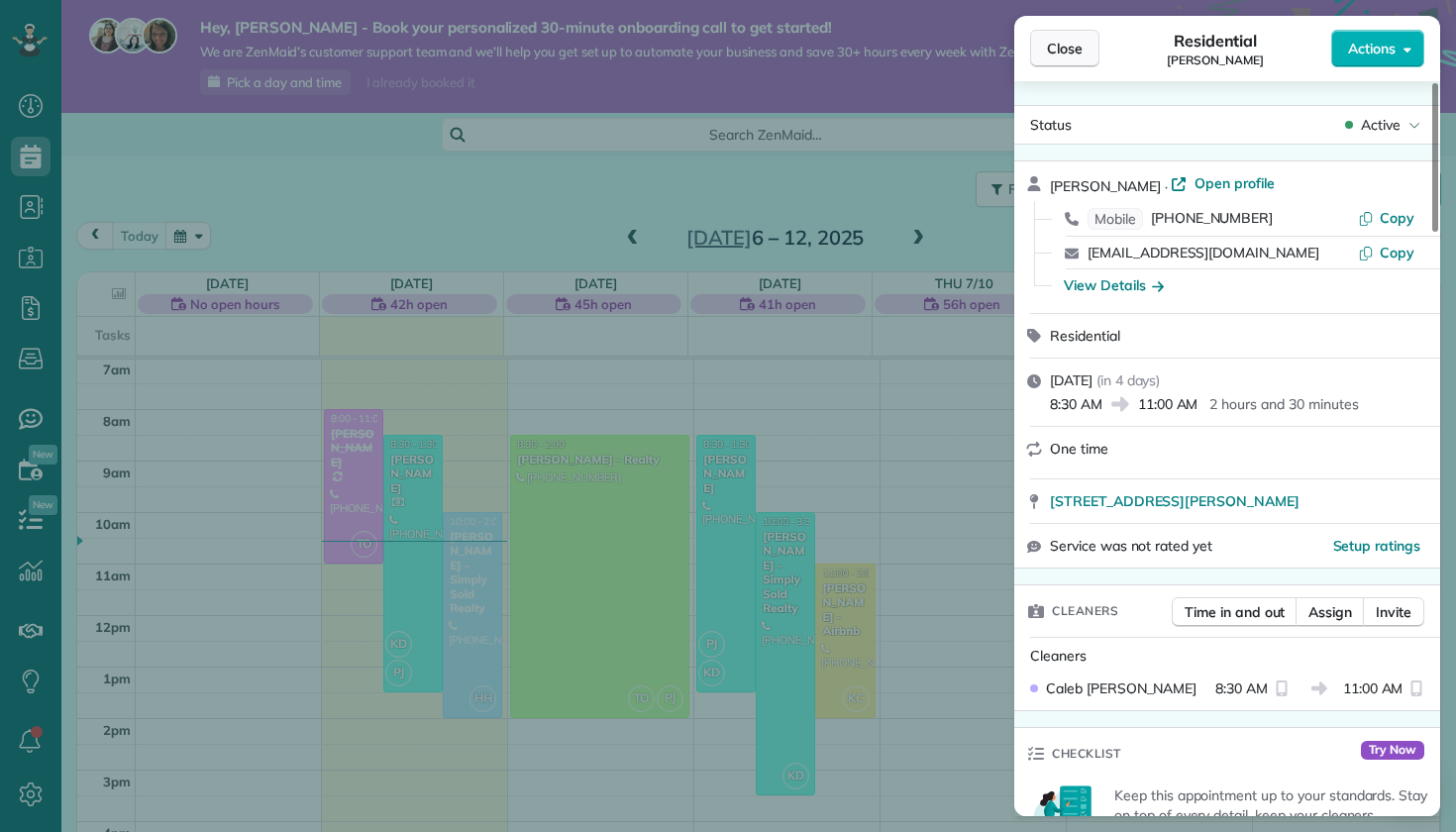 click on "Close" at bounding box center [1065, 49] 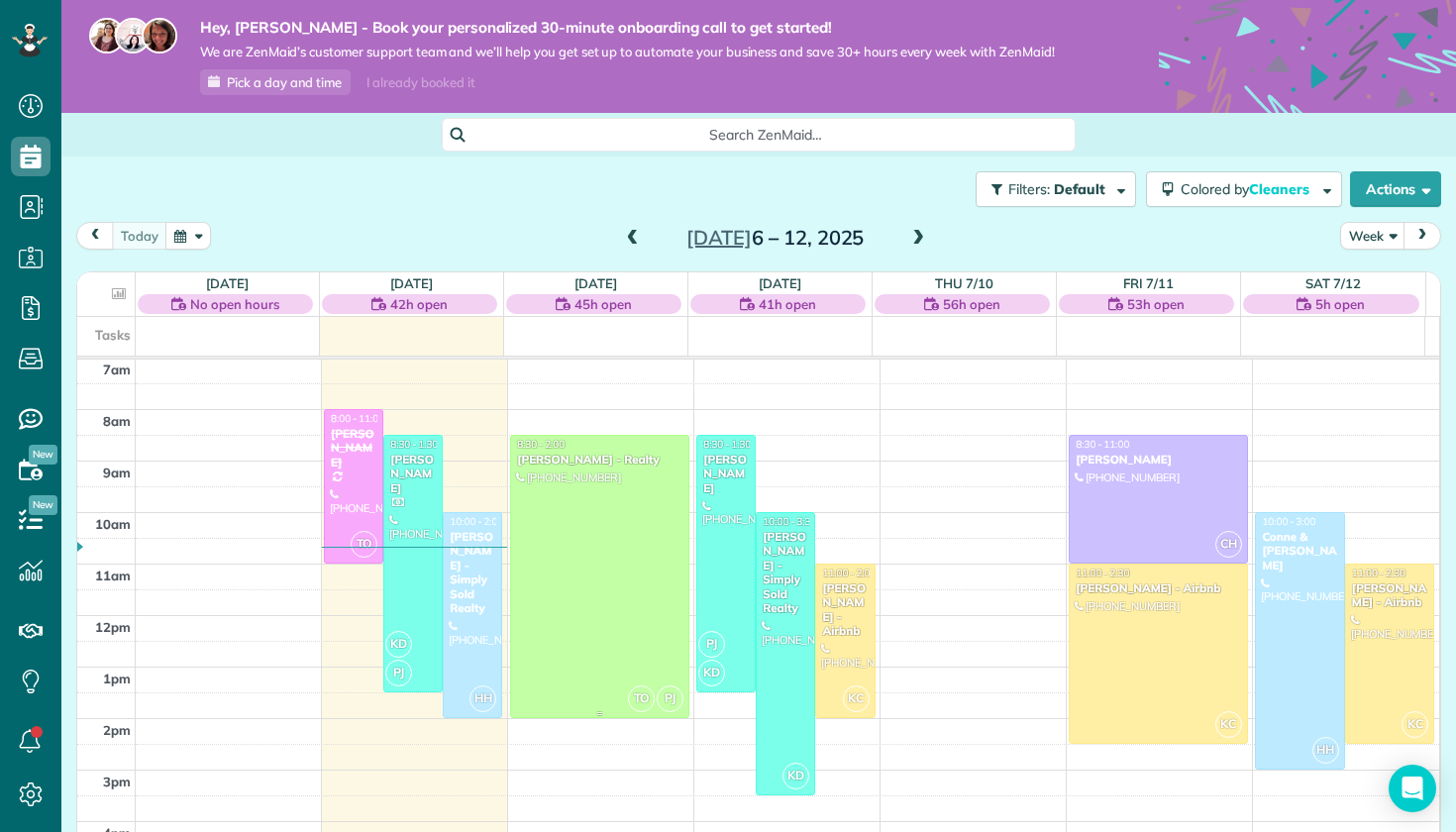 click at bounding box center (599, 576) 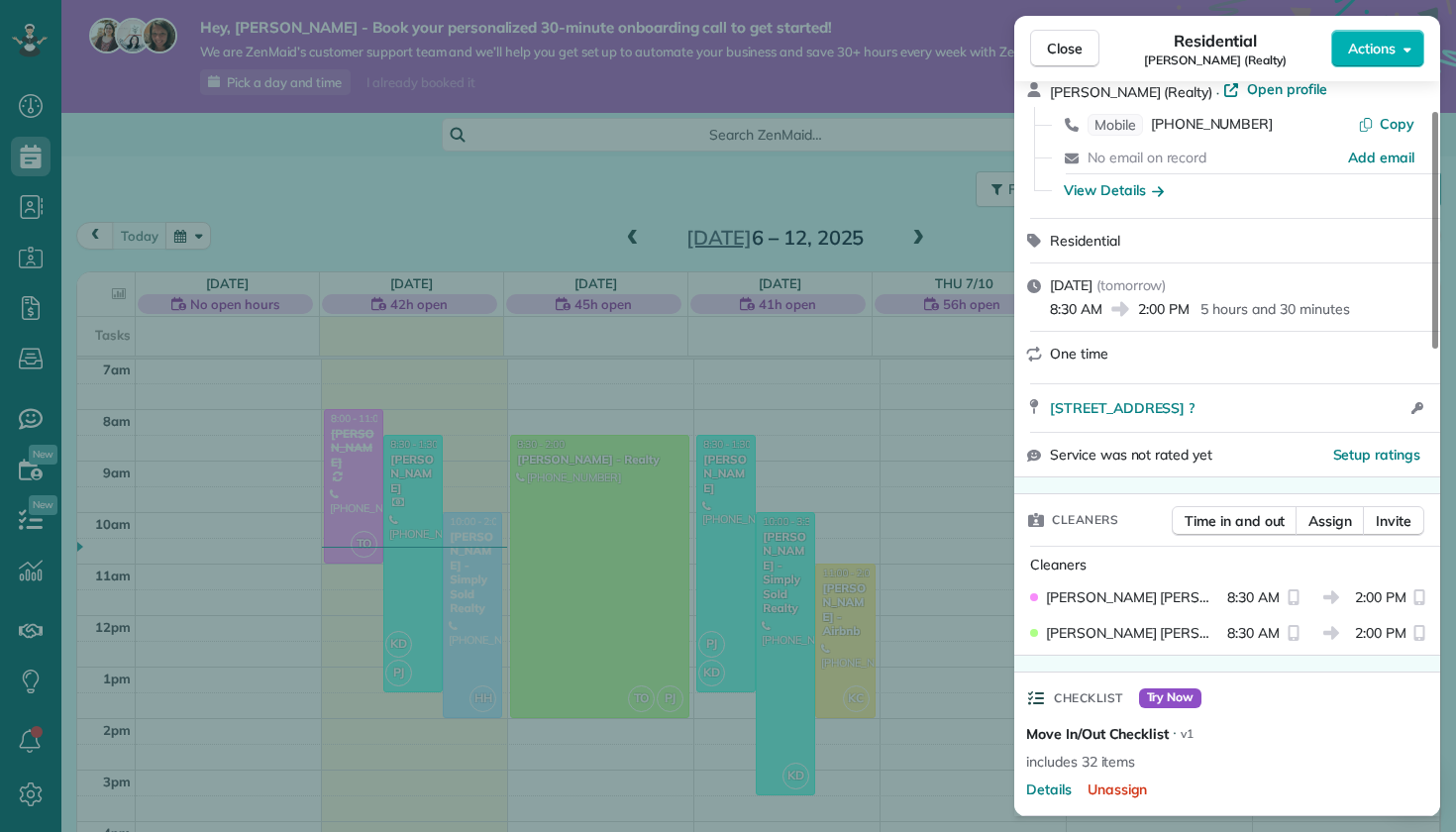 scroll, scrollTop: 117, scrollLeft: 0, axis: vertical 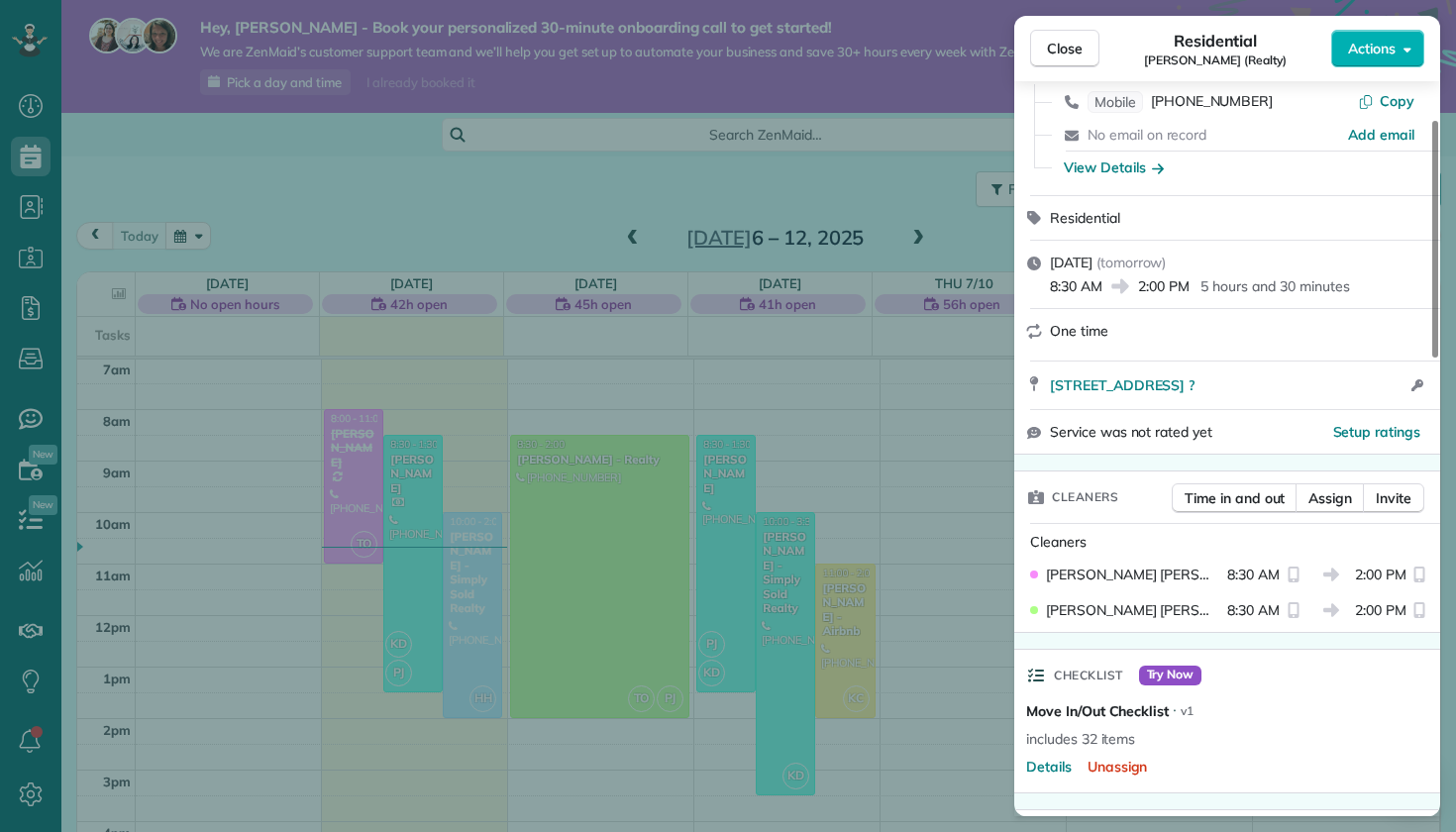 click on "Close Residential Ally [PERSON_NAME] (Realty) Actions Status Active [PERSON_NAME] (Realty) · Open profile Mobile [PHONE_NUMBER] Copy No email on record Add email View Details Residential [DATE] ( [DATE] ) 8:30 AM 2:00 PM 5 hours and 30 minutes One time [STREET_ADDRESS] ? Open access information Service was not rated yet Setup ratings Cleaners Time in and out Assign Invite Cleaners [PERSON_NAME] 8:30 AM 2:00 PM [PERSON_NAME] 8:30 AM 2:00 PM Checklist Try Now Move In/Out Checklist  ⋅  v1 includes 32 items Details Unassign Billing Billing actions Price $0.00 Overcharge $0.00 Discount $0.00 Coupon discount - Primary tax - Secondary tax - Total appointment price $0.00 Tips collected New feature! $0.00 [PERSON_NAME] as paid Total including tip $0.00 Get paid online in no-time! Send an invoice and reward your cleaners with tips Charge customer credit card Appointment custom fields Reason for Skip - Hidden from cleaners Pay Method - Hidden from cleaners Work items Move In/Out    1" at bounding box center [728, 416] 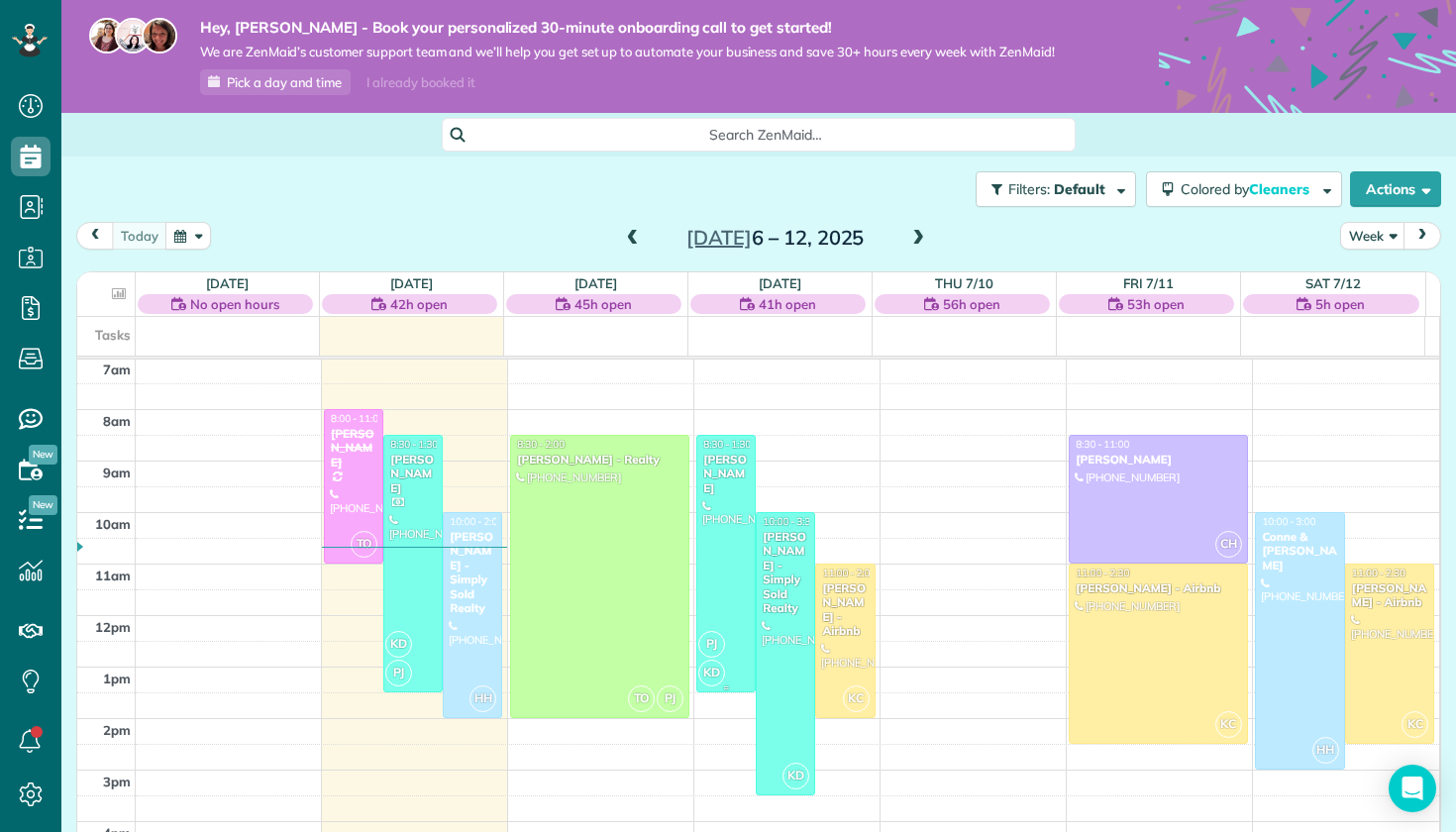 click at bounding box center [726, 564] 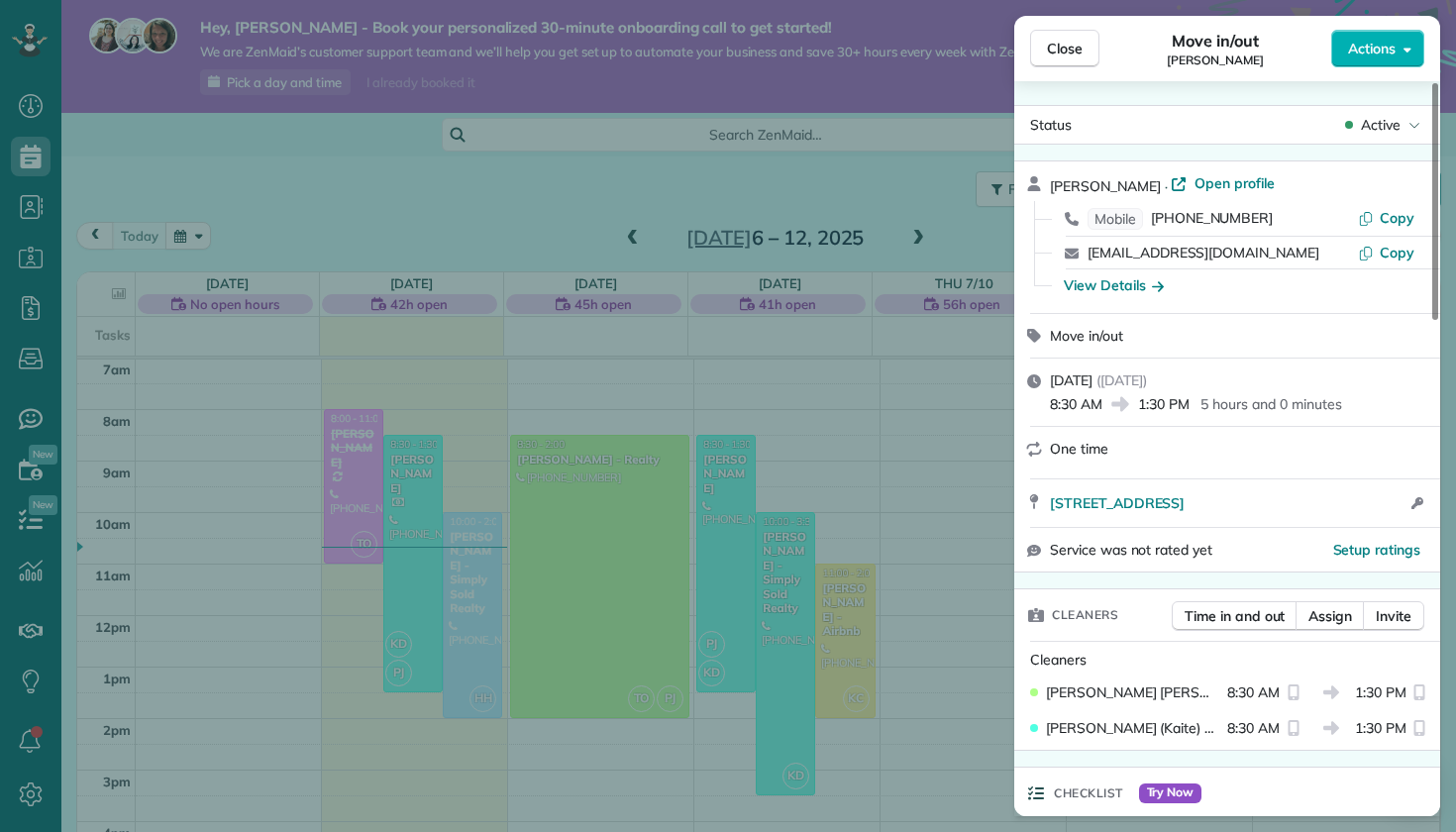 click on "Close Move in/out [PERSON_NAME] Actions Status Active [PERSON_NAME] · Open profile Mobile [PHONE_NUMBER] Copy [EMAIL_ADDRESS][DOMAIN_NAME] Copy View Details Move in/out [DATE] ( [DATE] ) 8:30 AM 1:30 PM 5 hours and 0 minutes One time [STREET_ADDRESS] Open access information Service was not rated yet Setup ratings Cleaners Time in and out Assign Invite Cleaners [PERSON_NAME] 8:30 AM 1:30 PM [PERSON_NAME] (Kaite)   Delorme 8:30 AM 1:30 PM Checklist Try Now Move In/Out Checklist  ⋅  v1 includes 32 items Details Unassign Billing Billing actions Price $0.00 Overcharge $0.00 Discount $0.00 Coupon discount - Primary tax - Secondary tax - Total appointment price $0.00 Tips collected New feature! $0.00 [PERSON_NAME] as paid Total including tip $0.00 Get paid online in no-time! Send an invoice and reward your cleaners with tips Charge customer credit card Appointment custom fields Reason for Skip - Hidden from cleaners Pay Method Credit Card Hidden from cleaners Work items Move In/Out    0 0" at bounding box center (728, 416) 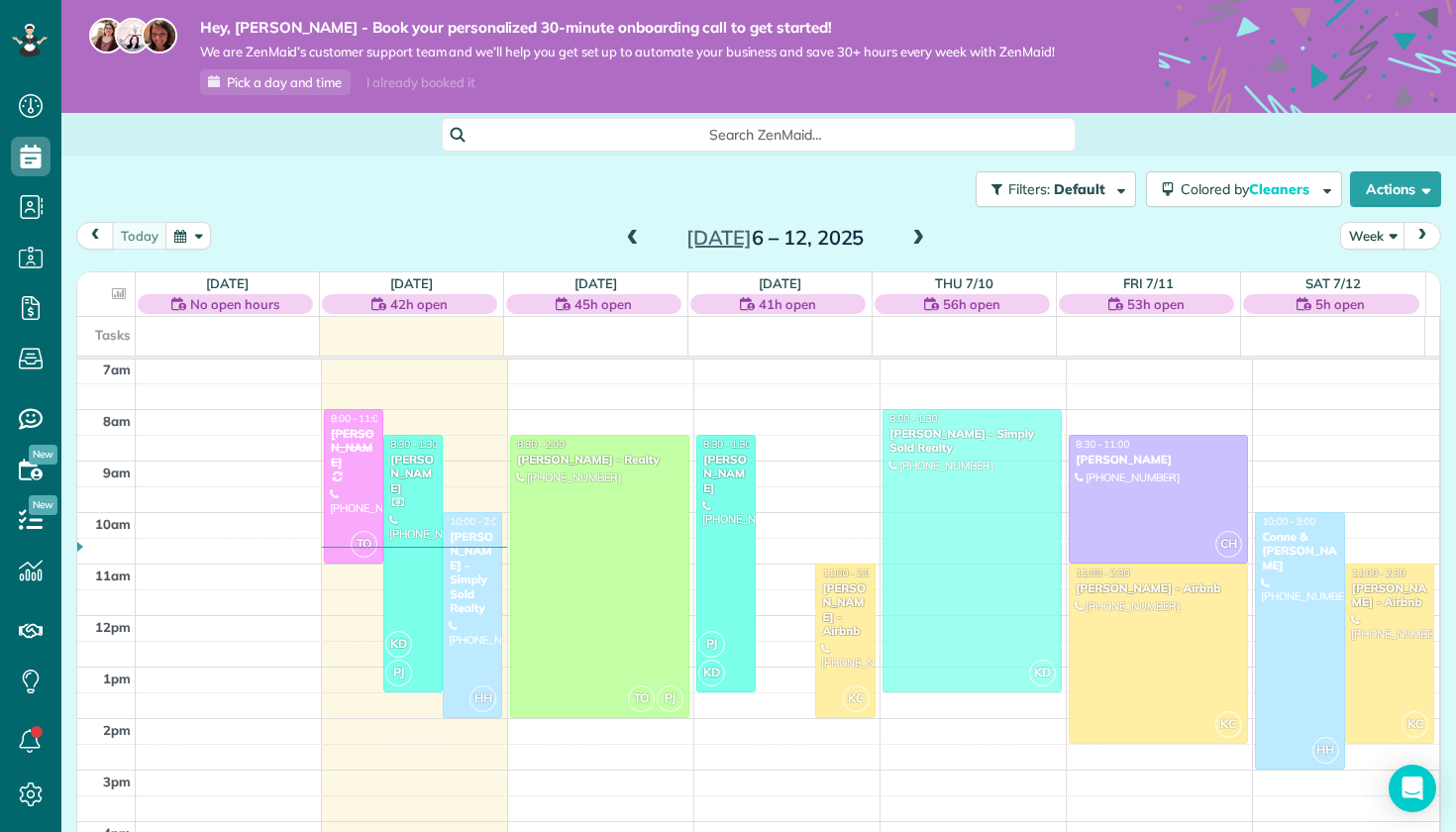drag, startPoint x: 774, startPoint y: 673, endPoint x: 905, endPoint y: 567, distance: 168.51409 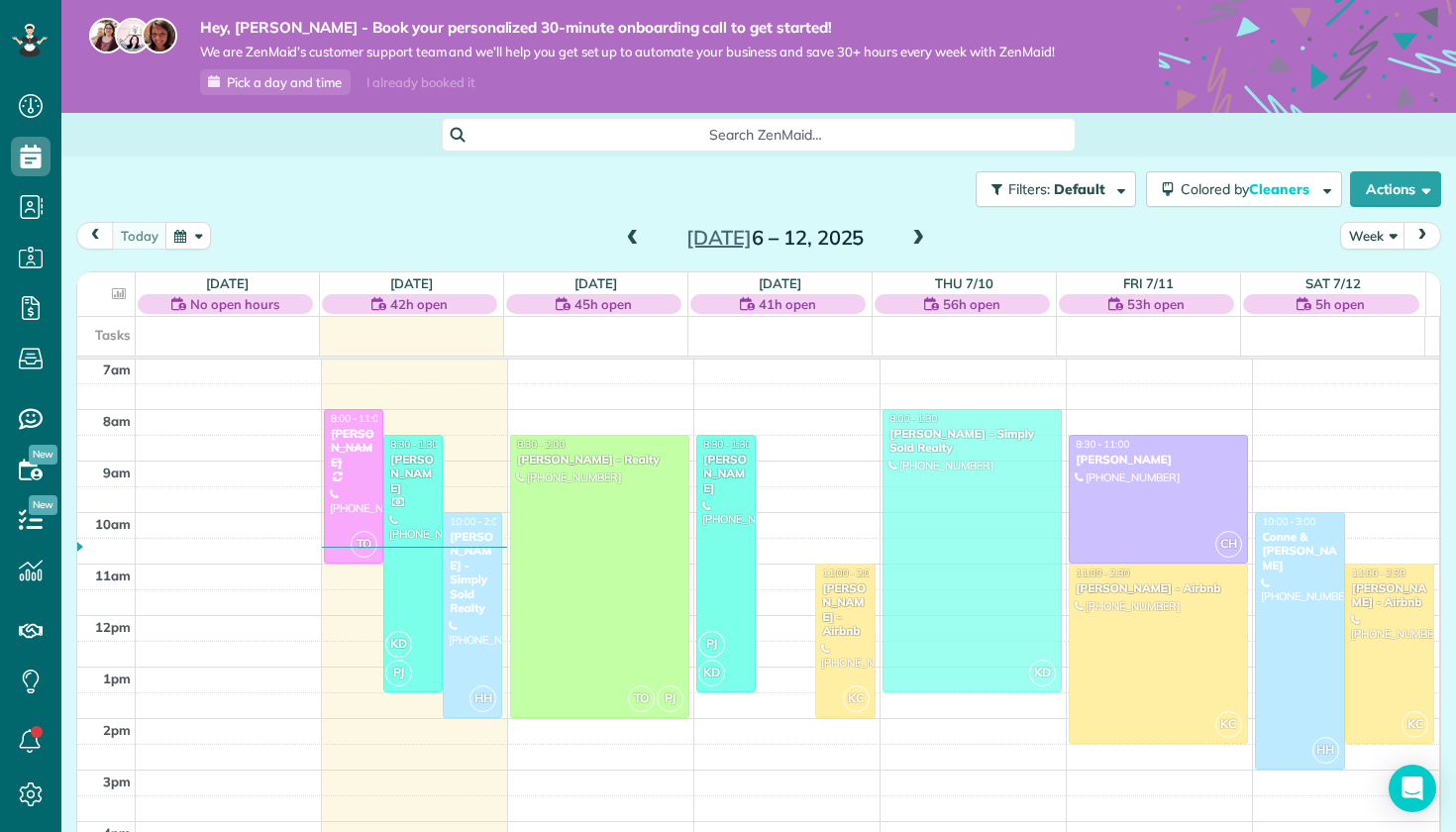 scroll, scrollTop: 362, scrollLeft: 0, axis: vertical 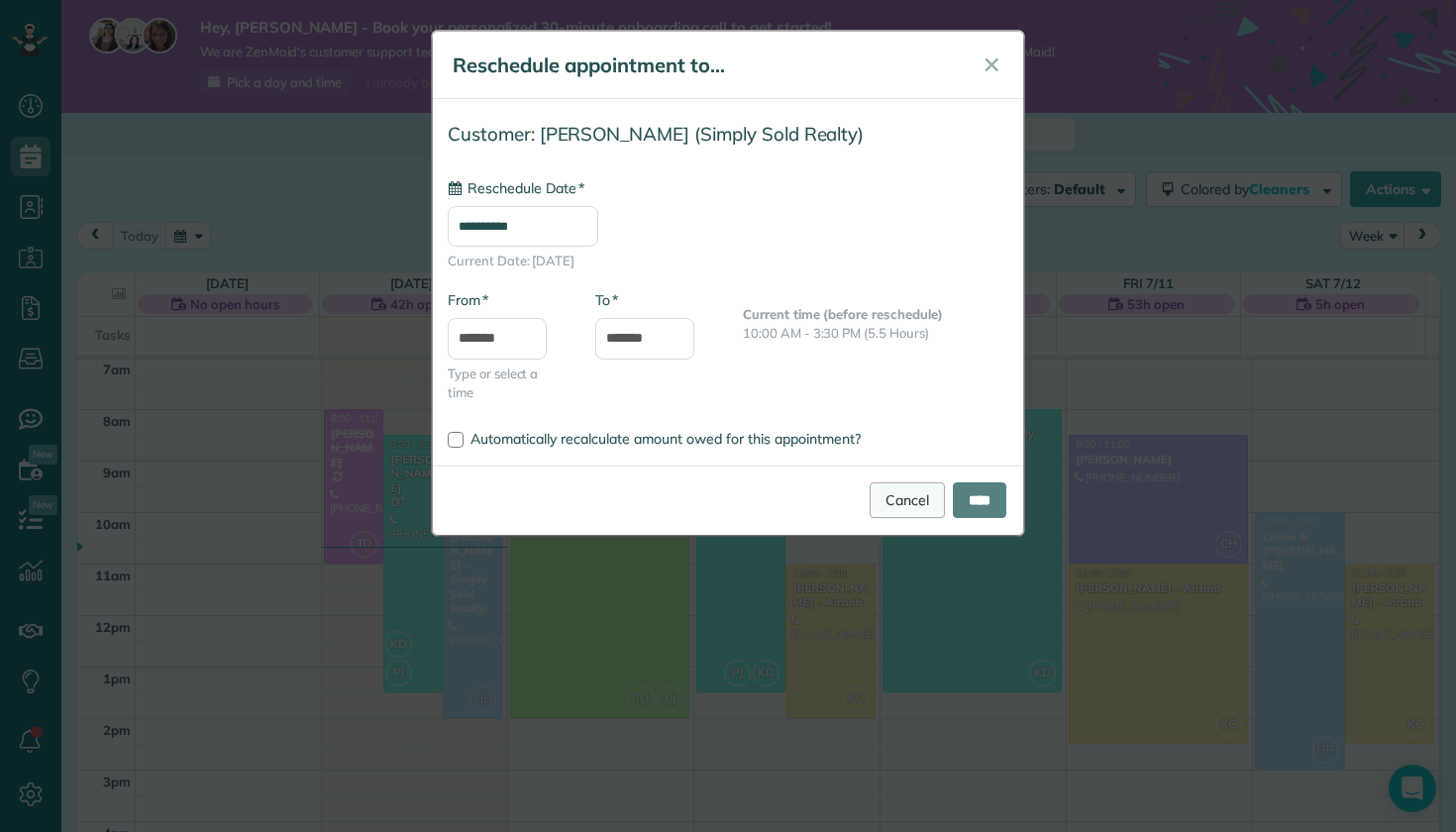 type on "**********" 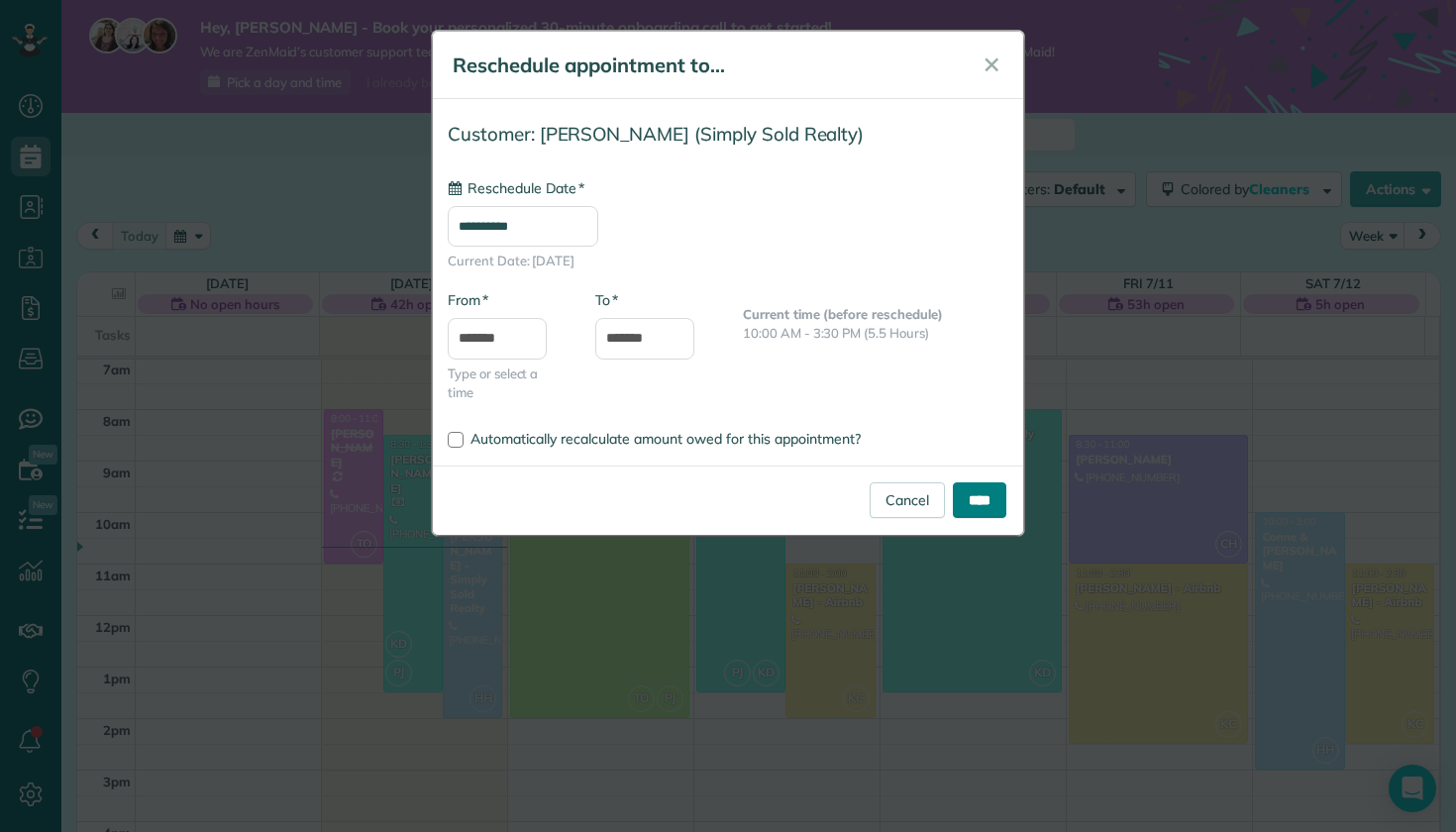 click on "****" at bounding box center [980, 500] 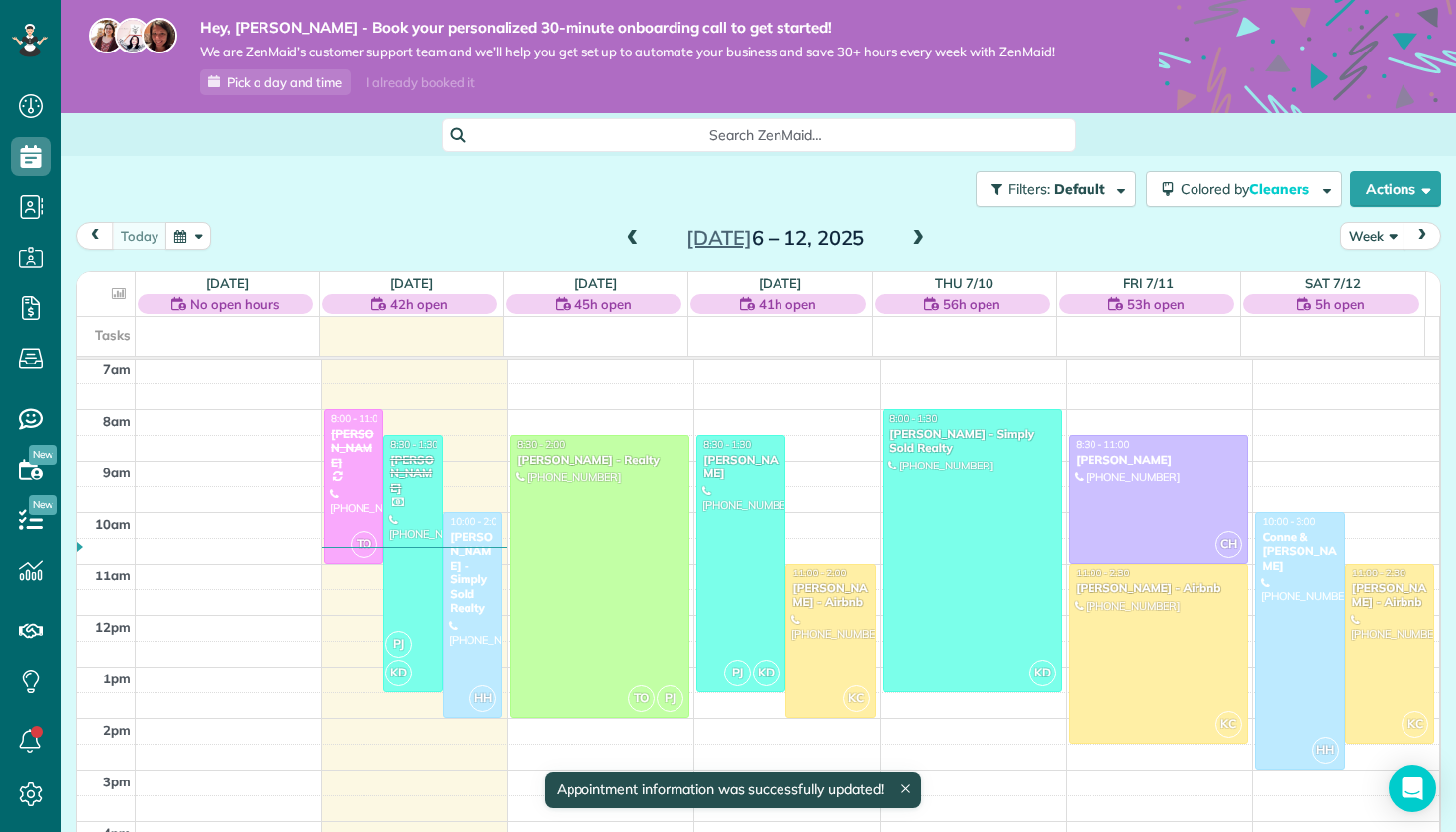 scroll, scrollTop: 362, scrollLeft: 0, axis: vertical 